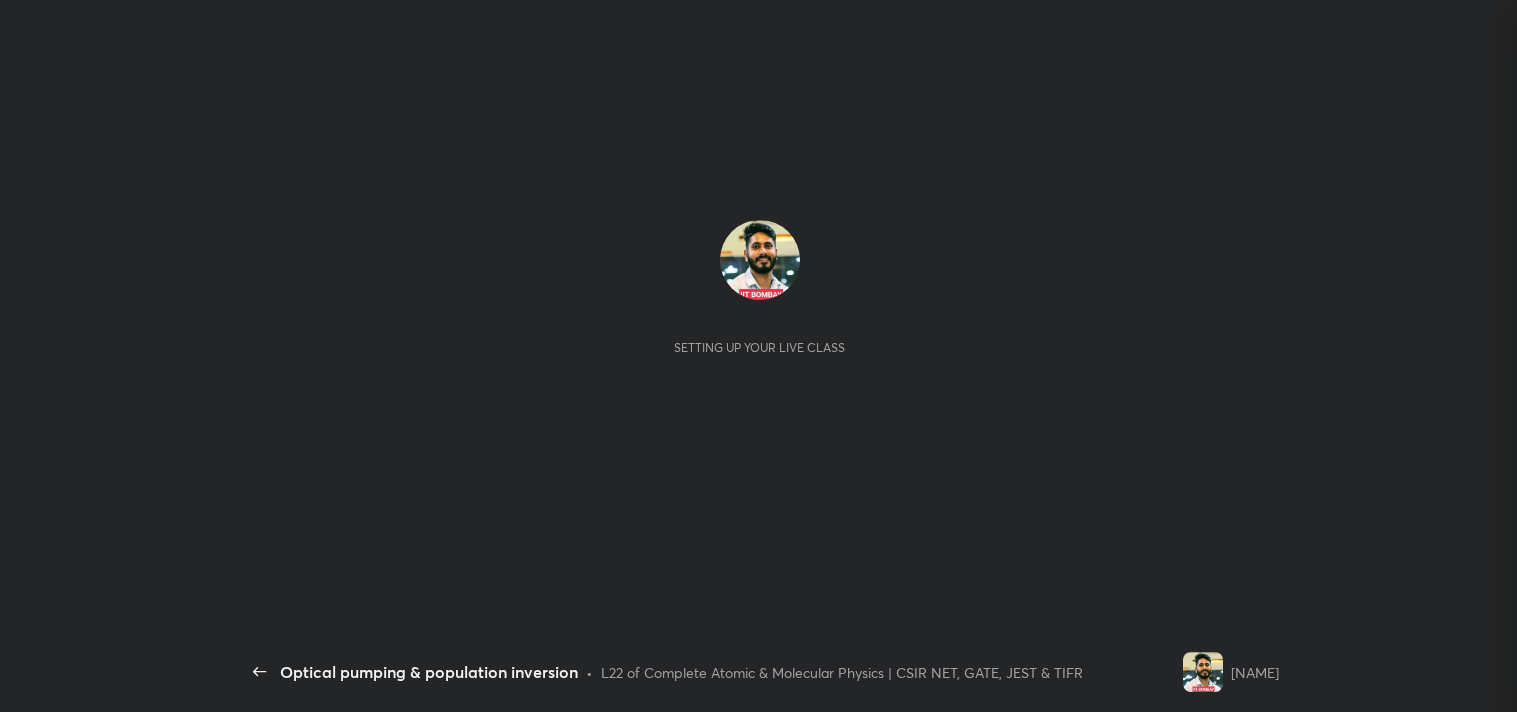 scroll, scrollTop: 0, scrollLeft: 0, axis: both 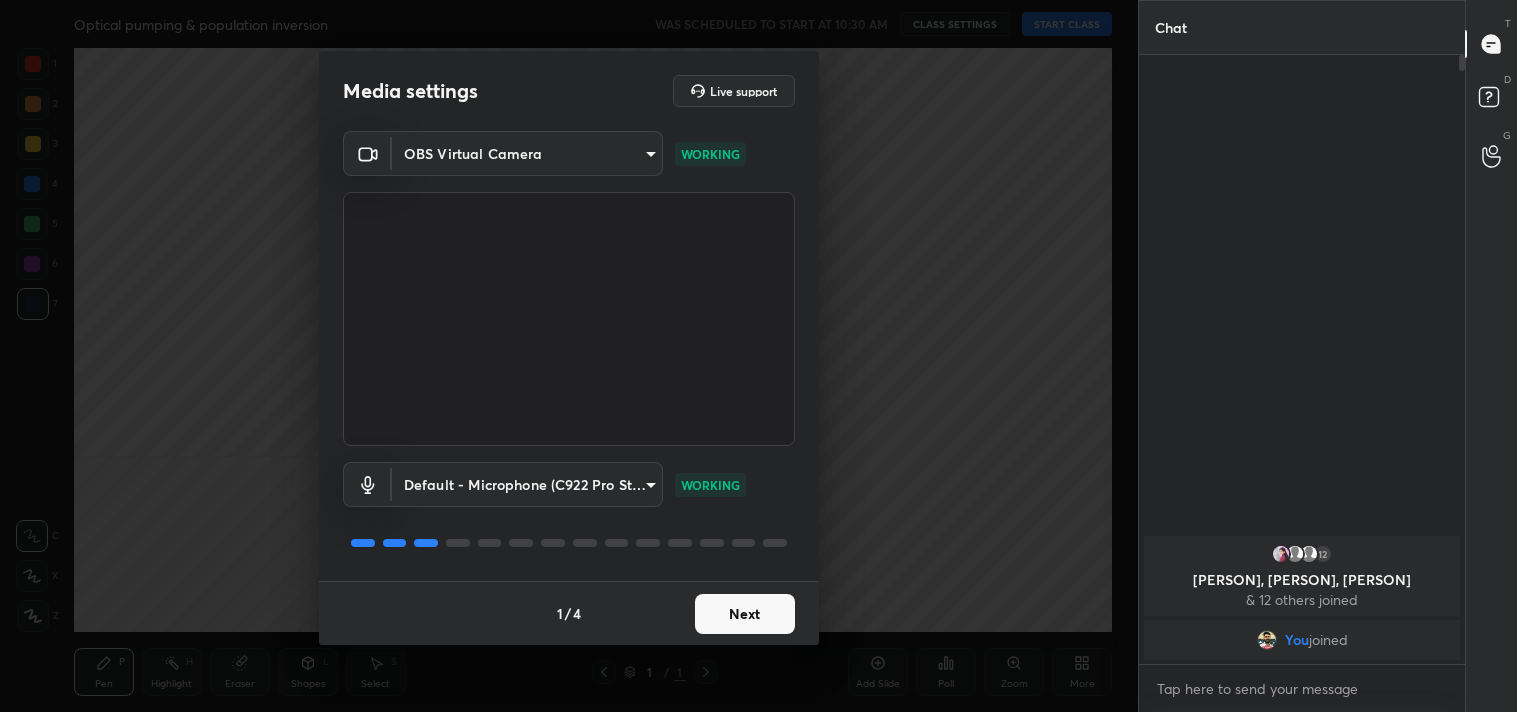 click on "1 2 3 4 5 6 7 C X Z C X Z E E Erase all   H H Optical pumping & population inversion WAS SCHEDULED TO START AT  10:30 AM CLASS SETTINGS START CLASS Setting up your live class Back Optical pumping & population inversion • L22 of Complete Atomic & Molecular Physics | CSIR NET, GATE, JEST & TIFR [PERSON] Pen P Highlight H Eraser Shapes L Select S 1 / 1 Add Slide Poll Zoom More Chat 12 [PERSON], [PERSON], [PERSON] &  12 others  joined You  joined 1 NEW MESSAGE Enable hand raising Enable raise hand to speak to learners. Once enabled, chat will be turned off temporarily. Enable x   Doubts asked by learners will show up here Raise hand disabled You have disabled Raise hand currently. Enable it to invite learners to speak Enable Can't raise hand Looks like educator just invited you to speak. Please wait before you can raise your hand again. Got it T Messages (T) D Doubts (D) G Raise Hand (G) Report an issue Reason for reporting Buffering Chat not working Audio - Video sync issue Educator video quality low ​ Report 1 /" at bounding box center [758, 356] 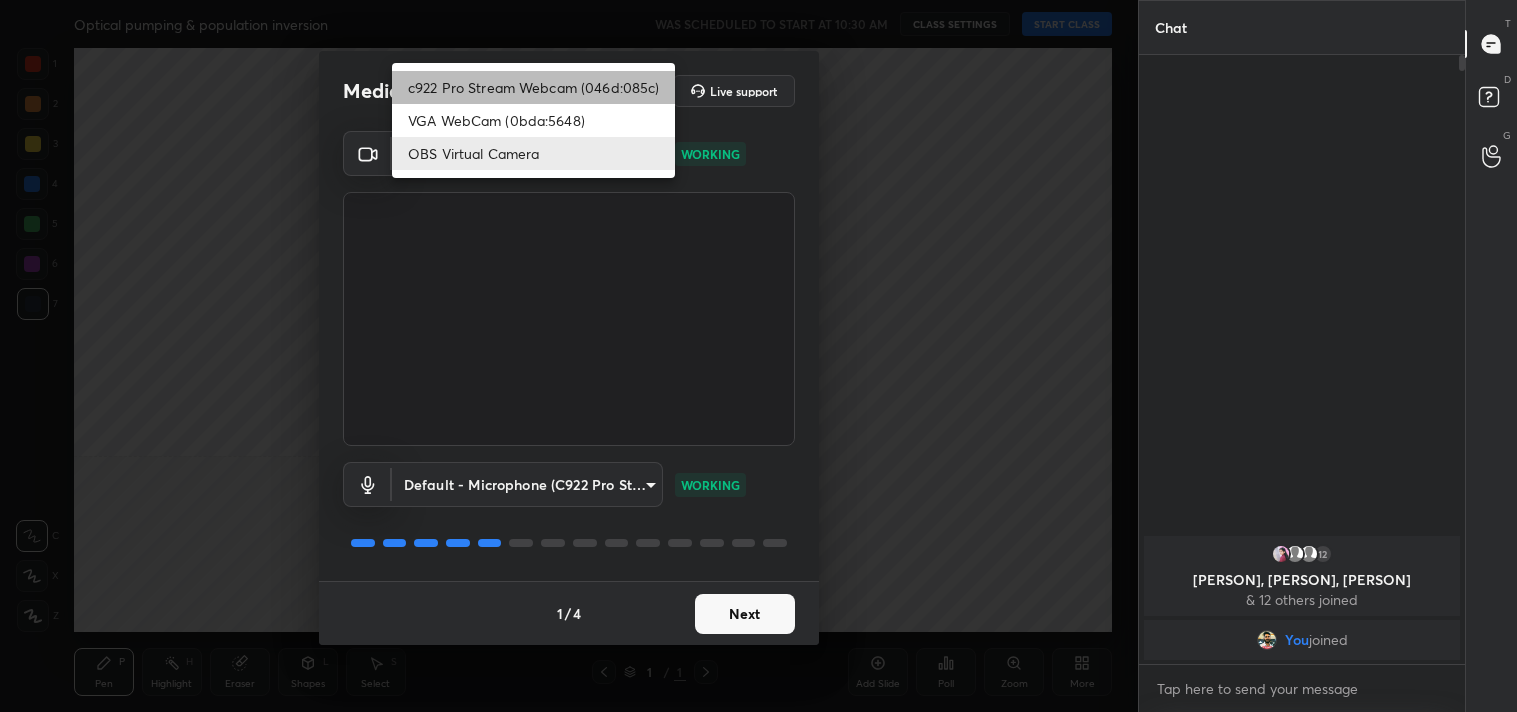 click on "c922 Pro Stream Webcam (046d:085c)" at bounding box center (533, 87) 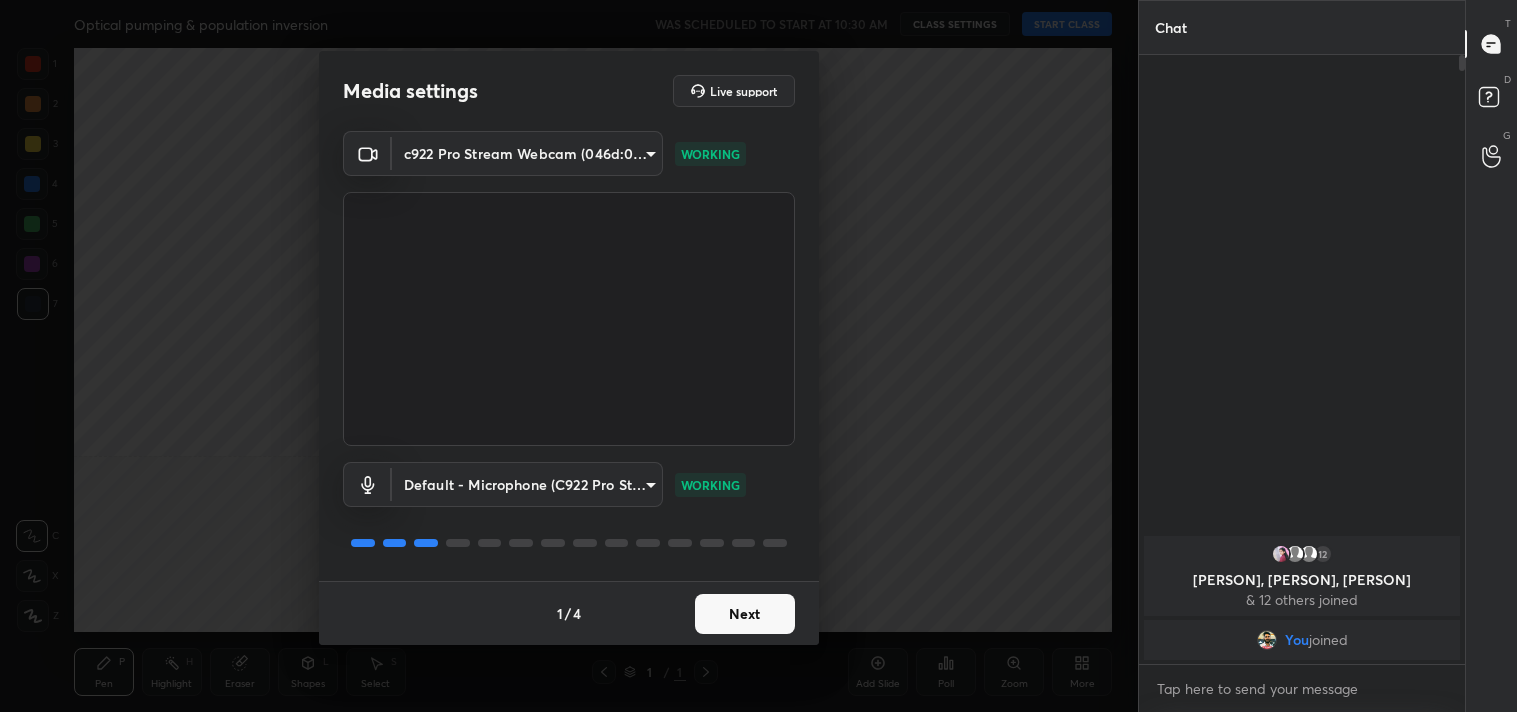 click on "Next" at bounding box center [745, 614] 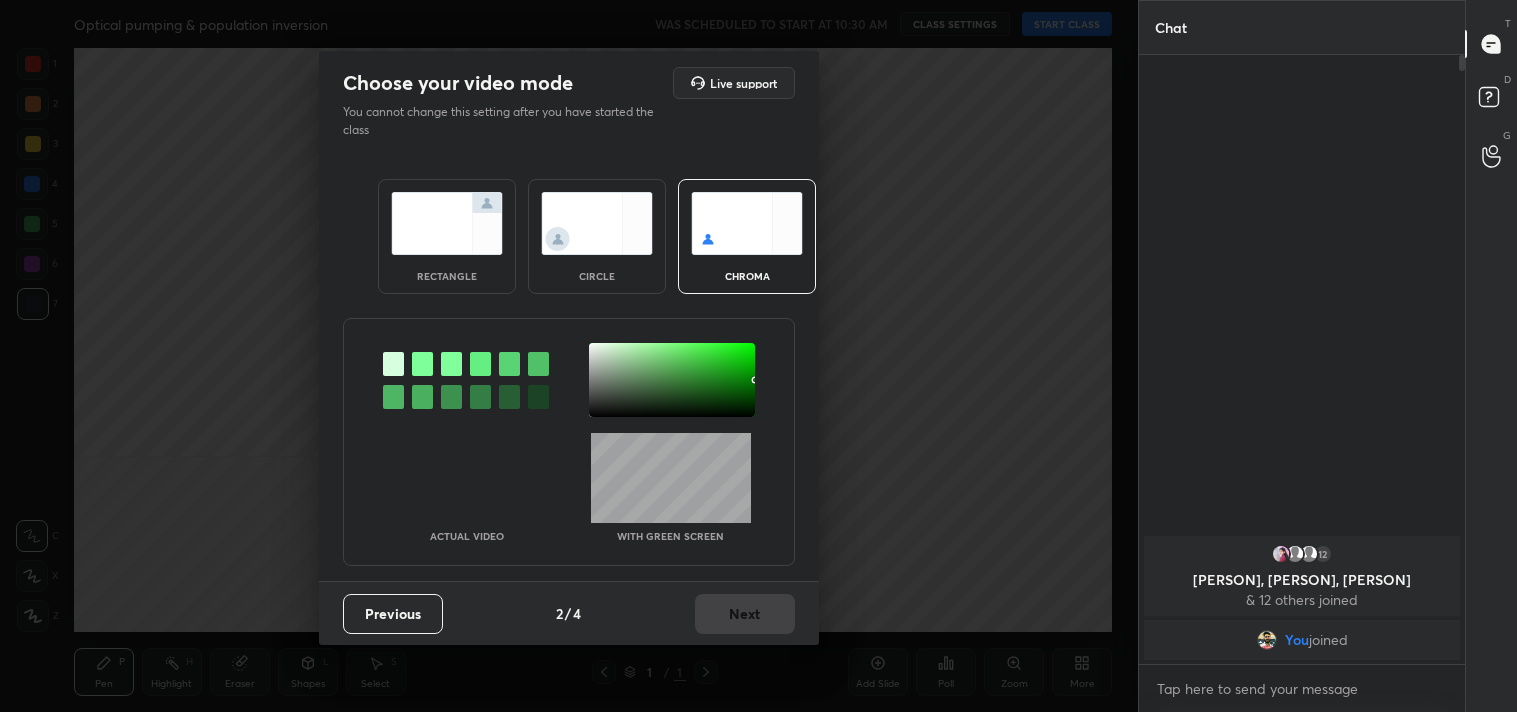 click at bounding box center [447, 223] 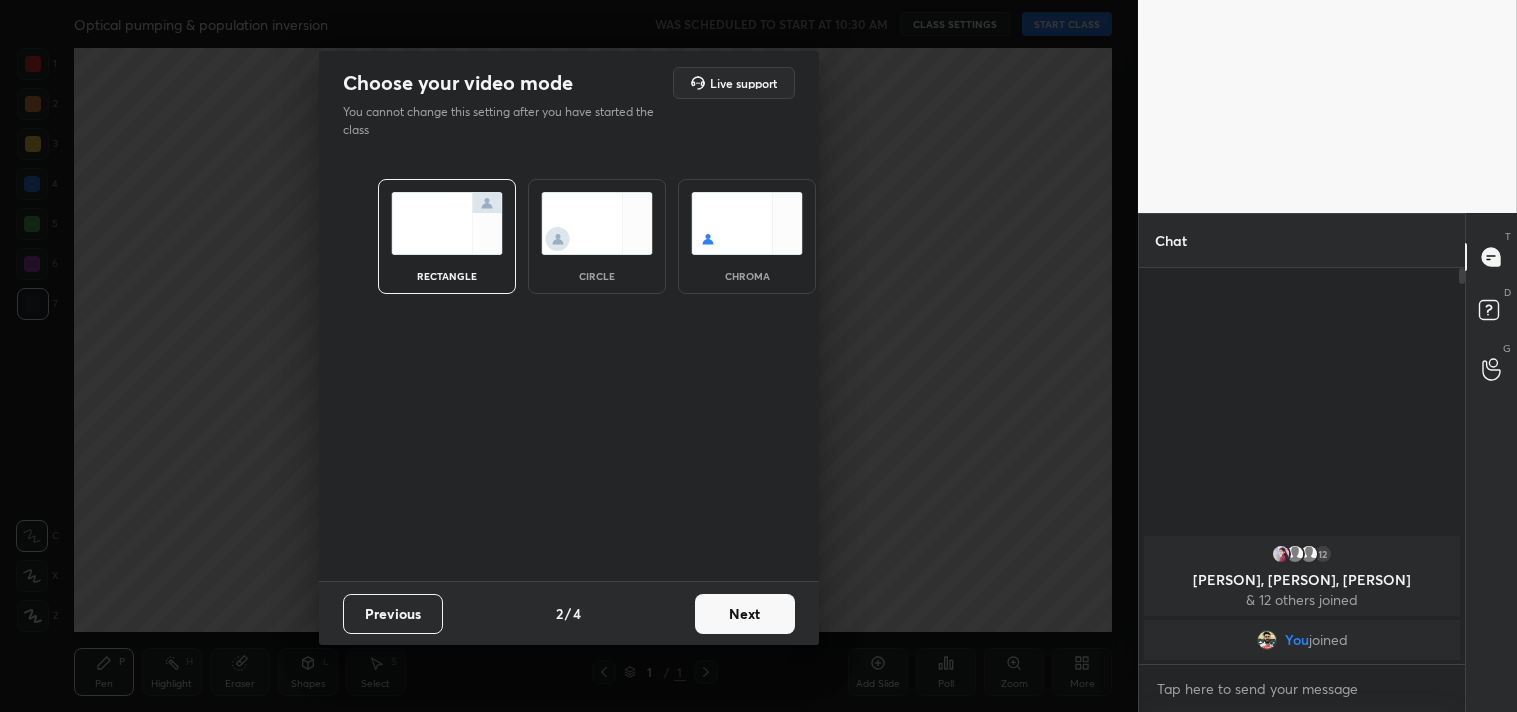 scroll, scrollTop: 390, scrollLeft: 320, axis: both 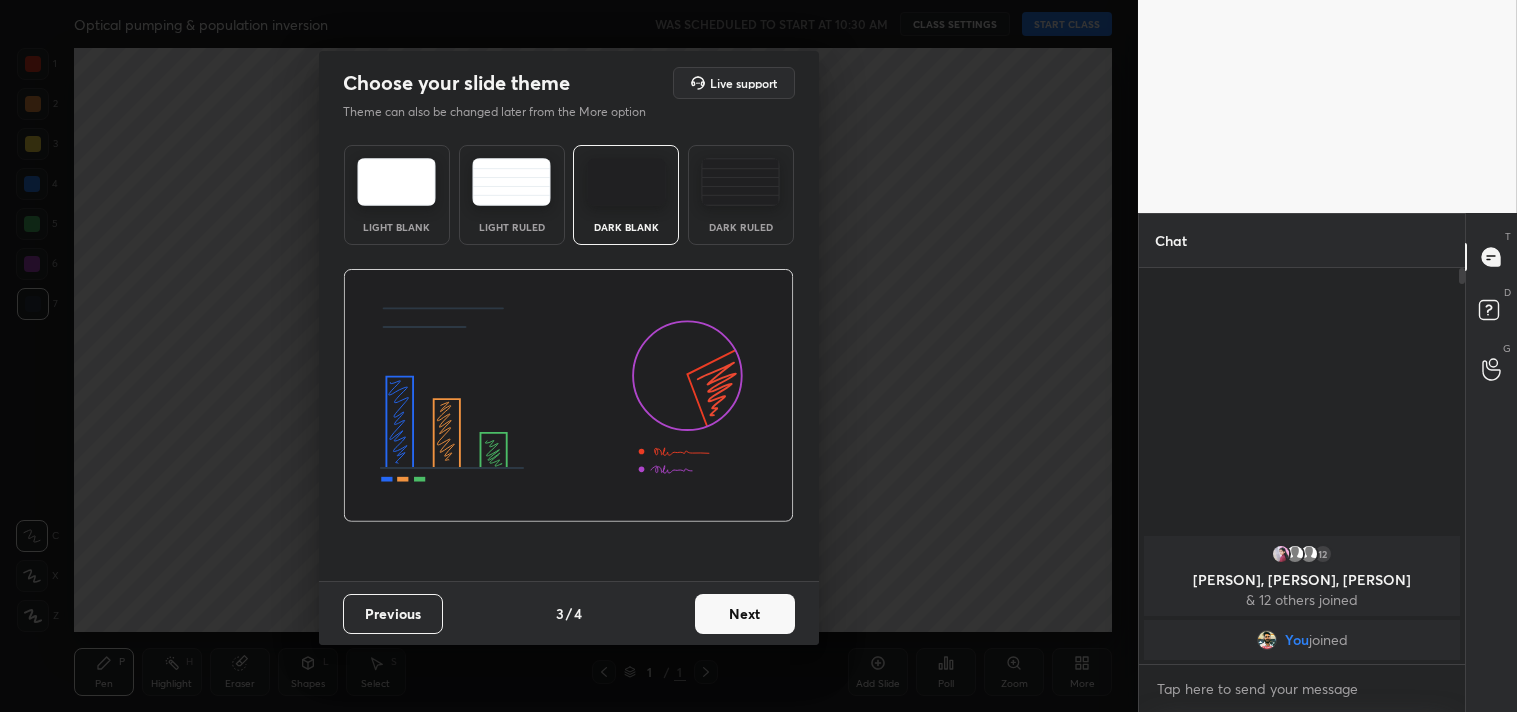 click on "Dark Ruled" at bounding box center [741, 195] 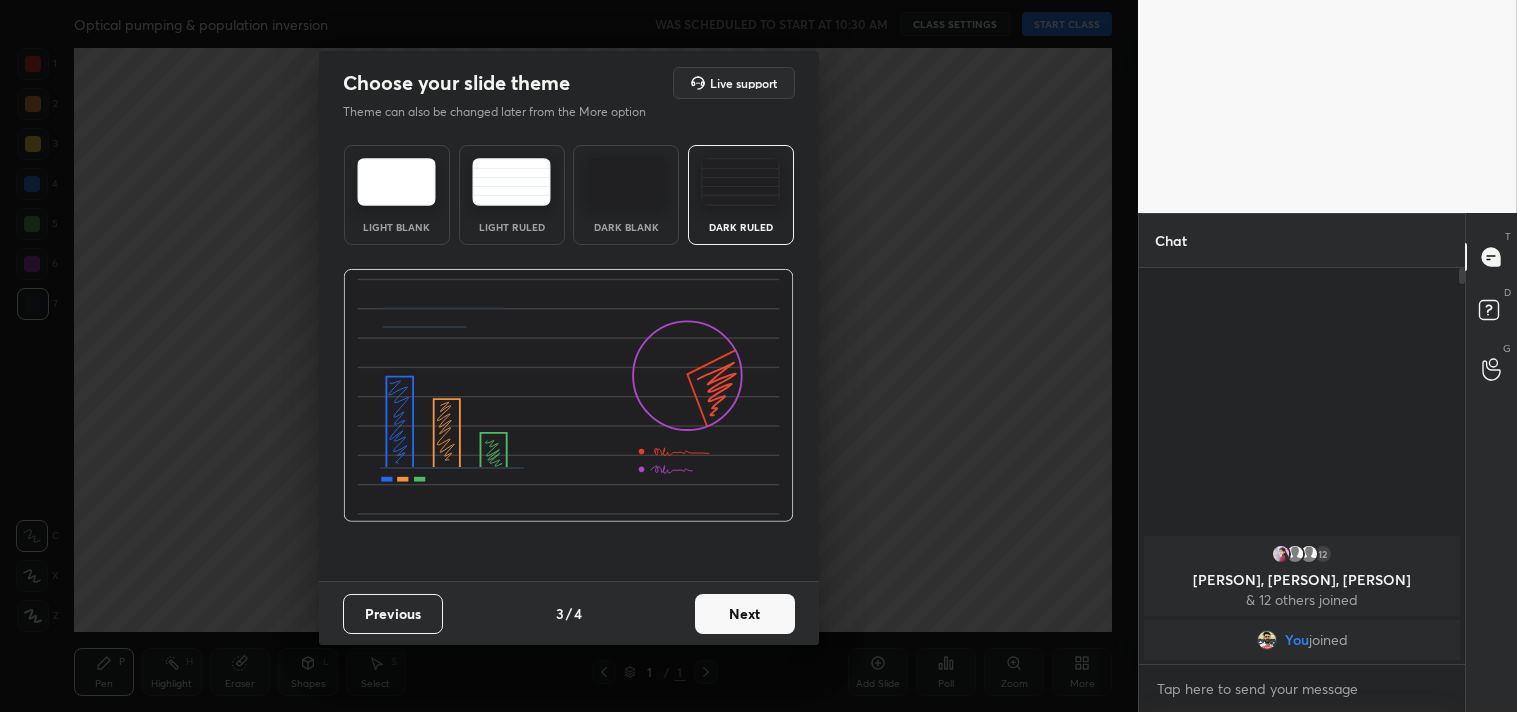click on "Next" at bounding box center (745, 614) 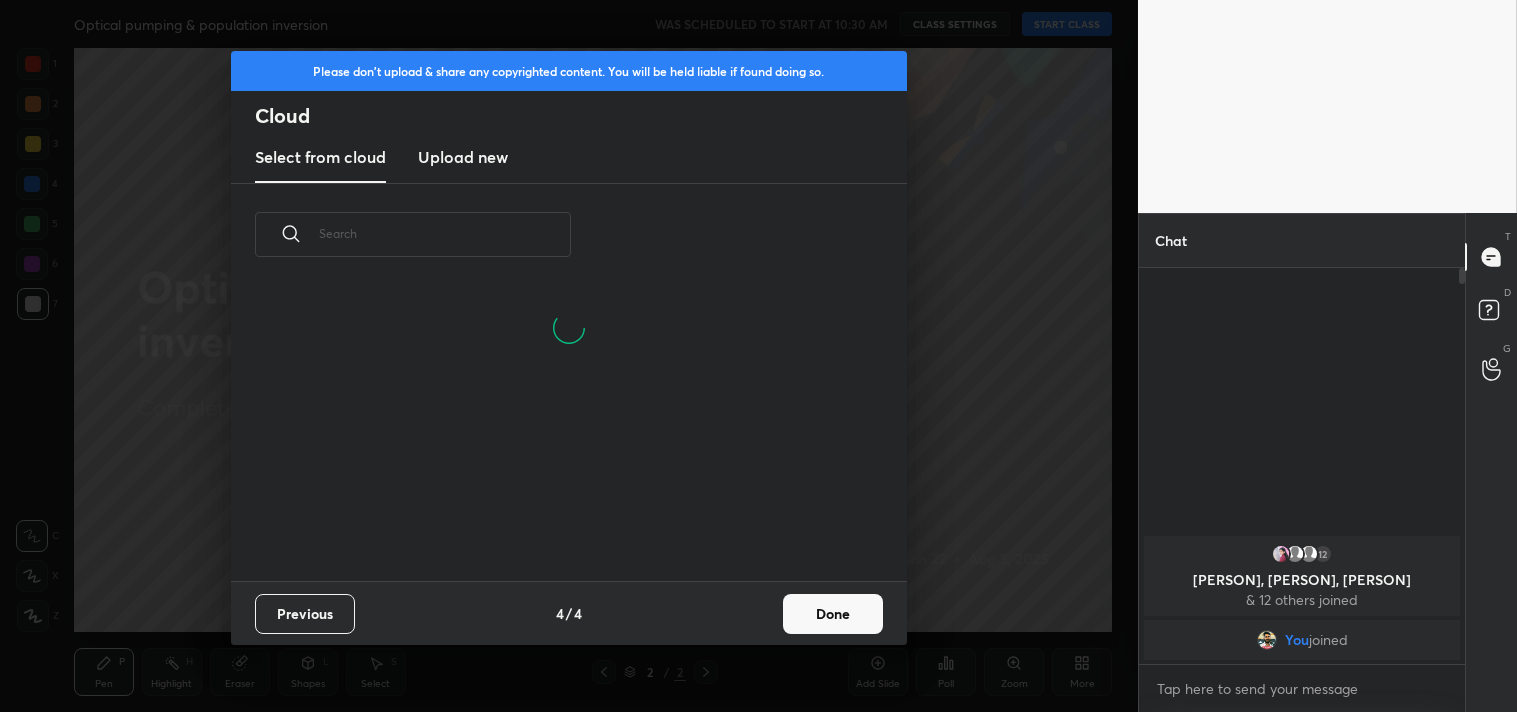 scroll, scrollTop: 6, scrollLeft: 11, axis: both 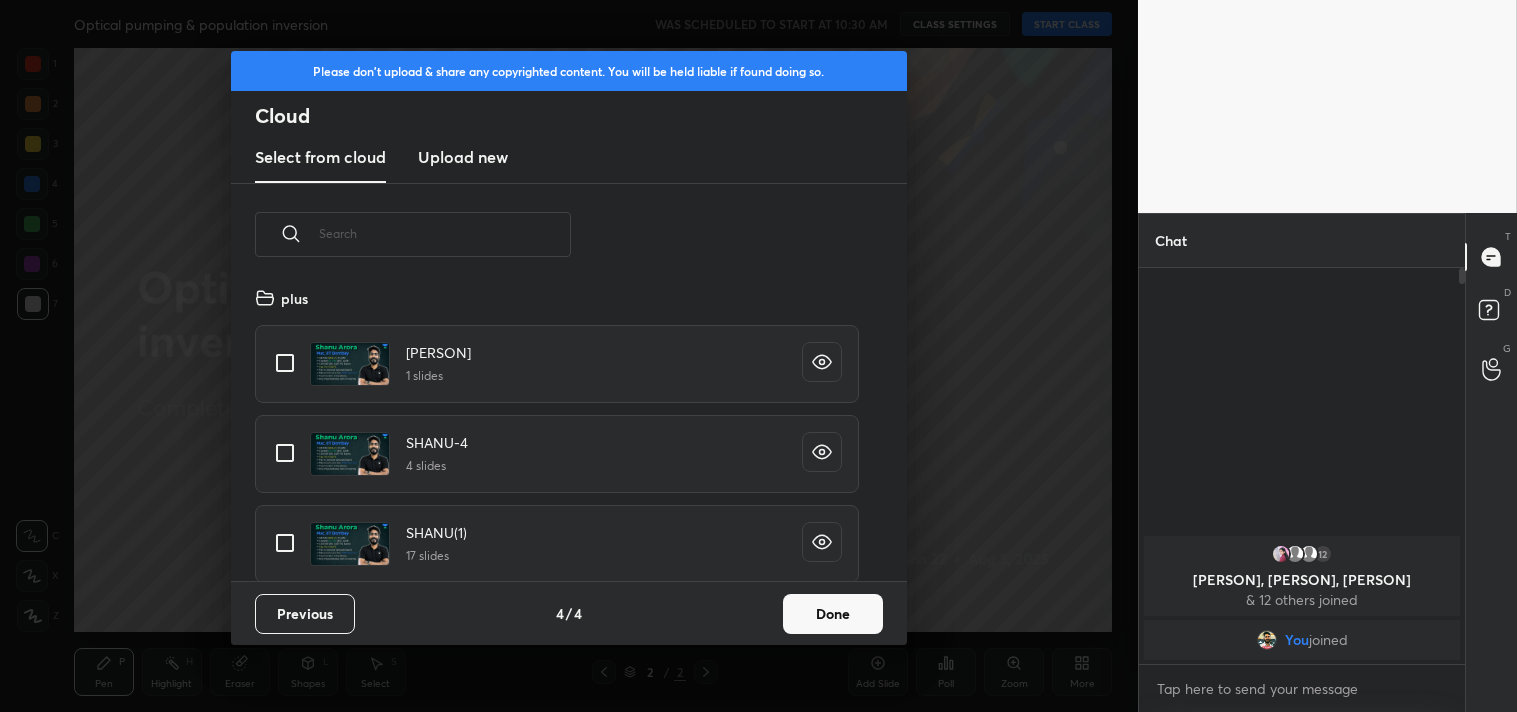 click at bounding box center (285, 363) 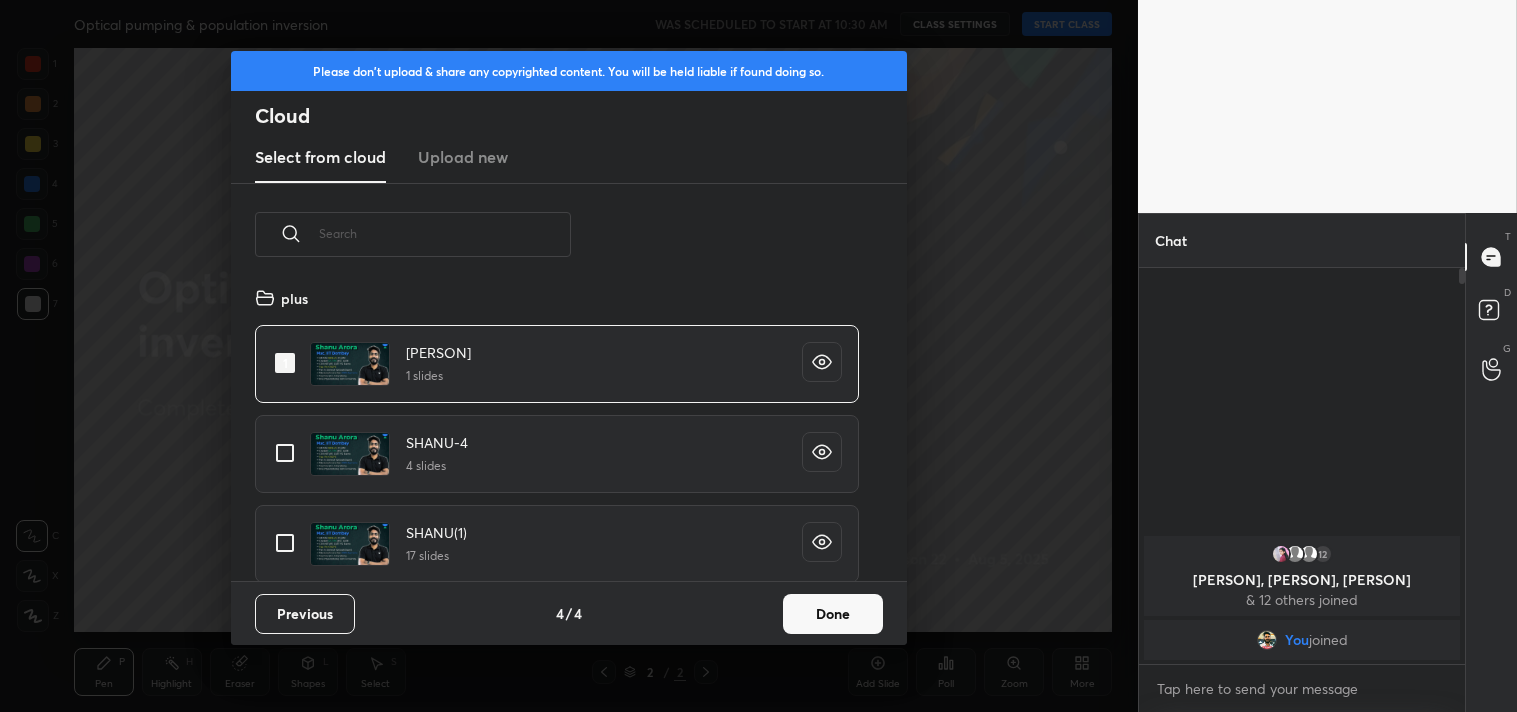 click on "Done" at bounding box center [833, 614] 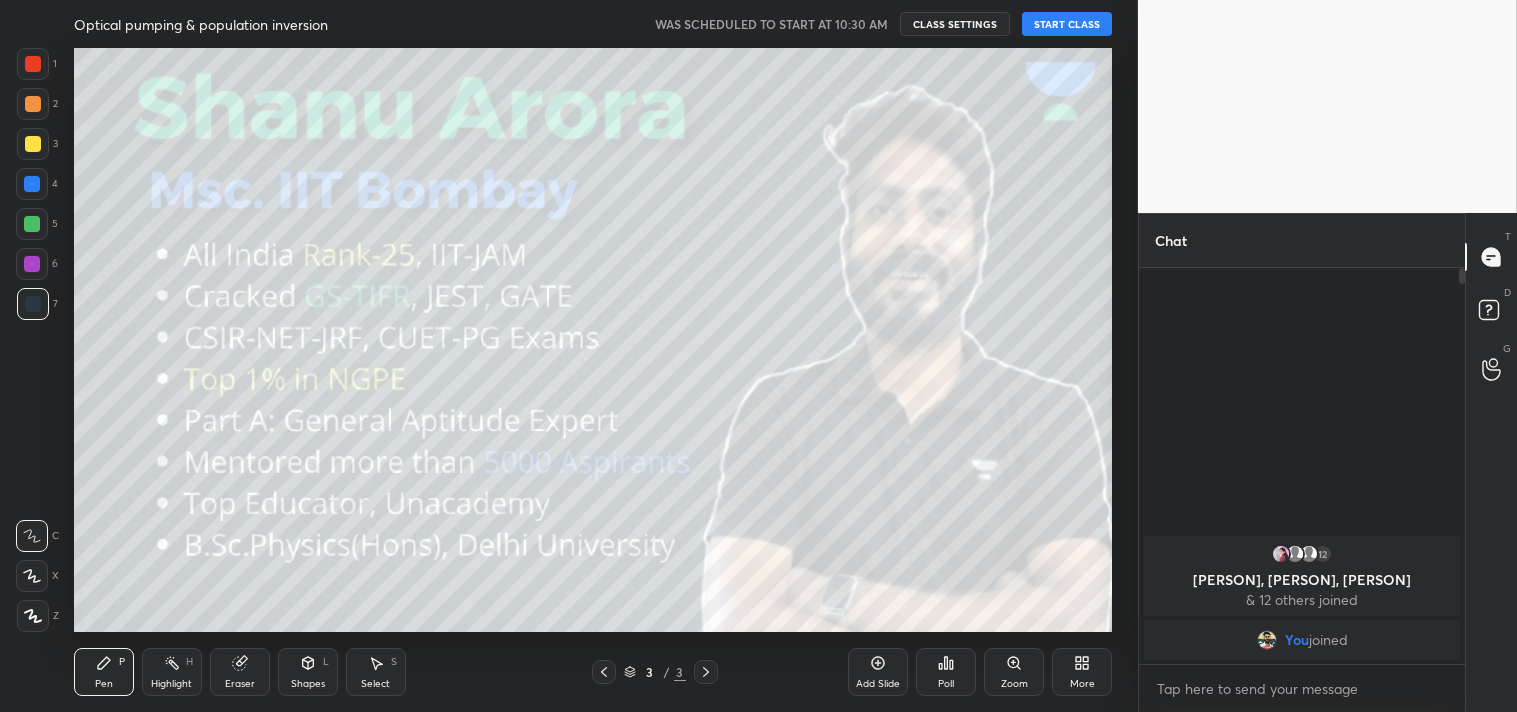 click on "START CLASS" at bounding box center [1067, 24] 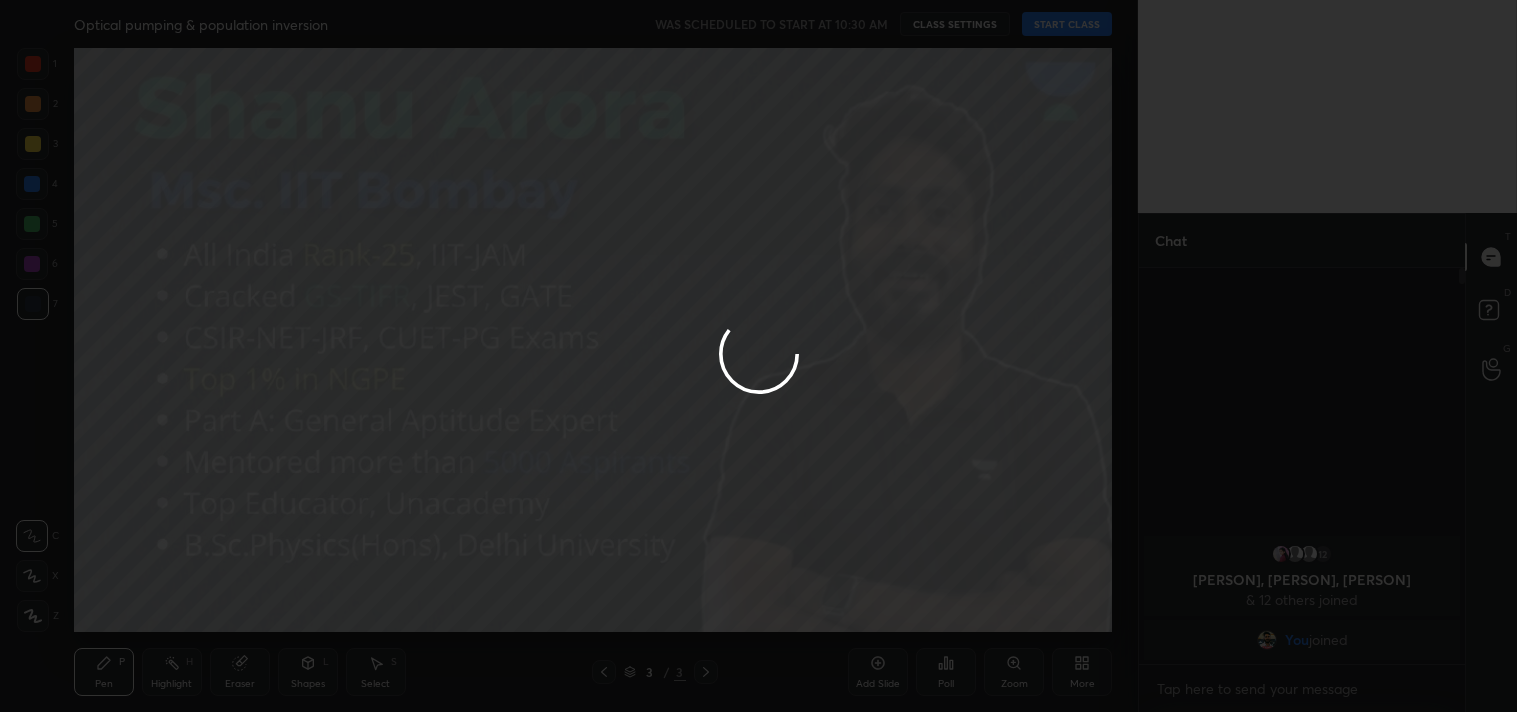 type on "x" 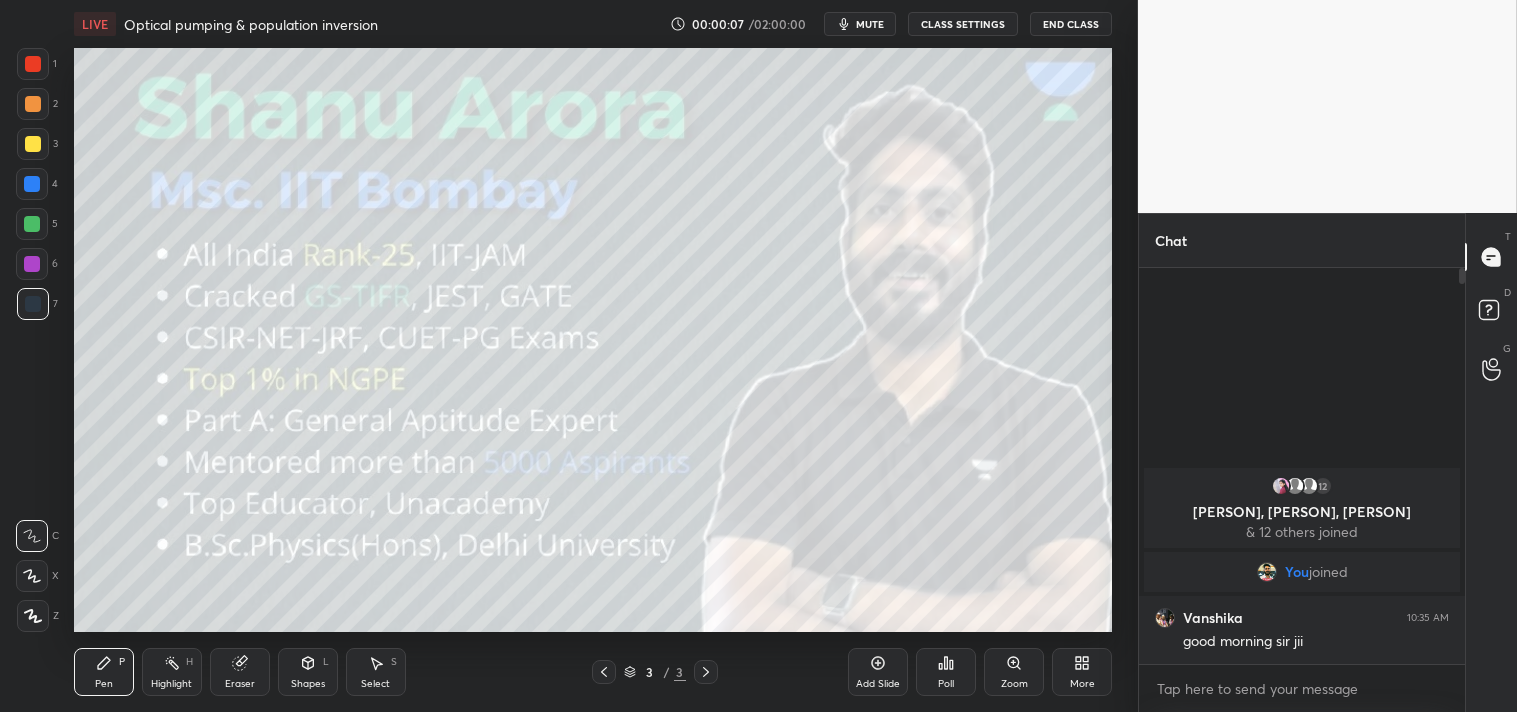 click on "More" at bounding box center (1082, 672) 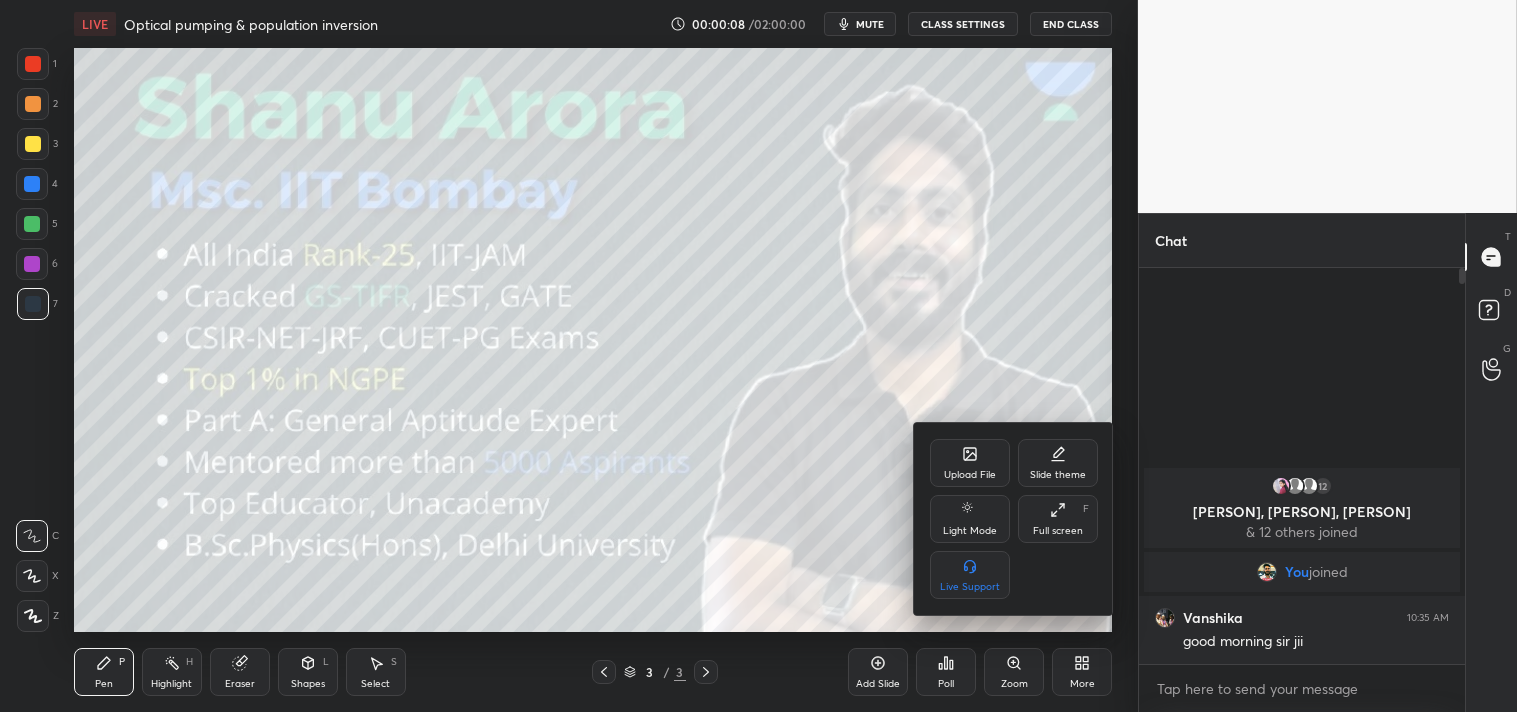 click on "Upload File" at bounding box center [970, 475] 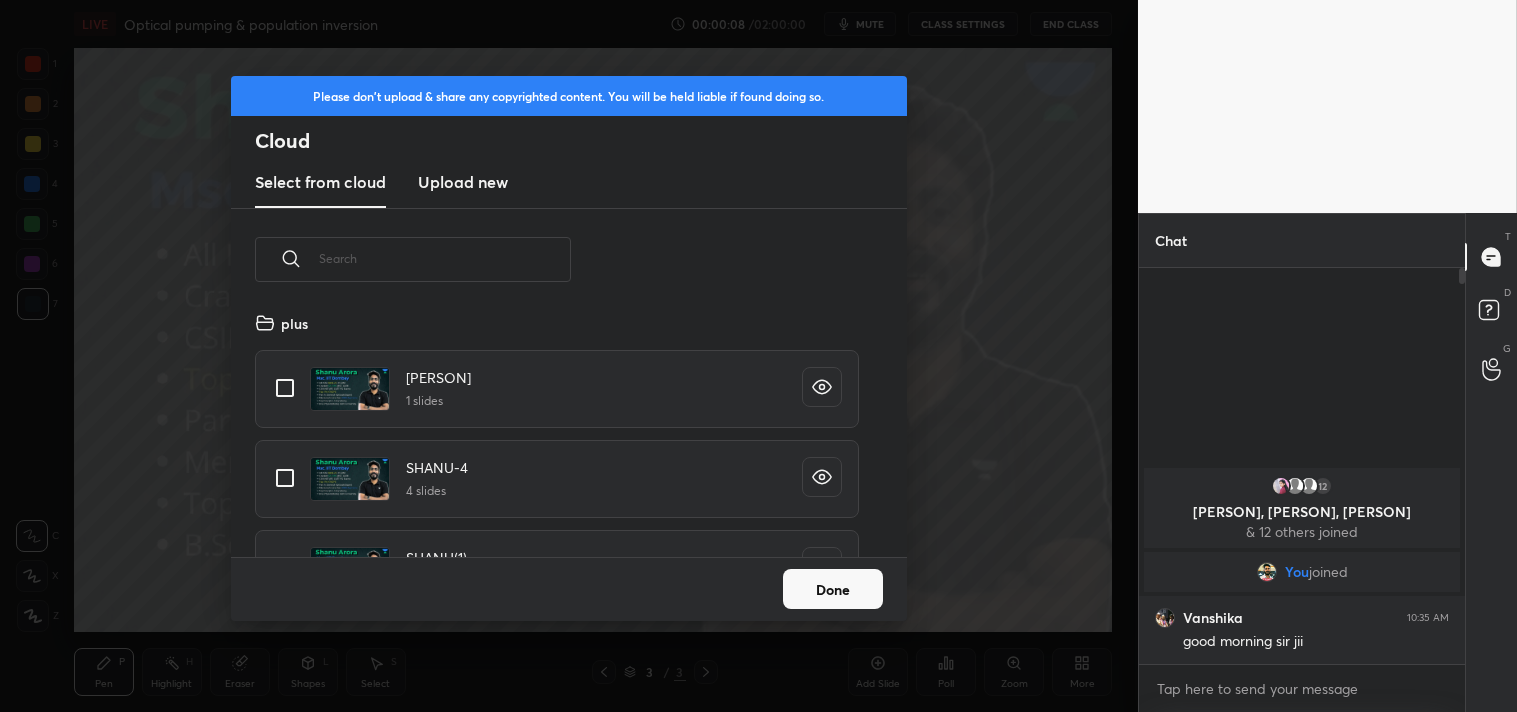 scroll, scrollTop: 6, scrollLeft: 11, axis: both 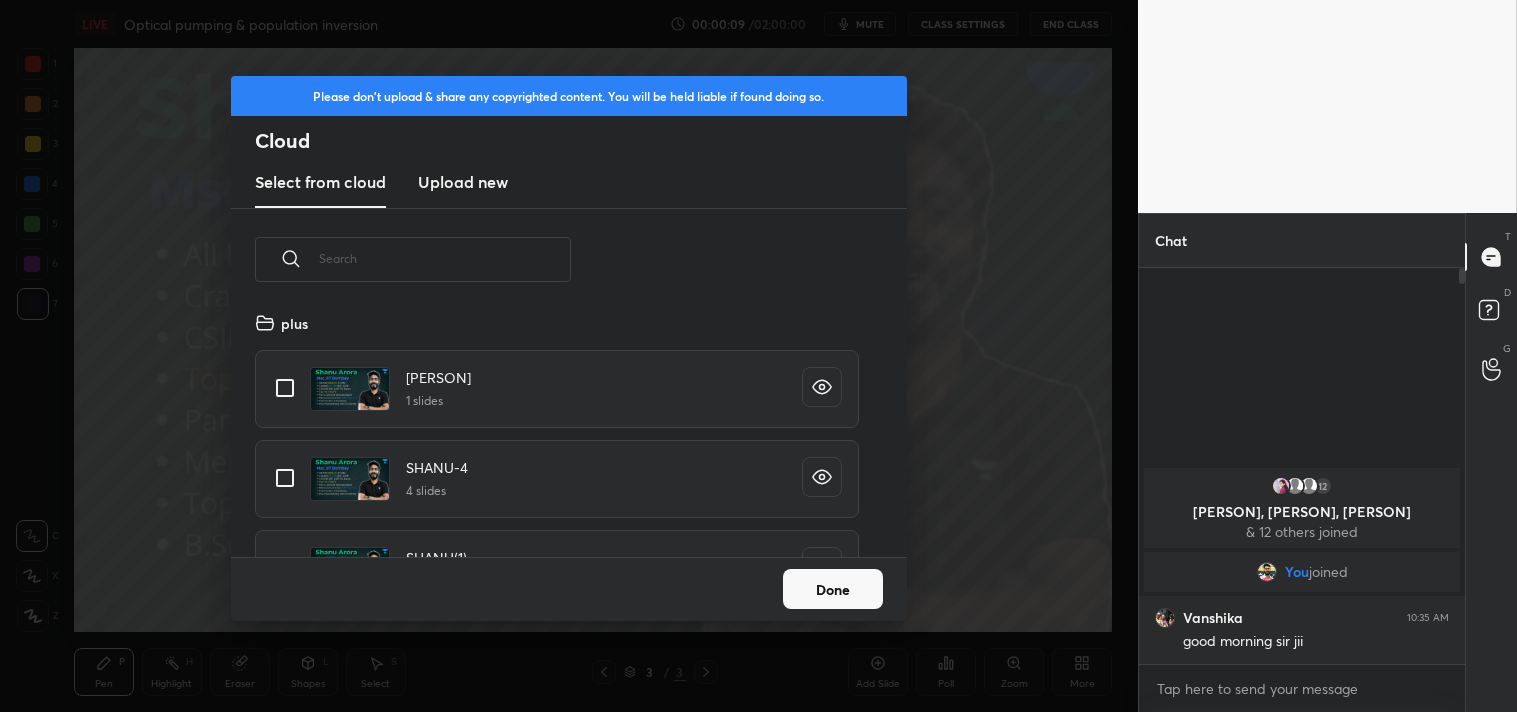 click on "Upload new" at bounding box center (463, 182) 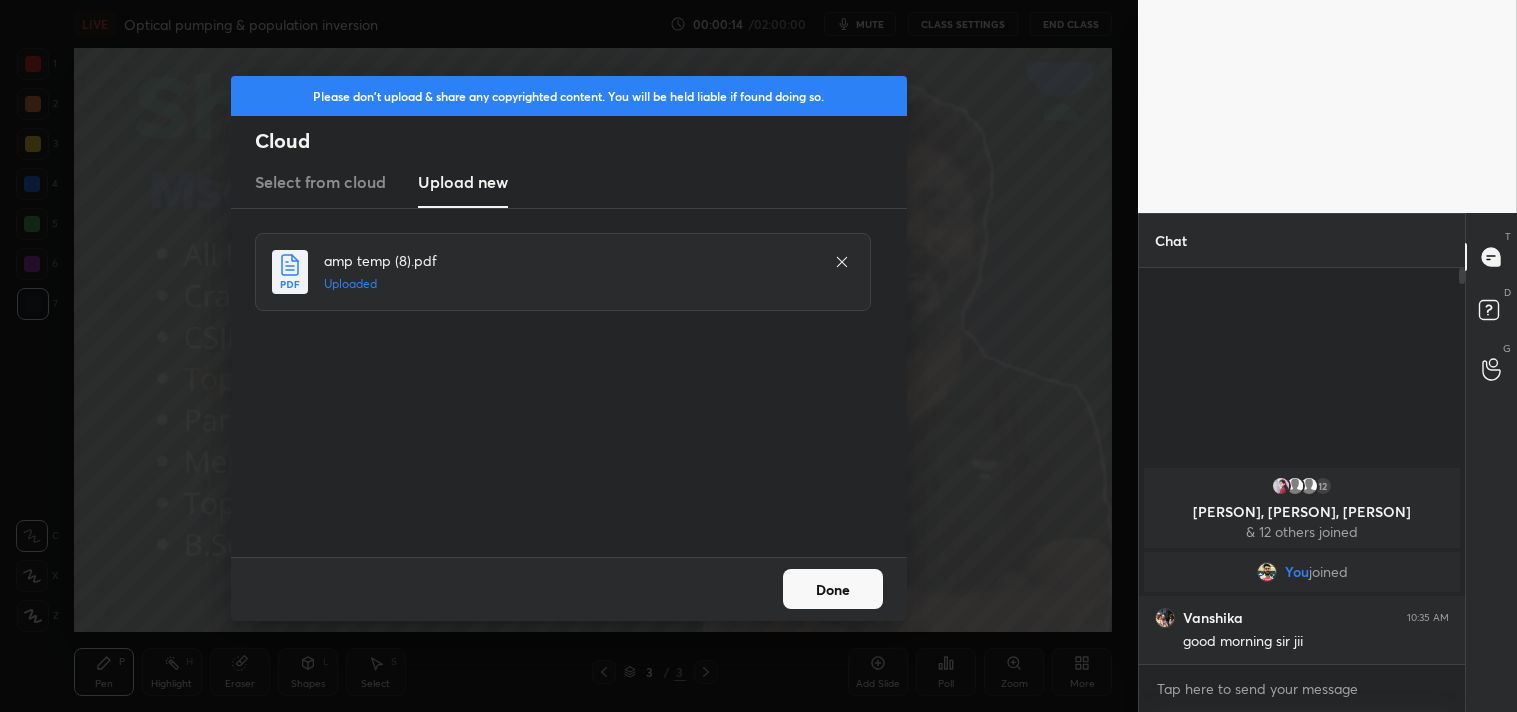 click on "Done" at bounding box center [833, 589] 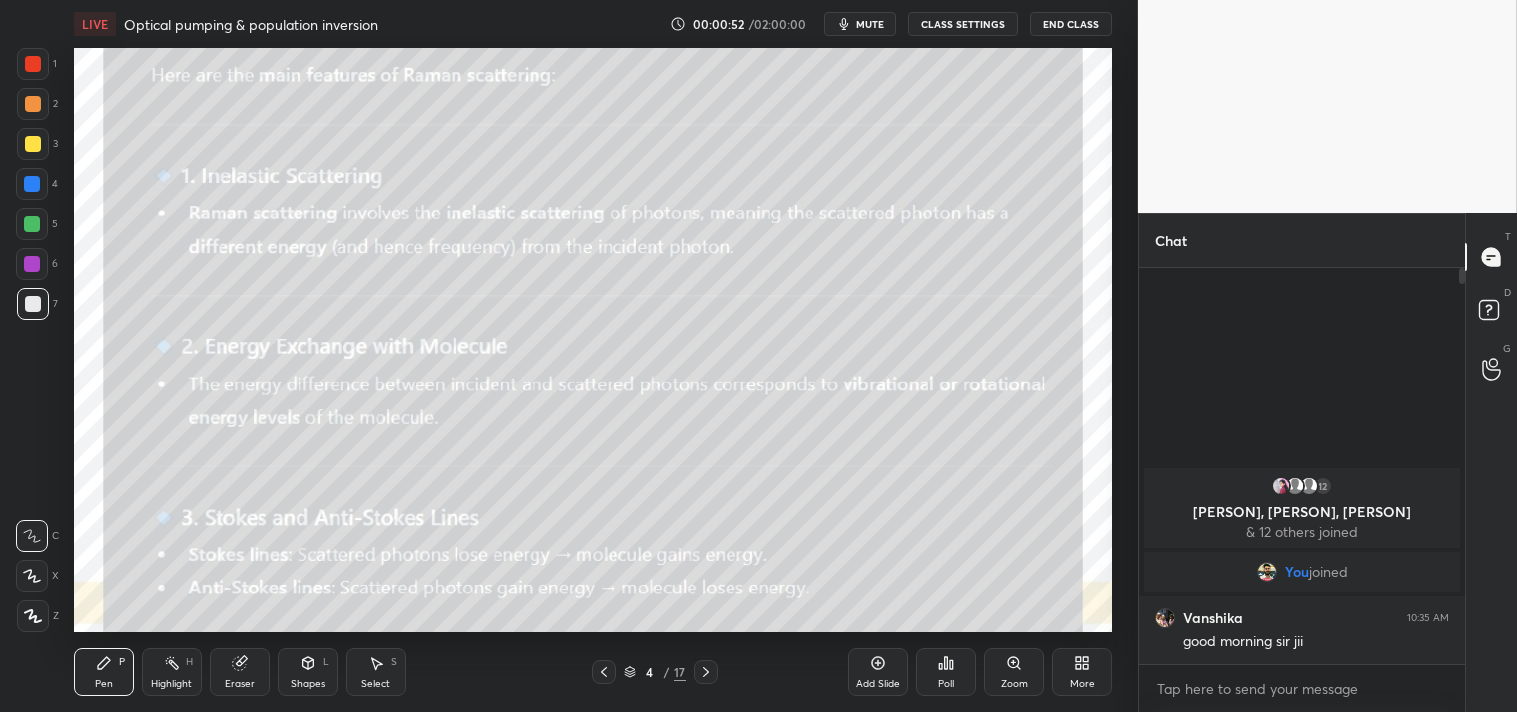 click at bounding box center (33, 144) 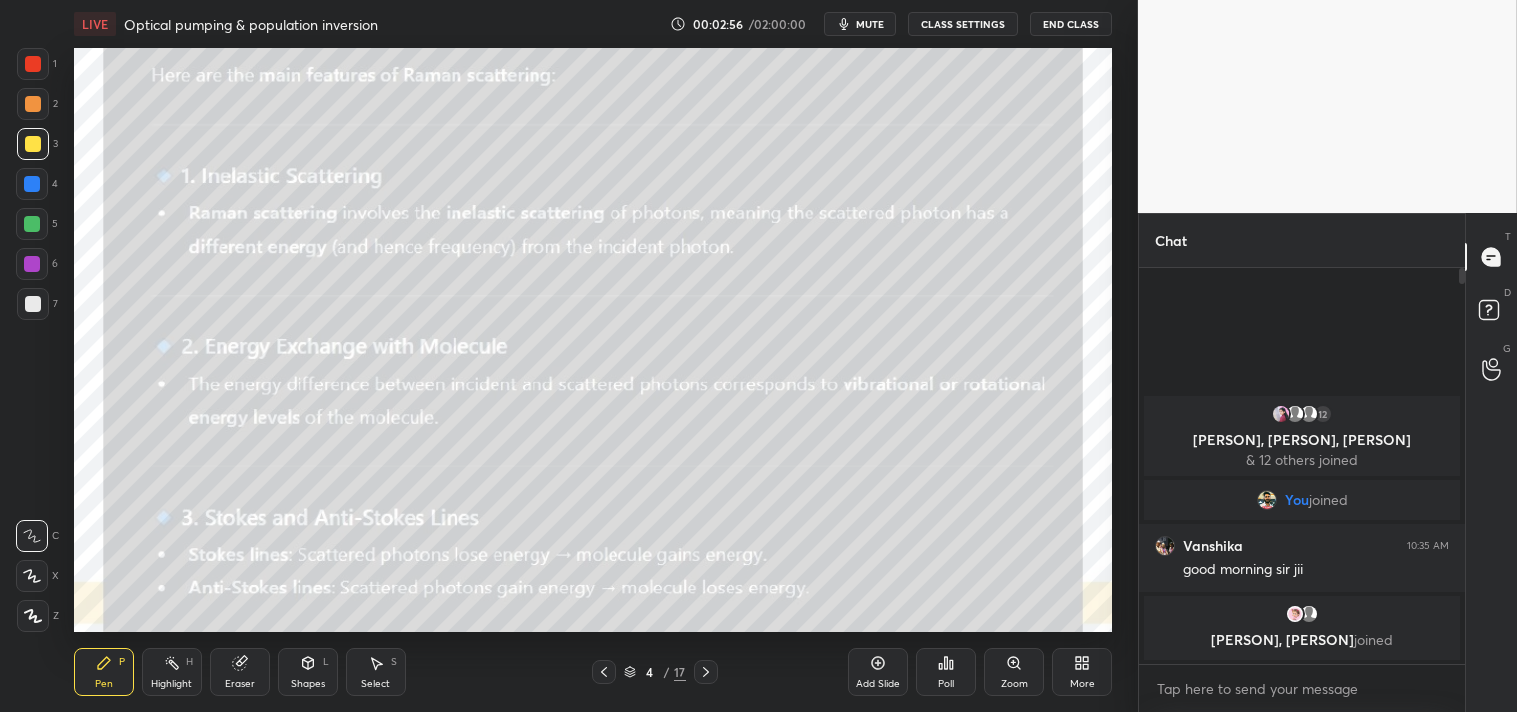 click at bounding box center (33, 304) 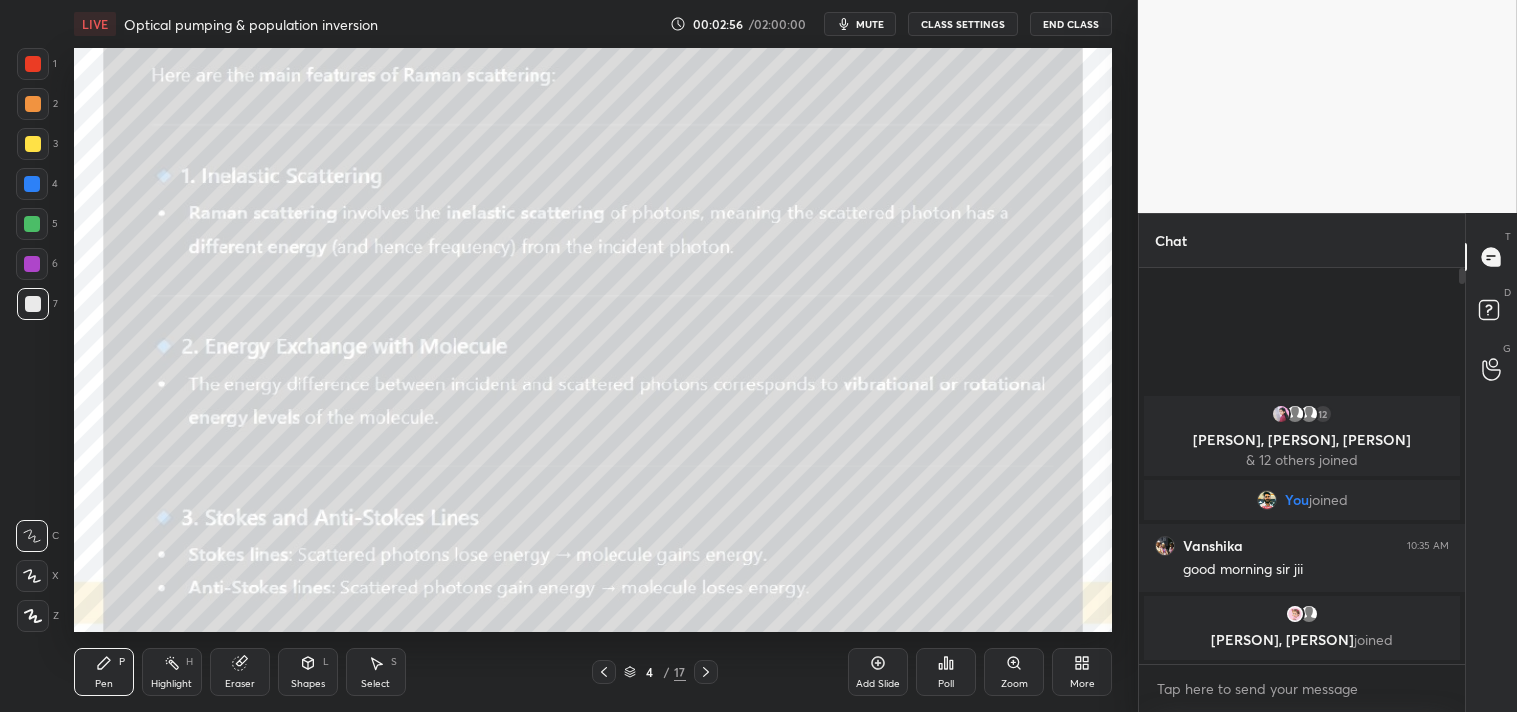click at bounding box center (33, 304) 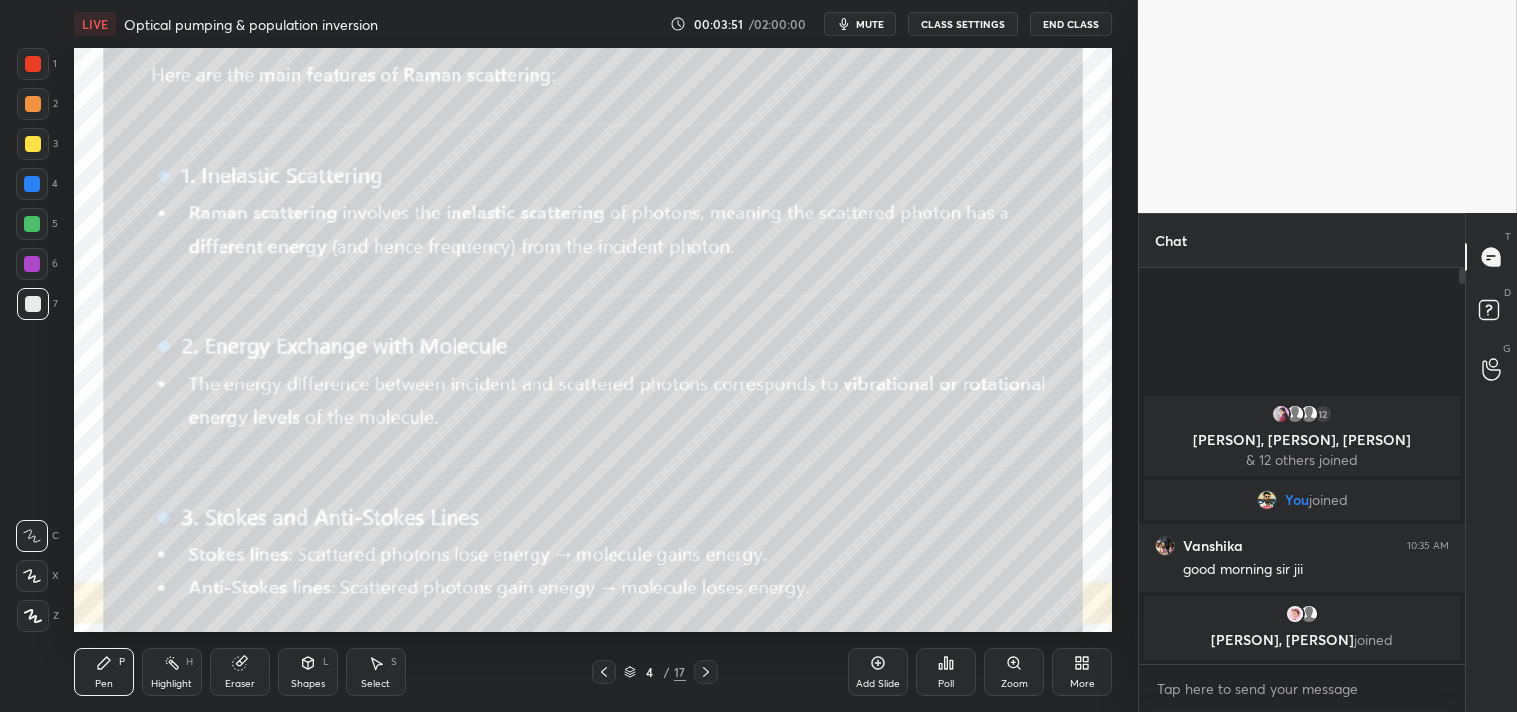 click on "Highlight" at bounding box center [171, 684] 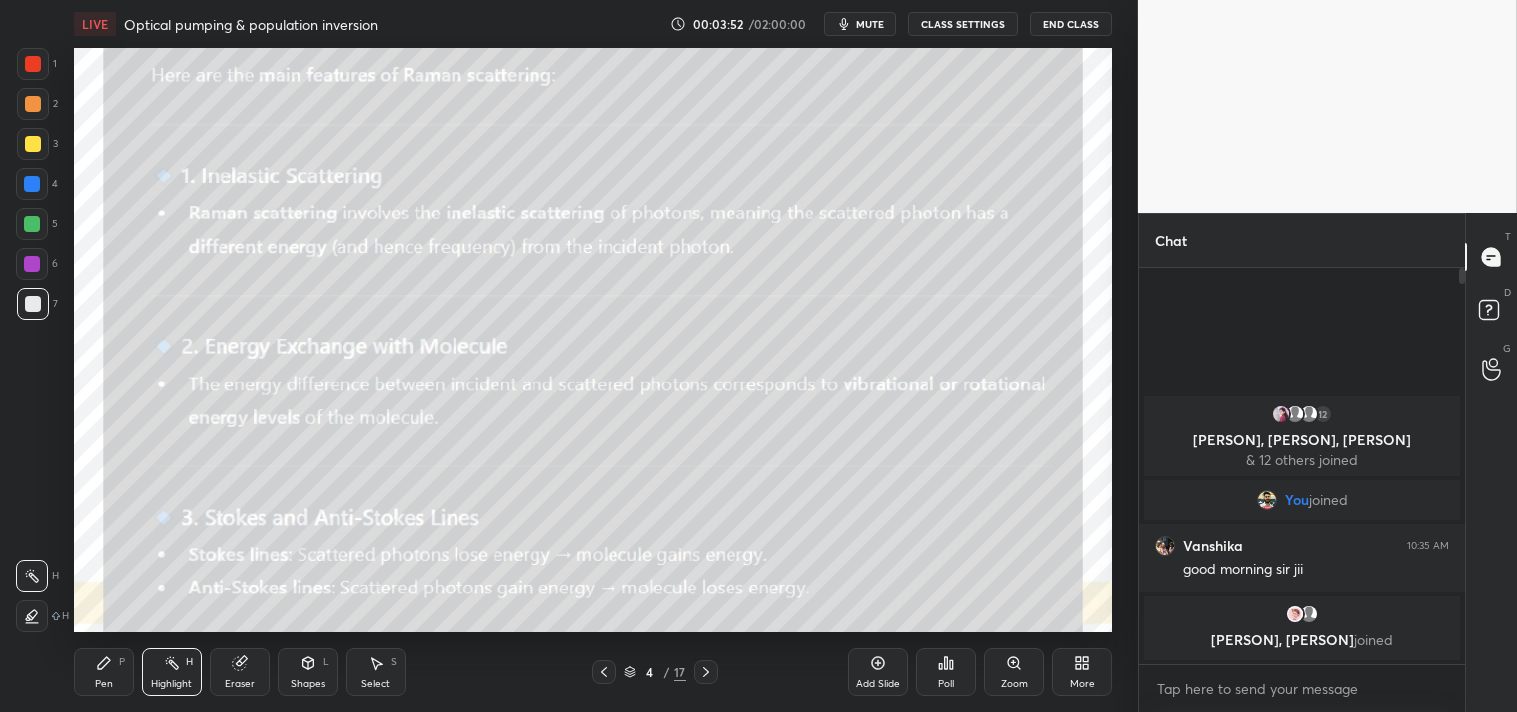 click on "Highlight H" at bounding box center (172, 672) 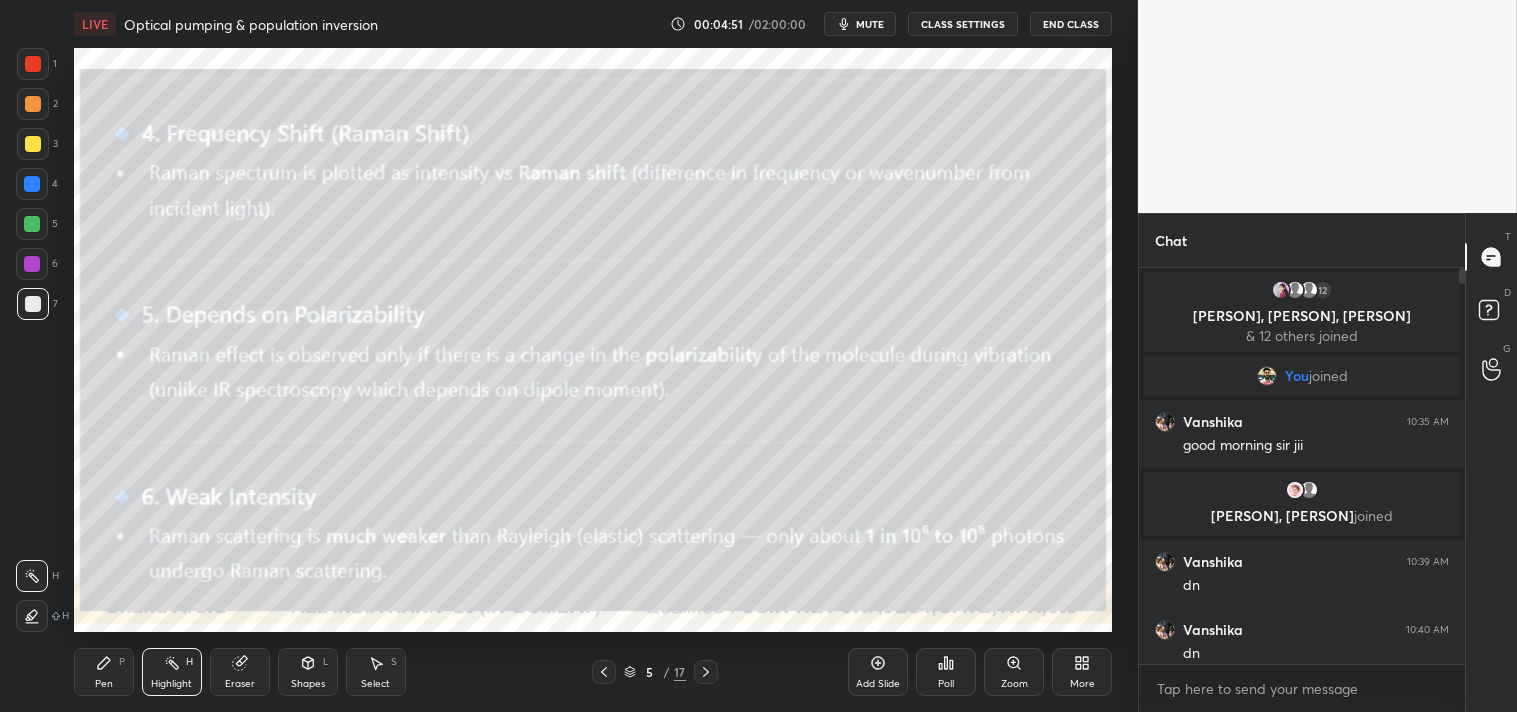 click on "Highlight H" at bounding box center [172, 672] 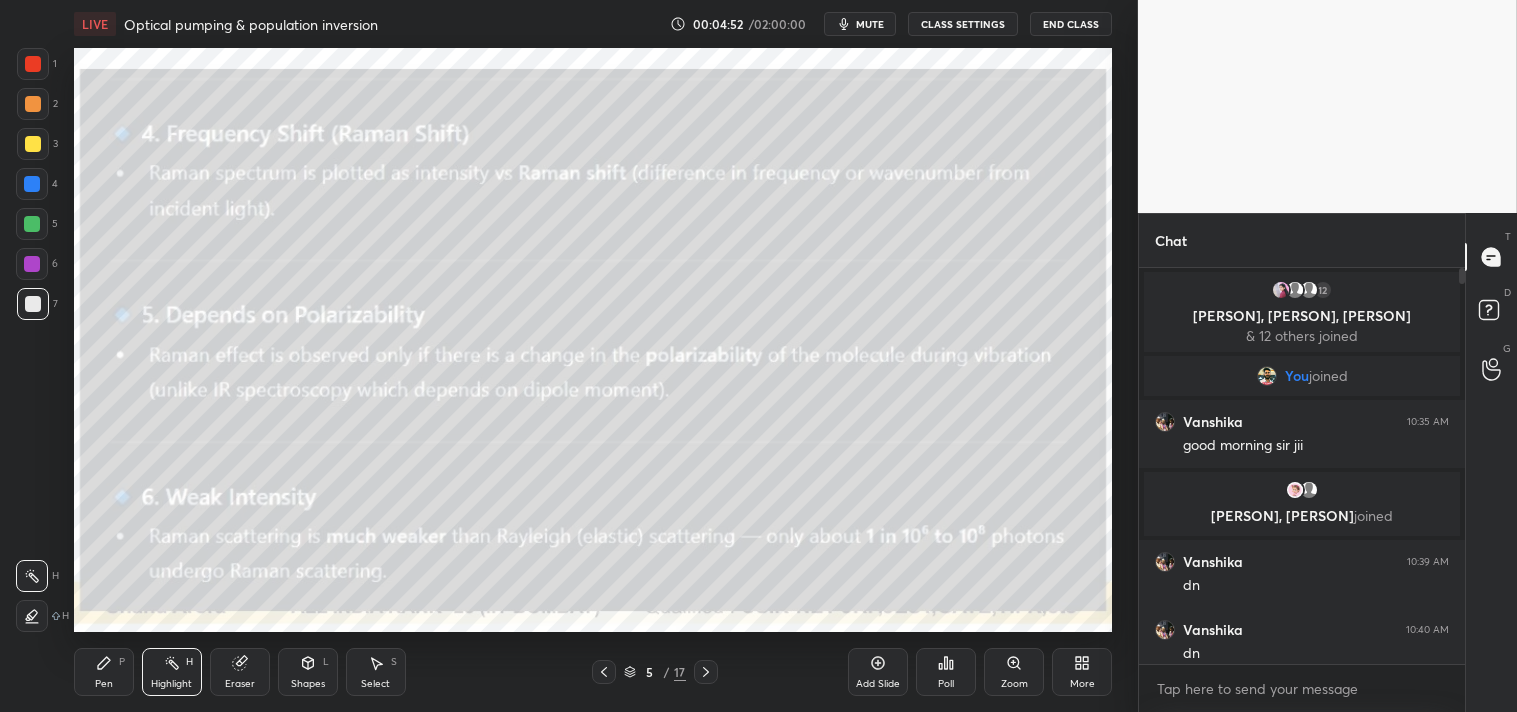 click 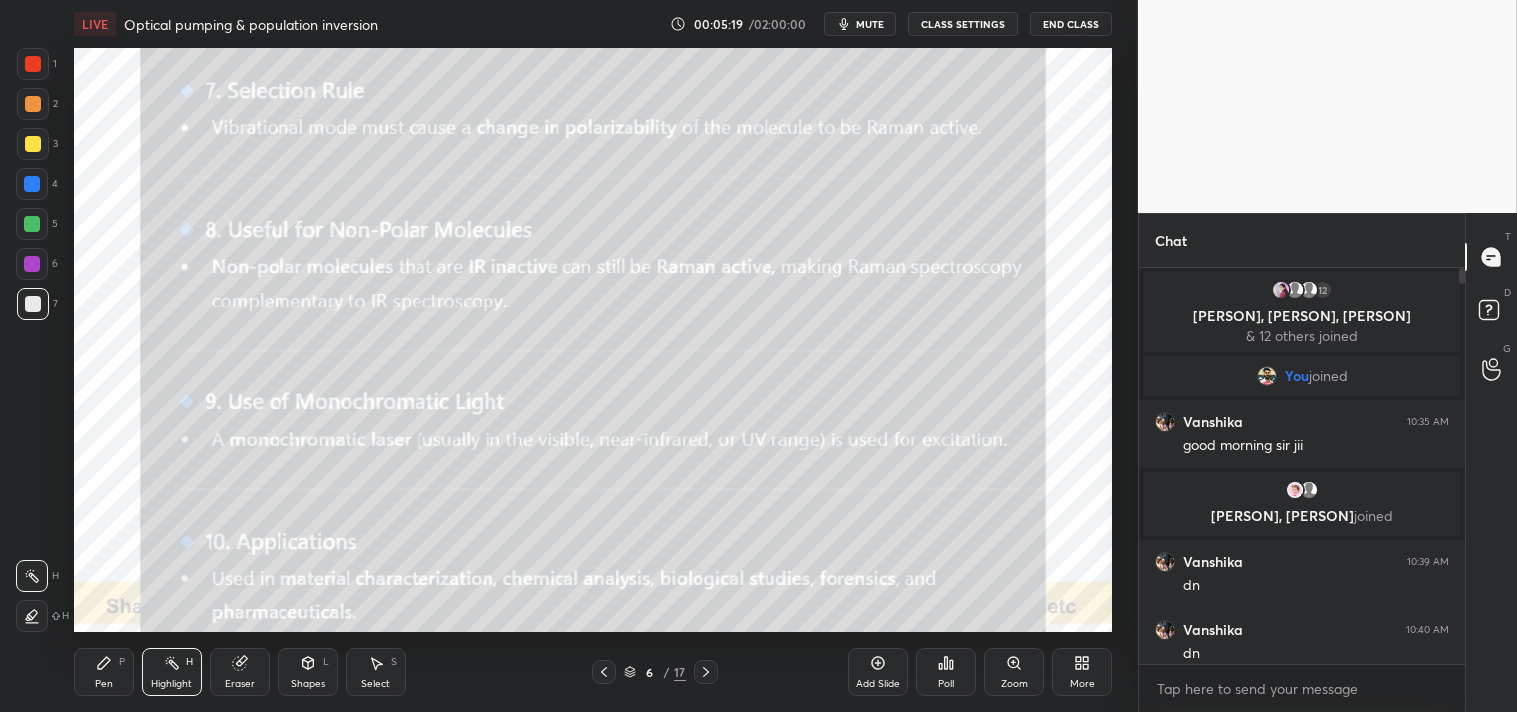 click on "Pen" at bounding box center (104, 684) 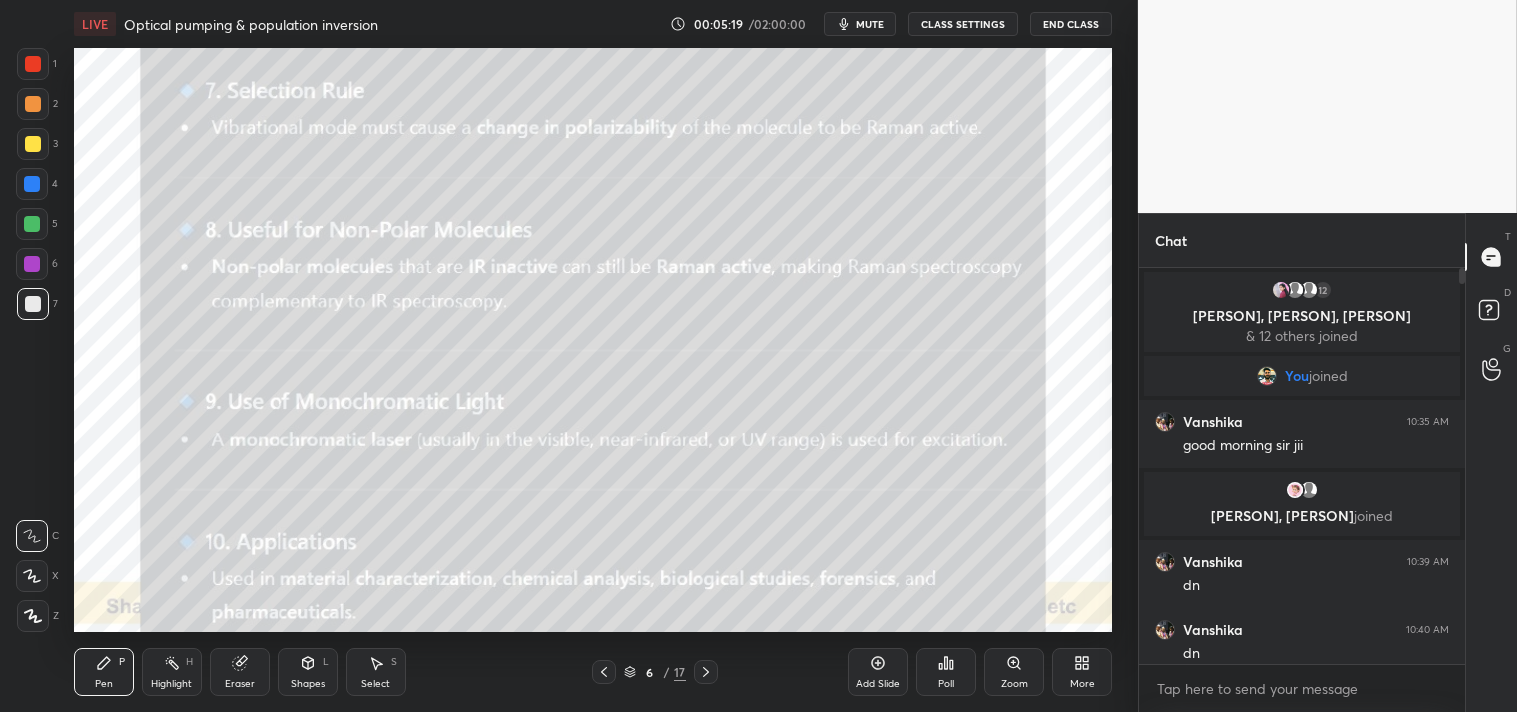 click on "Pen P" at bounding box center (104, 672) 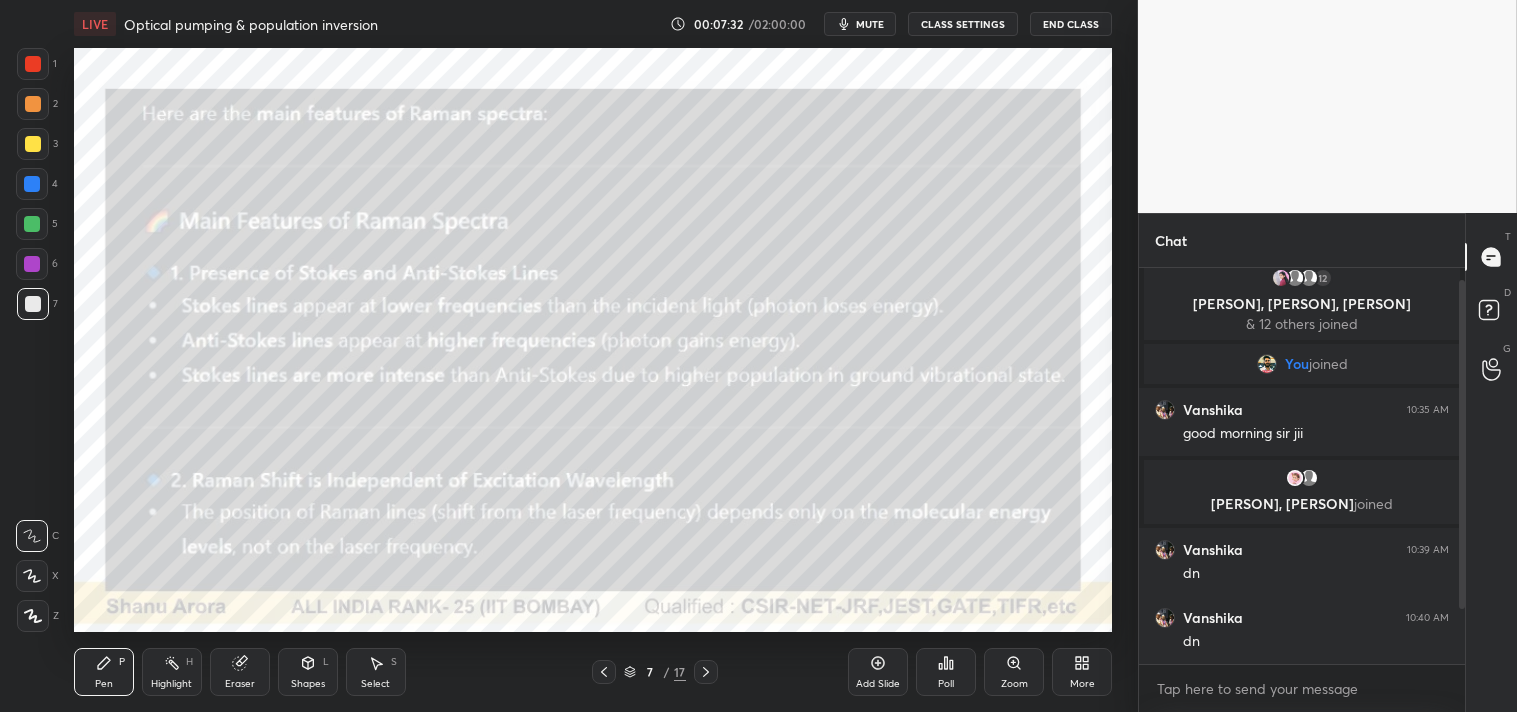 scroll, scrollTop: 80, scrollLeft: 0, axis: vertical 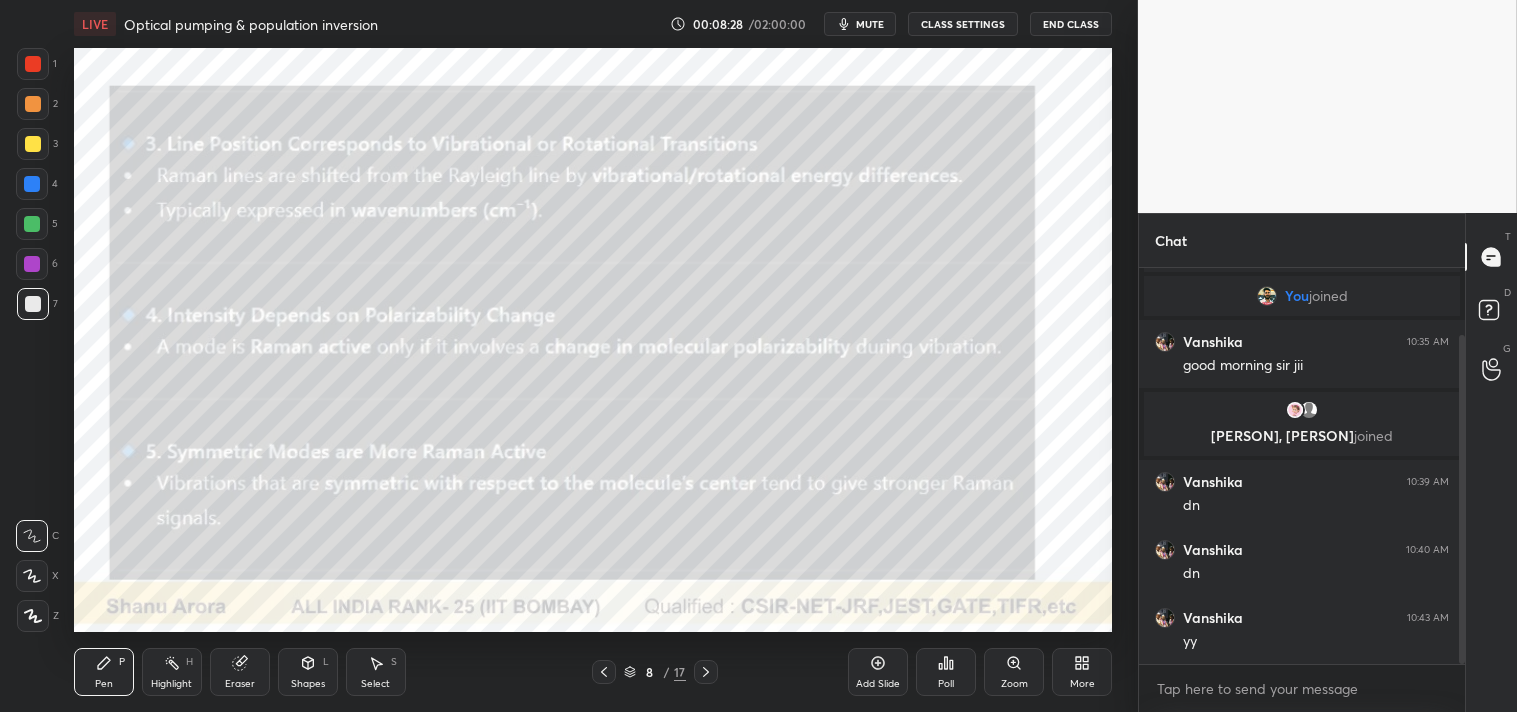 click at bounding box center [32, 184] 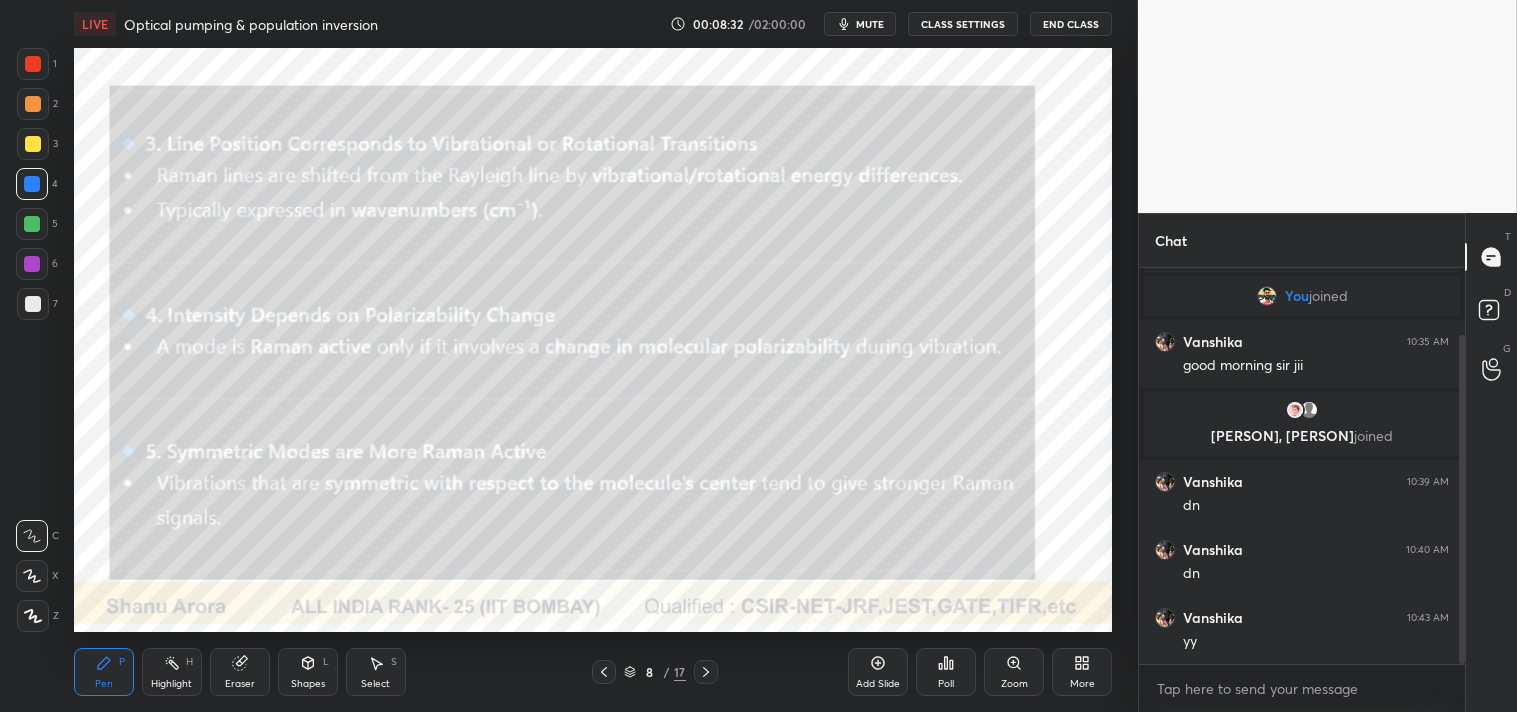 click at bounding box center [33, 64] 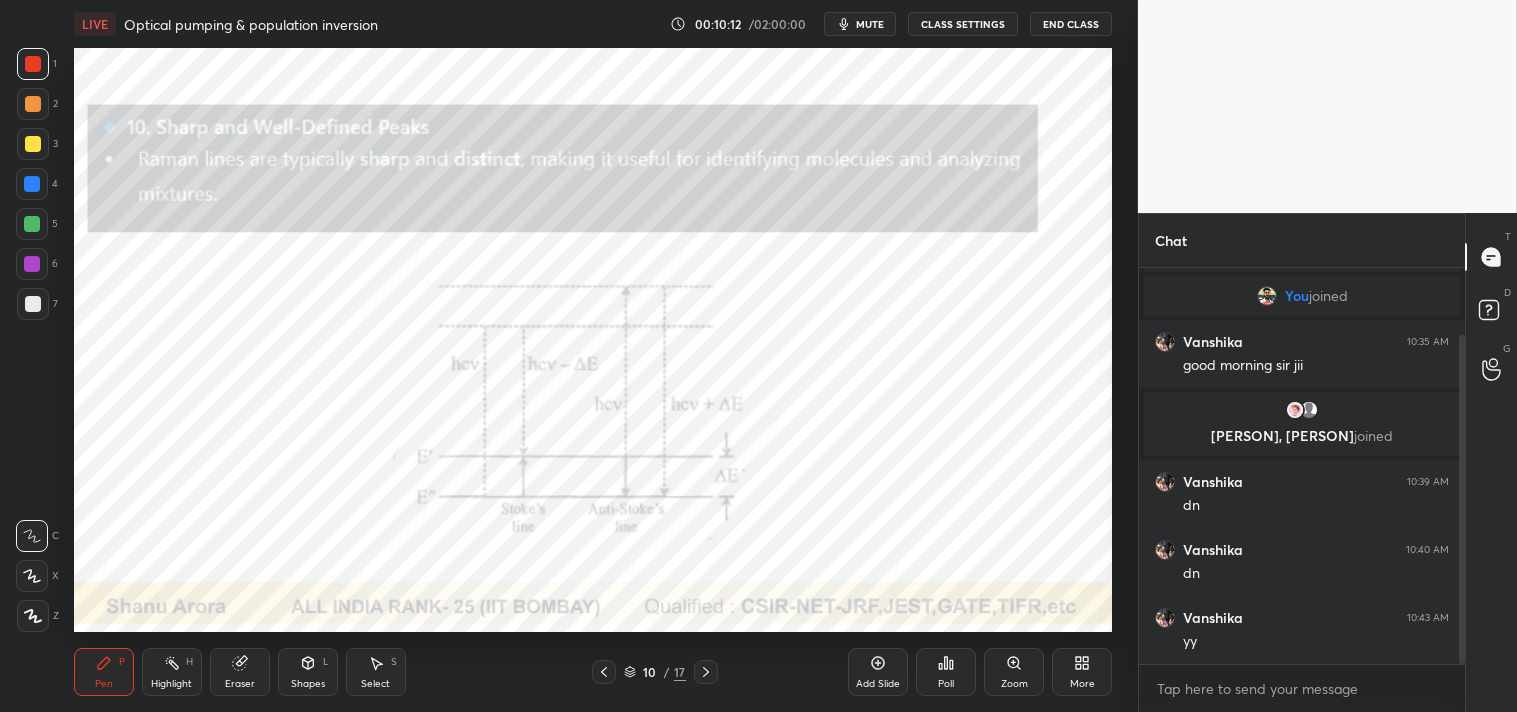 click on "Add Slide" at bounding box center [878, 684] 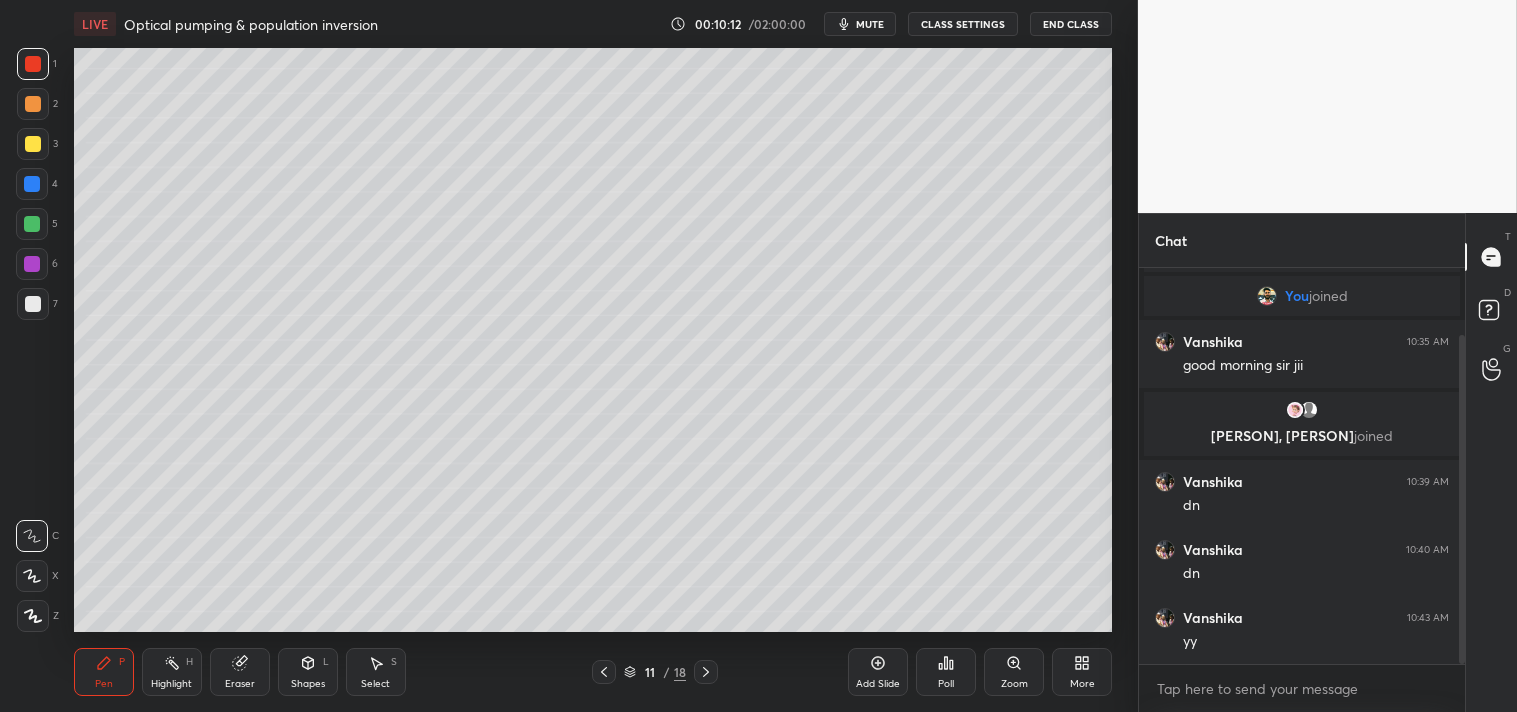 click on "Shapes L" at bounding box center (308, 672) 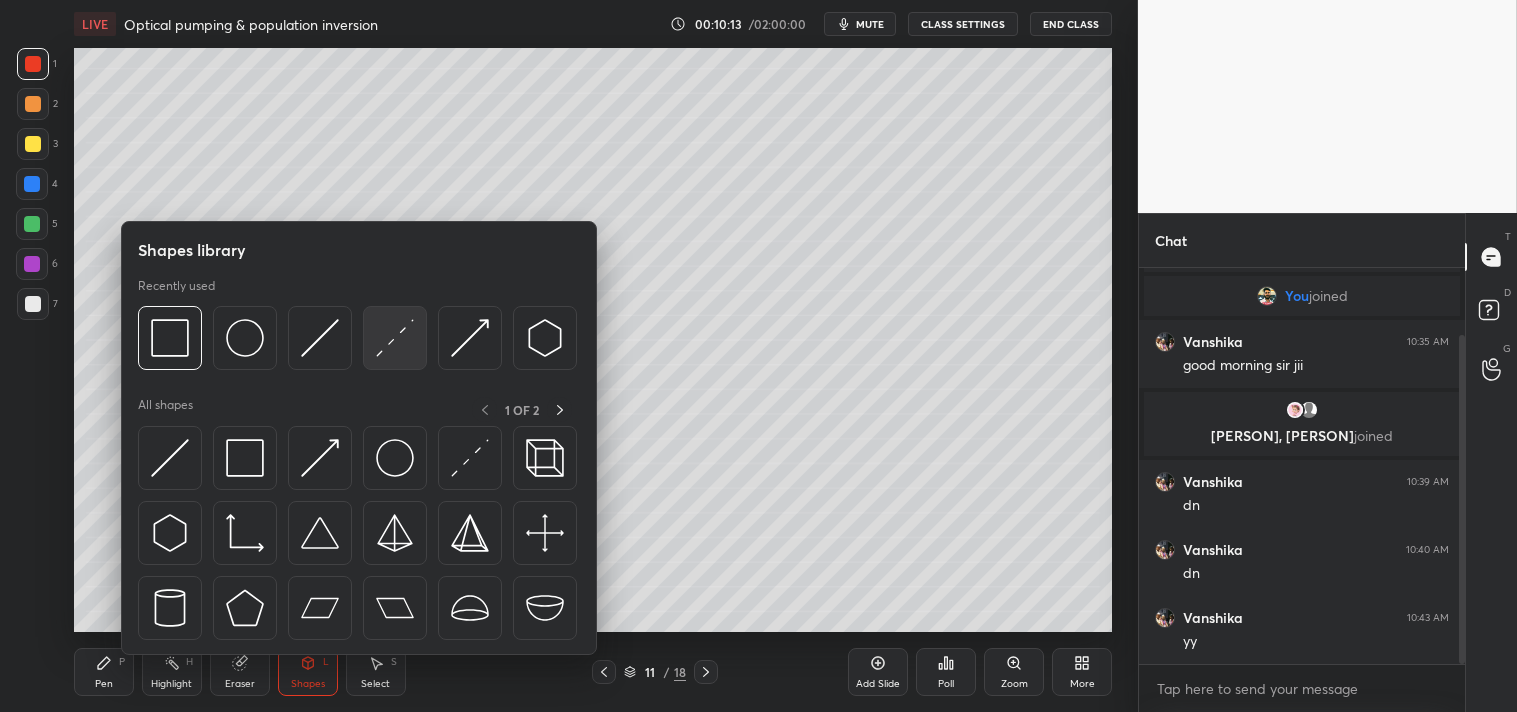 click at bounding box center (395, 338) 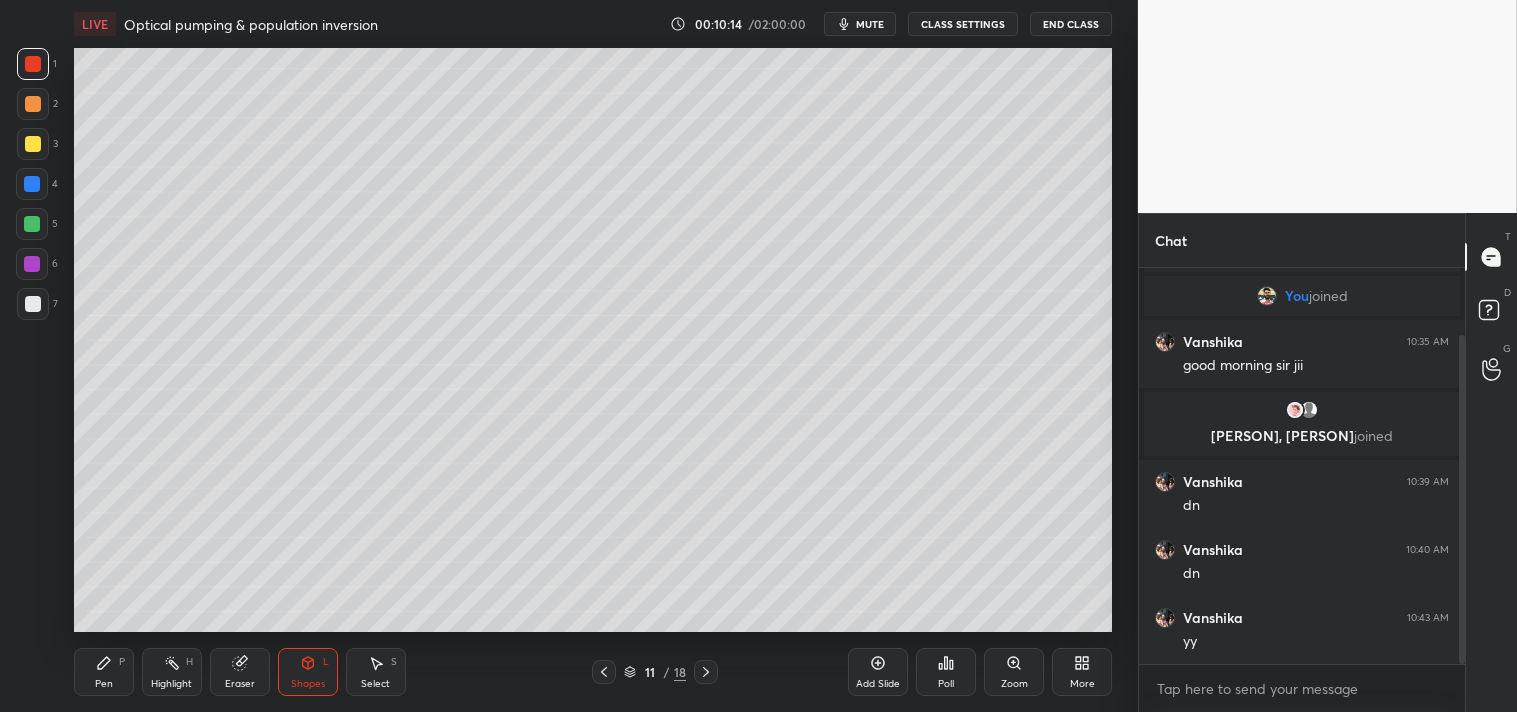 click at bounding box center [33, 304] 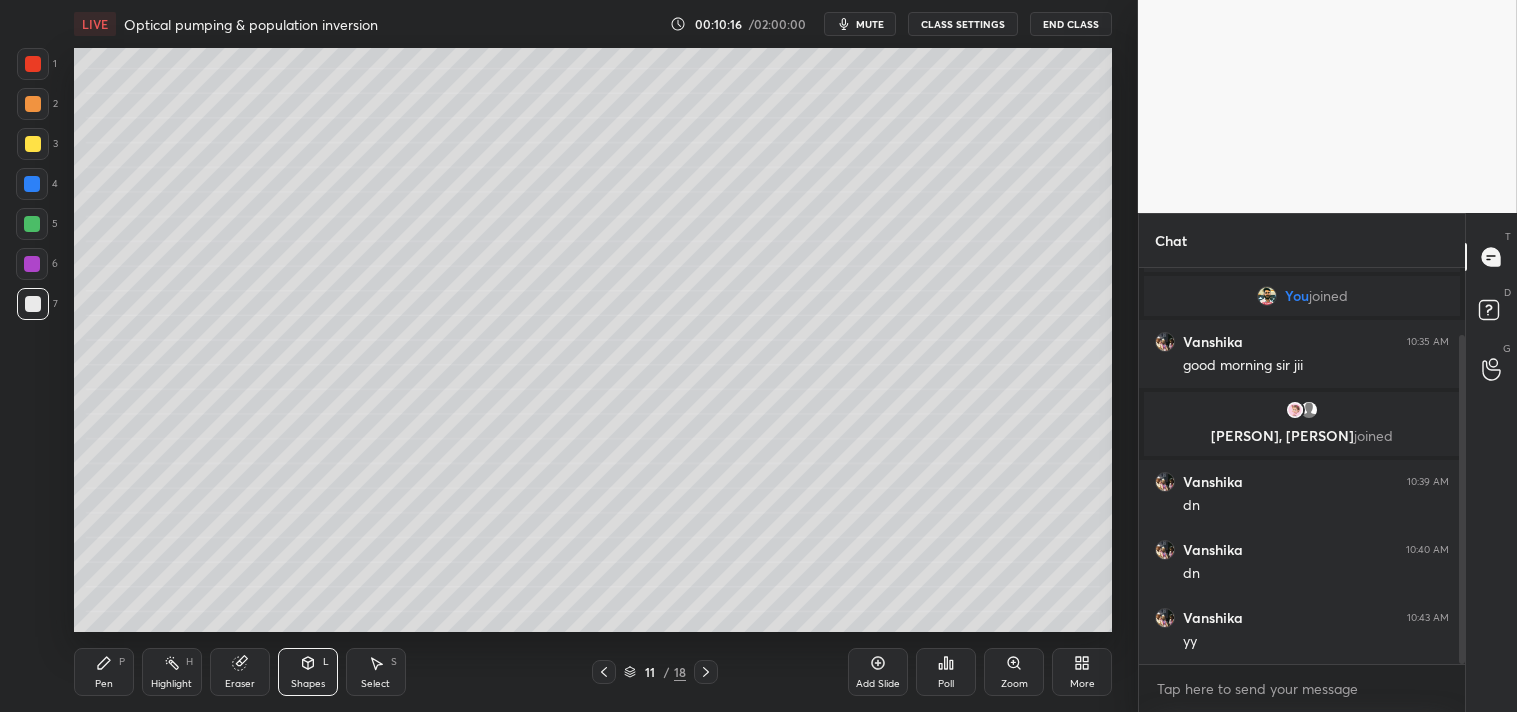 click on "Zoom" at bounding box center [1014, 684] 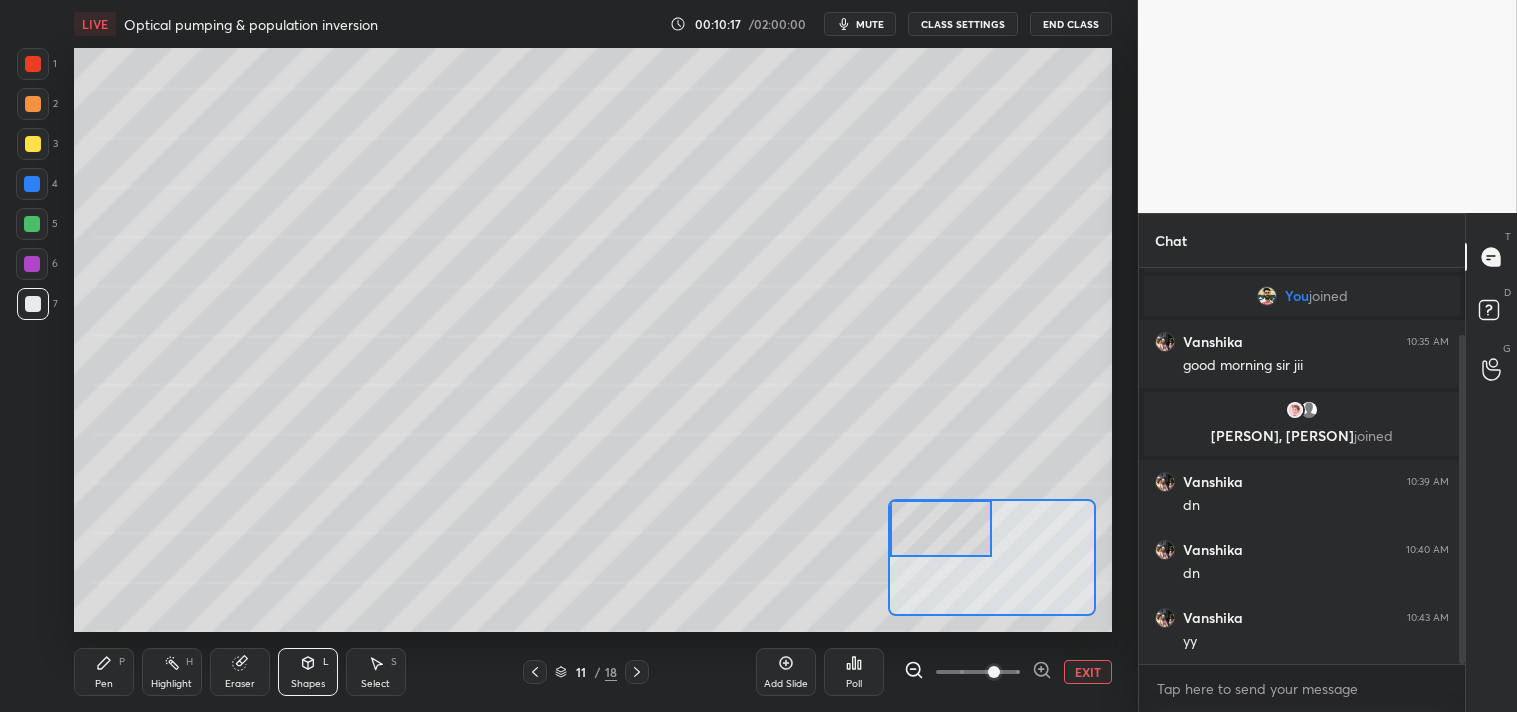 click on "Pen P" at bounding box center (104, 672) 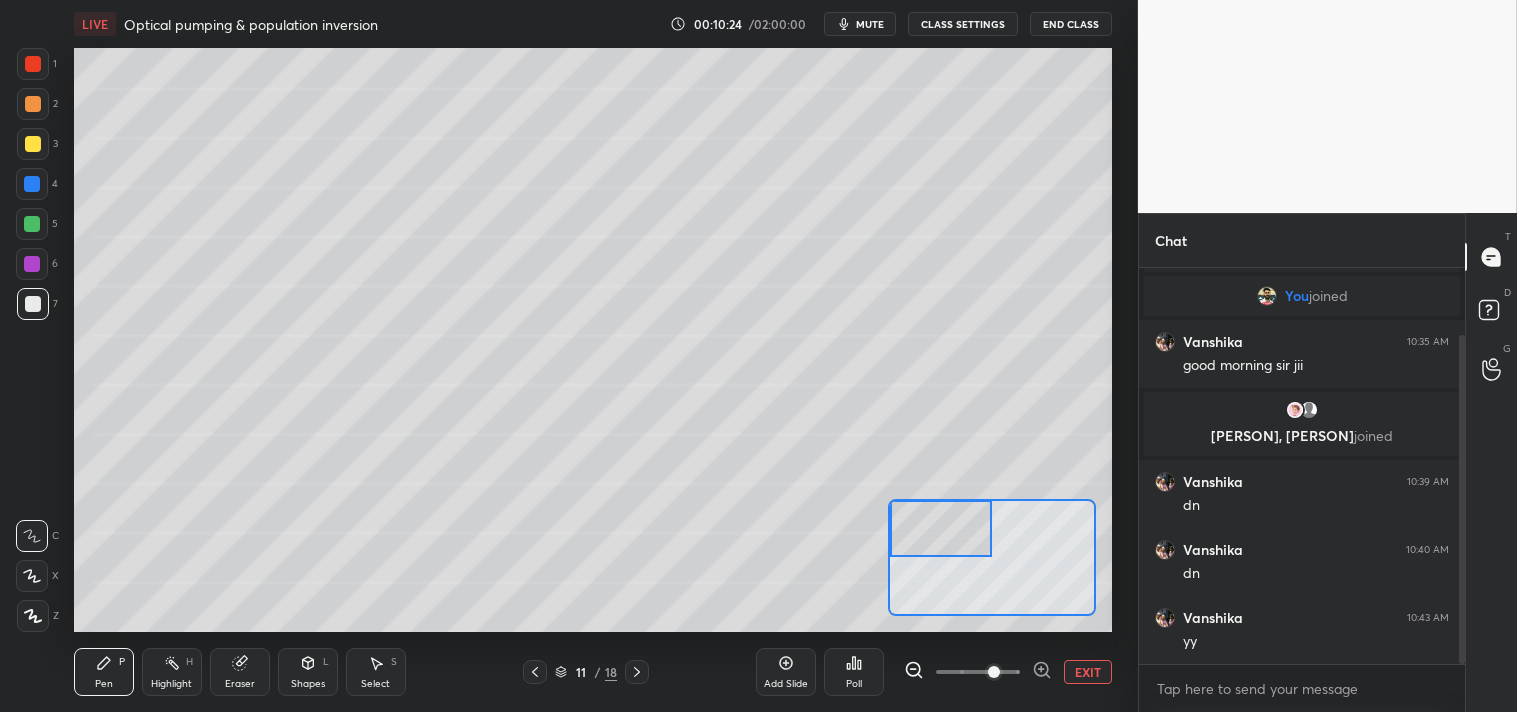 scroll, scrollTop: 147, scrollLeft: 0, axis: vertical 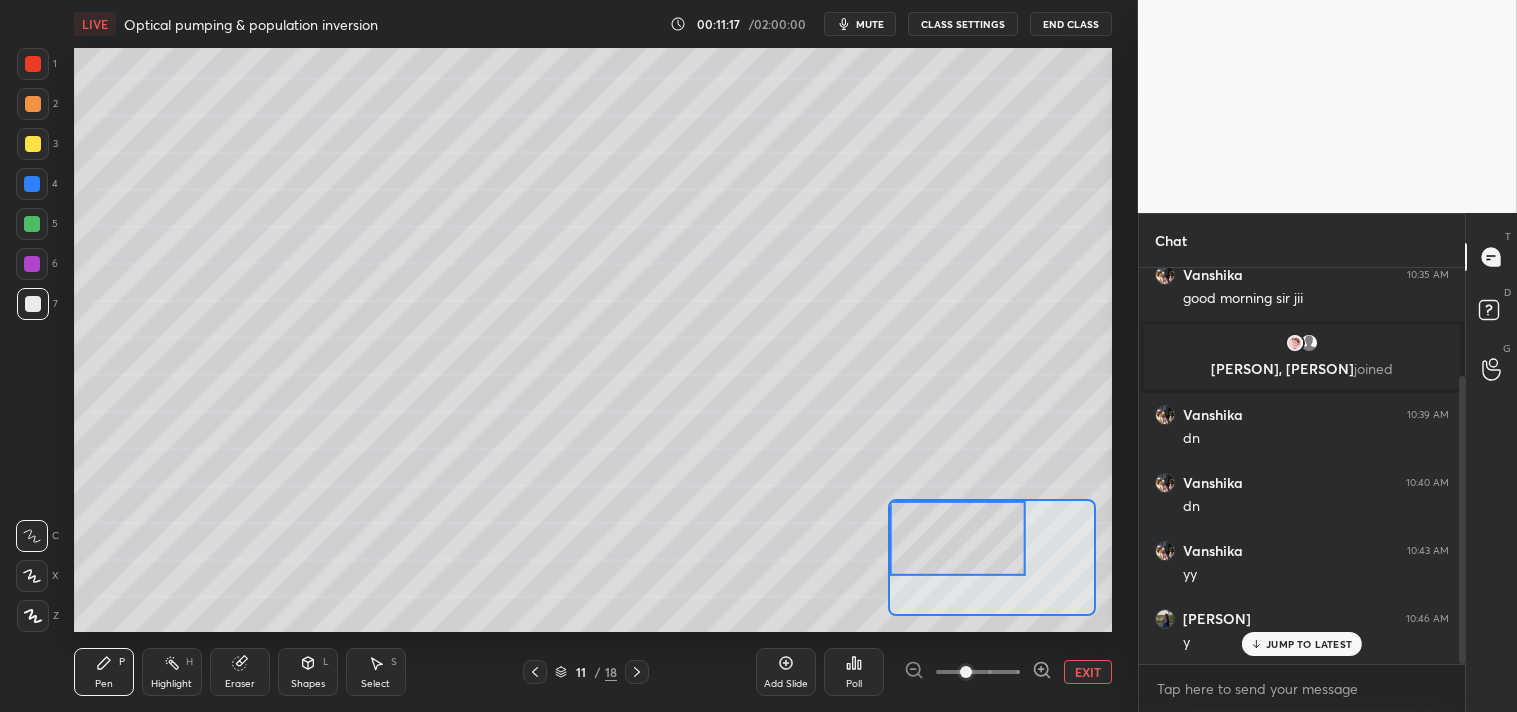 click on "EXIT" at bounding box center (1088, 672) 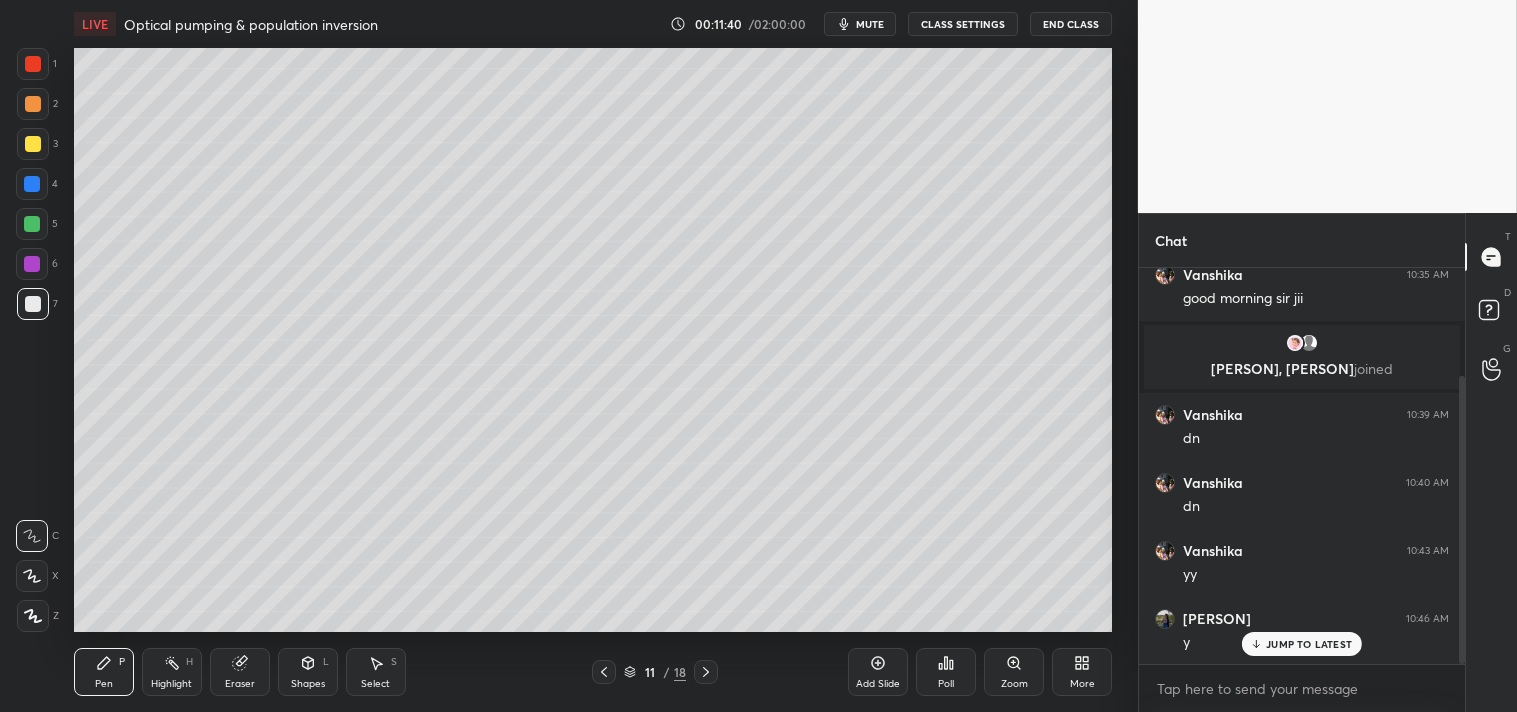 click on "Shapes L" at bounding box center [308, 672] 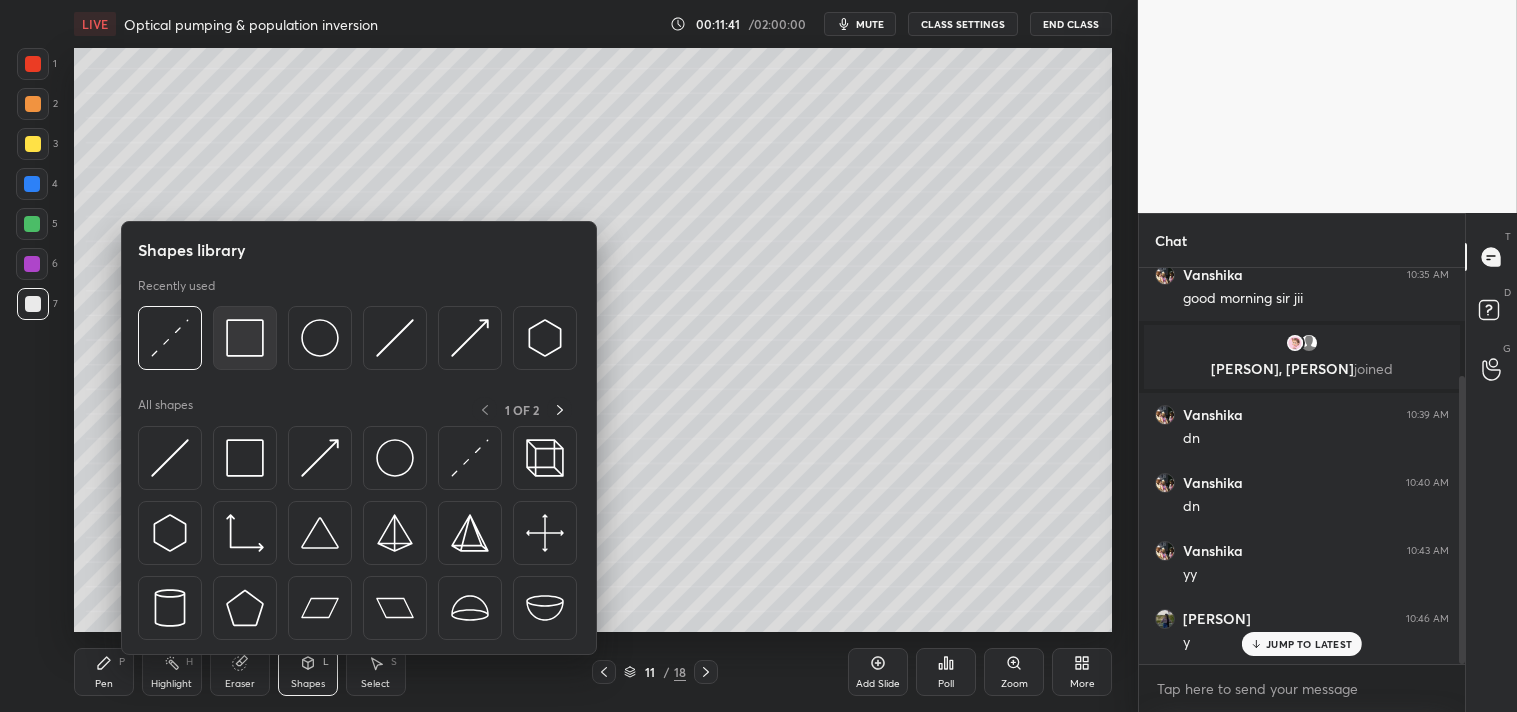 click at bounding box center [245, 338] 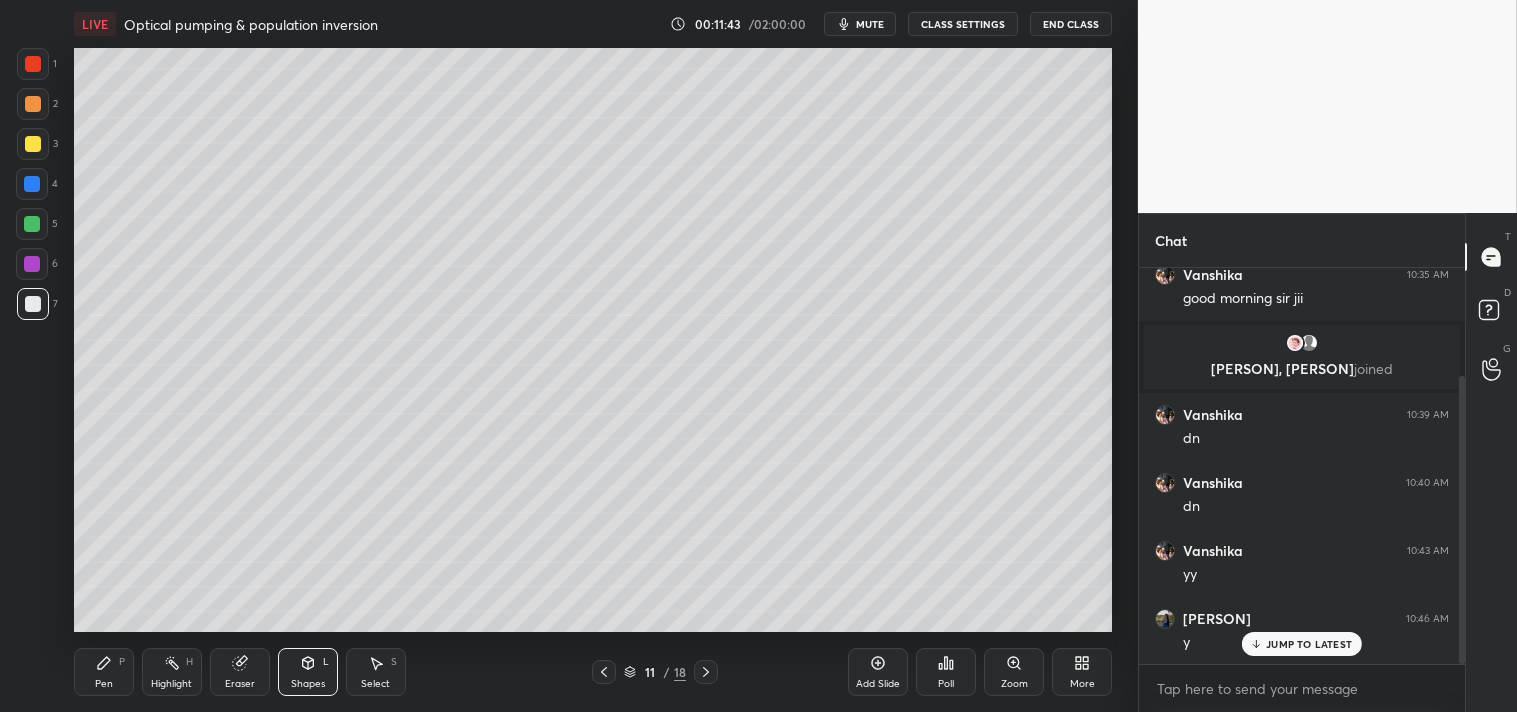 click on "Pen" at bounding box center [104, 684] 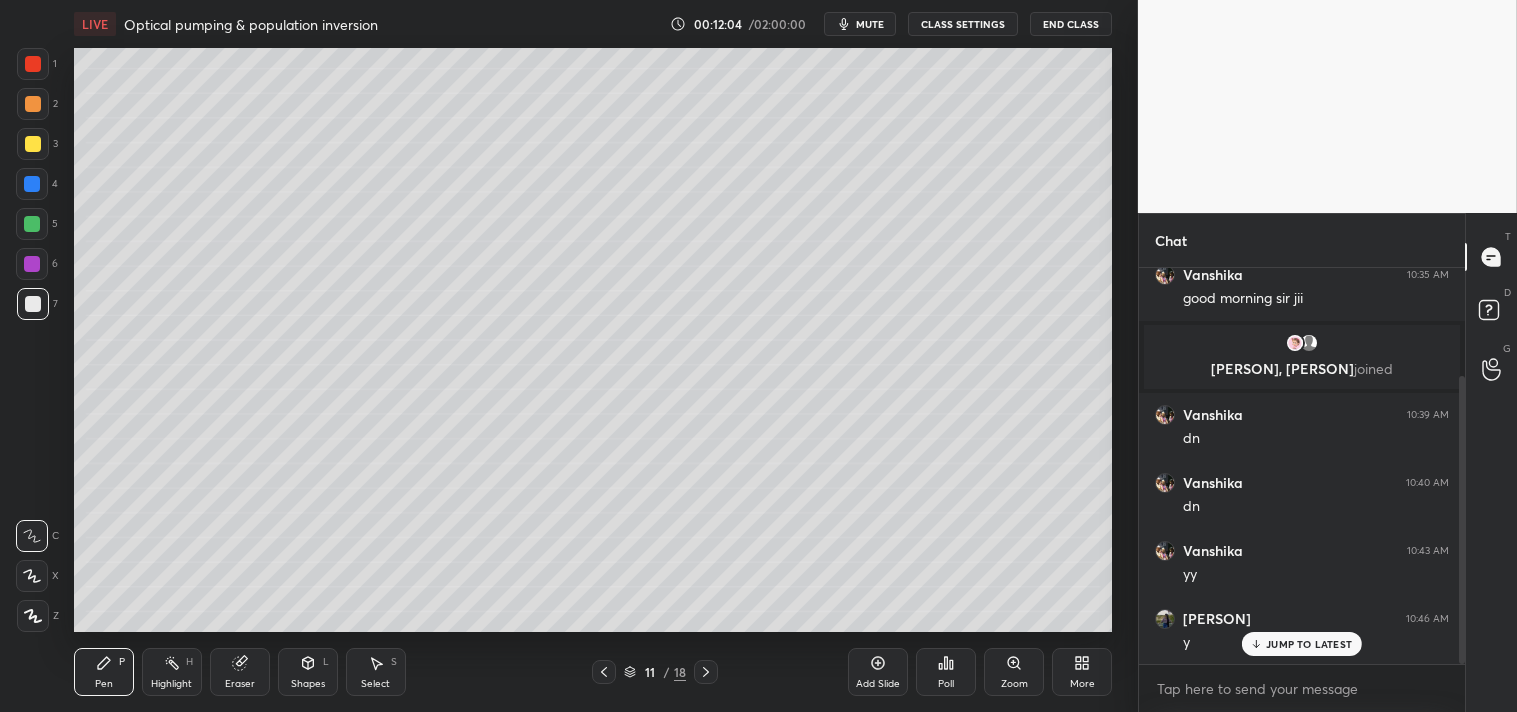 click 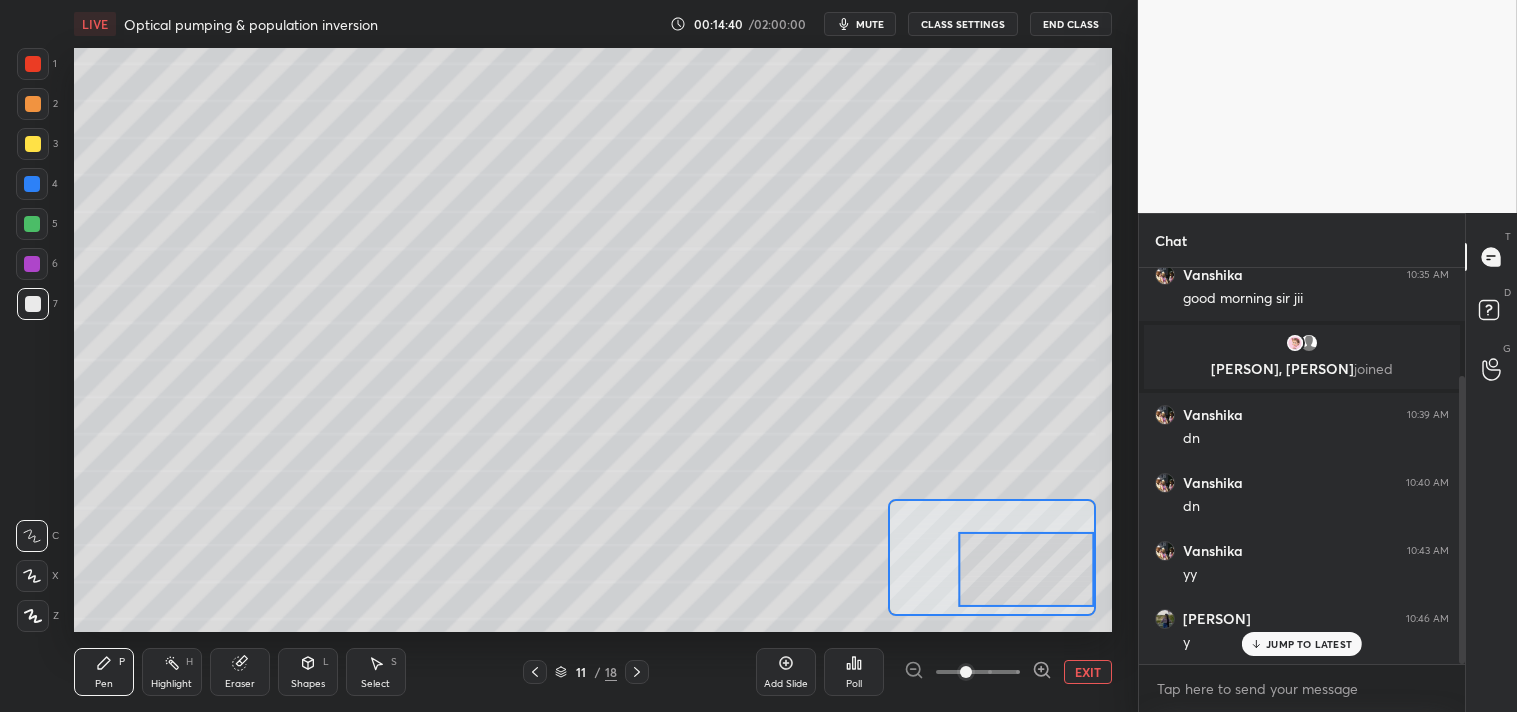 click on "EXIT" at bounding box center [1088, 672] 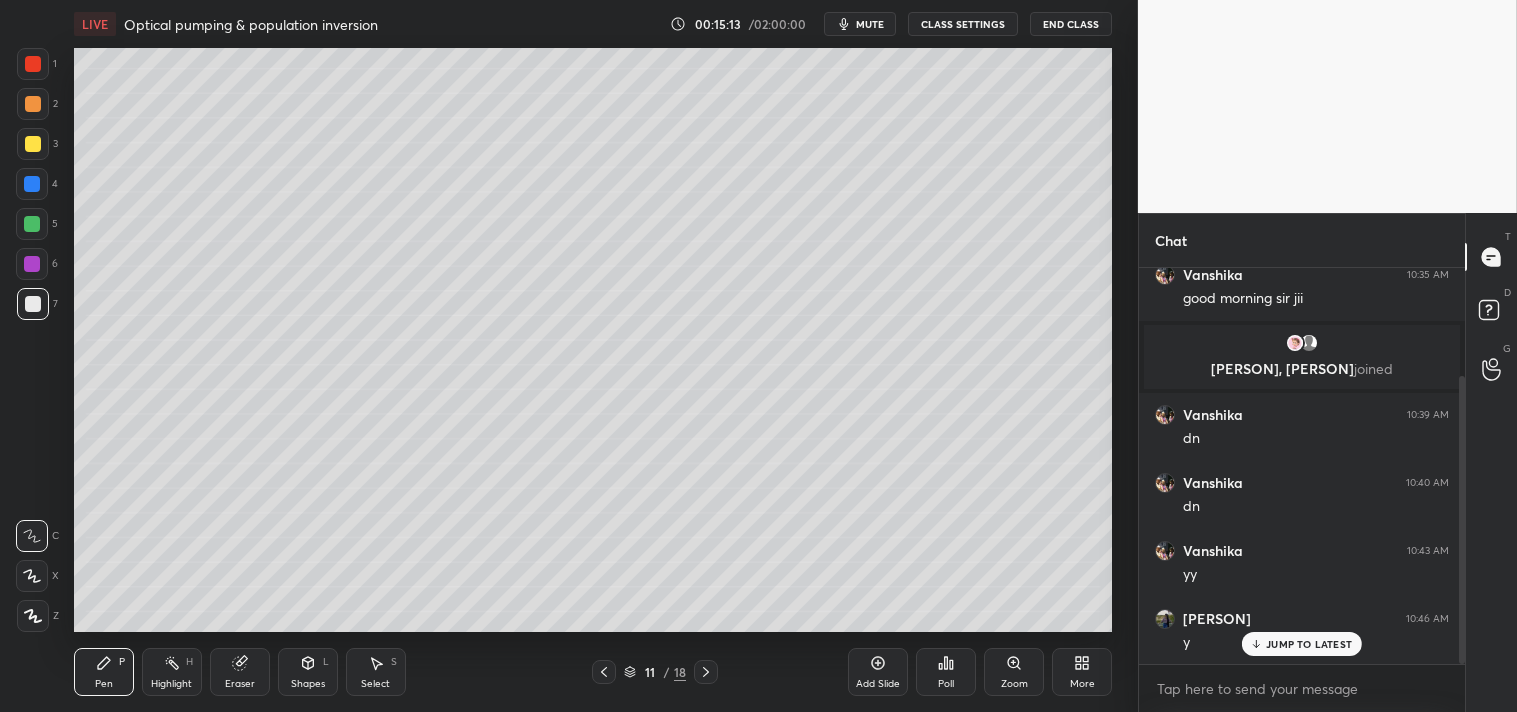 click on "Add Slide" at bounding box center [878, 684] 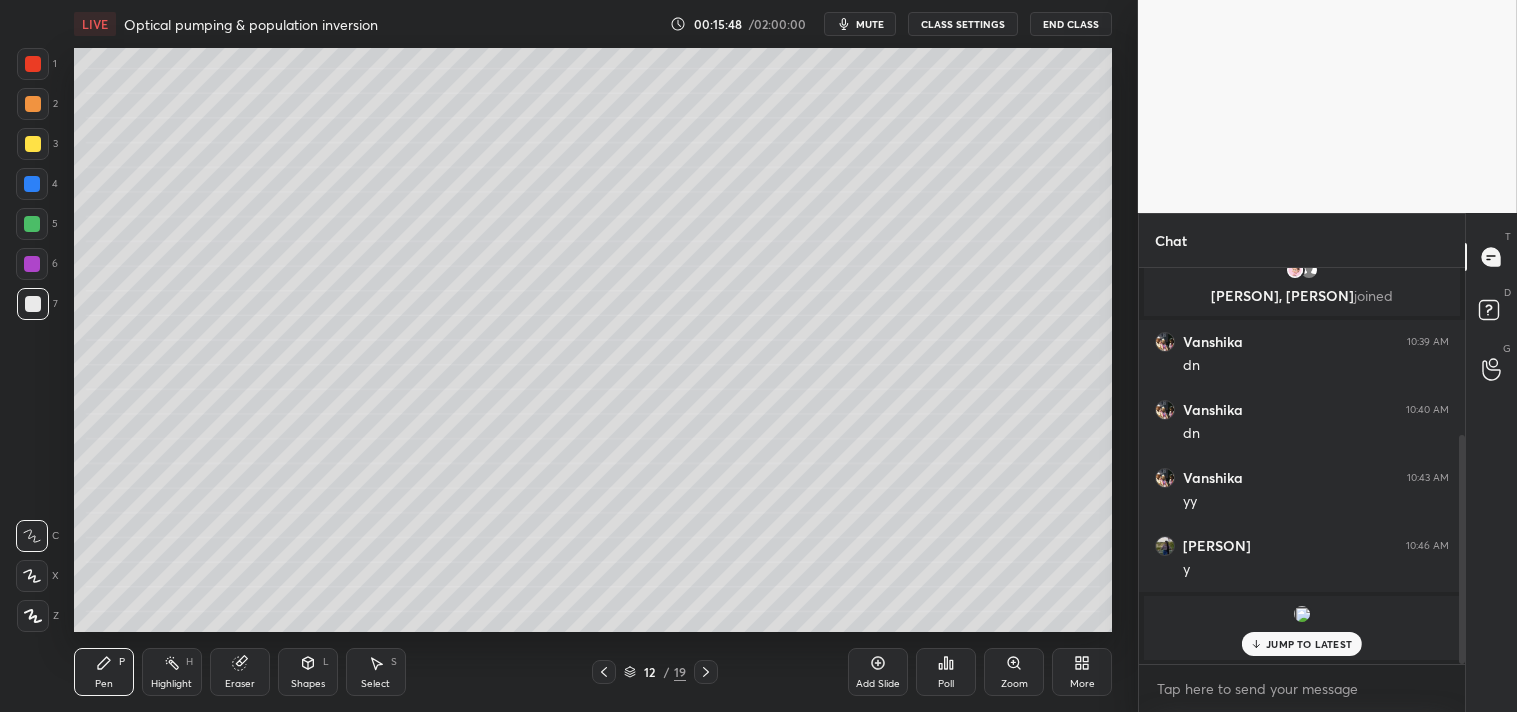 scroll, scrollTop: 287, scrollLeft: 0, axis: vertical 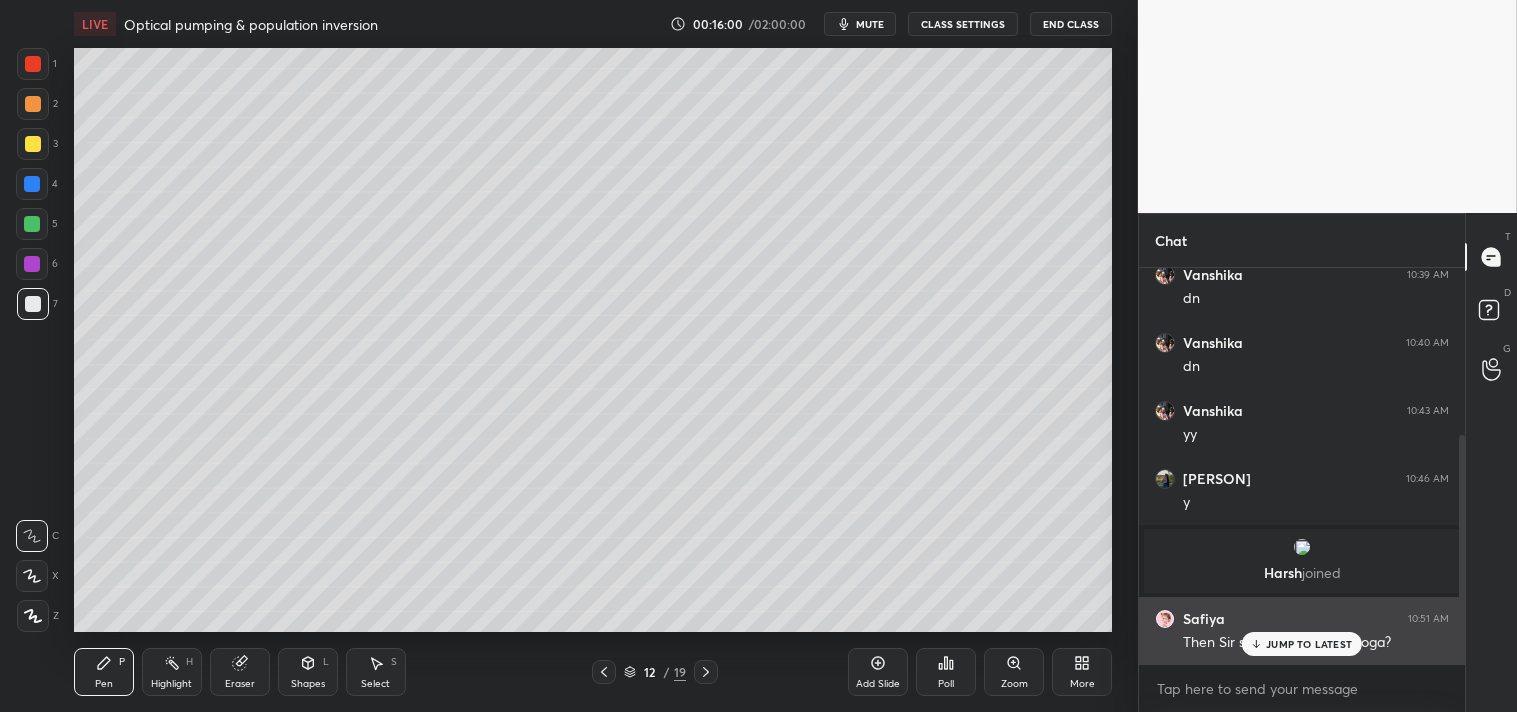 click on "JUMP TO LATEST" at bounding box center [1309, 644] 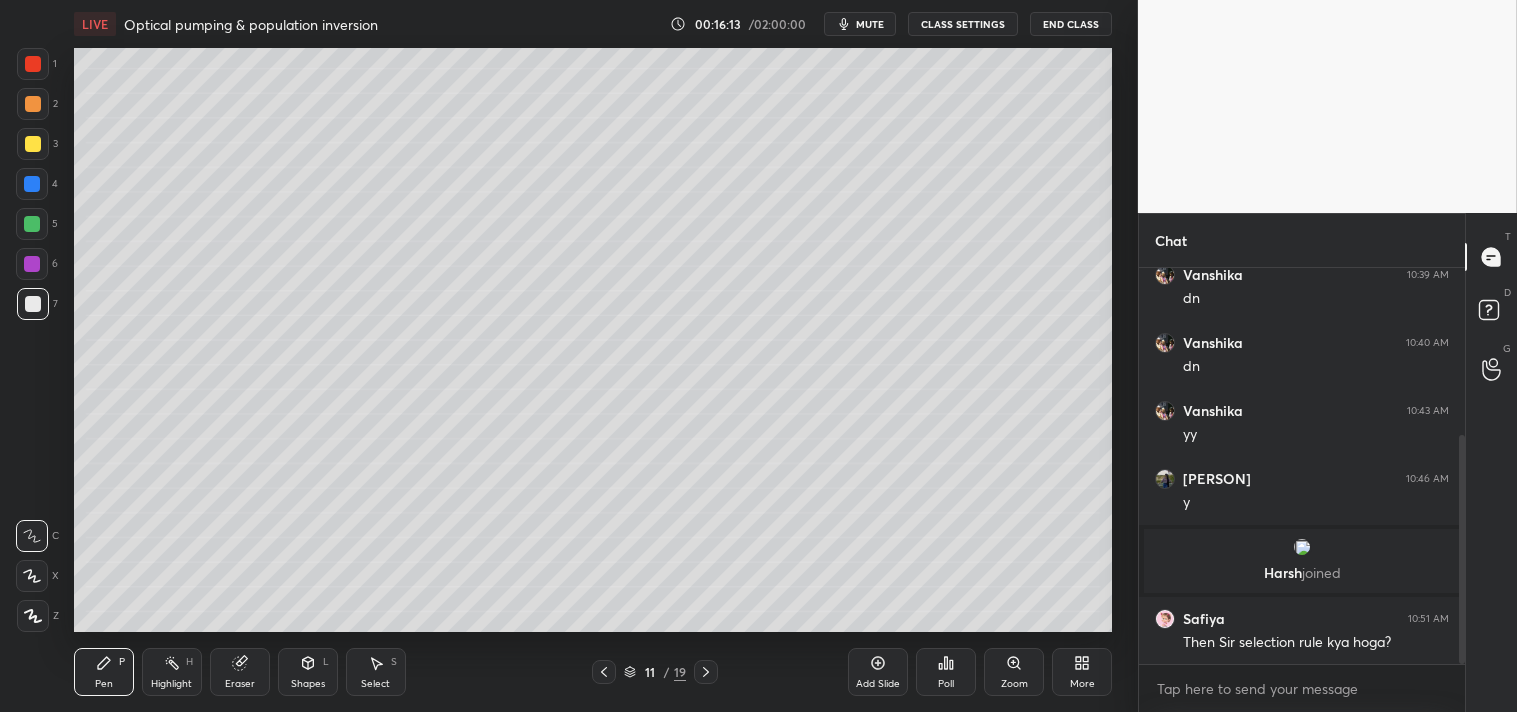 click on "Highlight H" at bounding box center [172, 672] 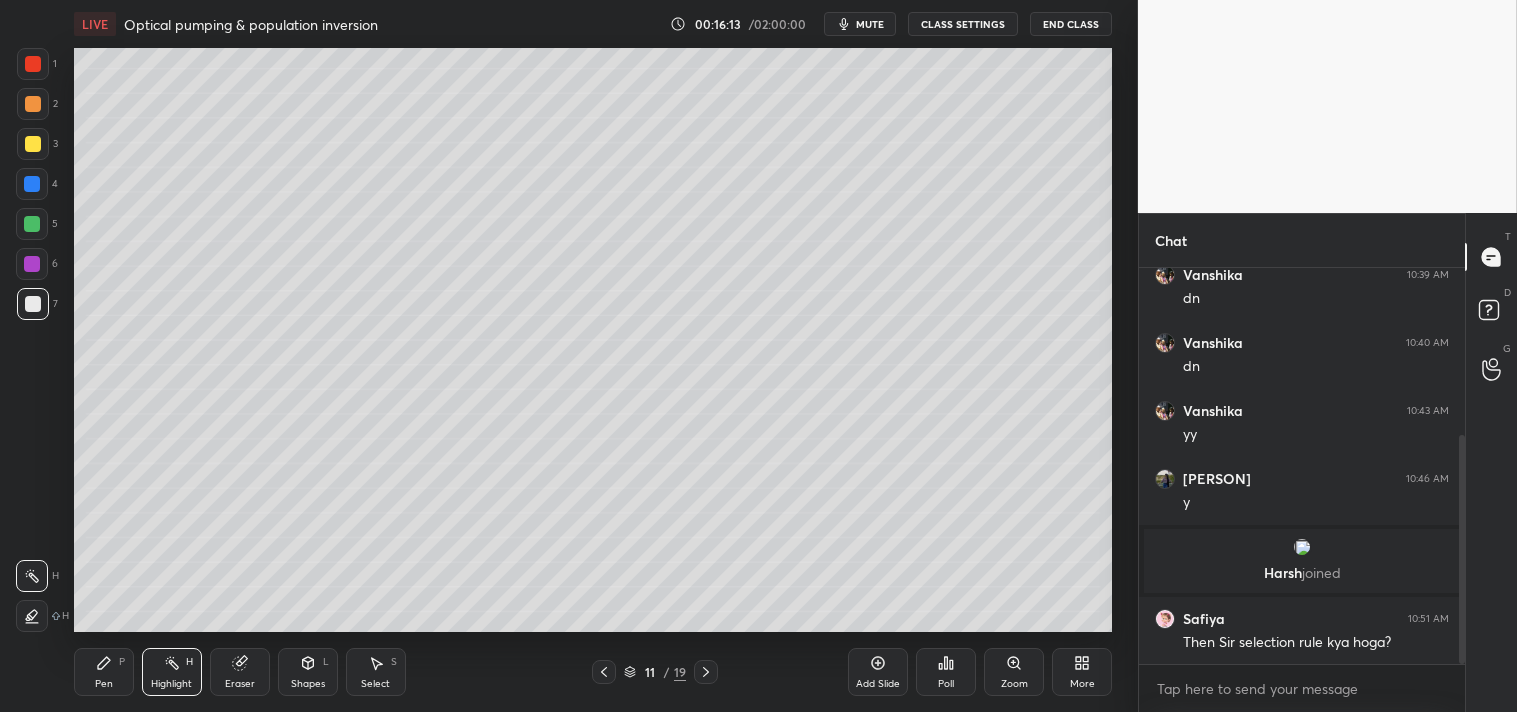 click on "Highlight H" at bounding box center [172, 672] 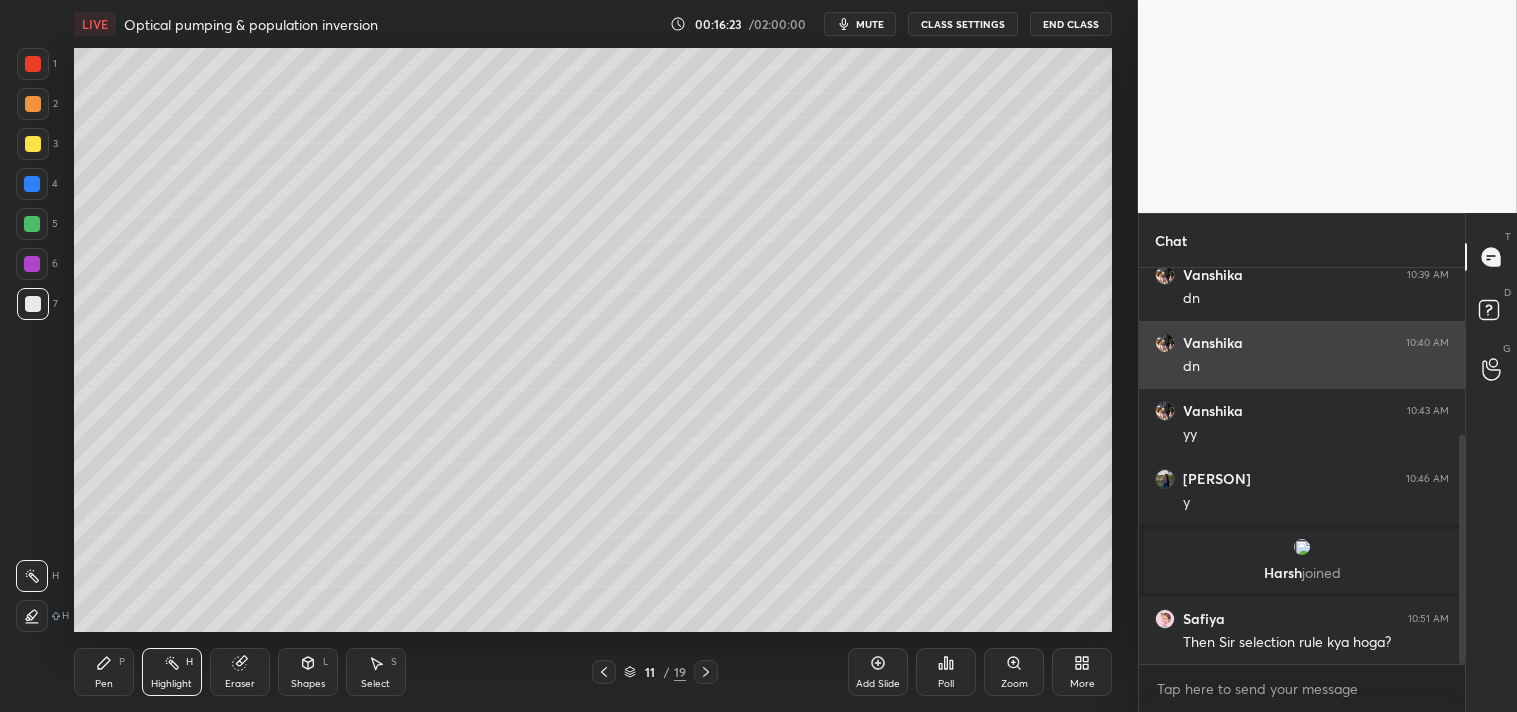 scroll, scrollTop: 355, scrollLeft: 0, axis: vertical 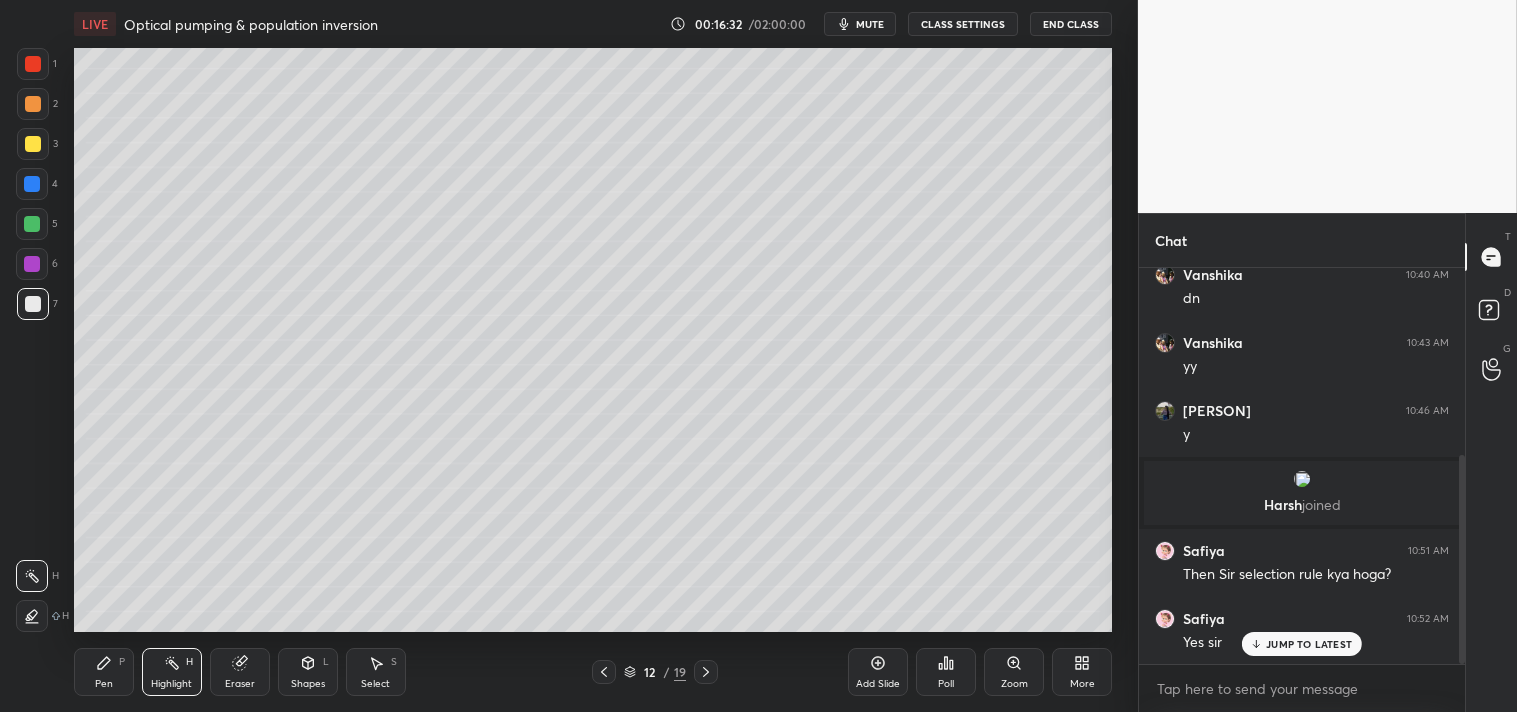 click at bounding box center (33, 144) 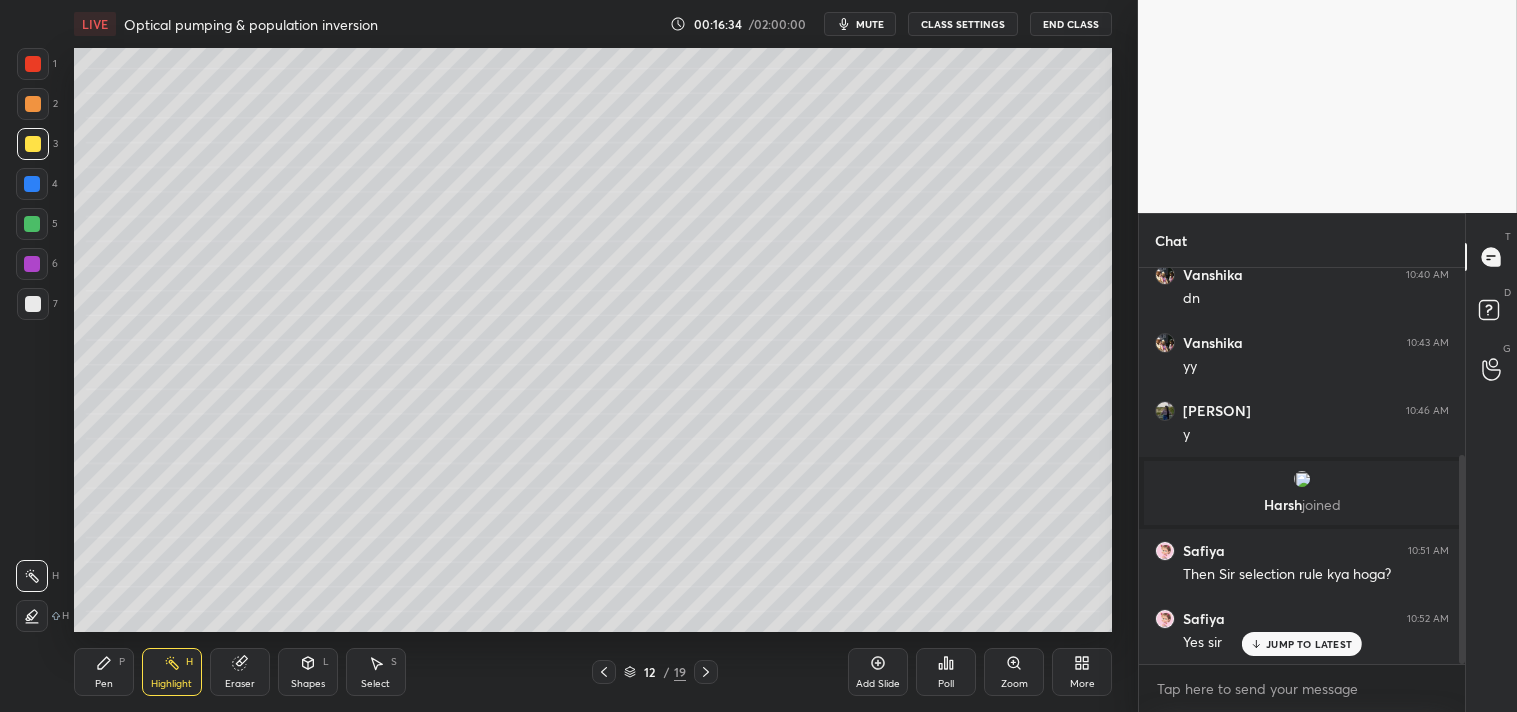 click on "Pen P" at bounding box center [104, 672] 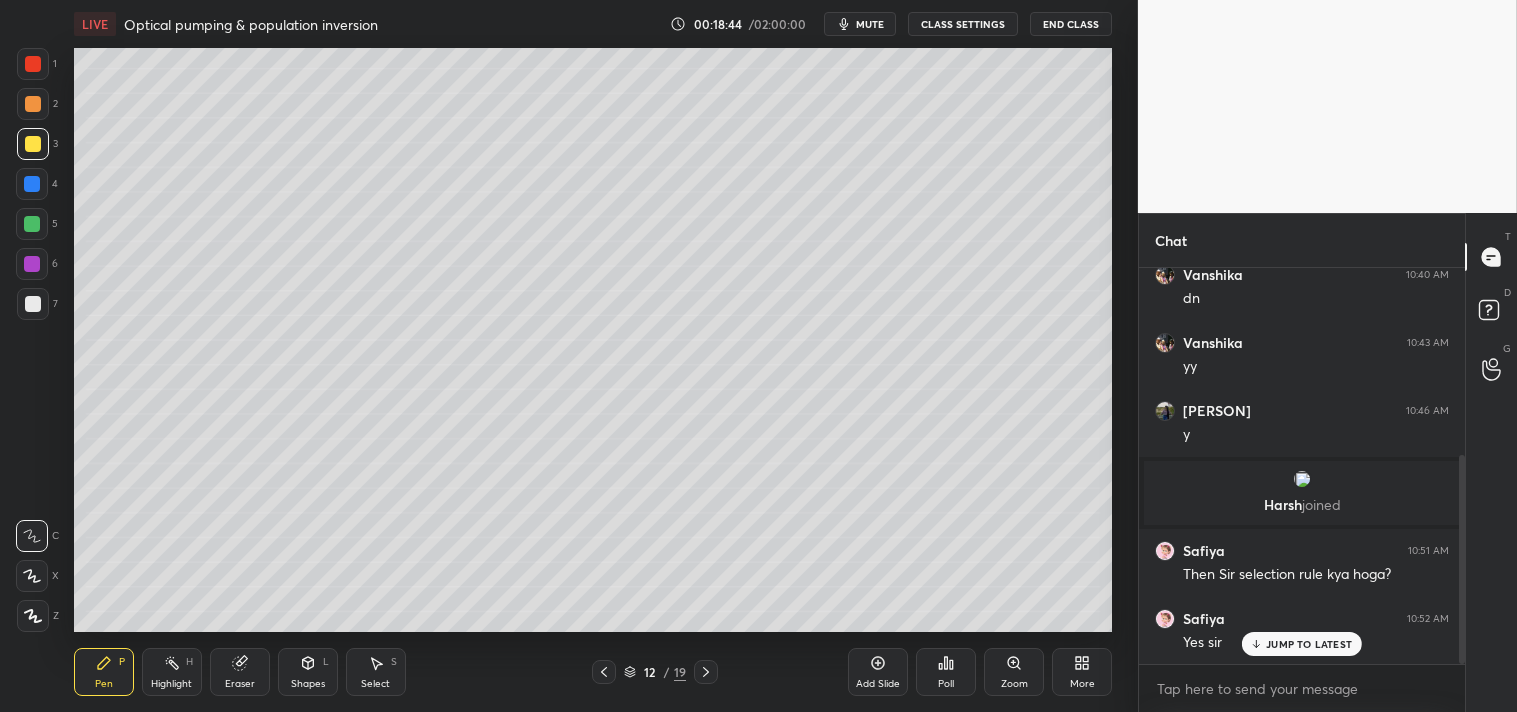 click on "Add Slide" at bounding box center [878, 672] 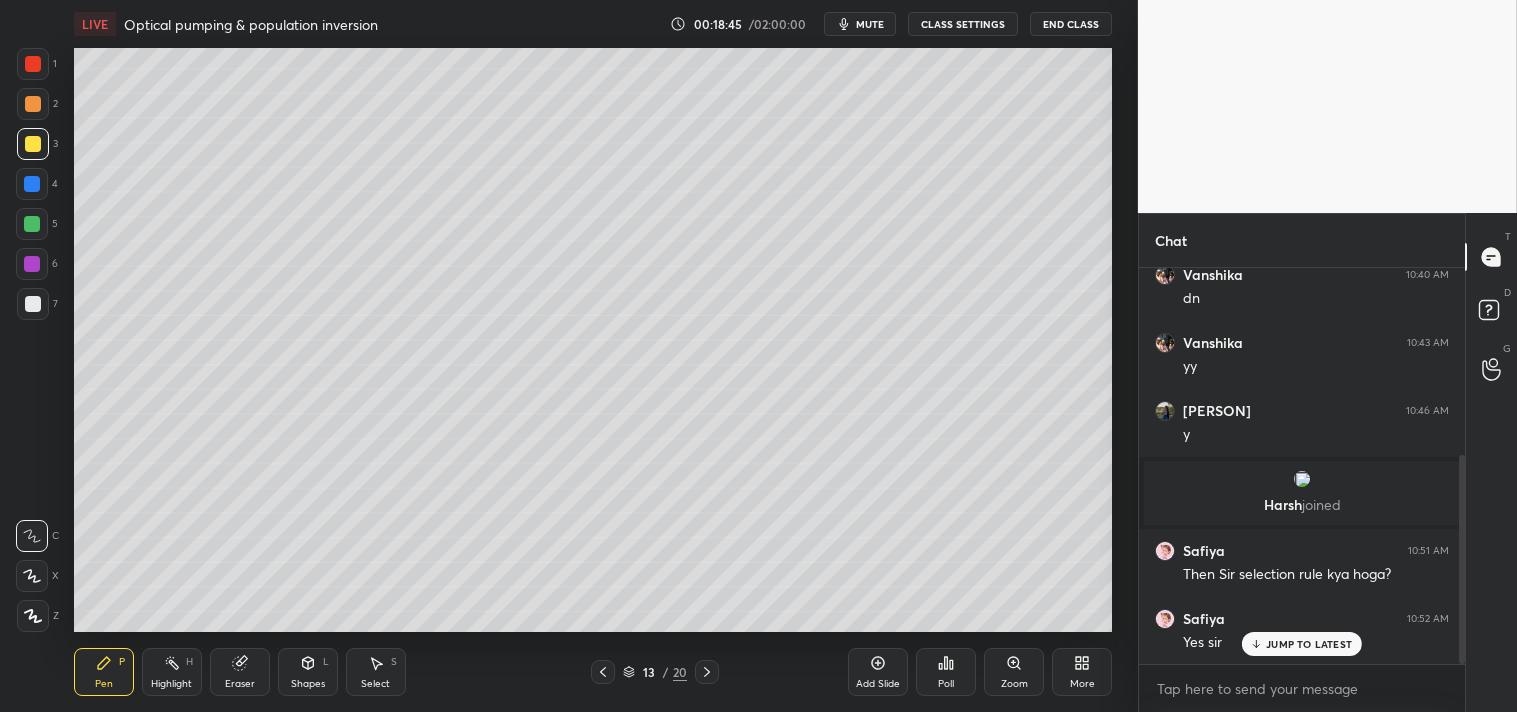 click on "Shapes L" at bounding box center [308, 672] 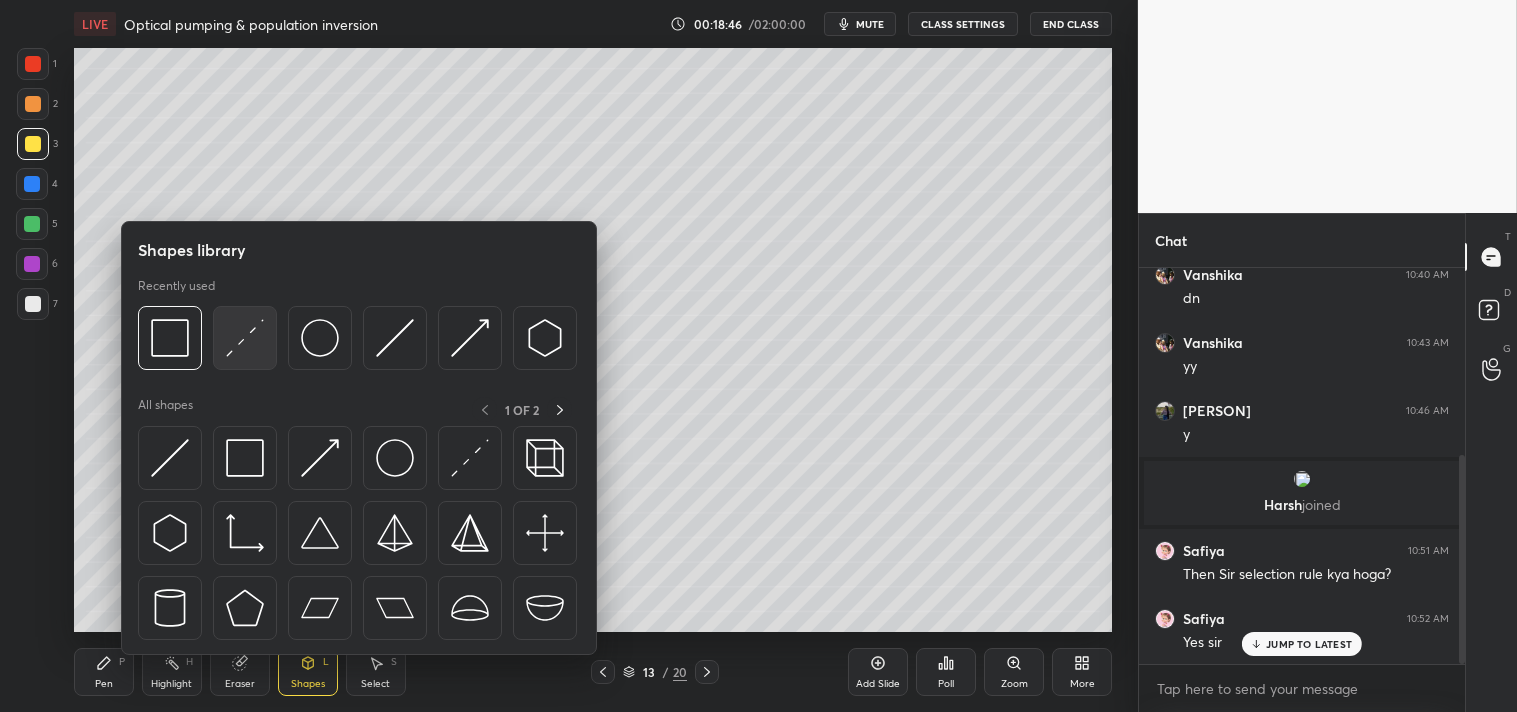 click at bounding box center (245, 338) 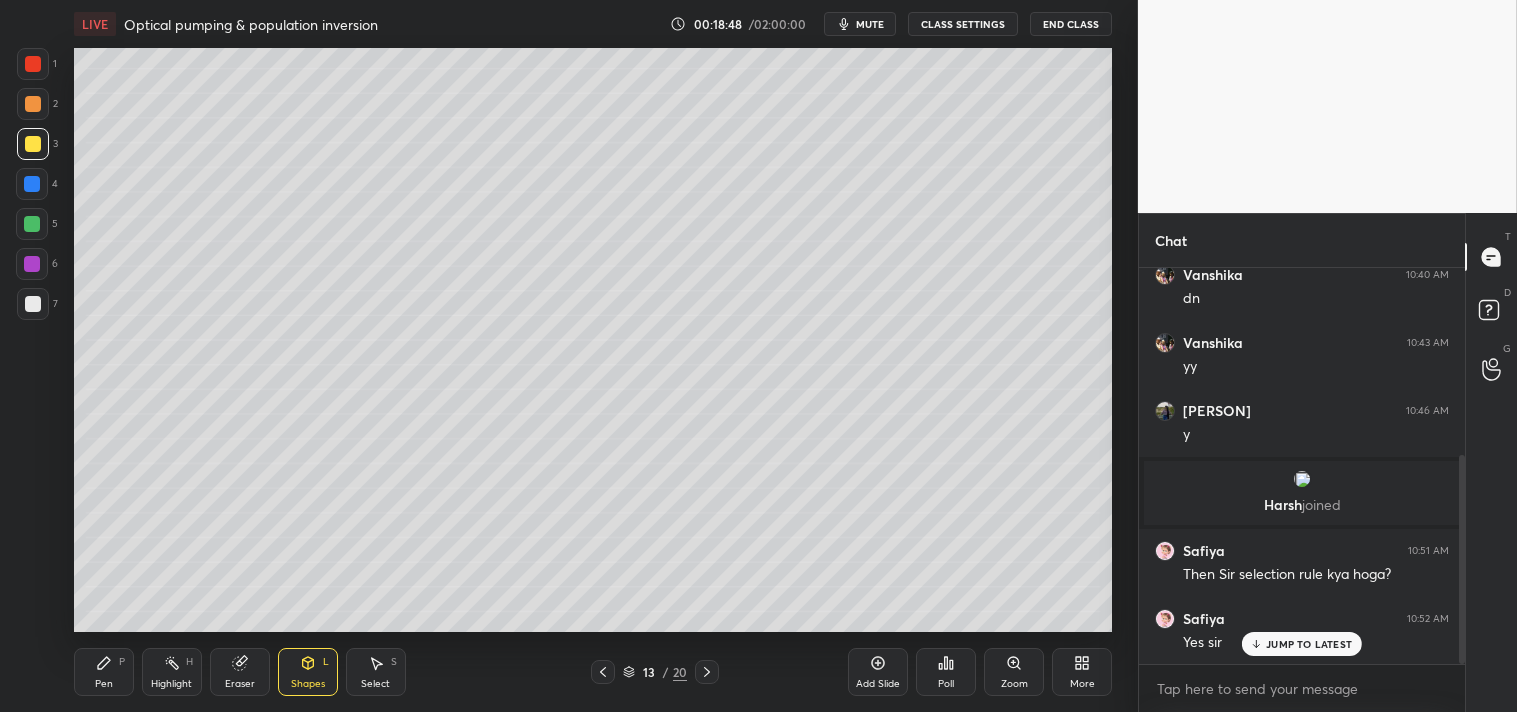 click on "Zoom" at bounding box center [1014, 672] 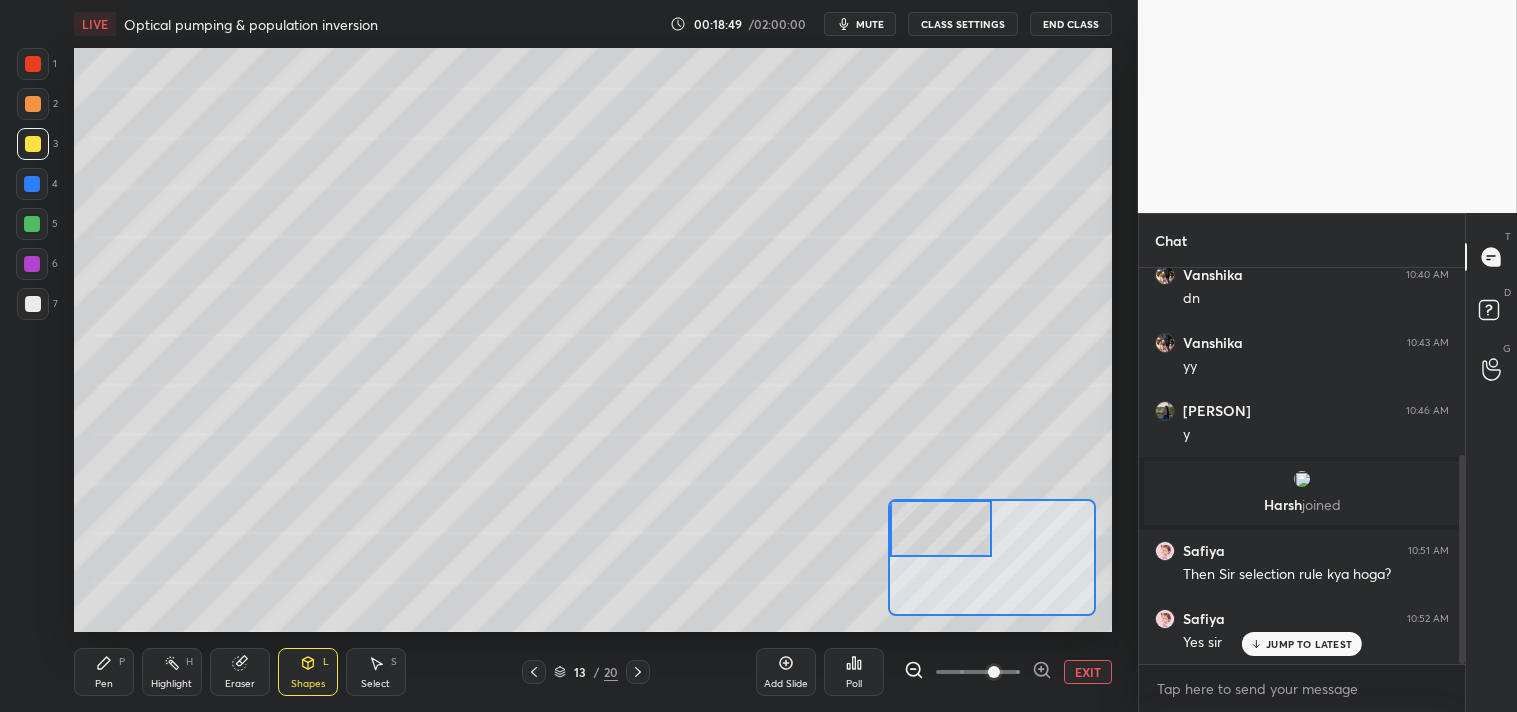 click 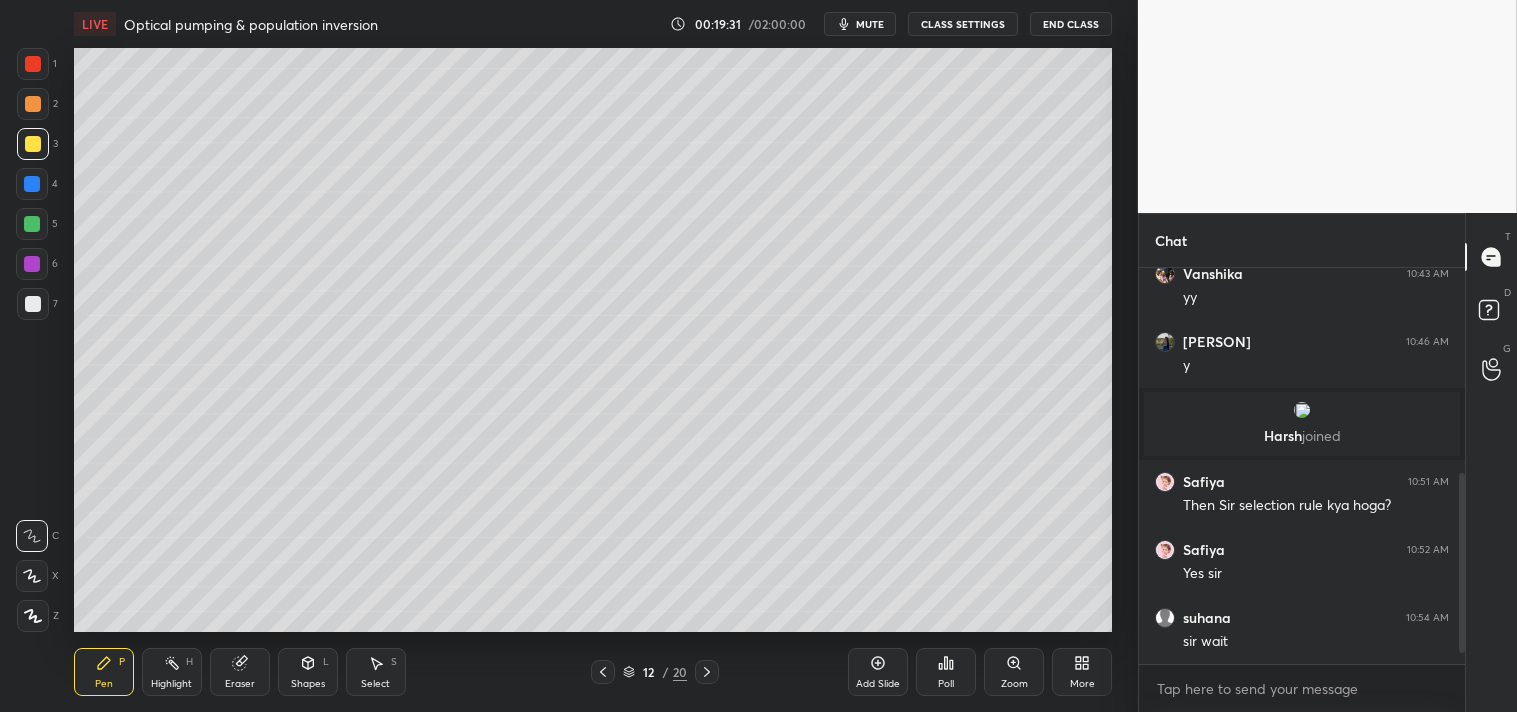 scroll, scrollTop: 492, scrollLeft: 0, axis: vertical 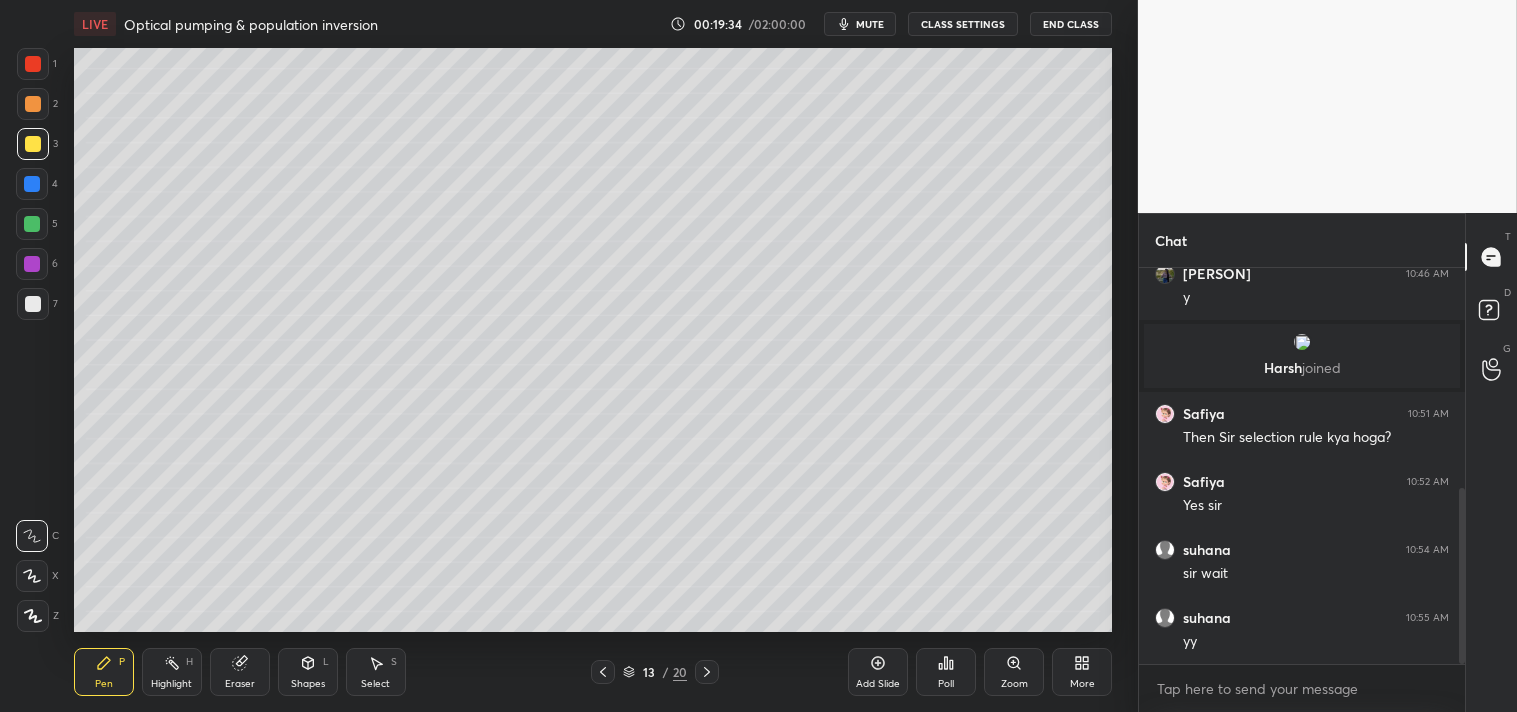 click on "Zoom" at bounding box center [1014, 672] 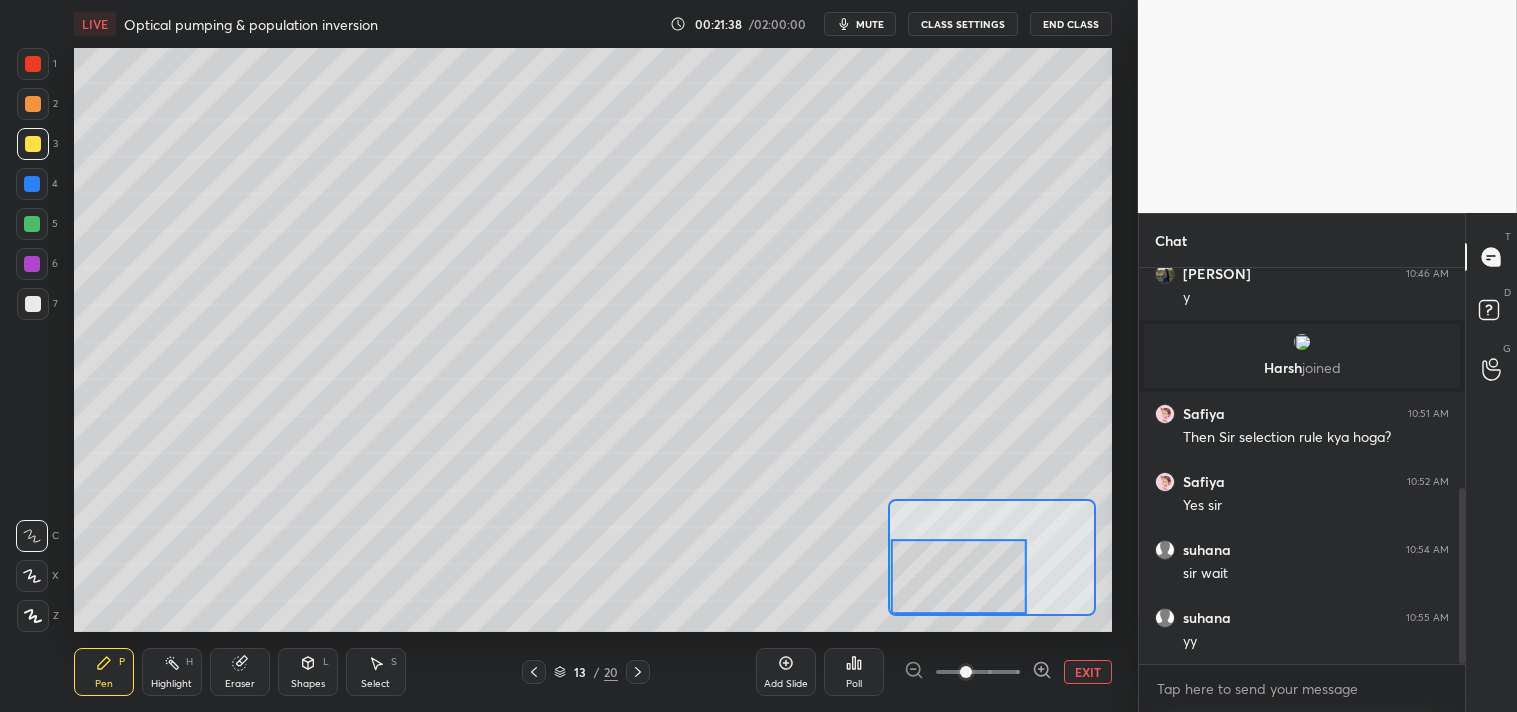click at bounding box center [959, 576] 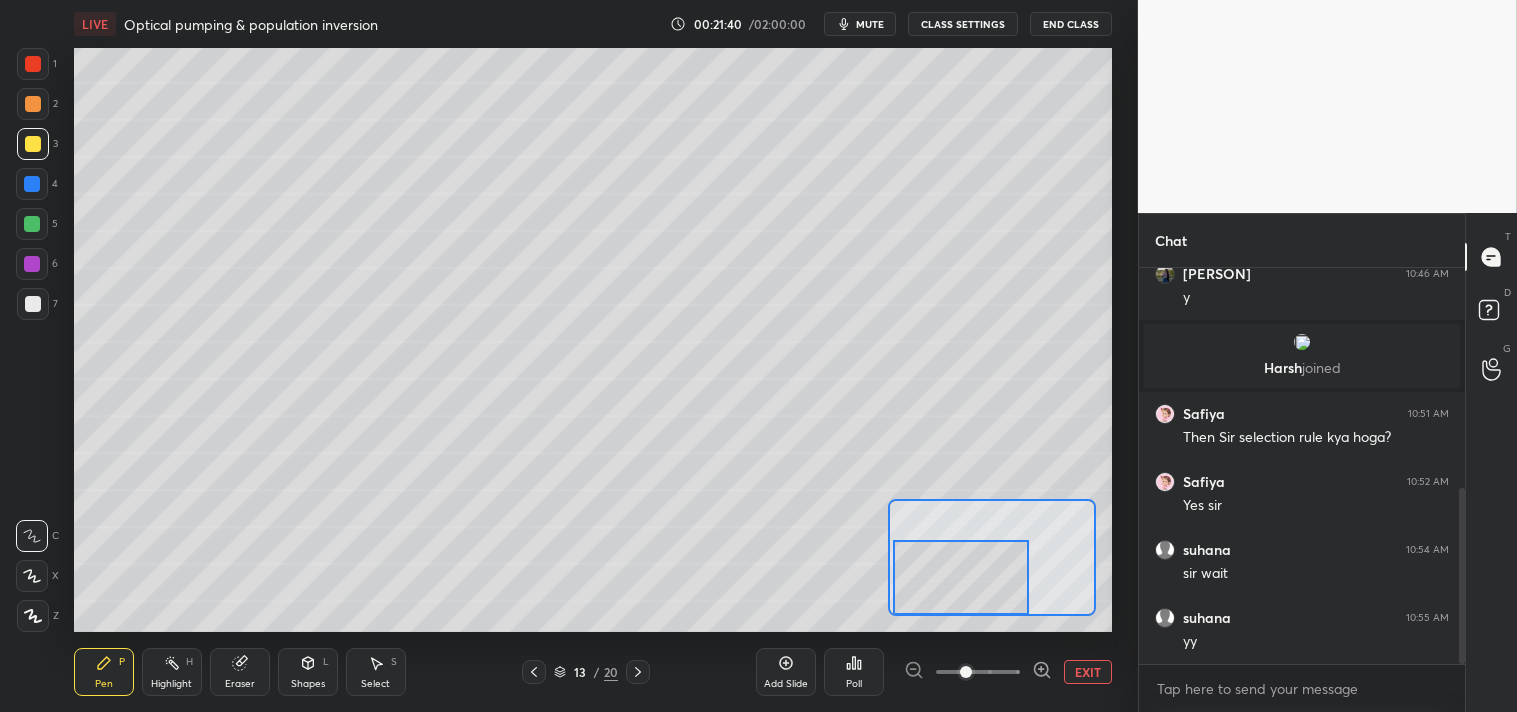 click on "EXIT" at bounding box center (1088, 672) 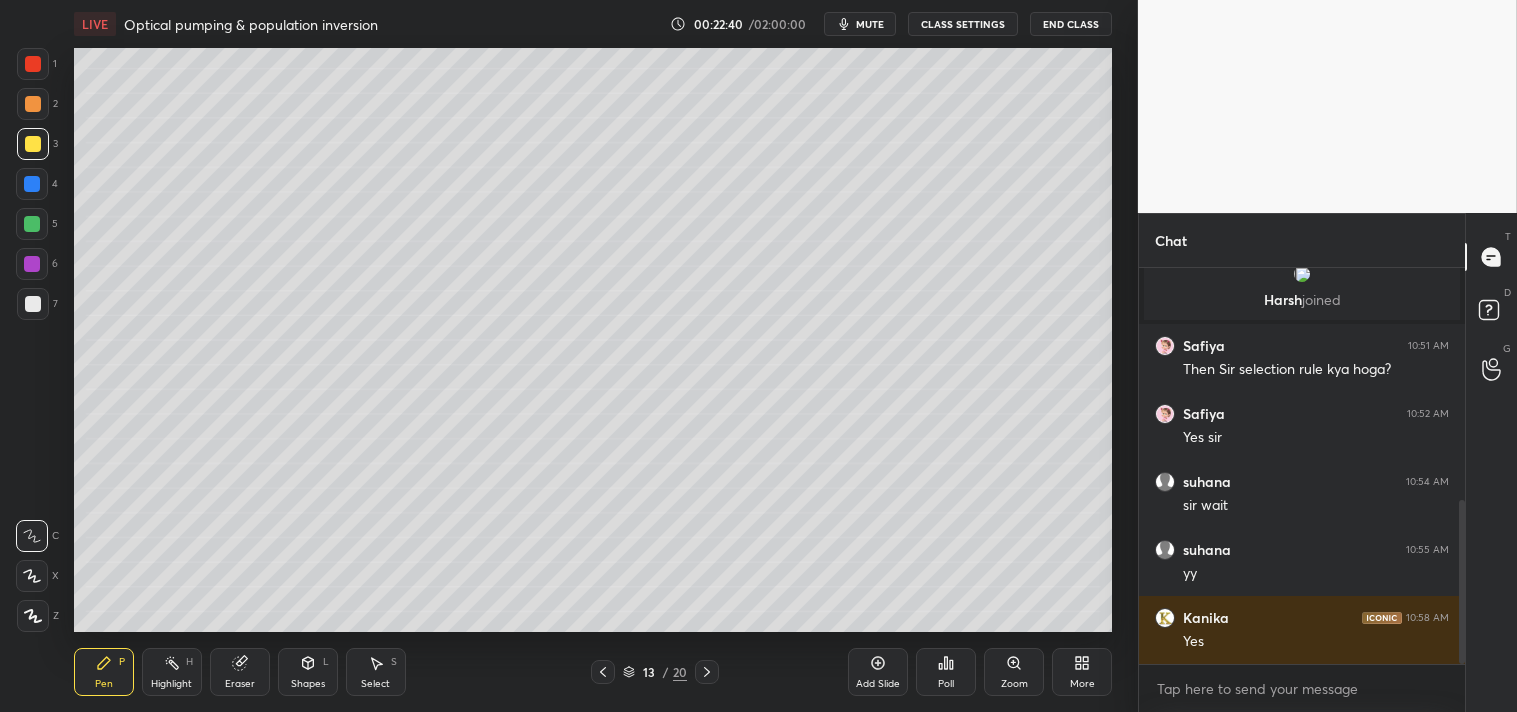 scroll, scrollTop: 627, scrollLeft: 0, axis: vertical 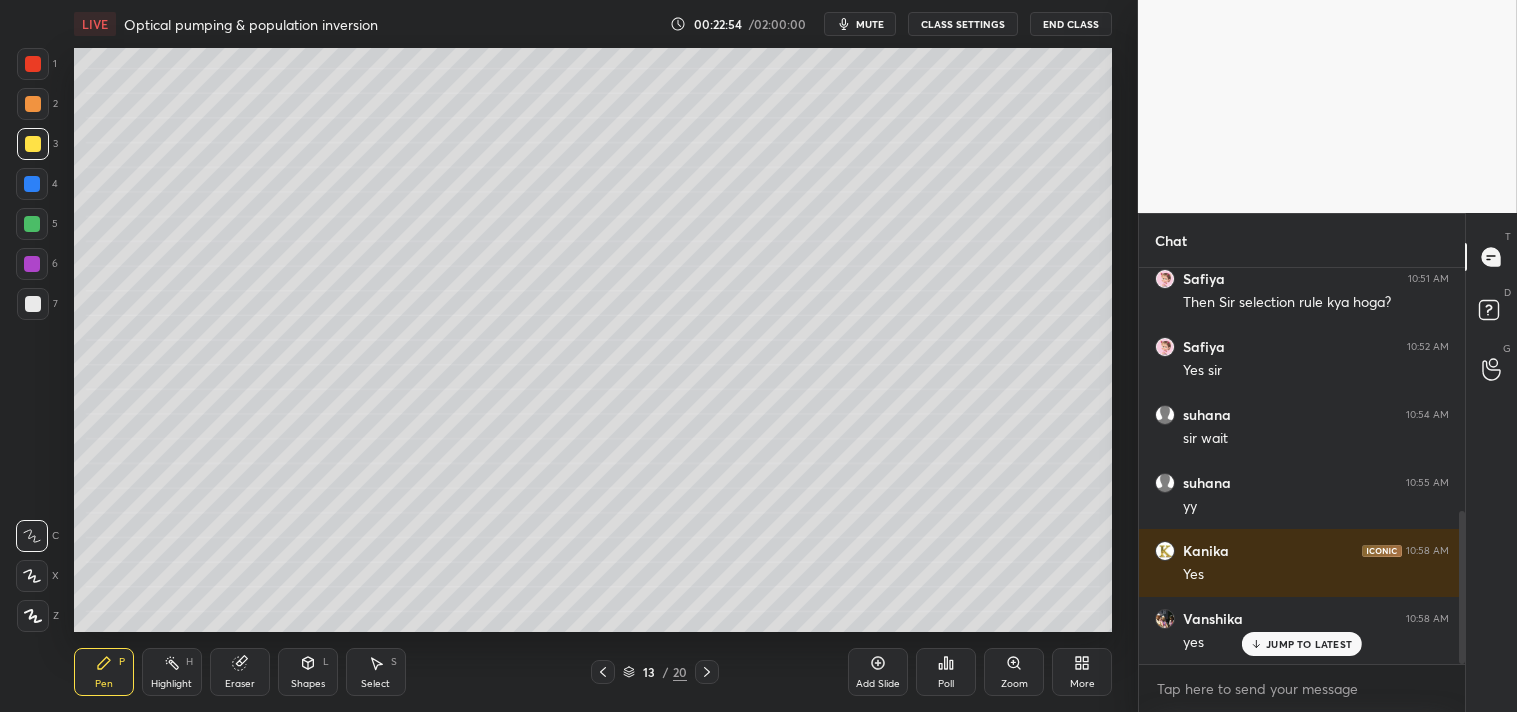click on "Zoom" at bounding box center [1014, 672] 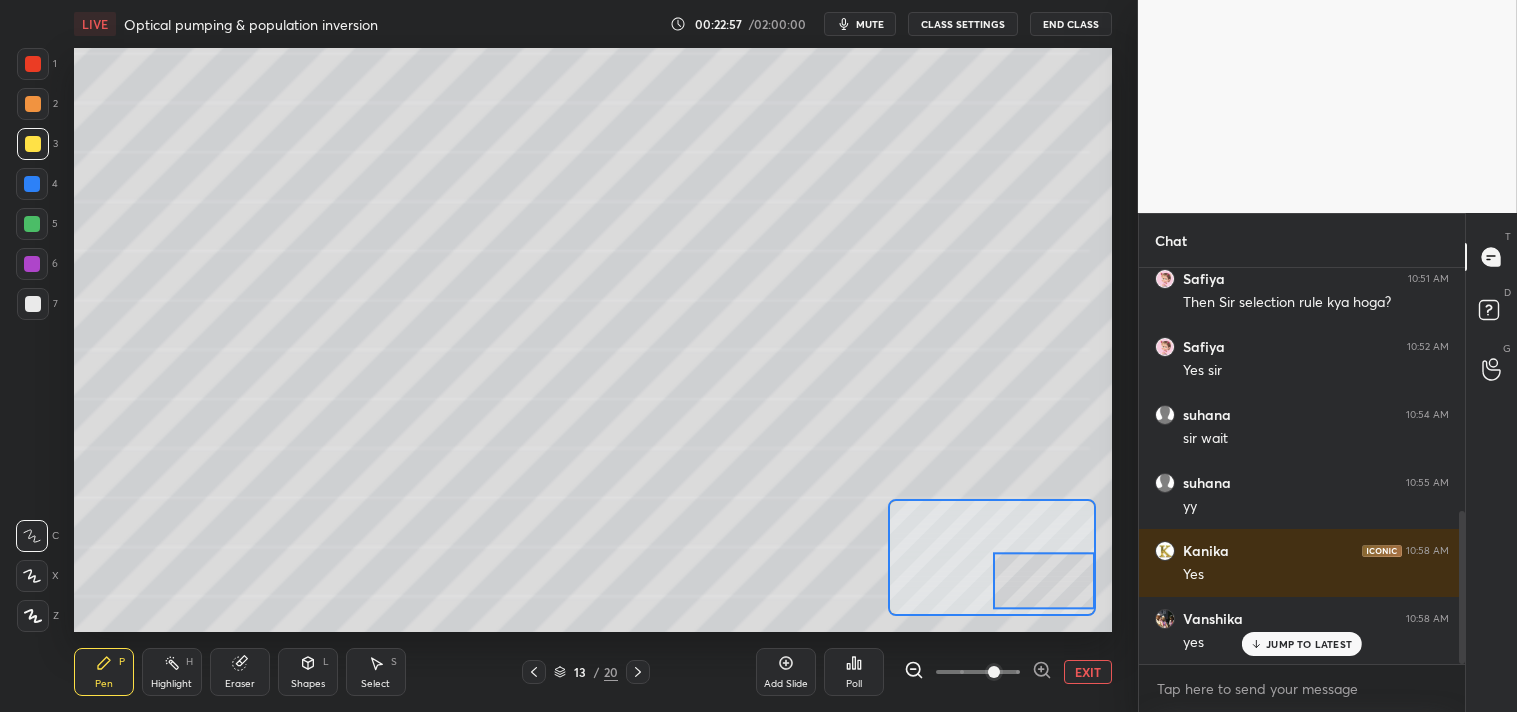 click at bounding box center [33, 304] 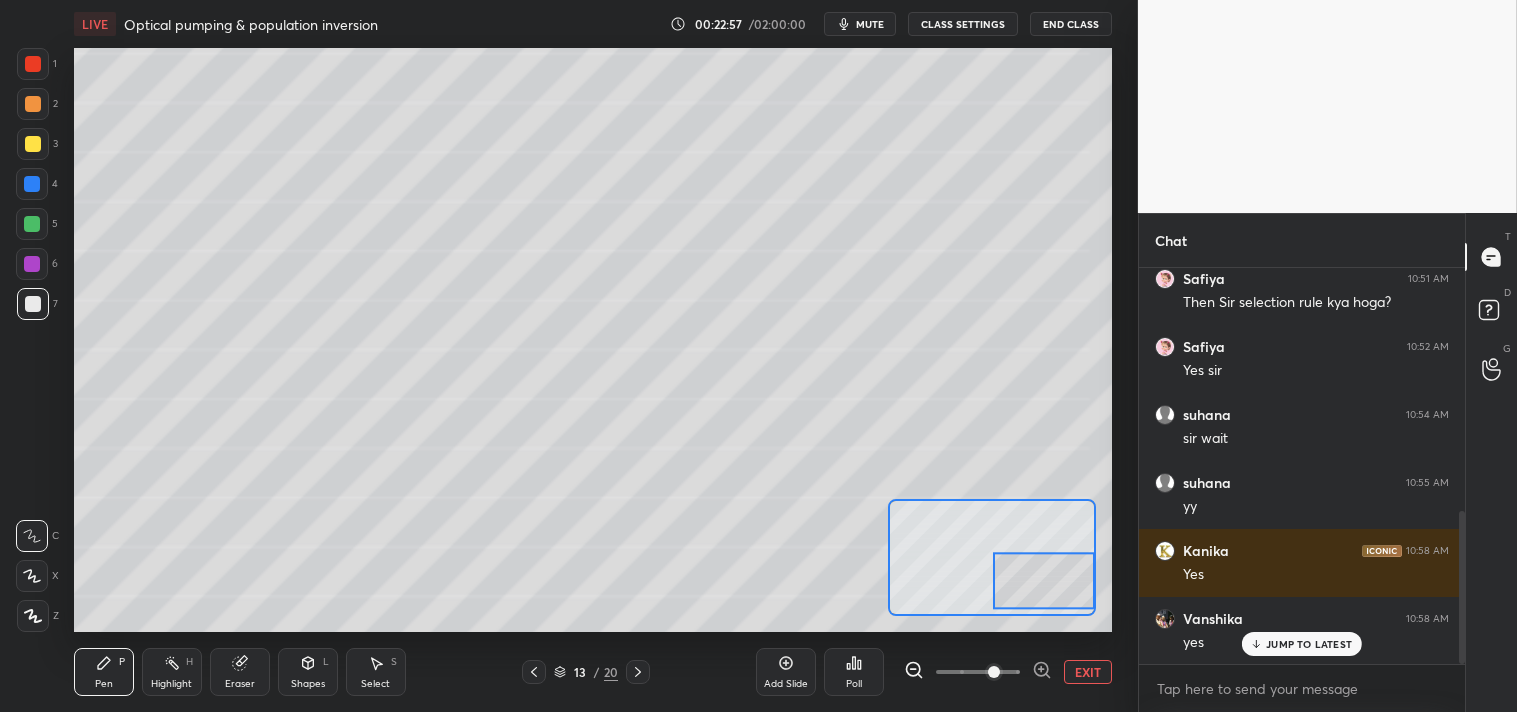 click at bounding box center [33, 304] 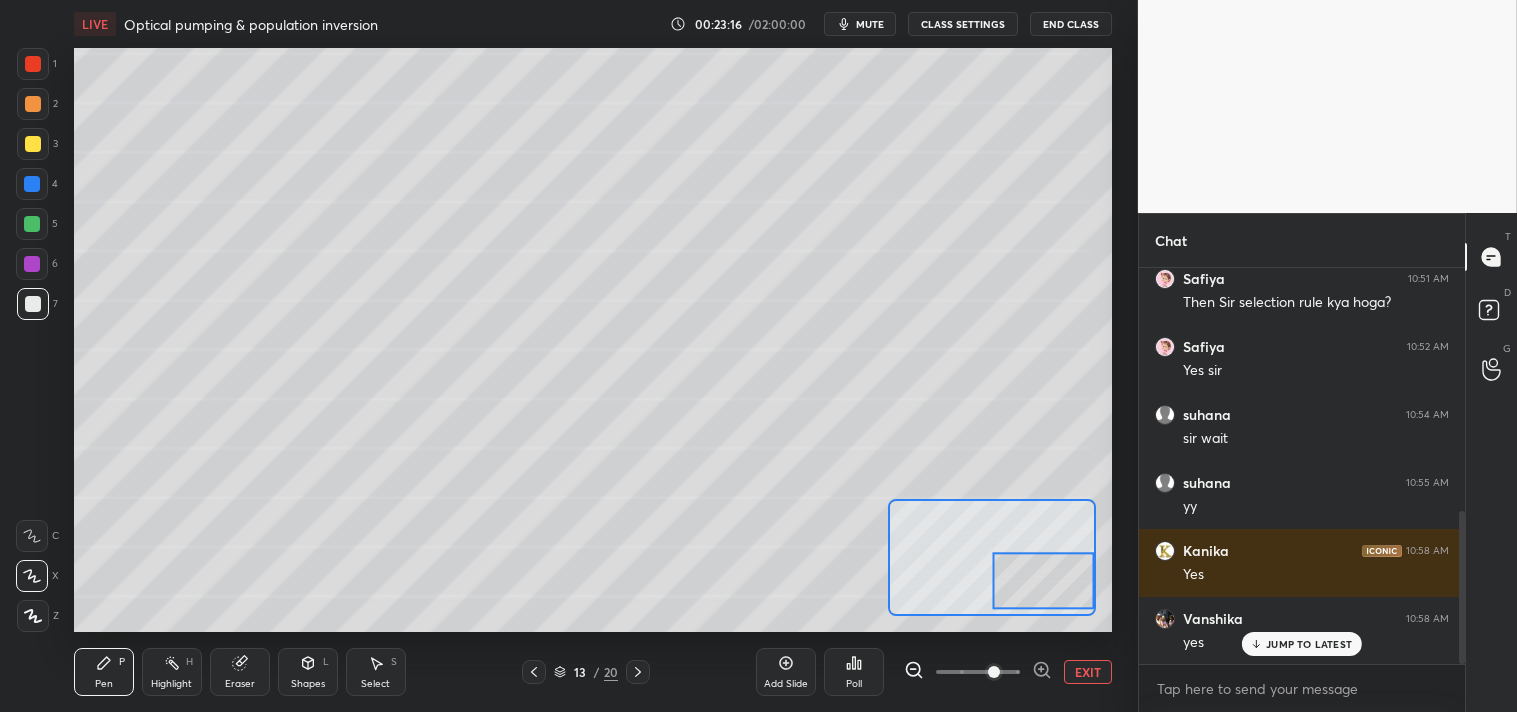 click 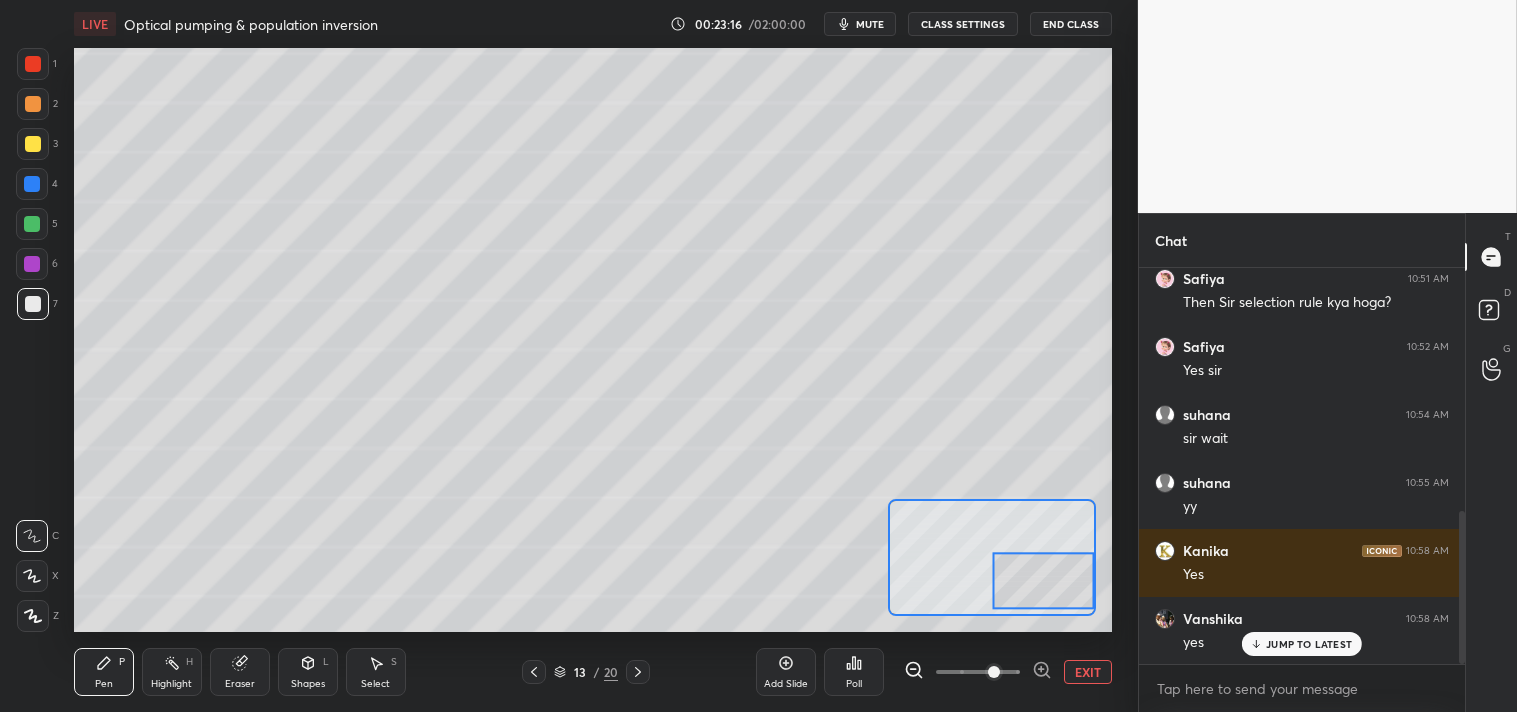 click at bounding box center [32, 536] 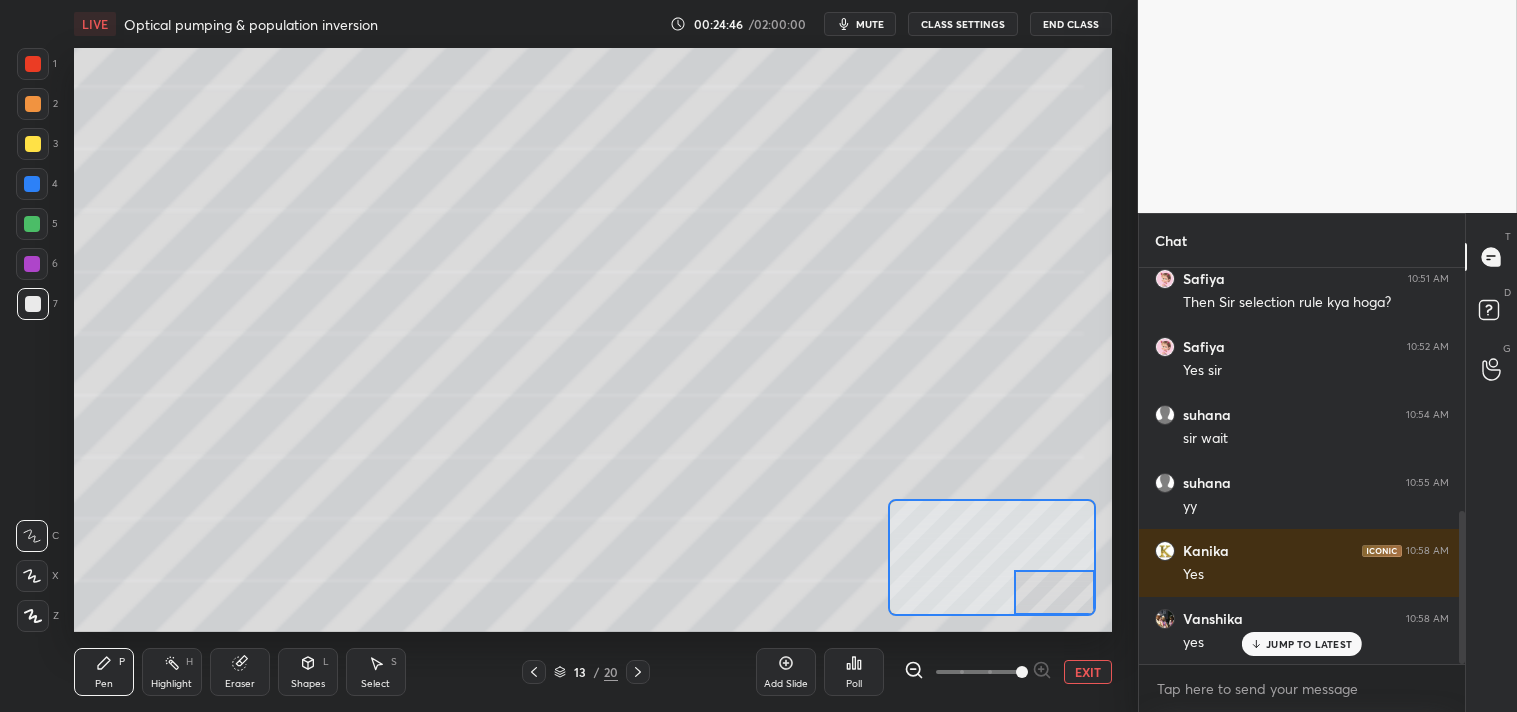 click on "EXIT" at bounding box center (1088, 672) 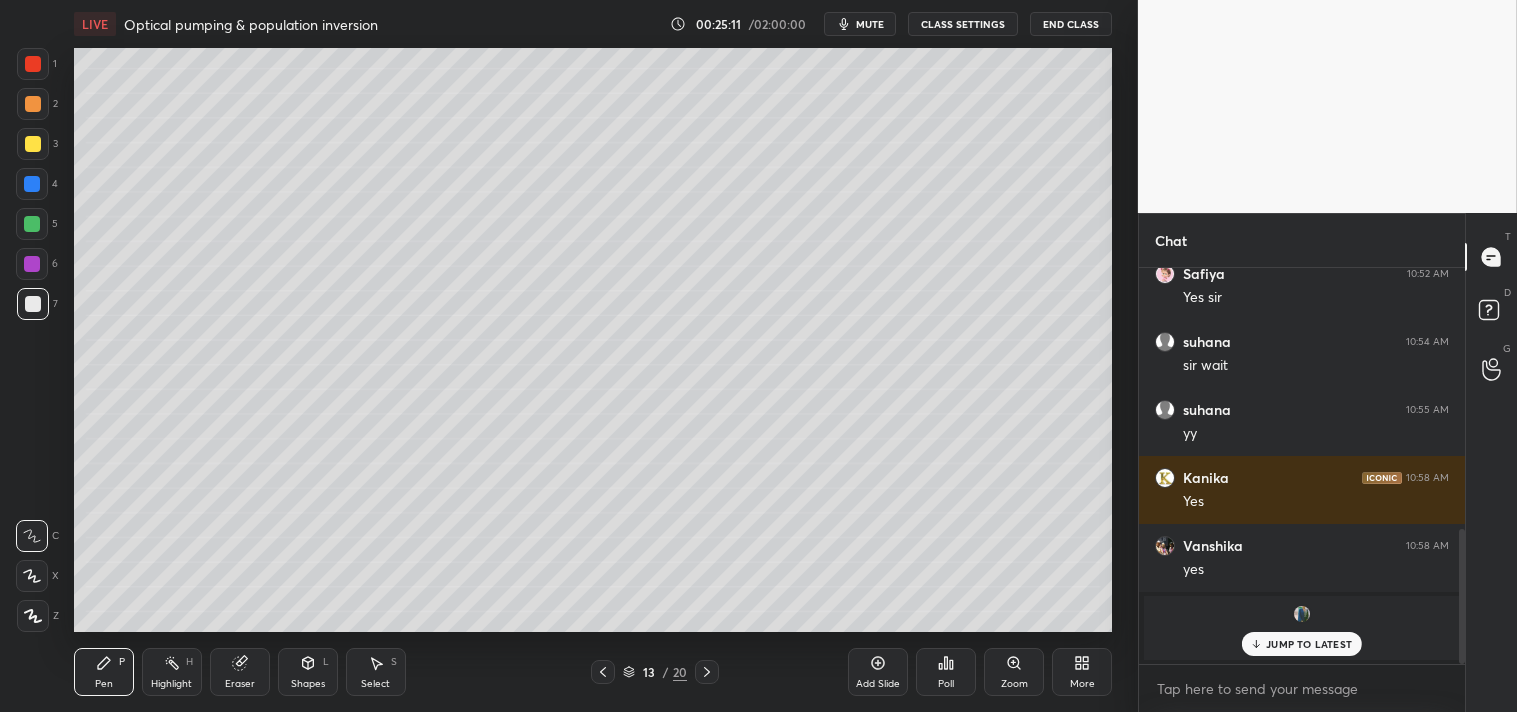 scroll, scrollTop: 767, scrollLeft: 0, axis: vertical 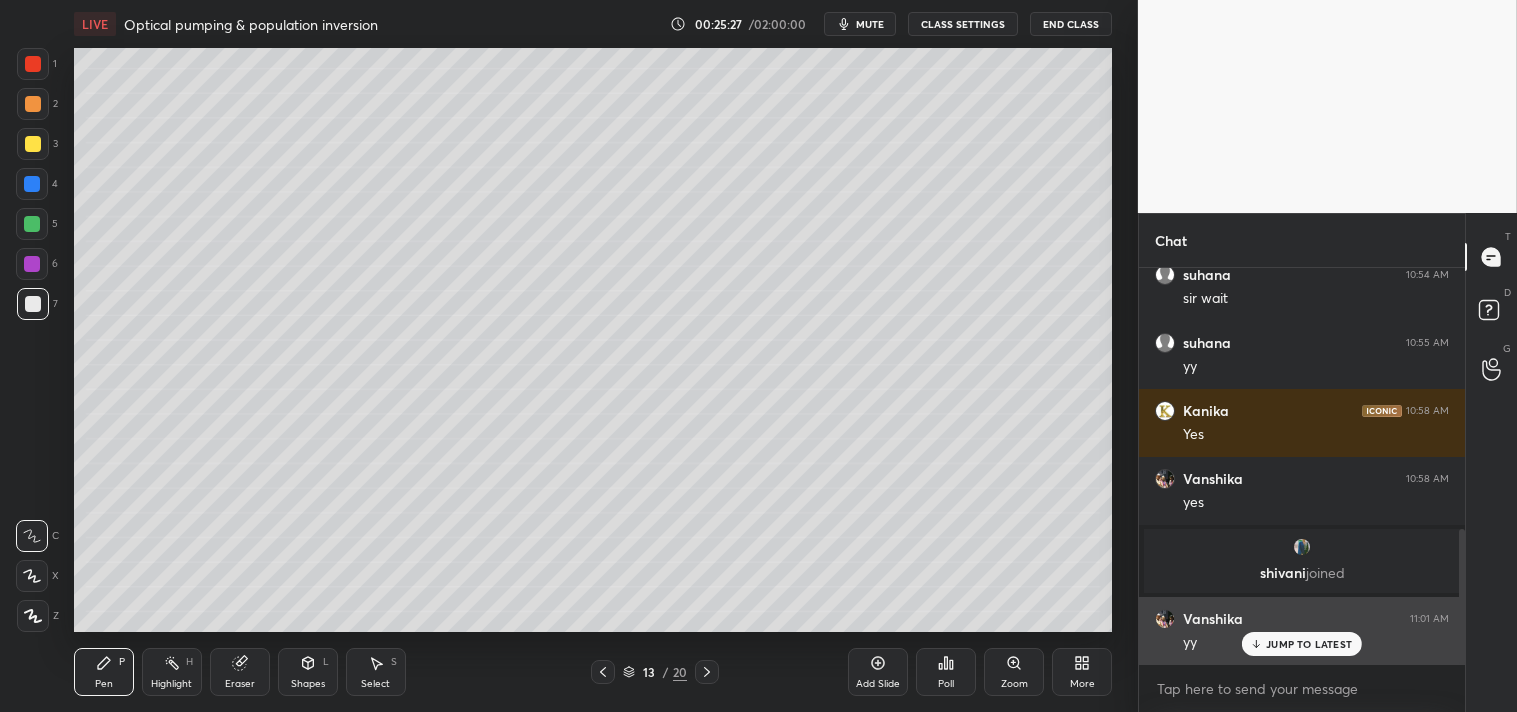 click on "JUMP TO LATEST" at bounding box center (1302, 644) 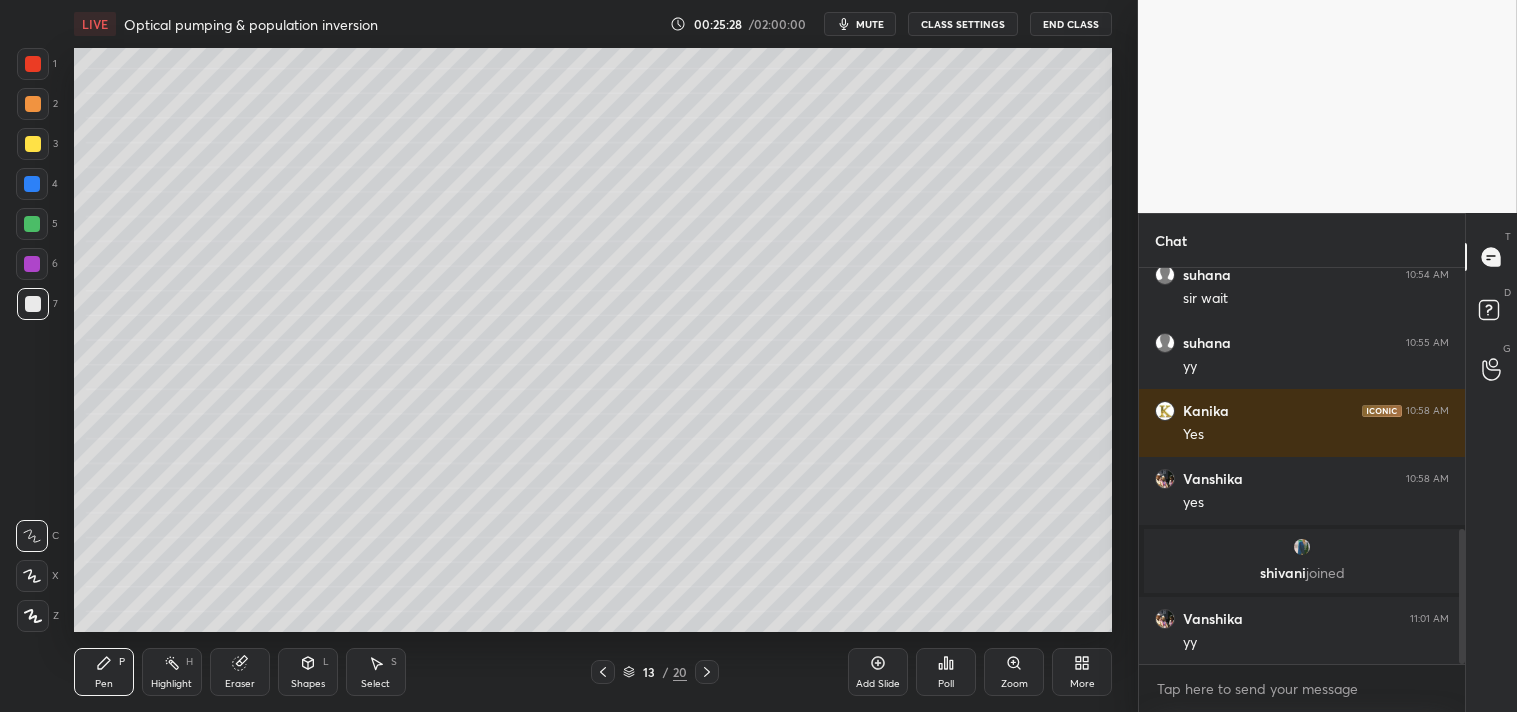 click on "Add Slide" at bounding box center [878, 672] 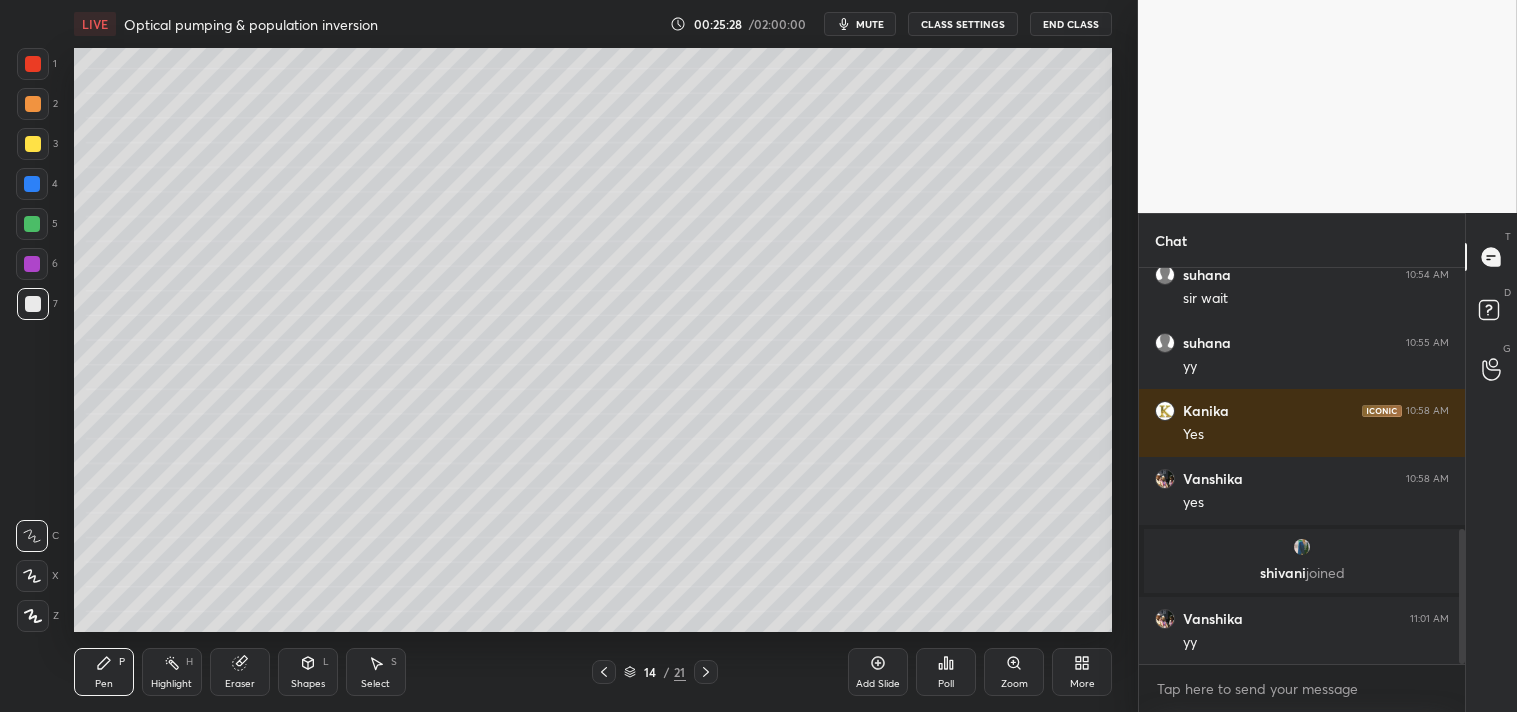 click on "Shapes" at bounding box center (308, 684) 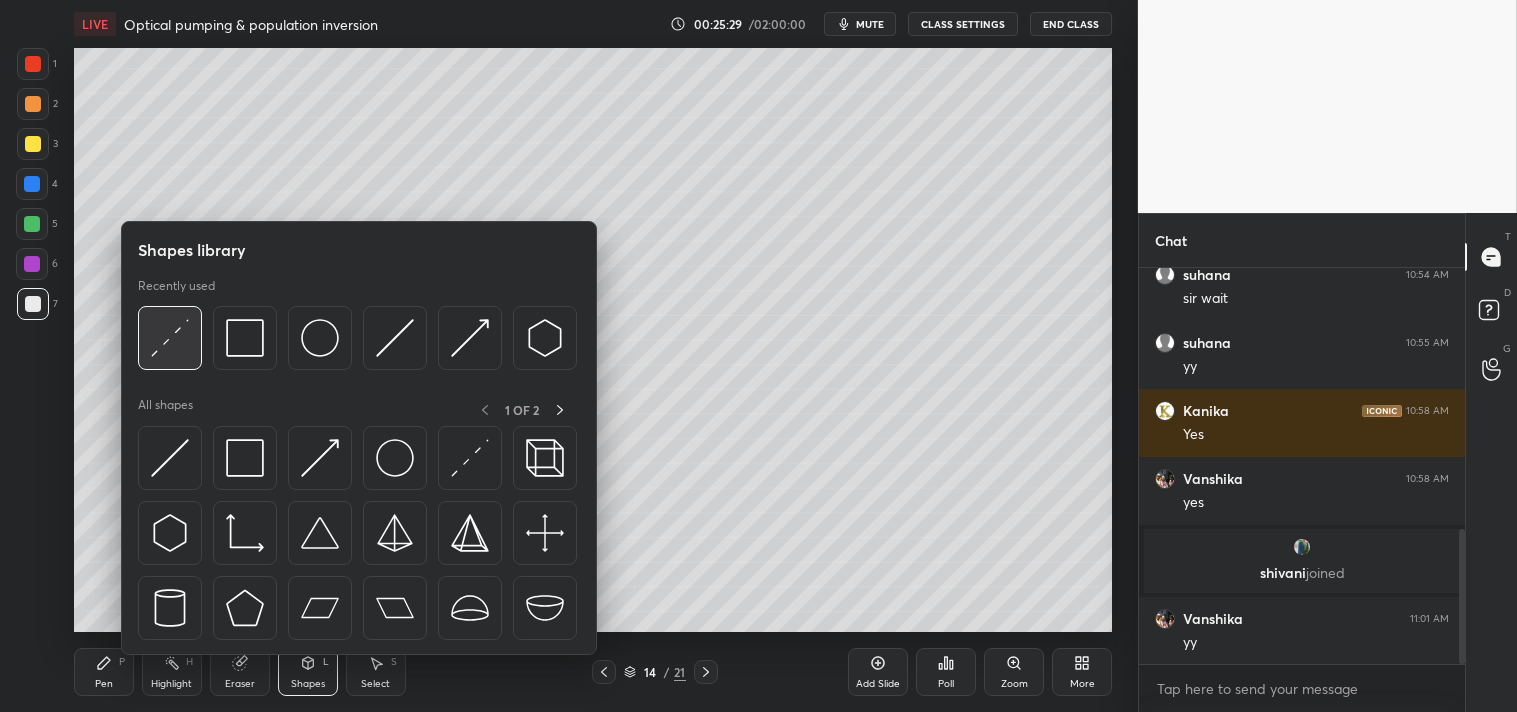 click at bounding box center [170, 338] 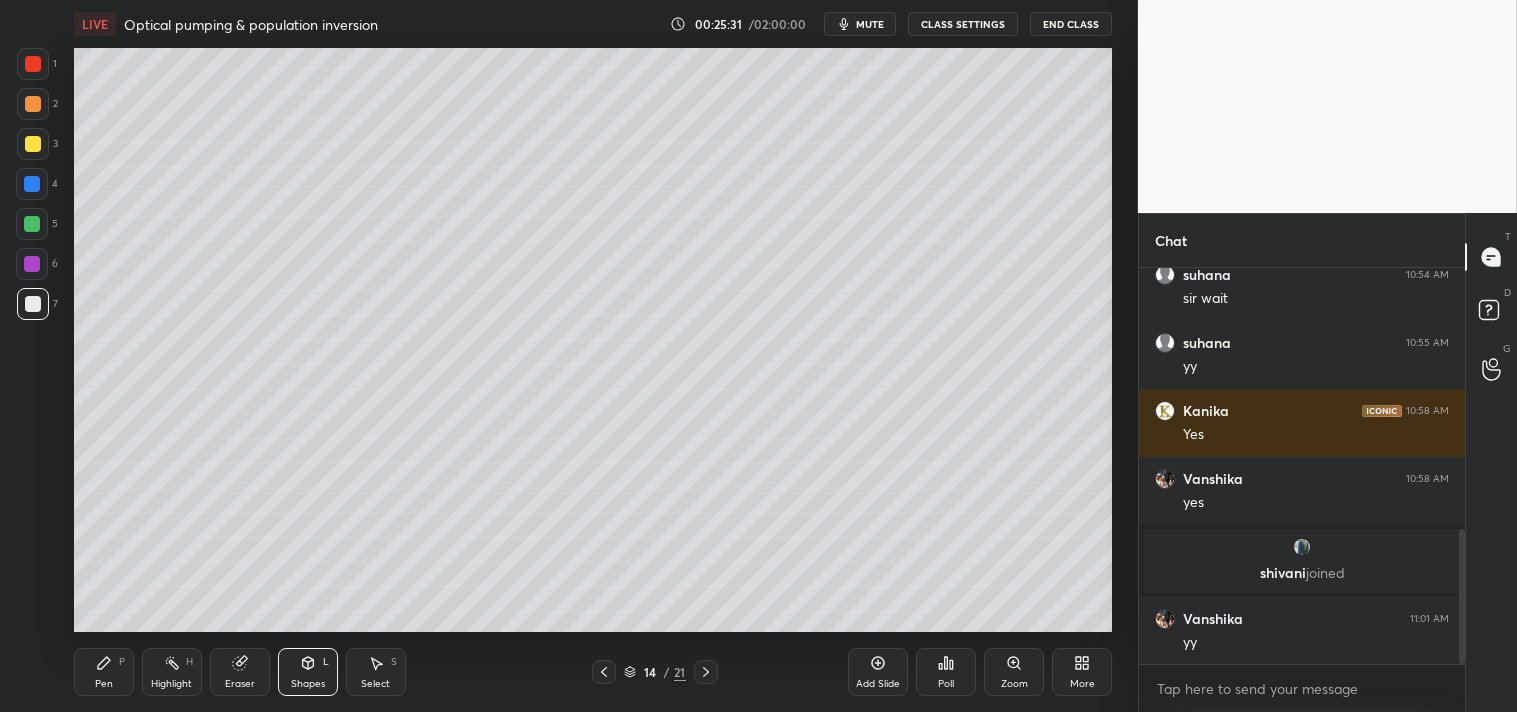 click on "Zoom" at bounding box center [1014, 684] 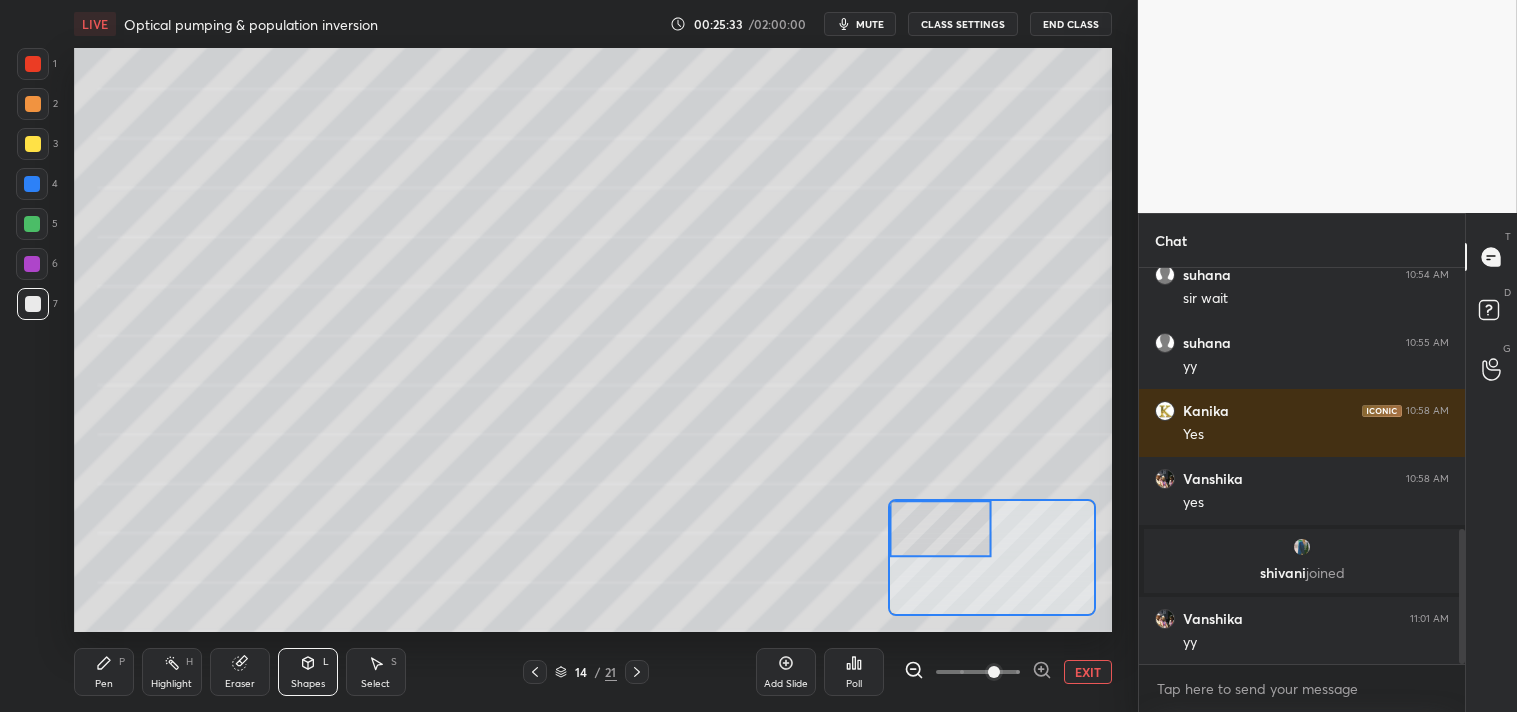 click on "Pen P" at bounding box center [104, 672] 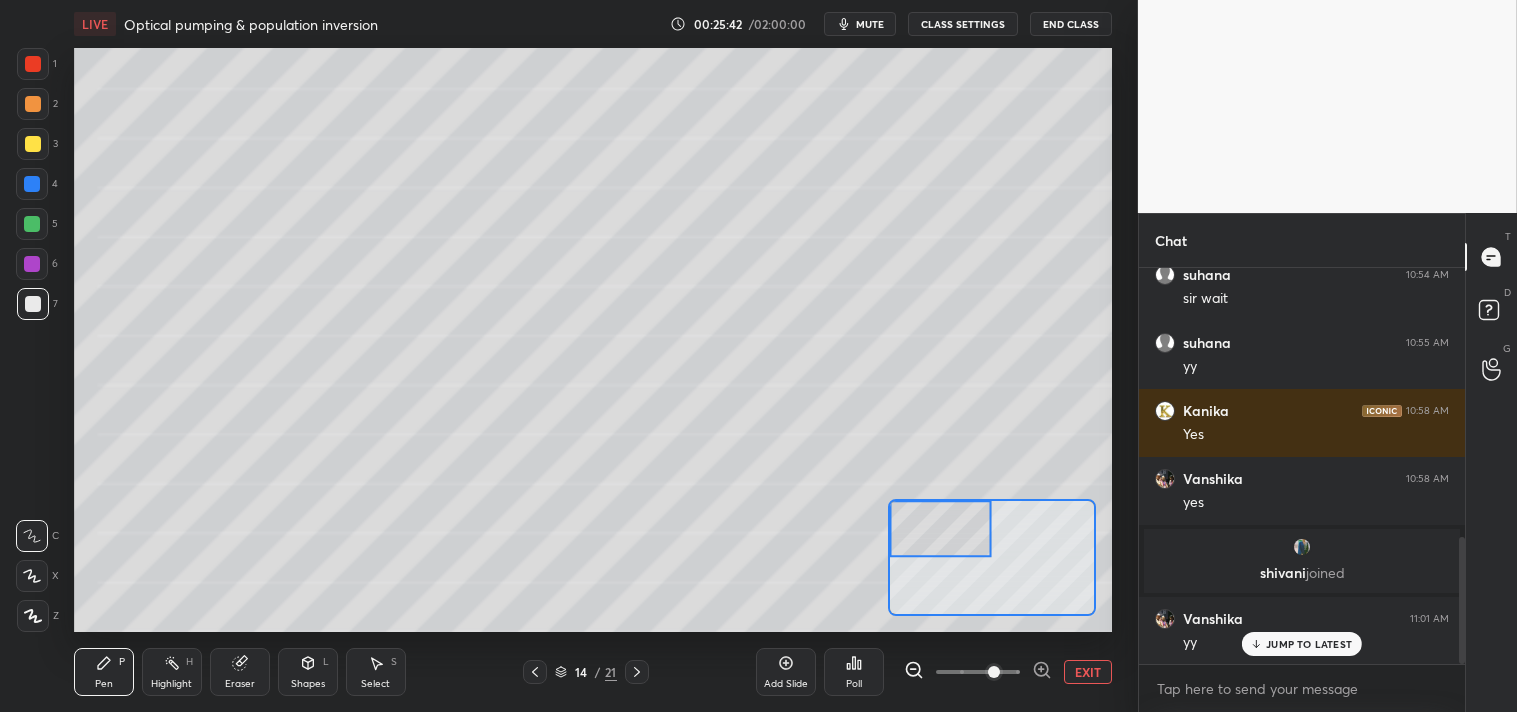 scroll, scrollTop: 835, scrollLeft: 0, axis: vertical 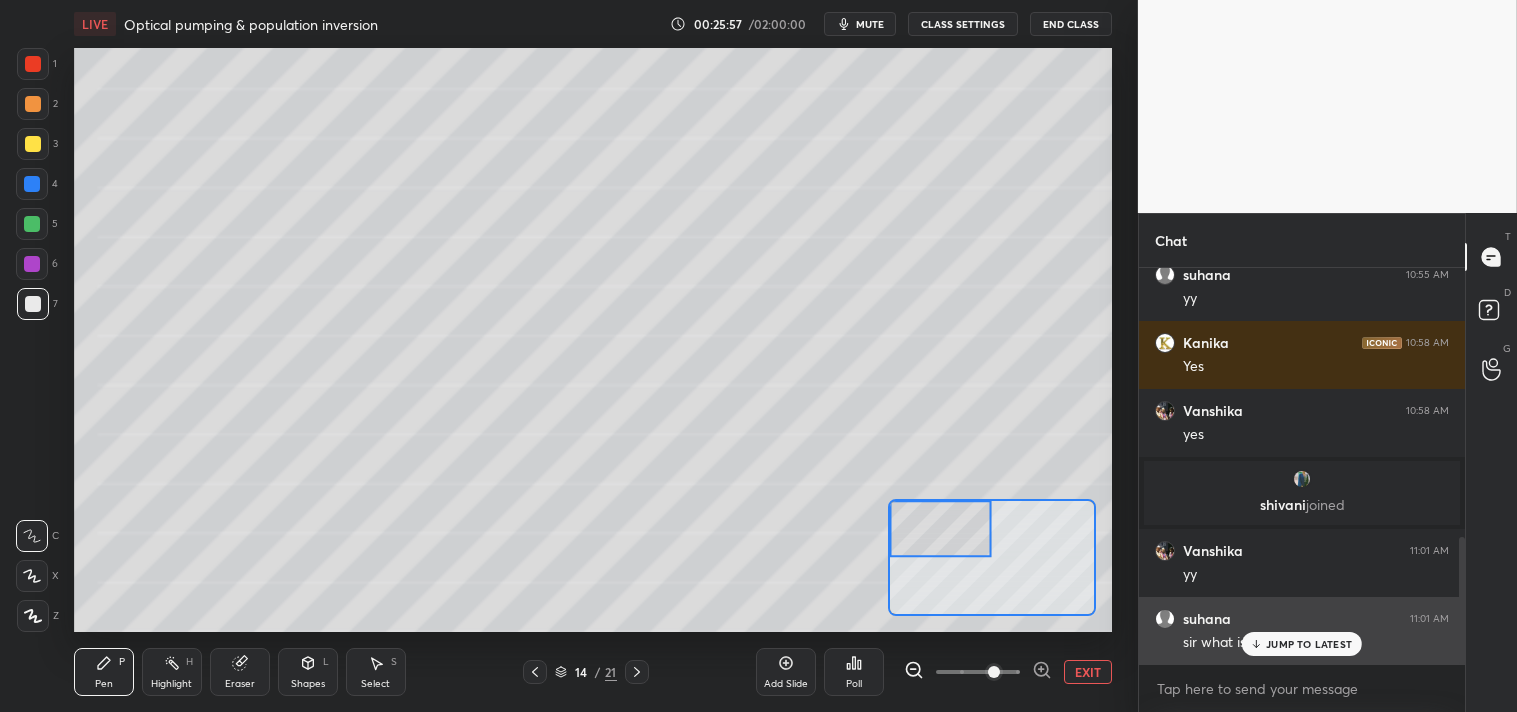 click on "JUMP TO LATEST" at bounding box center (1309, 644) 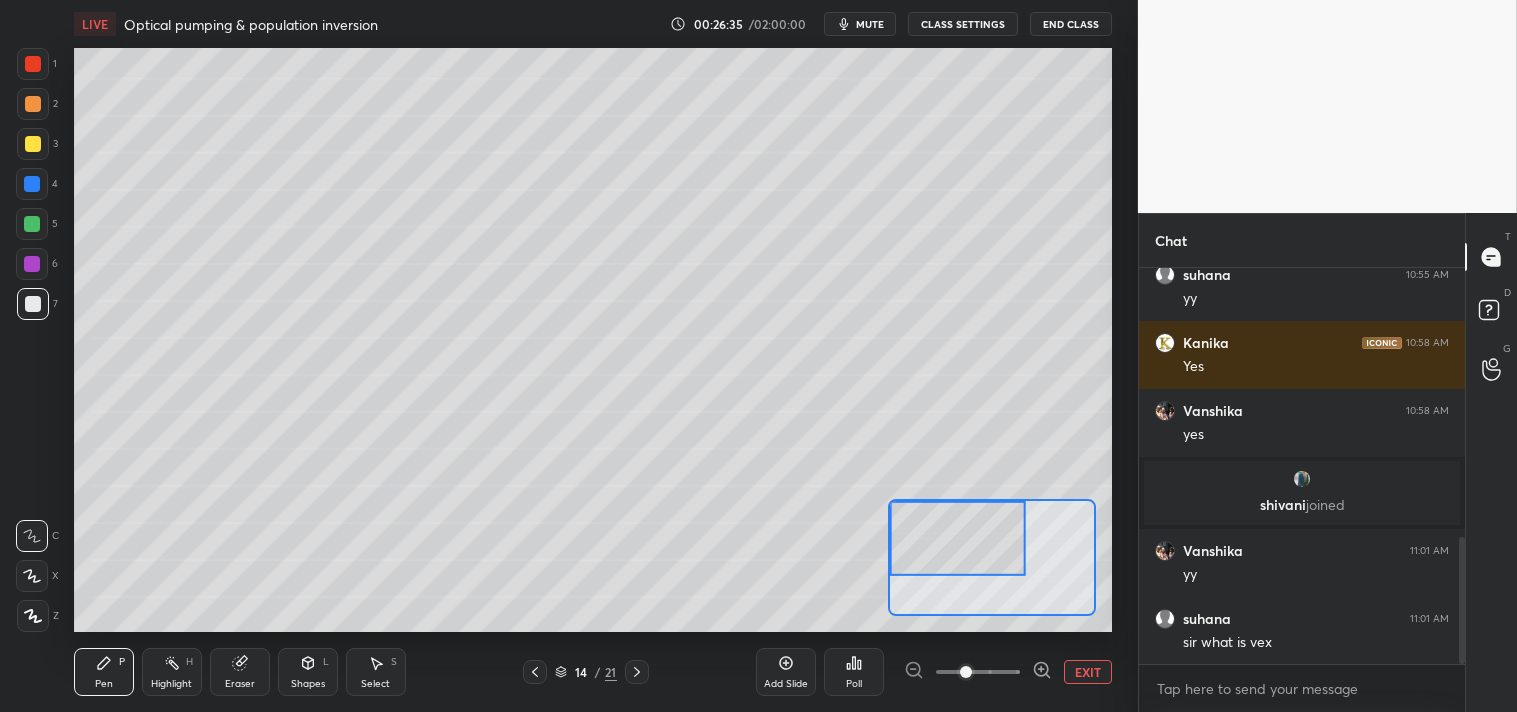 scroll, scrollTop: 904, scrollLeft: 0, axis: vertical 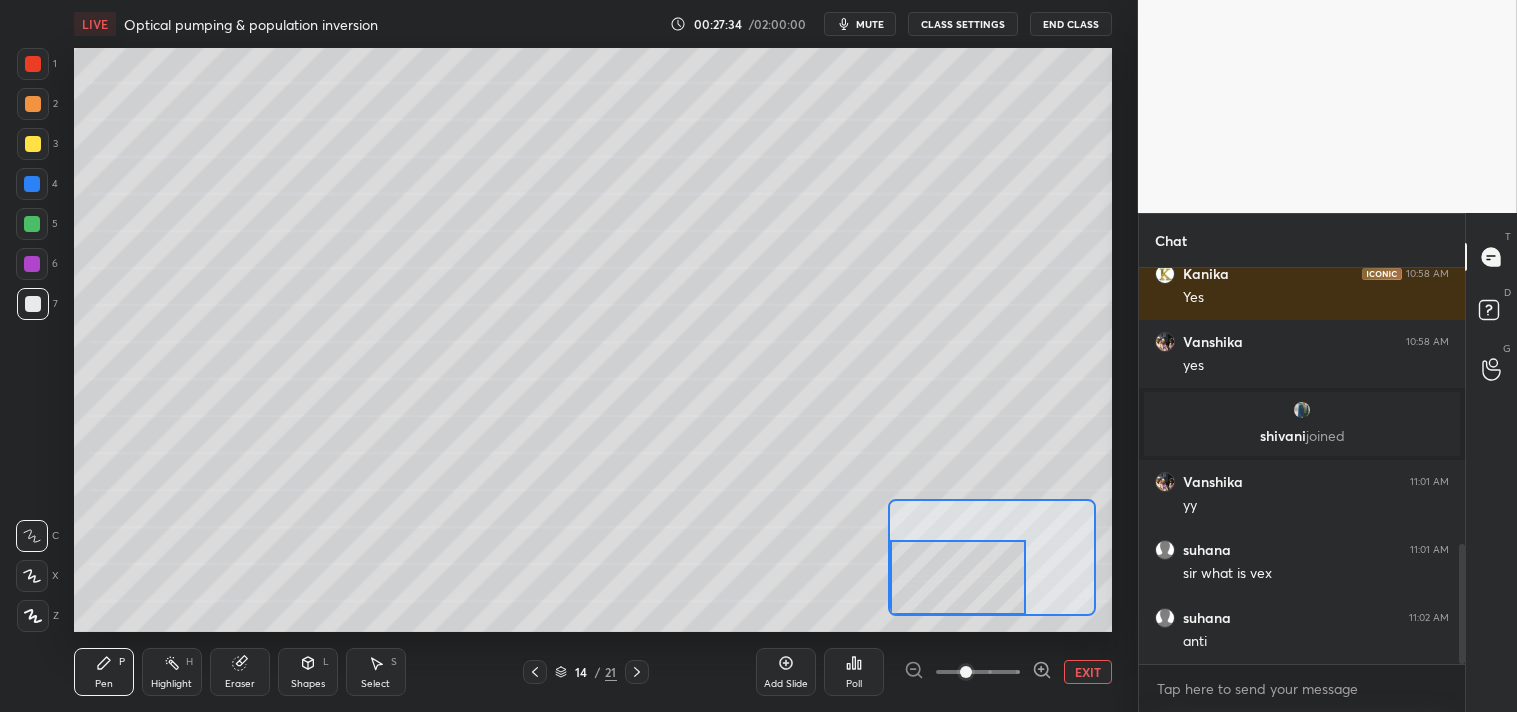 click on "EXIT" at bounding box center [1088, 672] 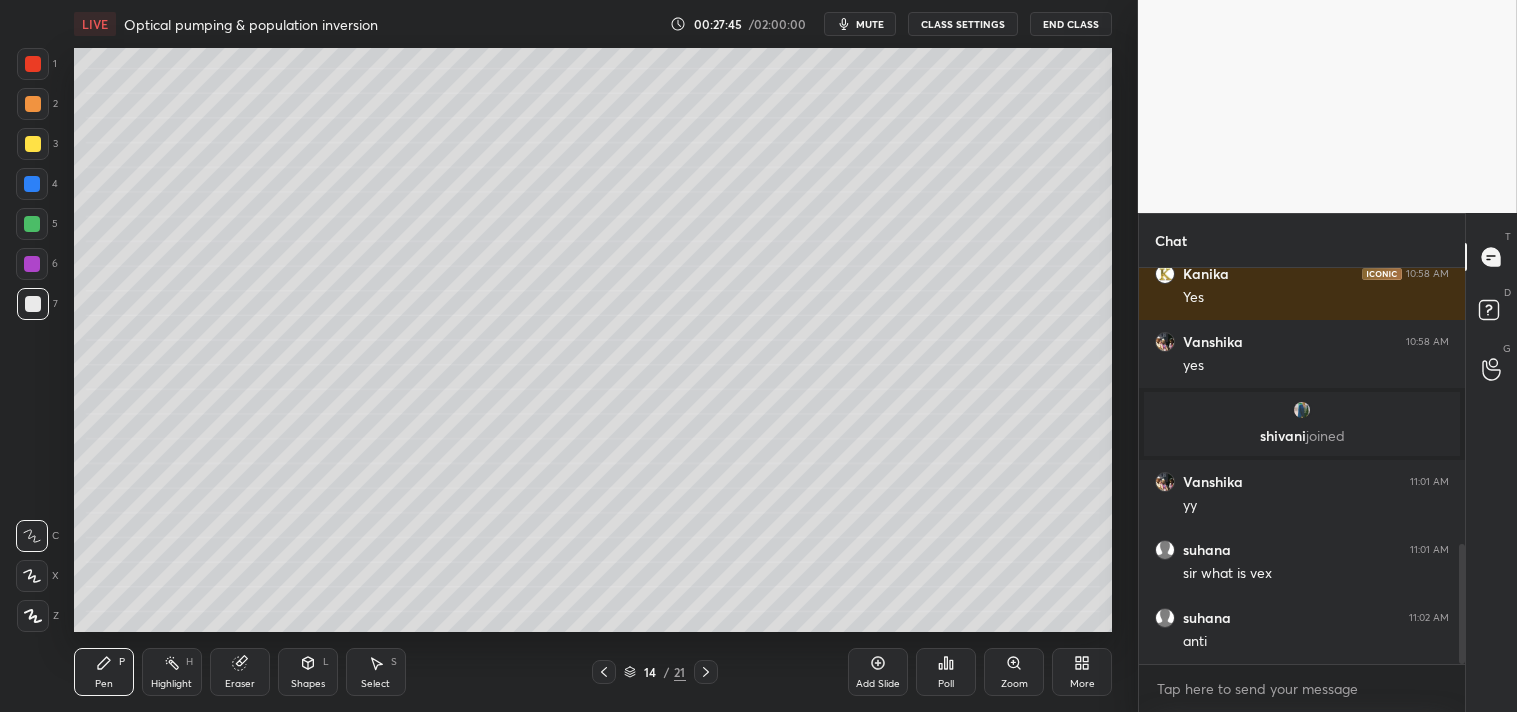 click on "Eraser" at bounding box center [240, 672] 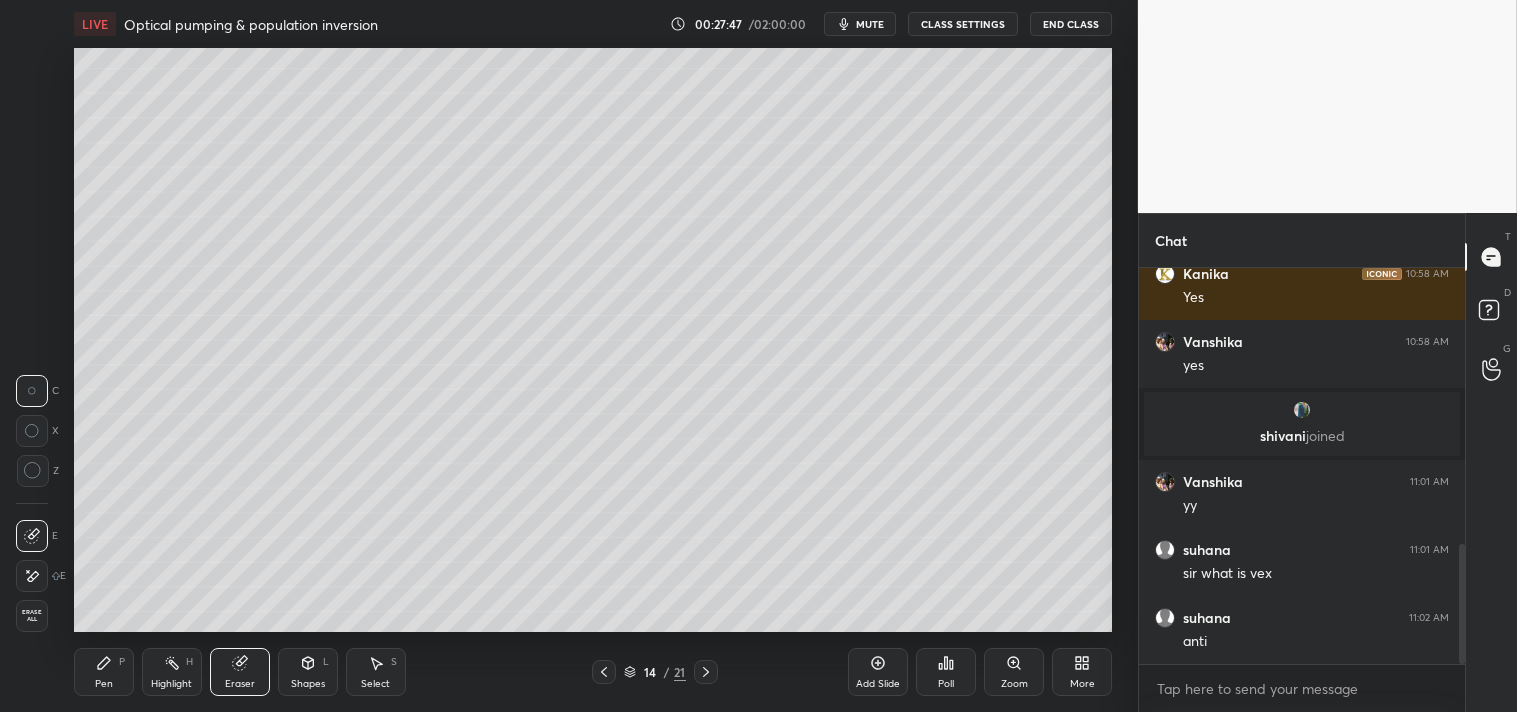 scroll, scrollTop: 972, scrollLeft: 0, axis: vertical 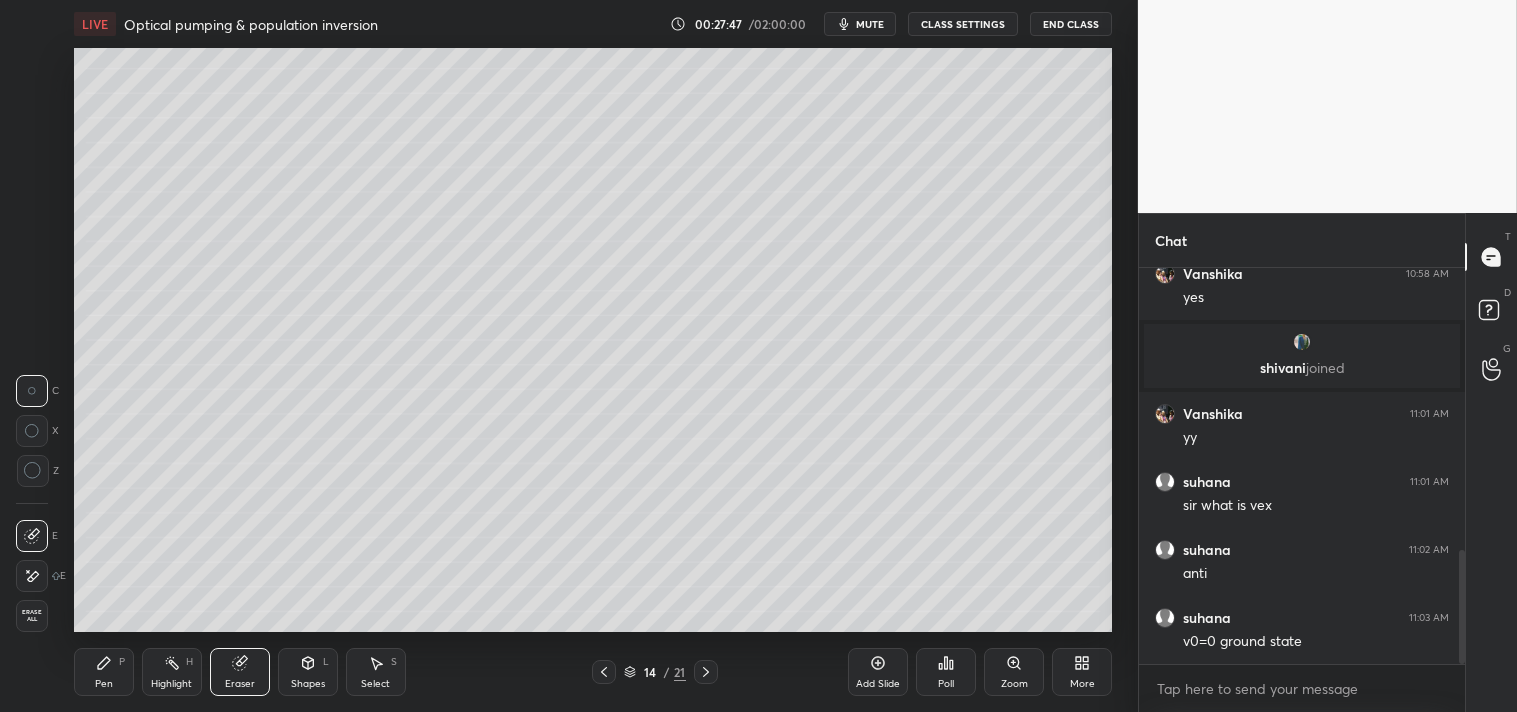 click on "Pen P" at bounding box center (104, 672) 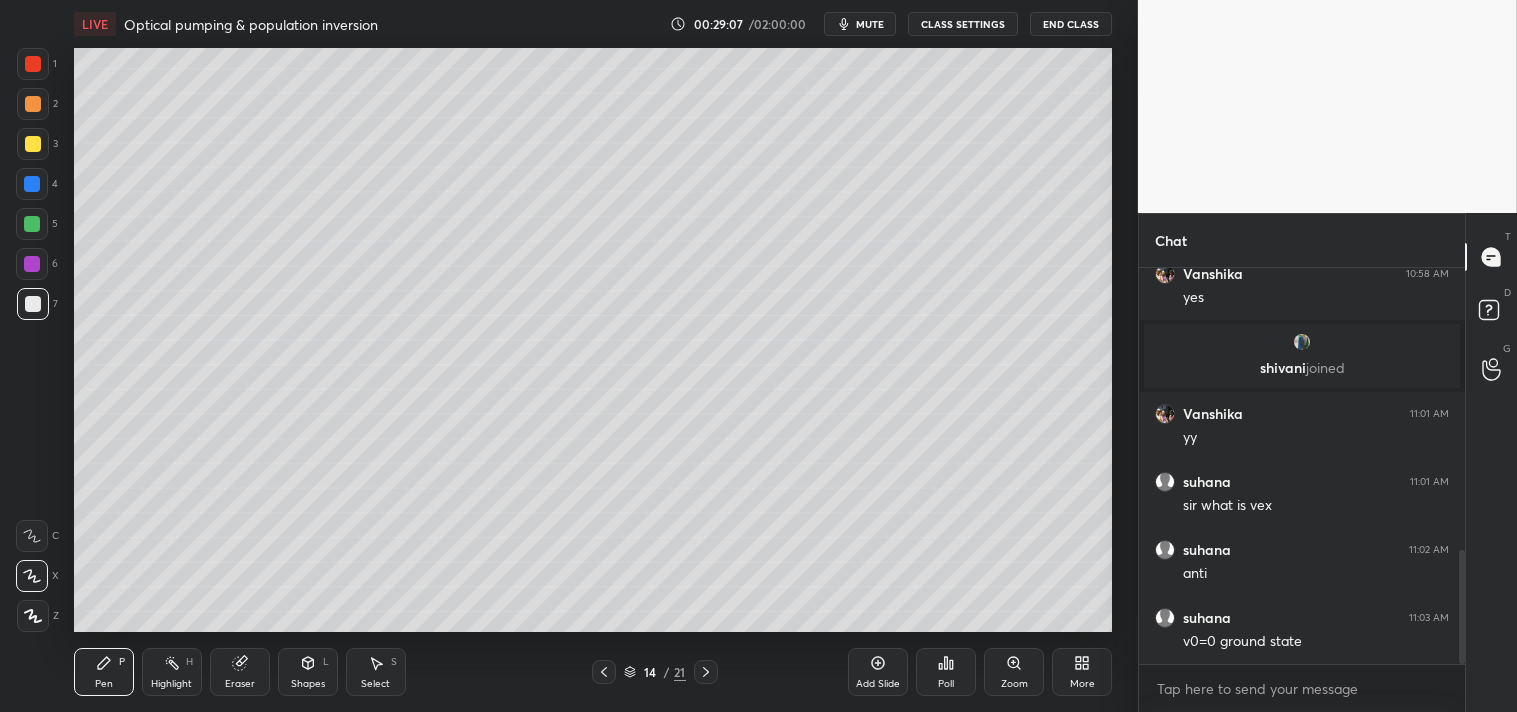 click 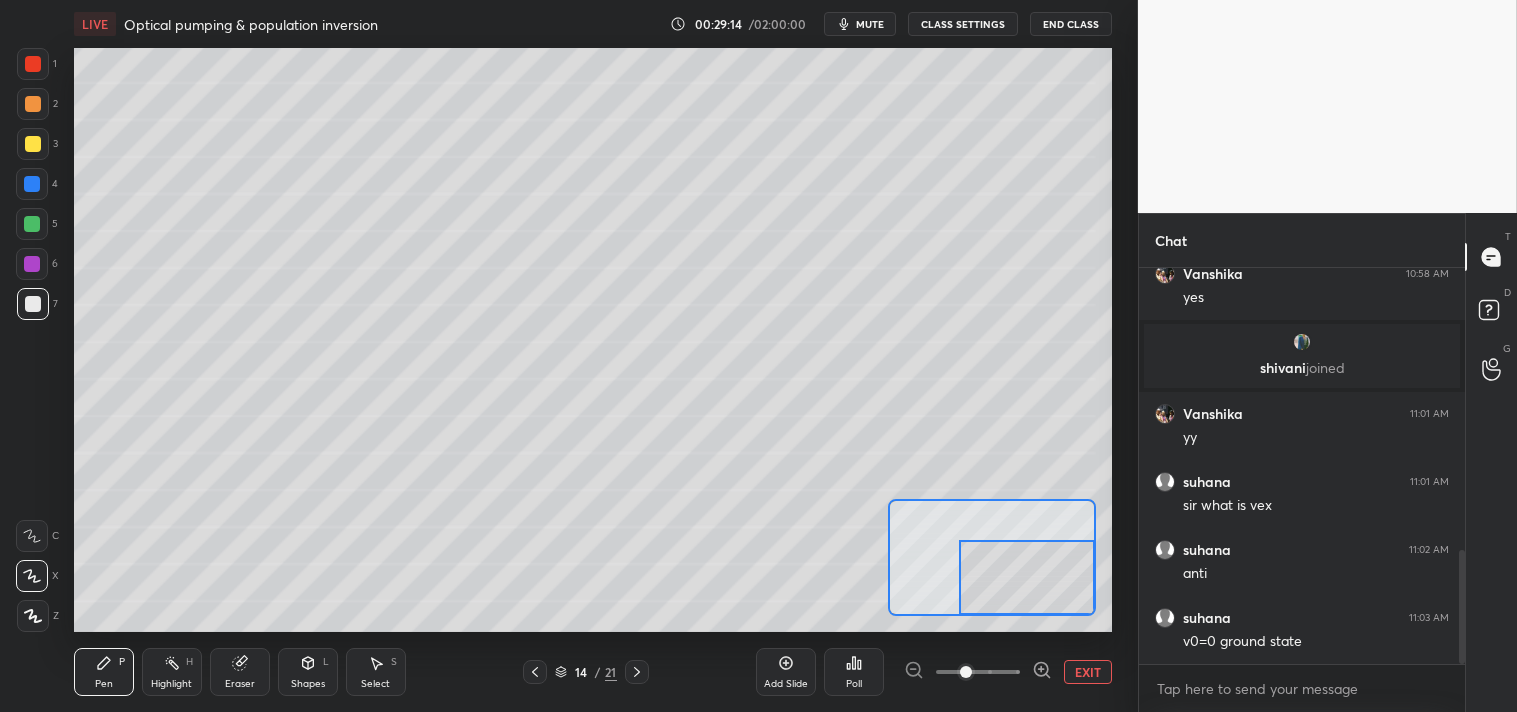 scroll, scrollTop: 1057, scrollLeft: 0, axis: vertical 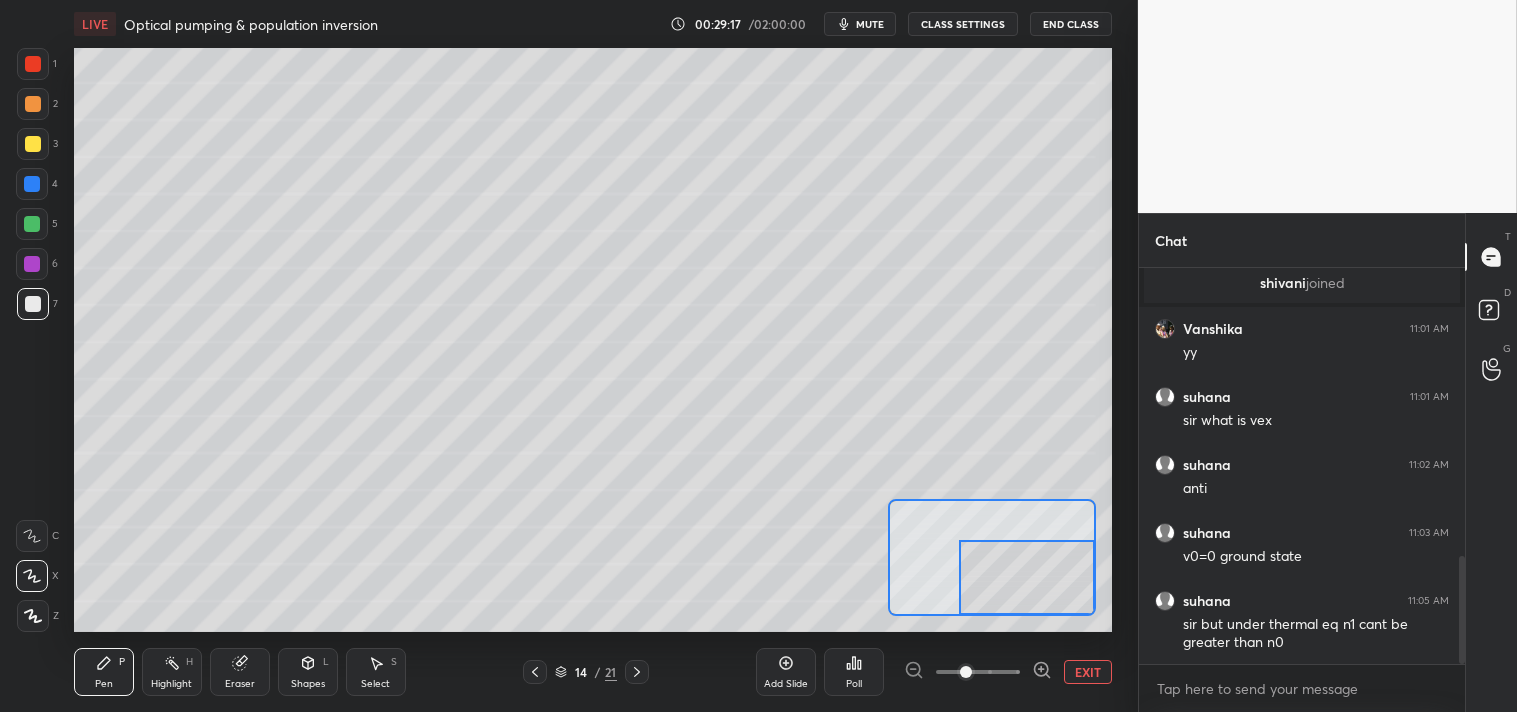 click on "Eraser" at bounding box center (240, 672) 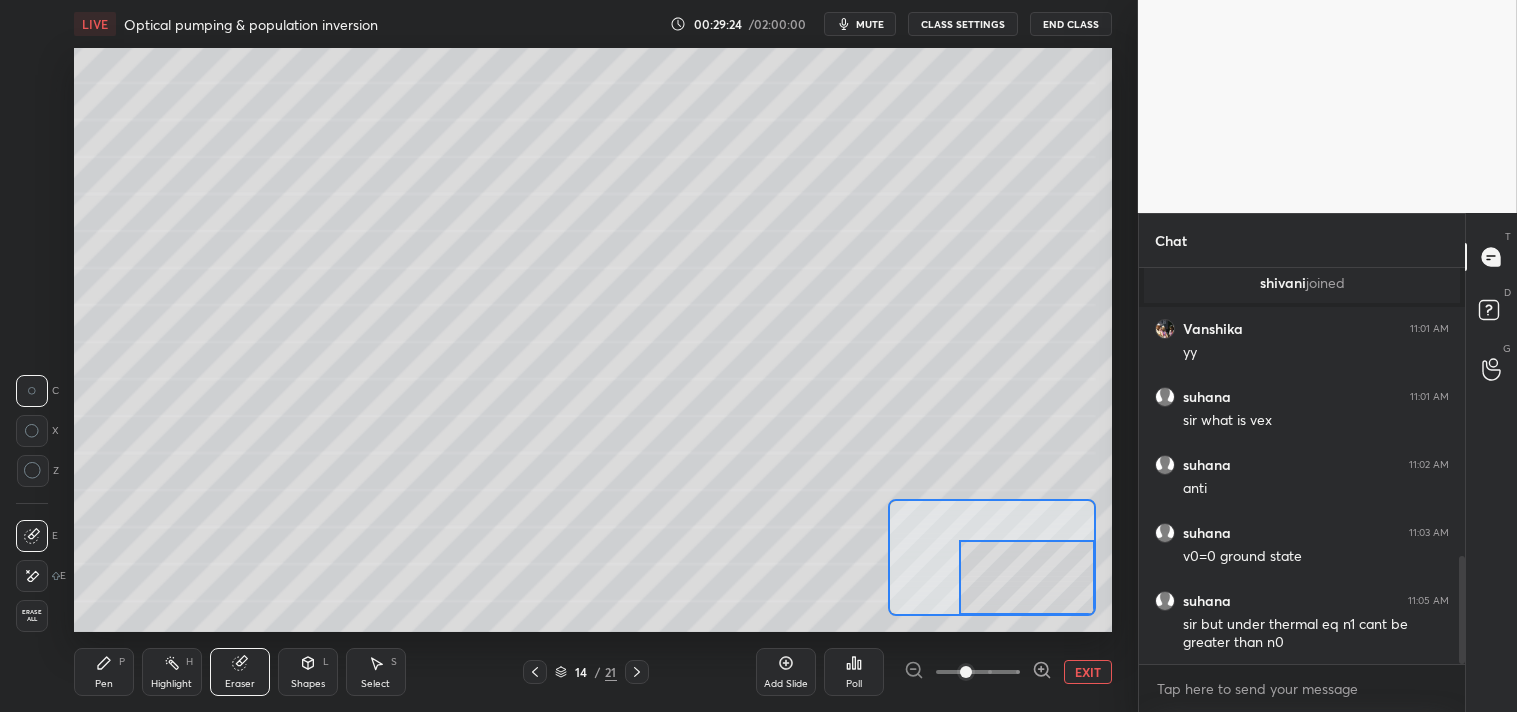 click on "EXIT" at bounding box center [1088, 672] 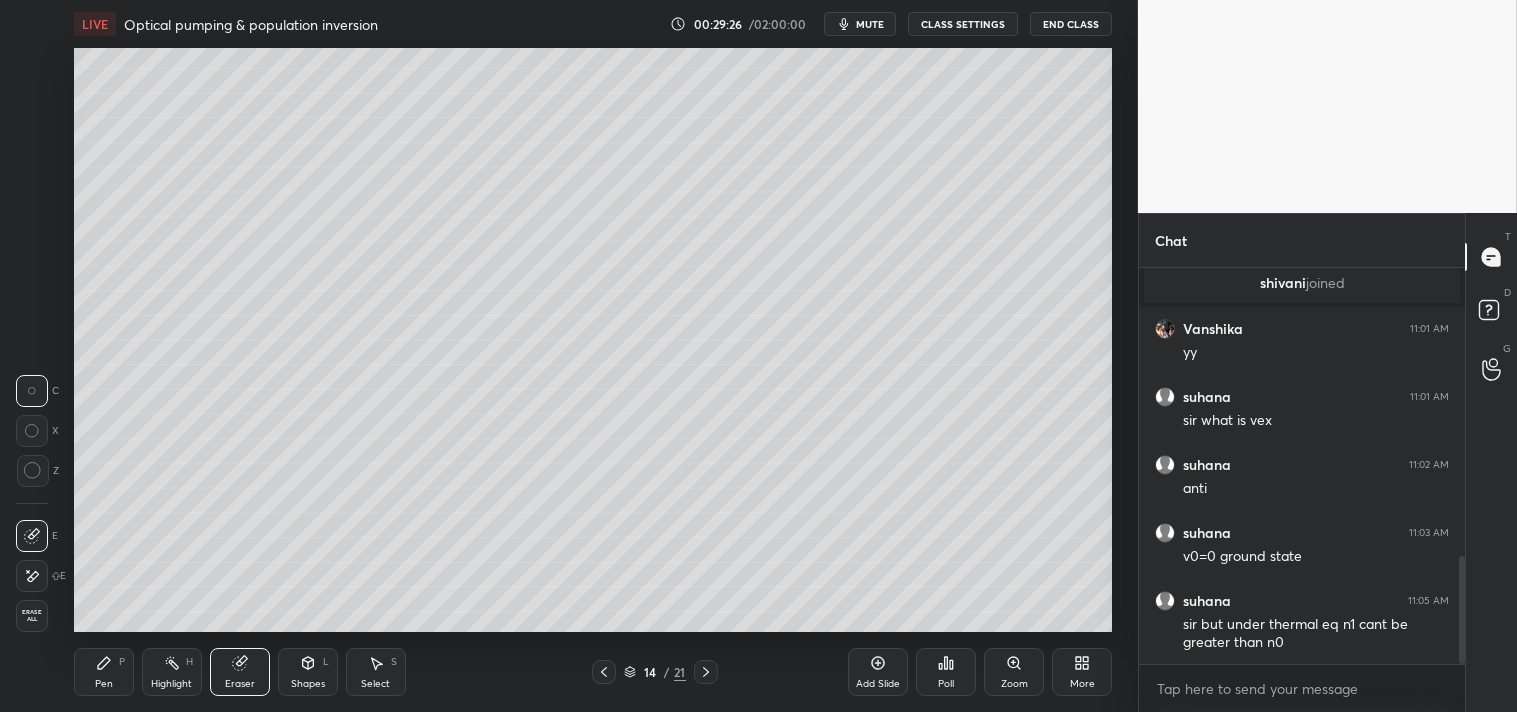 click on "Pen P" at bounding box center [104, 672] 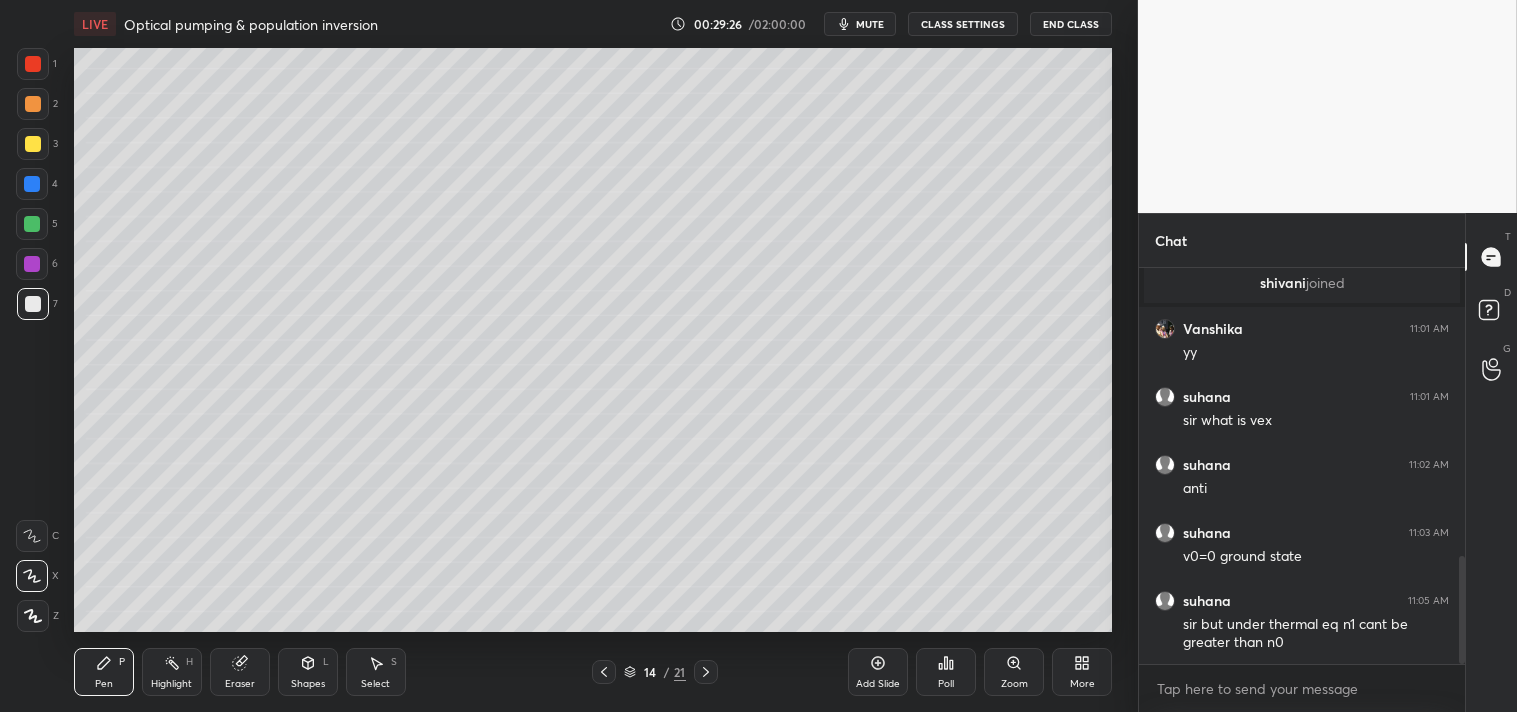 click on "Pen" at bounding box center [104, 684] 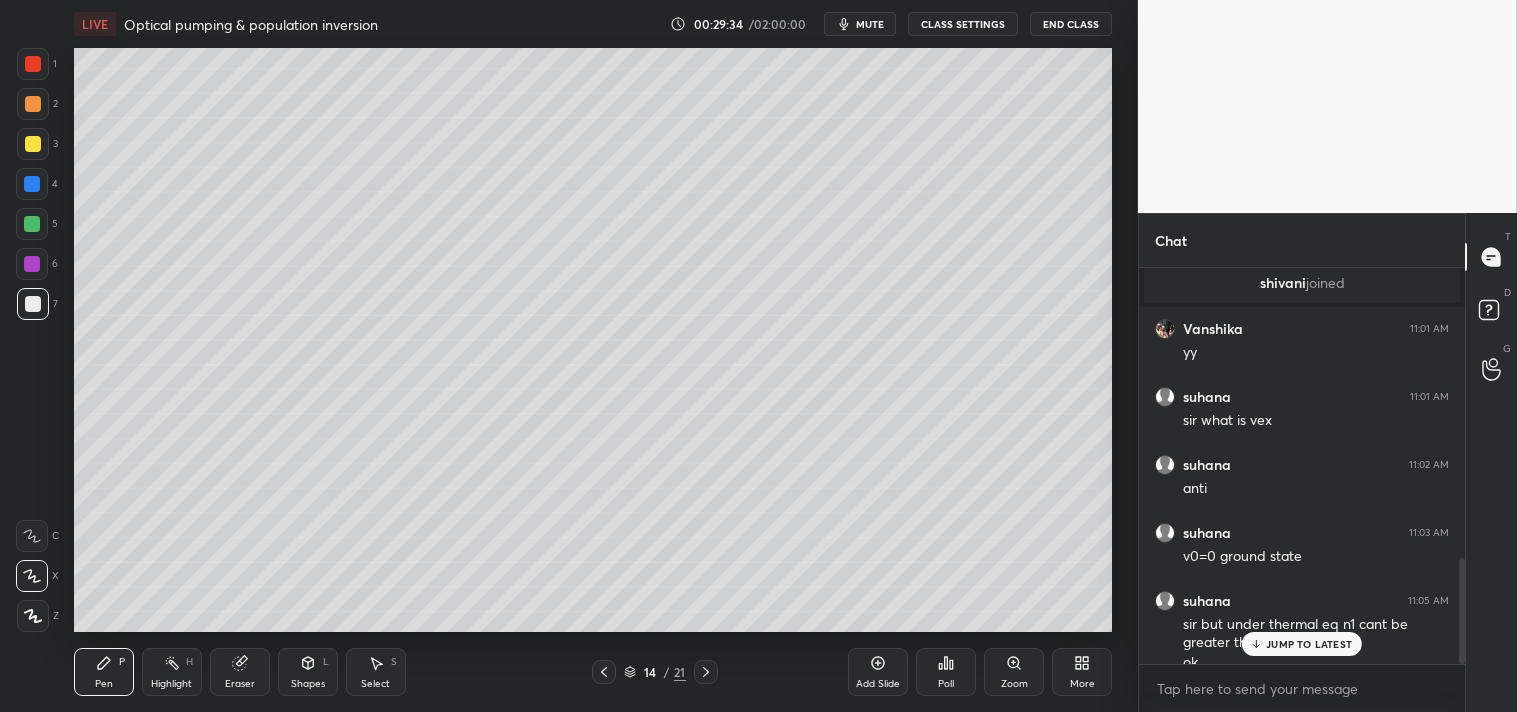 scroll, scrollTop: 1077, scrollLeft: 0, axis: vertical 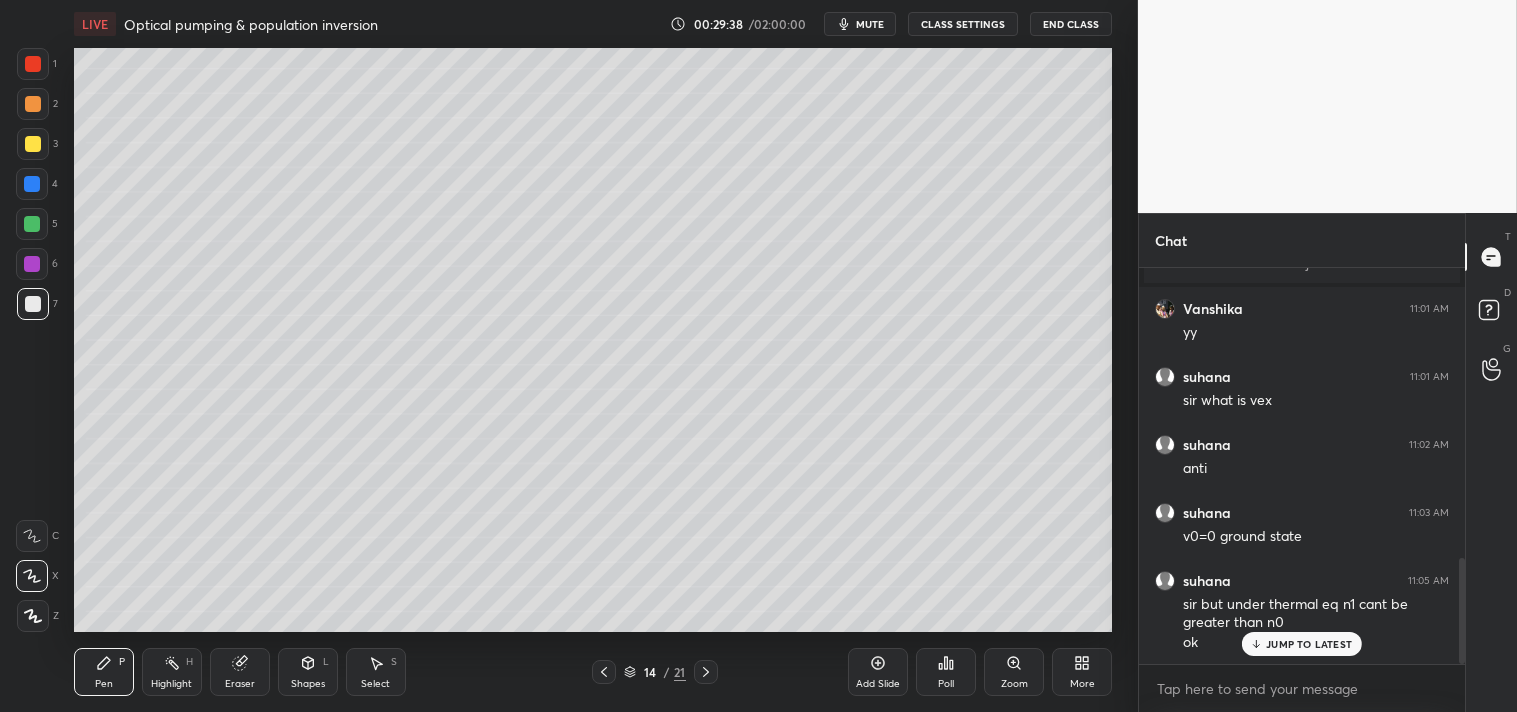 click 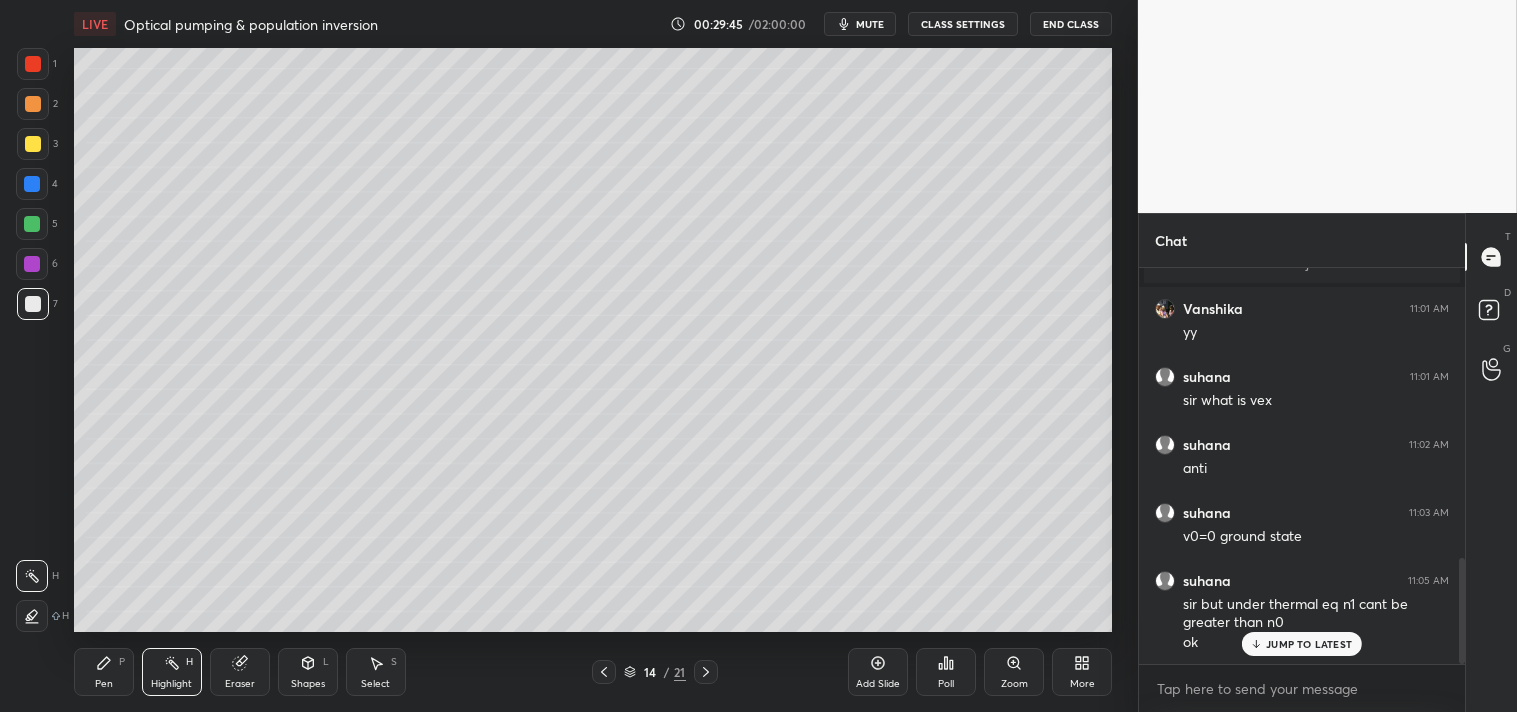 click on "Pen P" at bounding box center [104, 672] 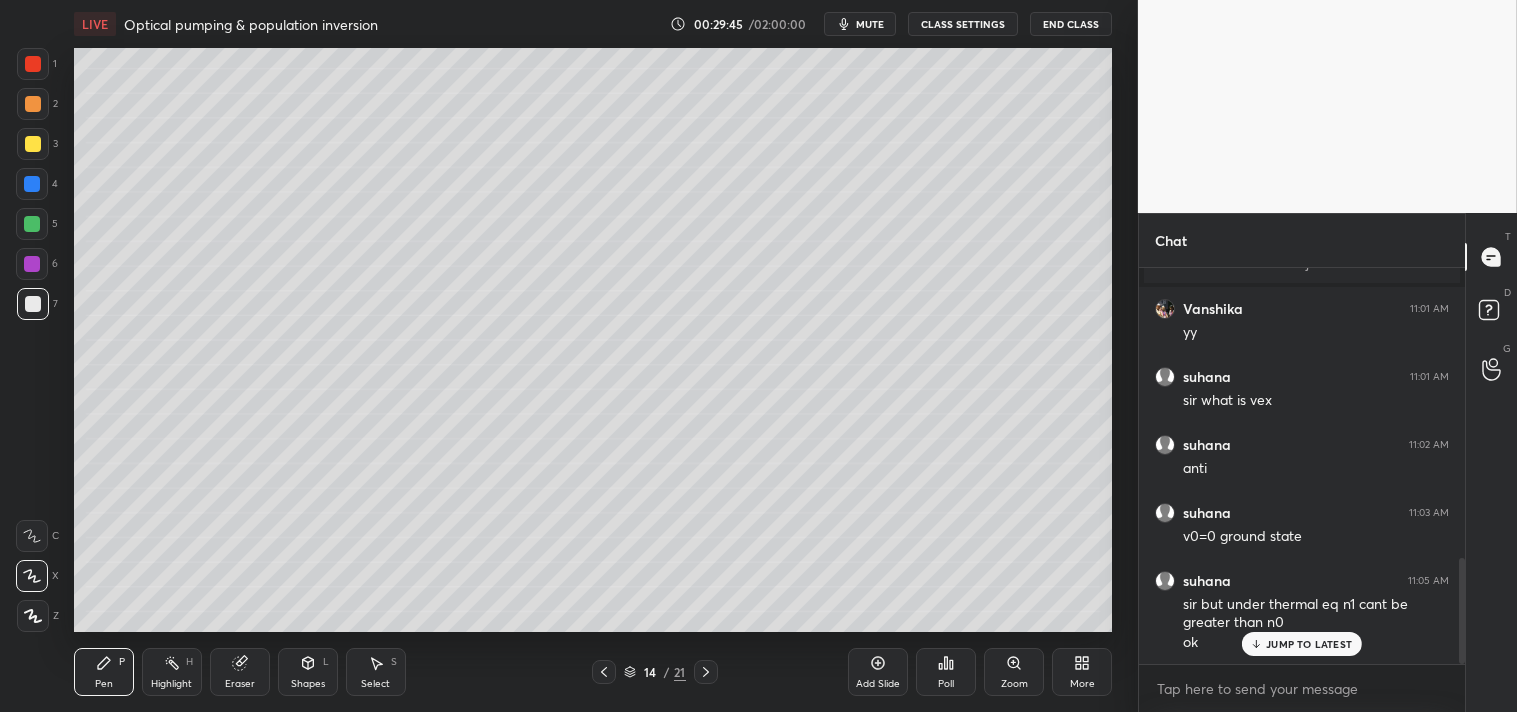 click 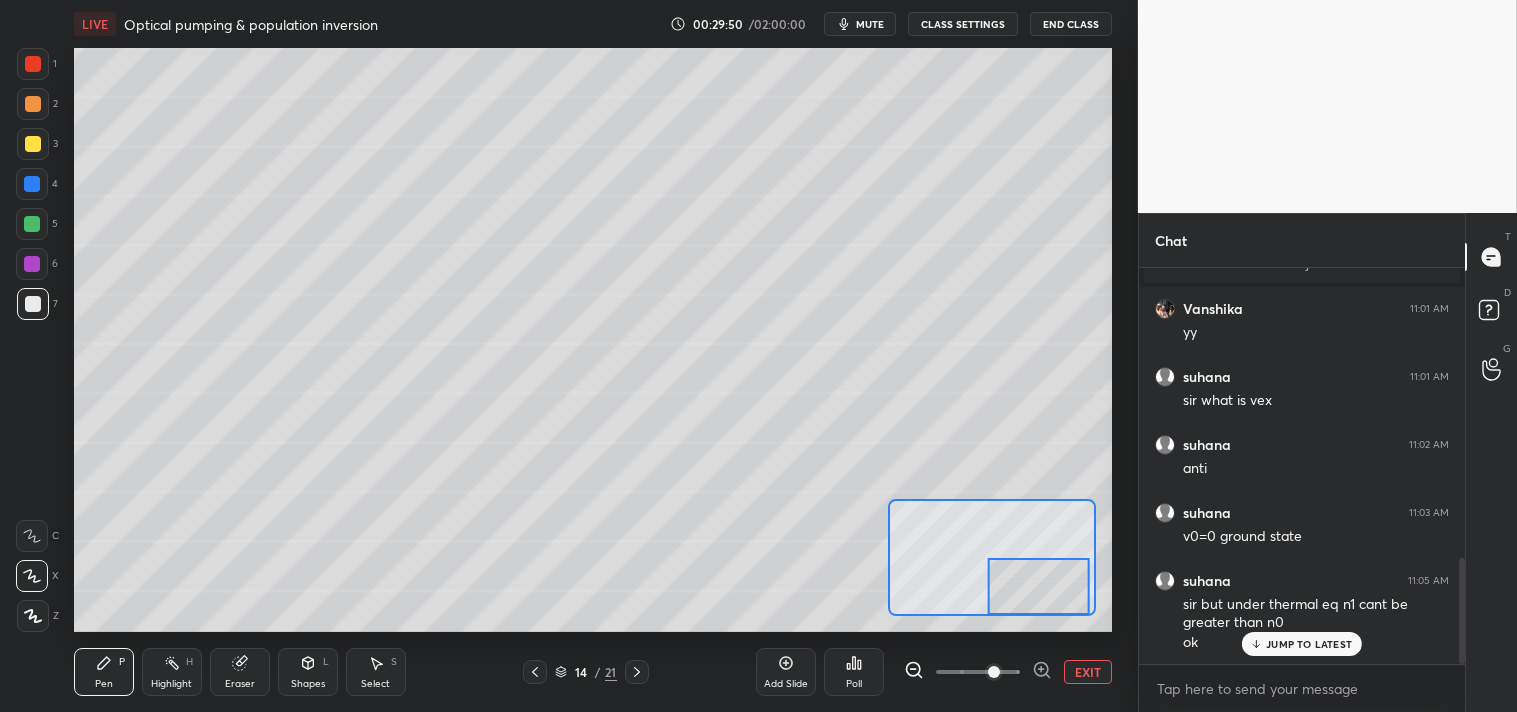 click at bounding box center (33, 144) 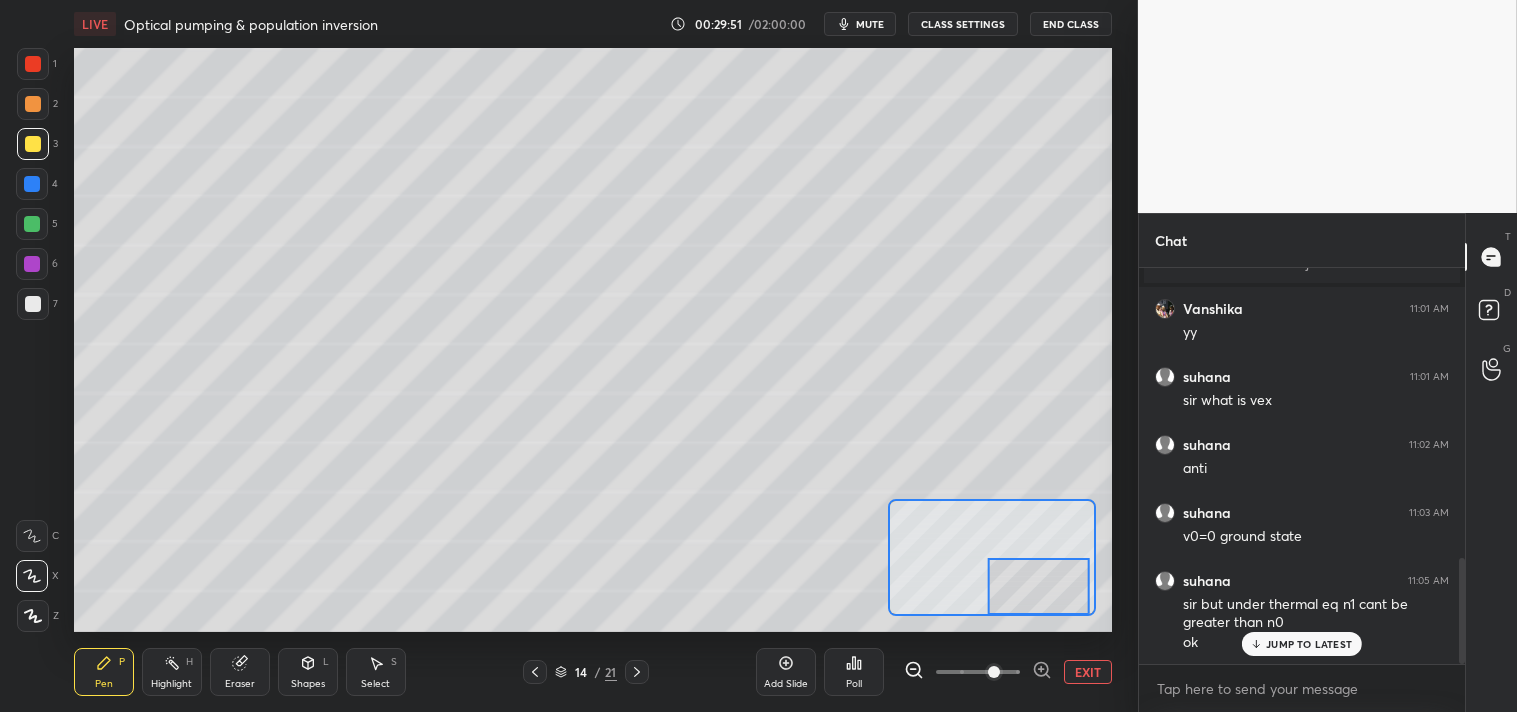 click 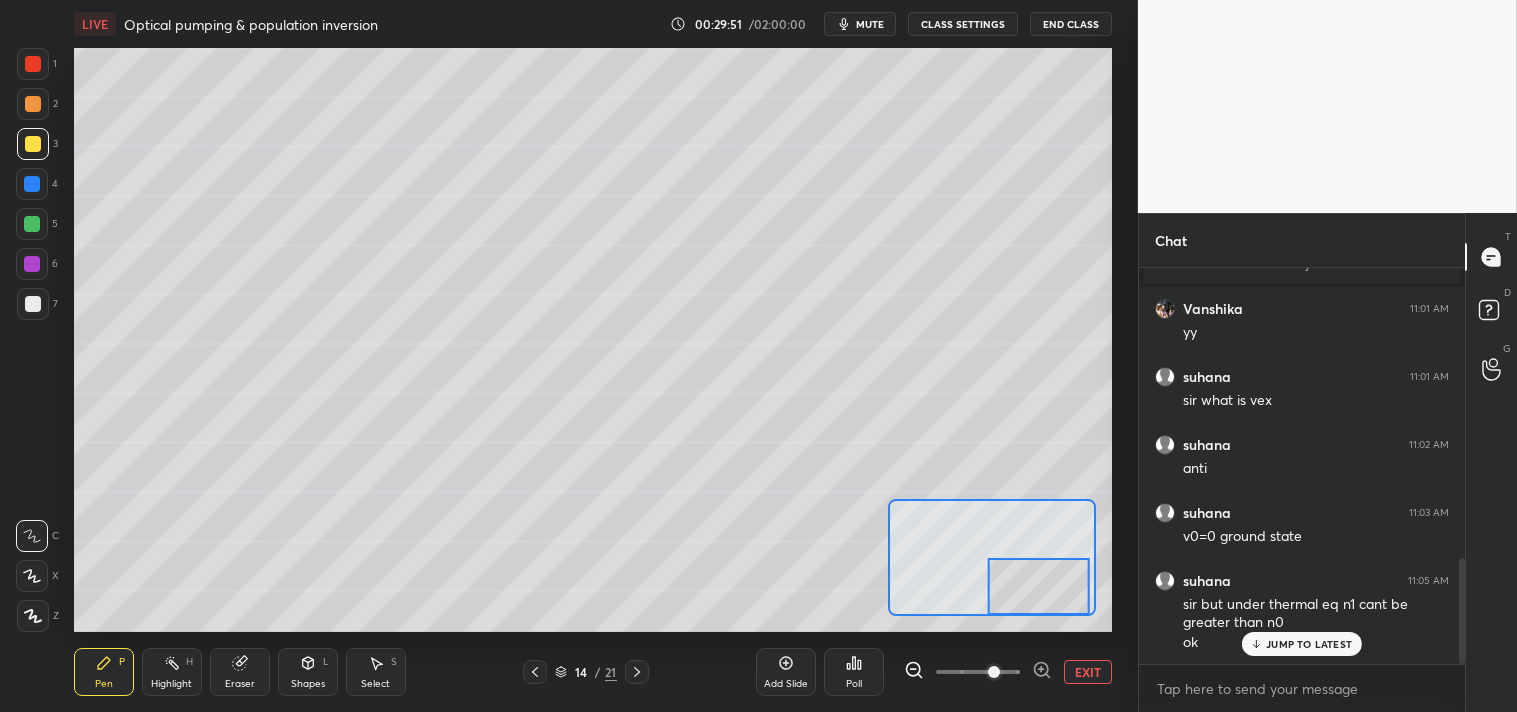 click 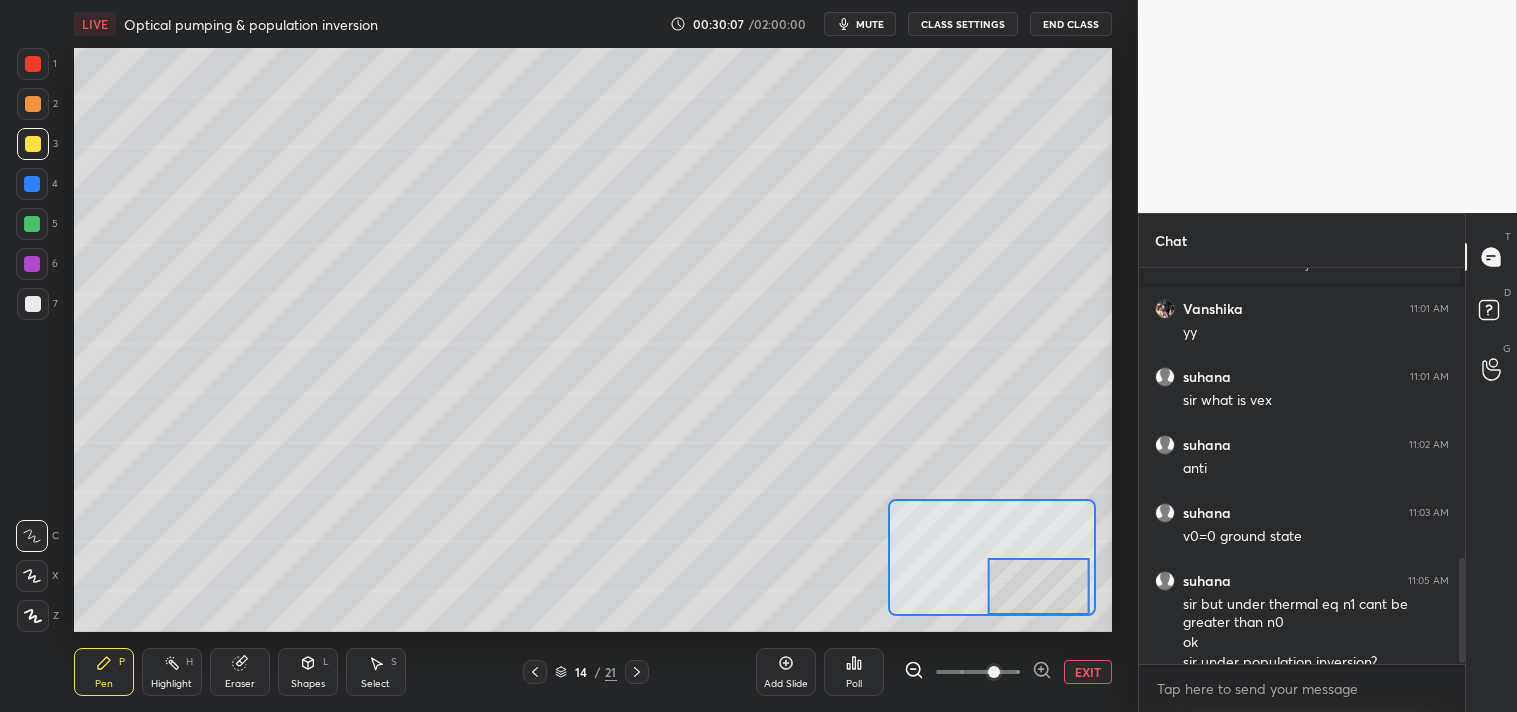 scroll, scrollTop: 1097, scrollLeft: 0, axis: vertical 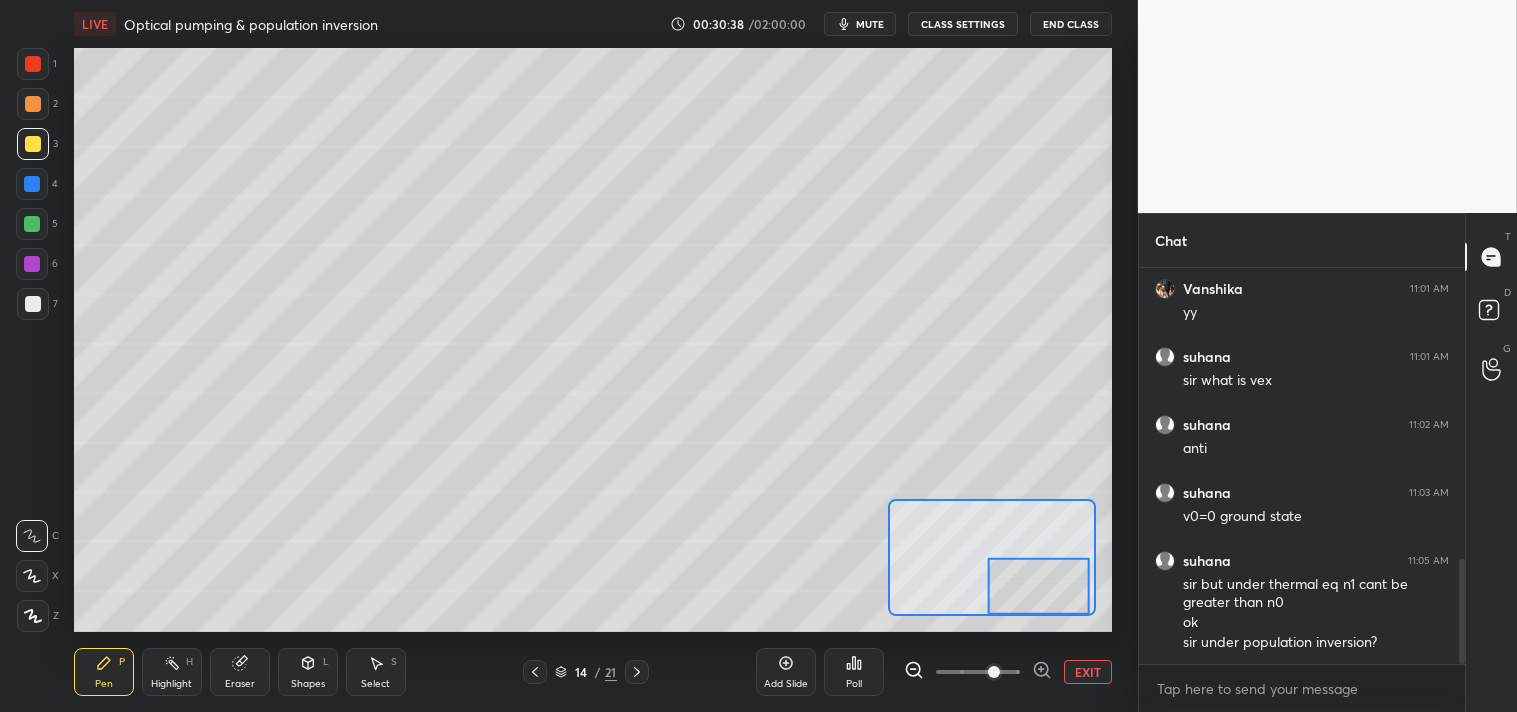 click on "Add Slide Poll EXIT" at bounding box center [934, 672] 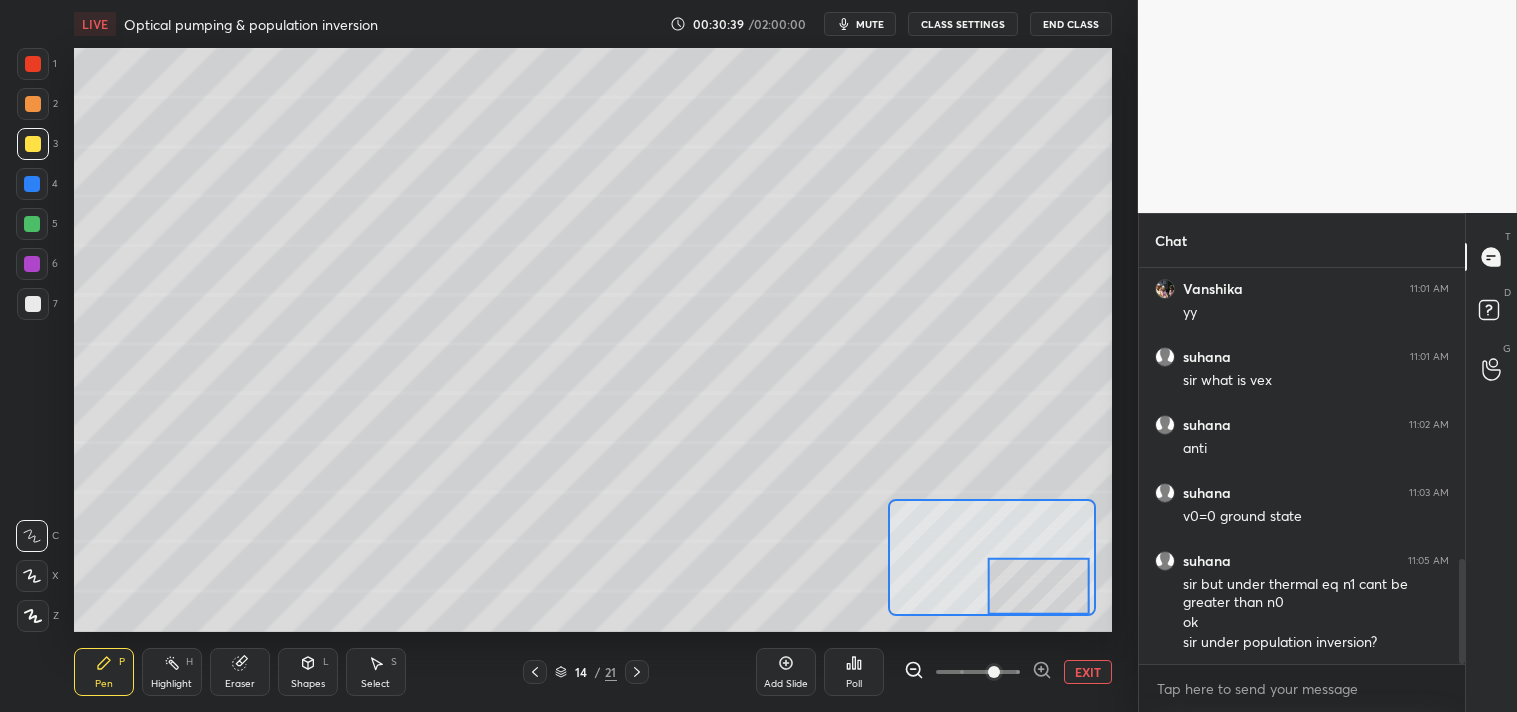 click on "EXIT" at bounding box center [1088, 672] 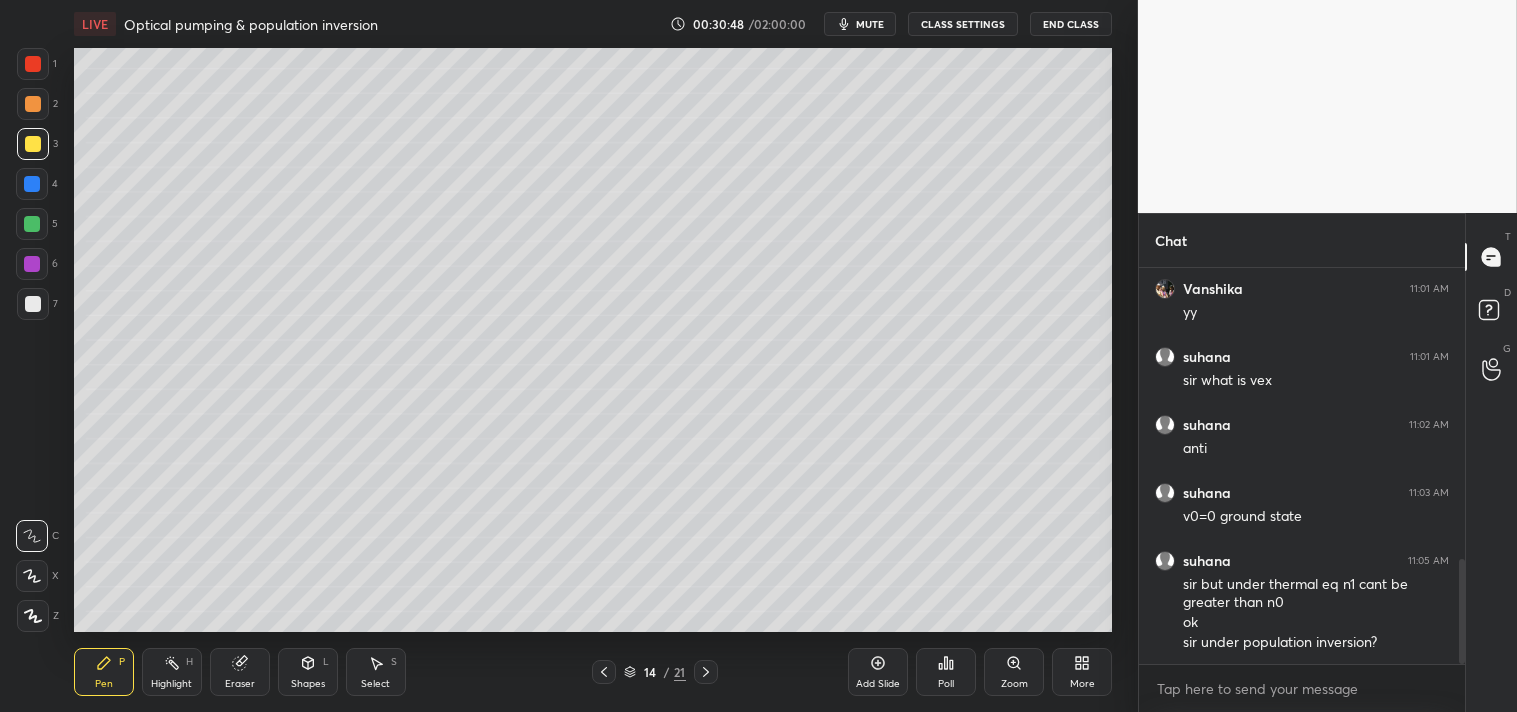 click on "Zoom" at bounding box center [1014, 684] 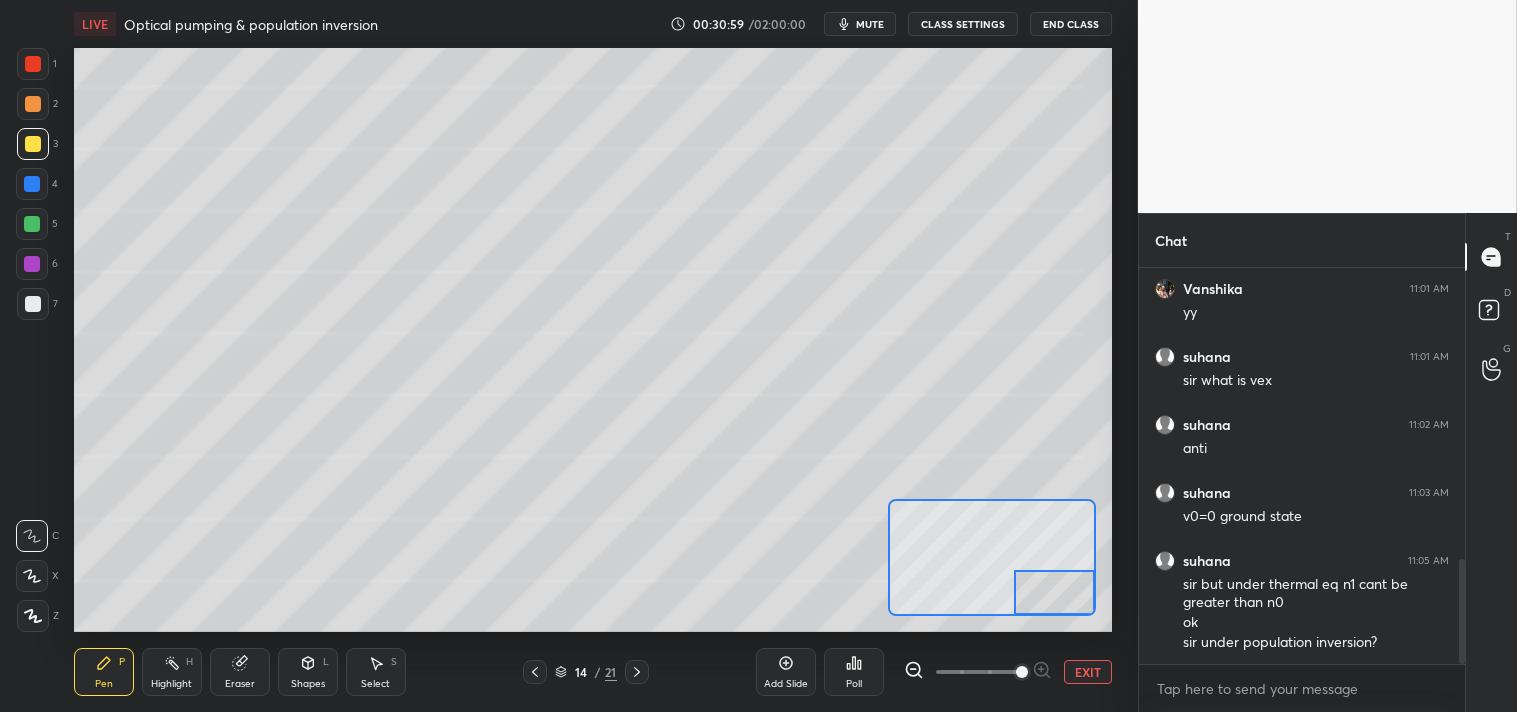 click on "EXIT" at bounding box center (1088, 672) 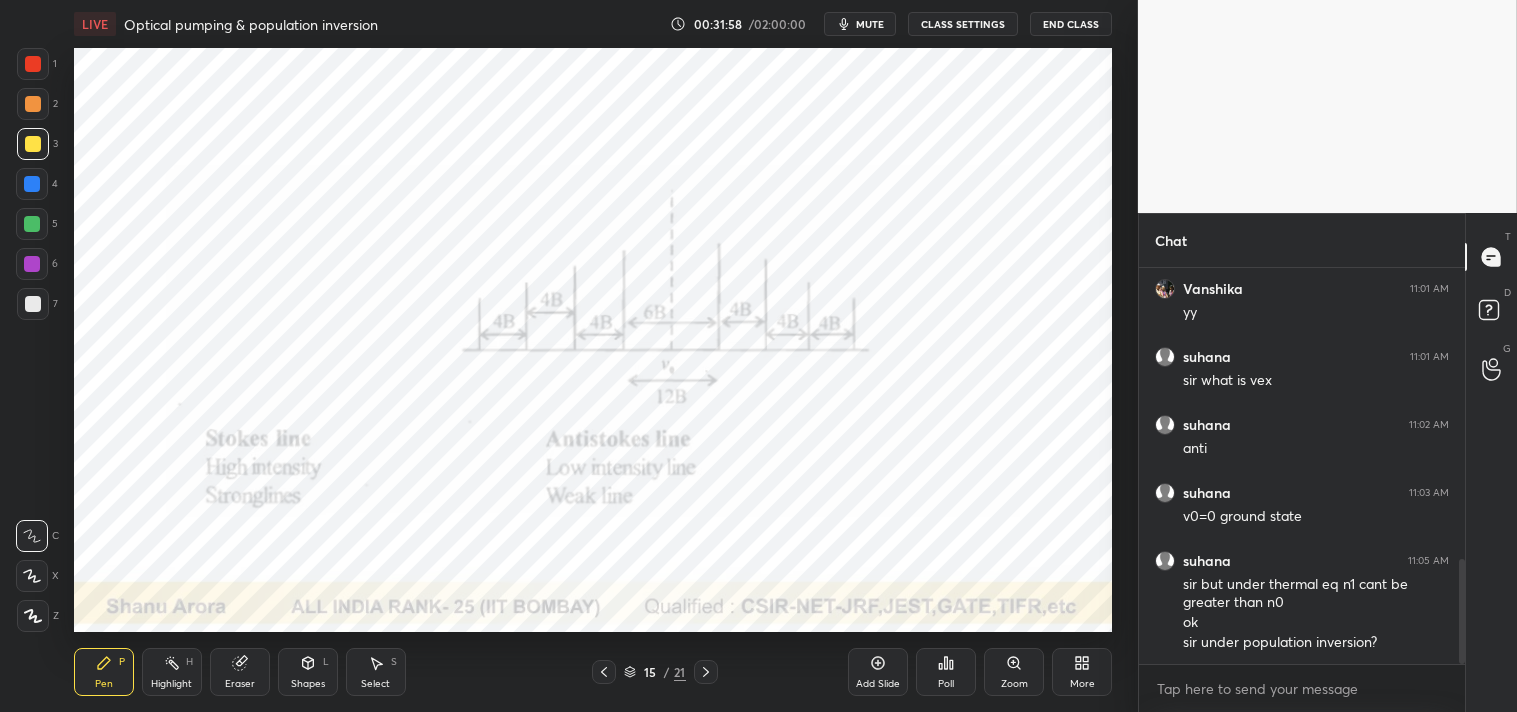 click at bounding box center (33, 64) 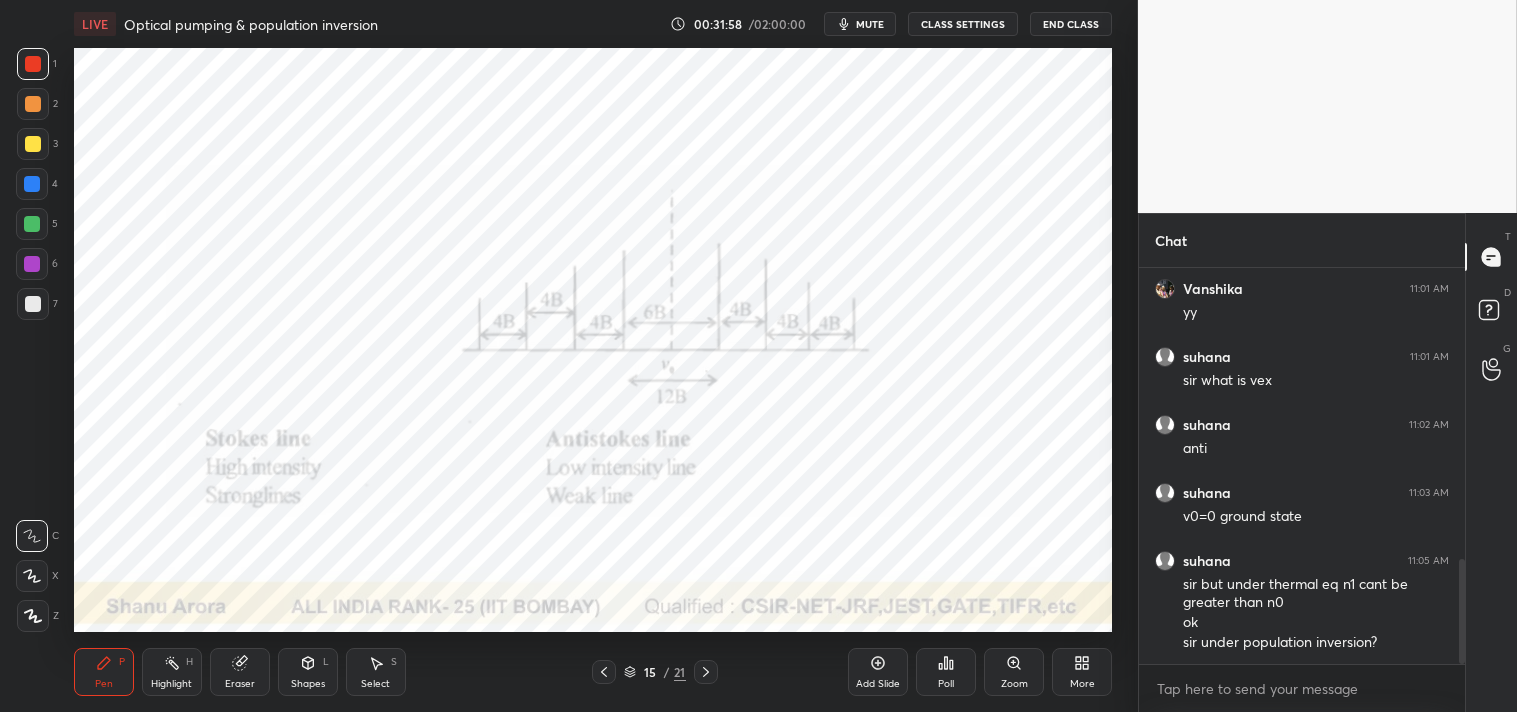 click at bounding box center [33, 64] 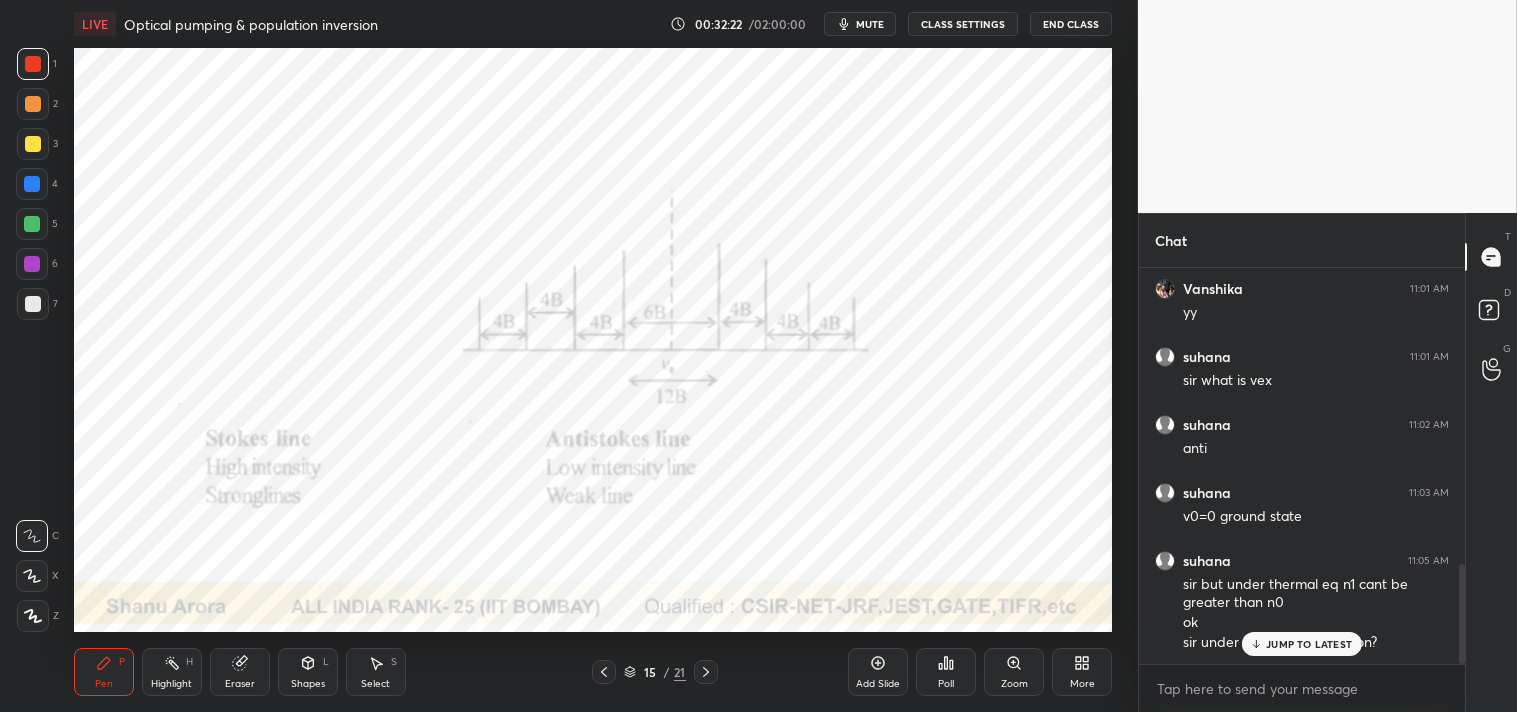 scroll, scrollTop: 1165, scrollLeft: 0, axis: vertical 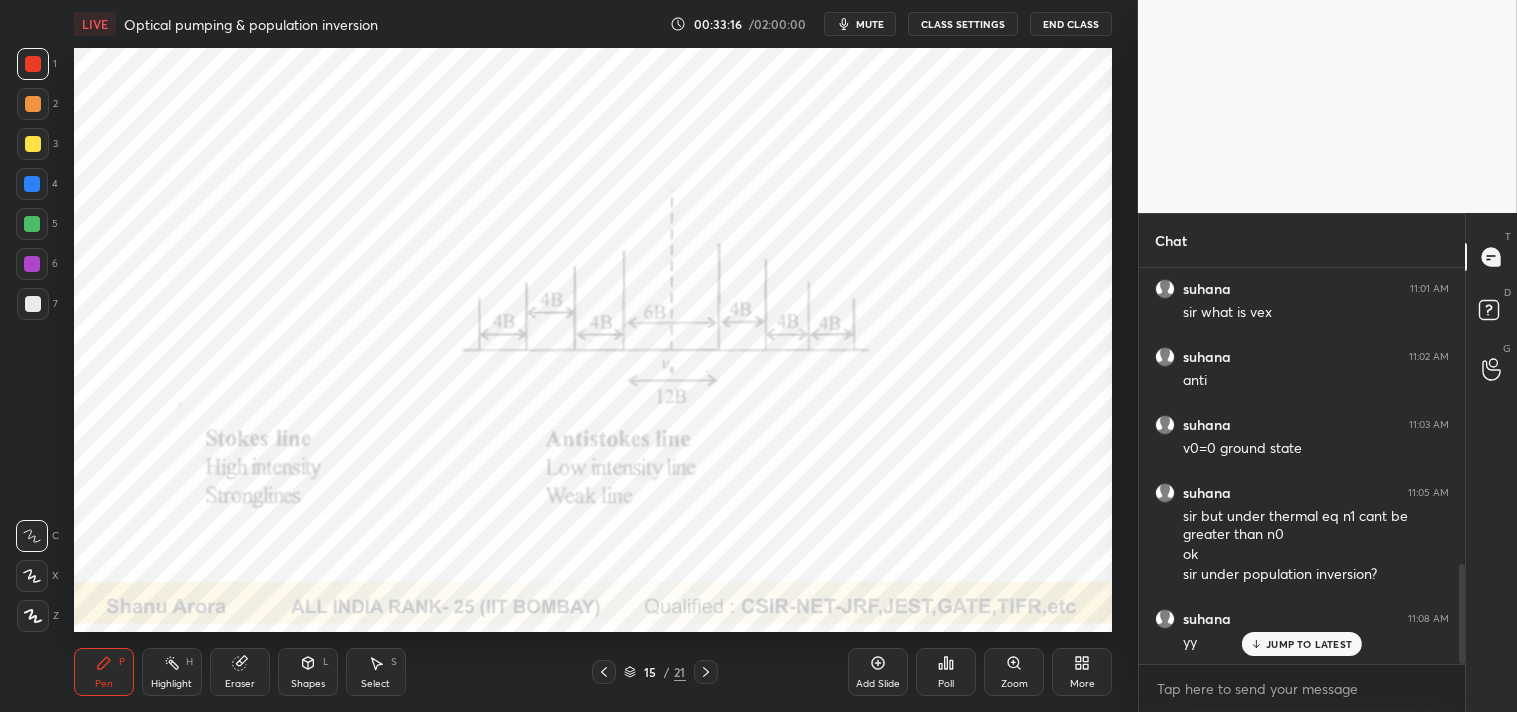 click on "Add Slide" at bounding box center [878, 684] 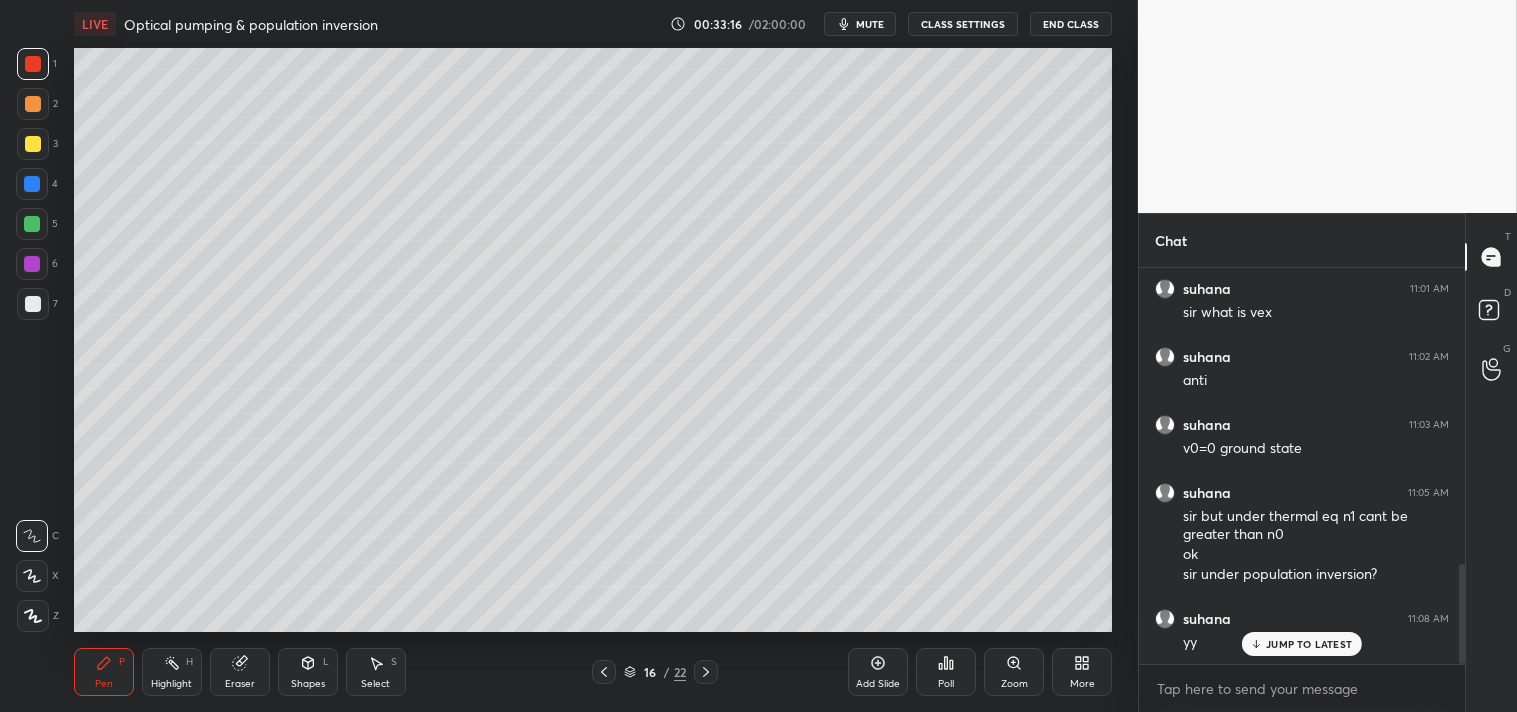 click on "Shapes L" at bounding box center [308, 672] 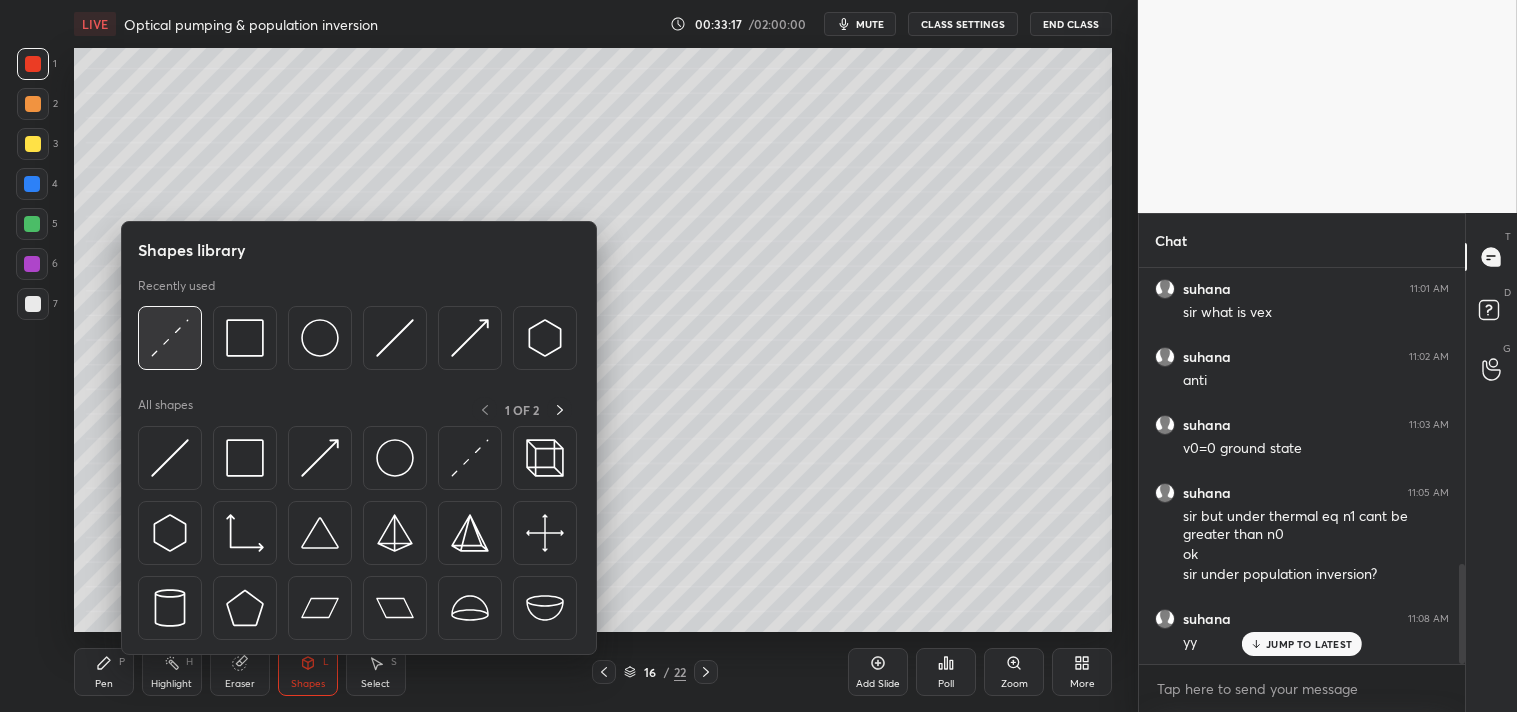 click at bounding box center [170, 338] 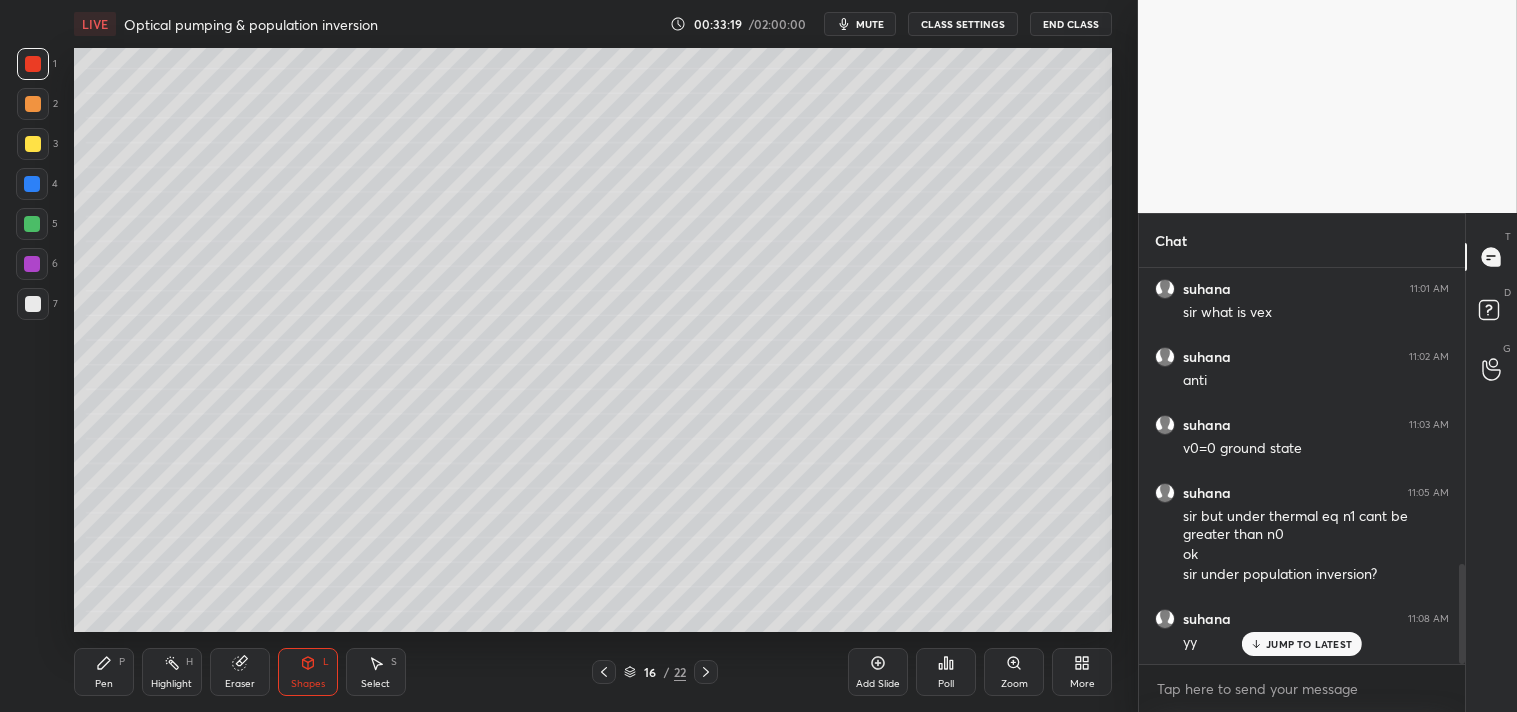click on "Zoom" at bounding box center [1014, 684] 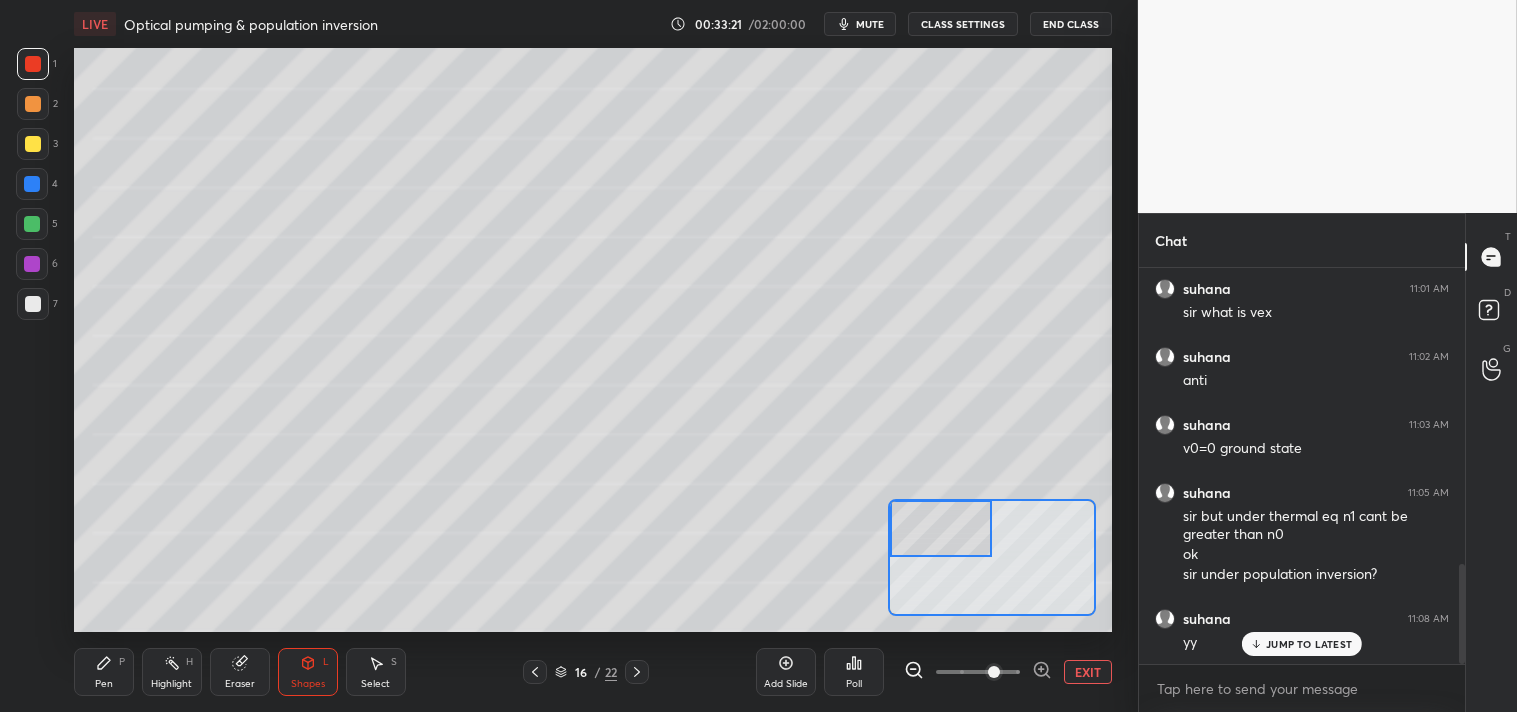 click on "Pen P" at bounding box center [104, 672] 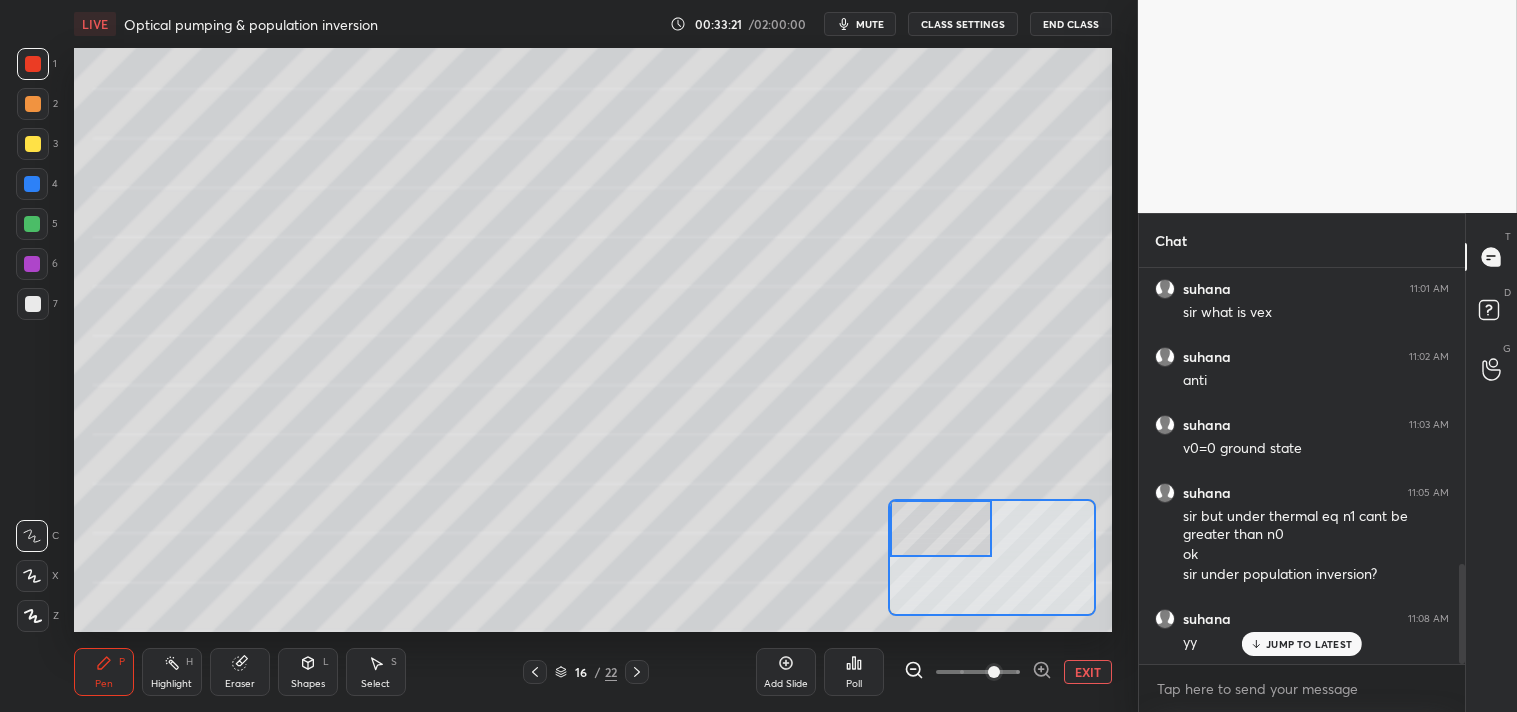 click on "Pen P" at bounding box center (104, 672) 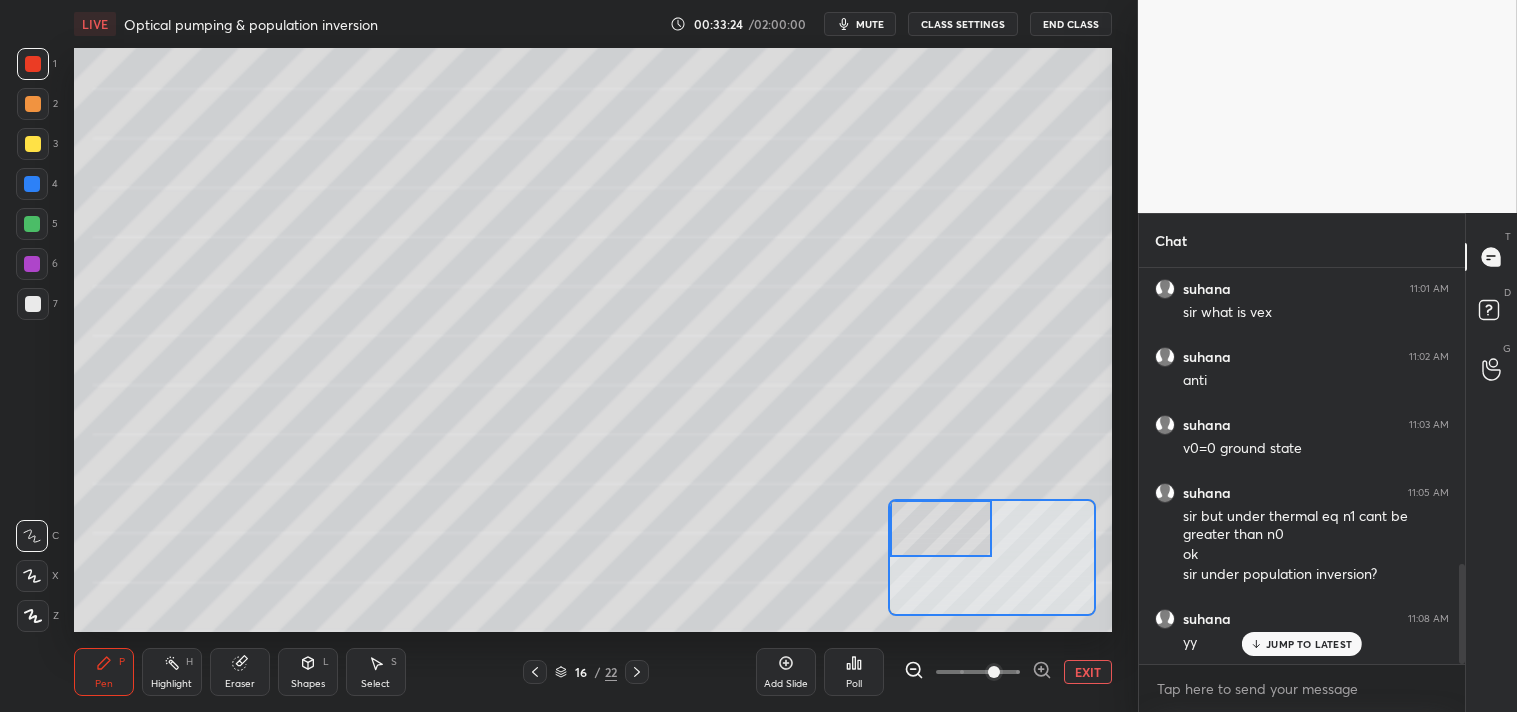 click at bounding box center (33, 304) 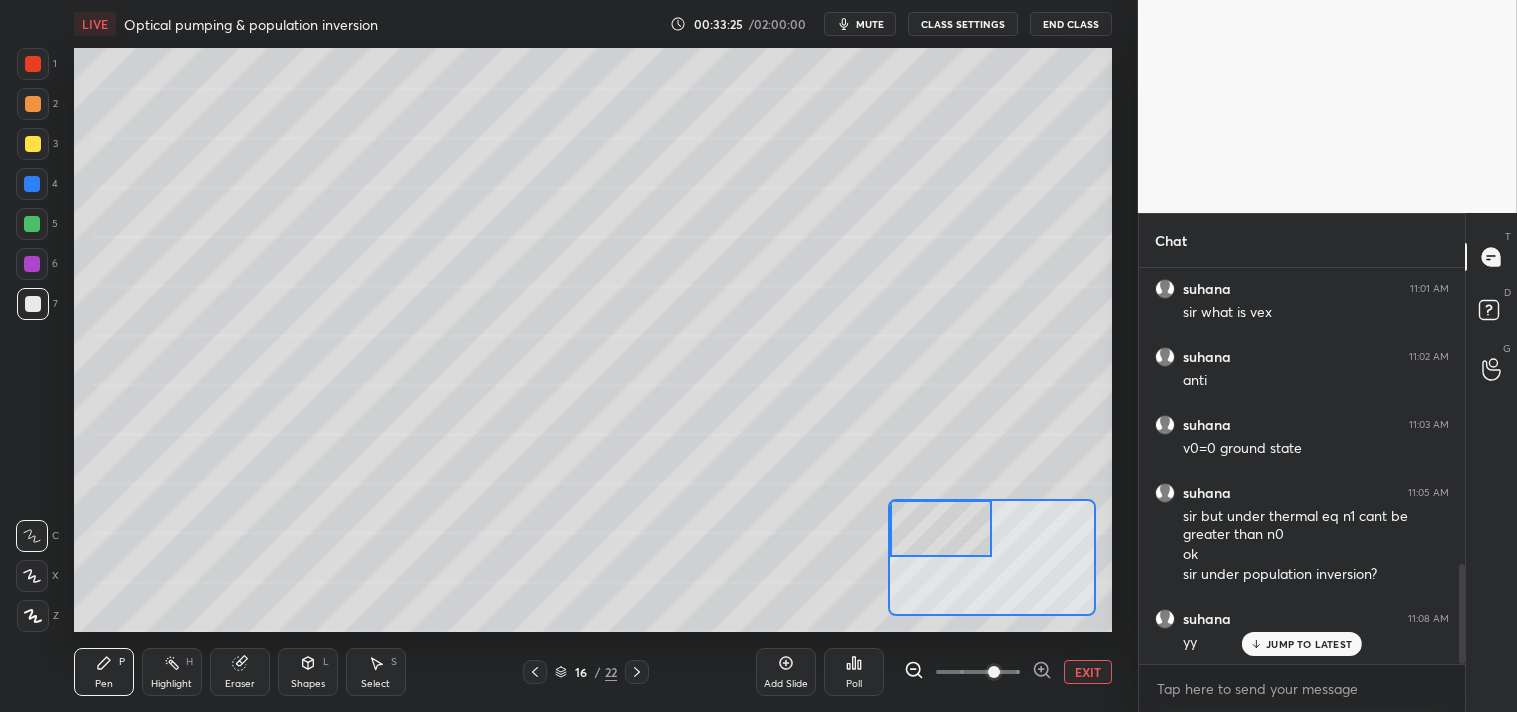 click at bounding box center (33, 304) 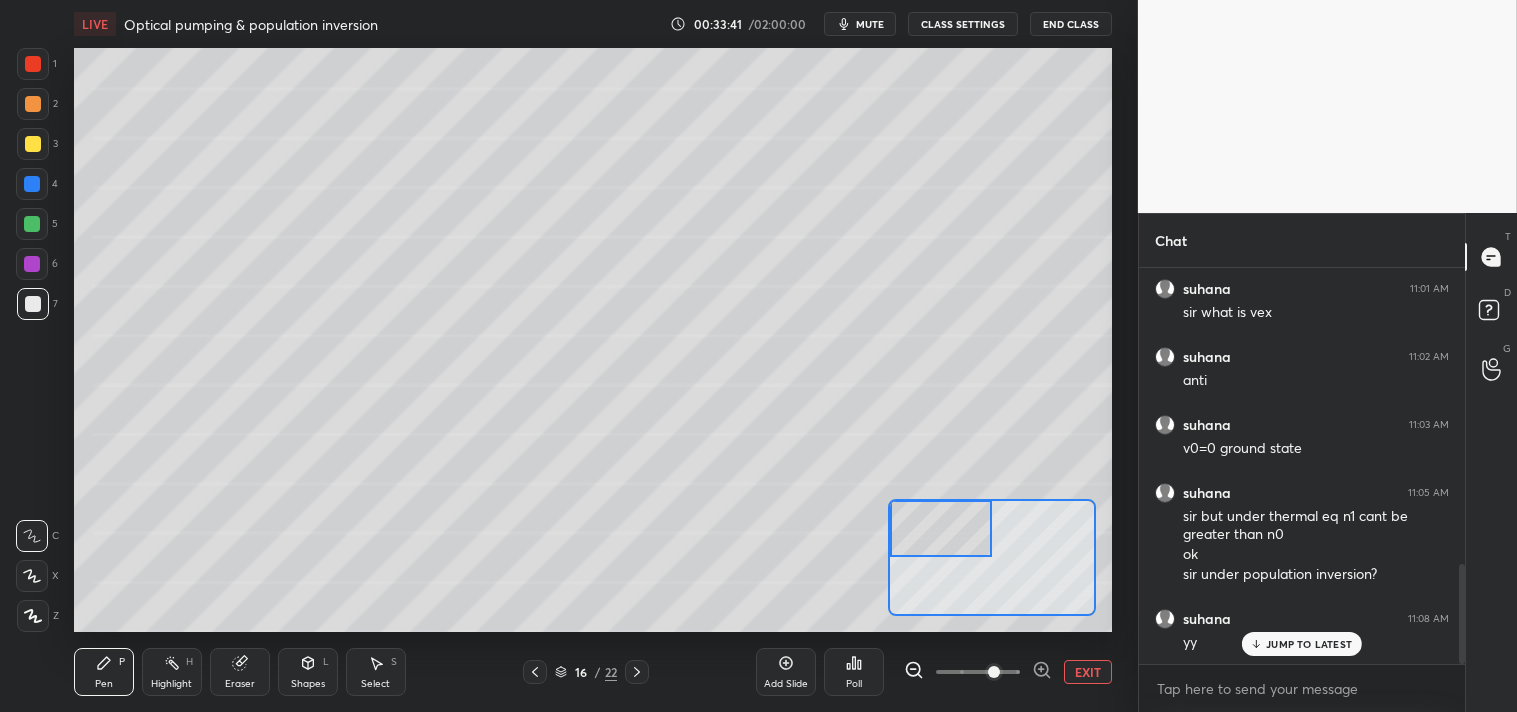 click at bounding box center [33, 144] 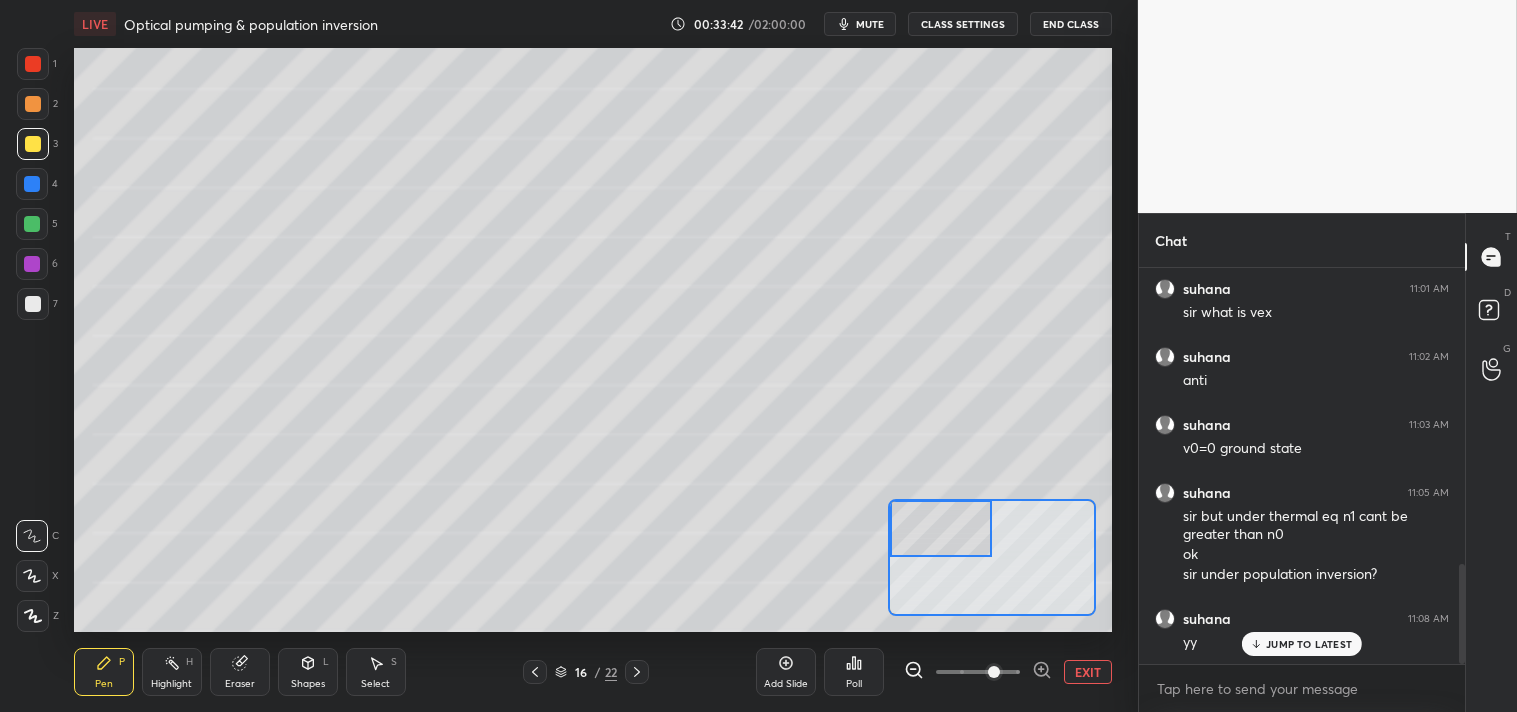 click at bounding box center [33, 144] 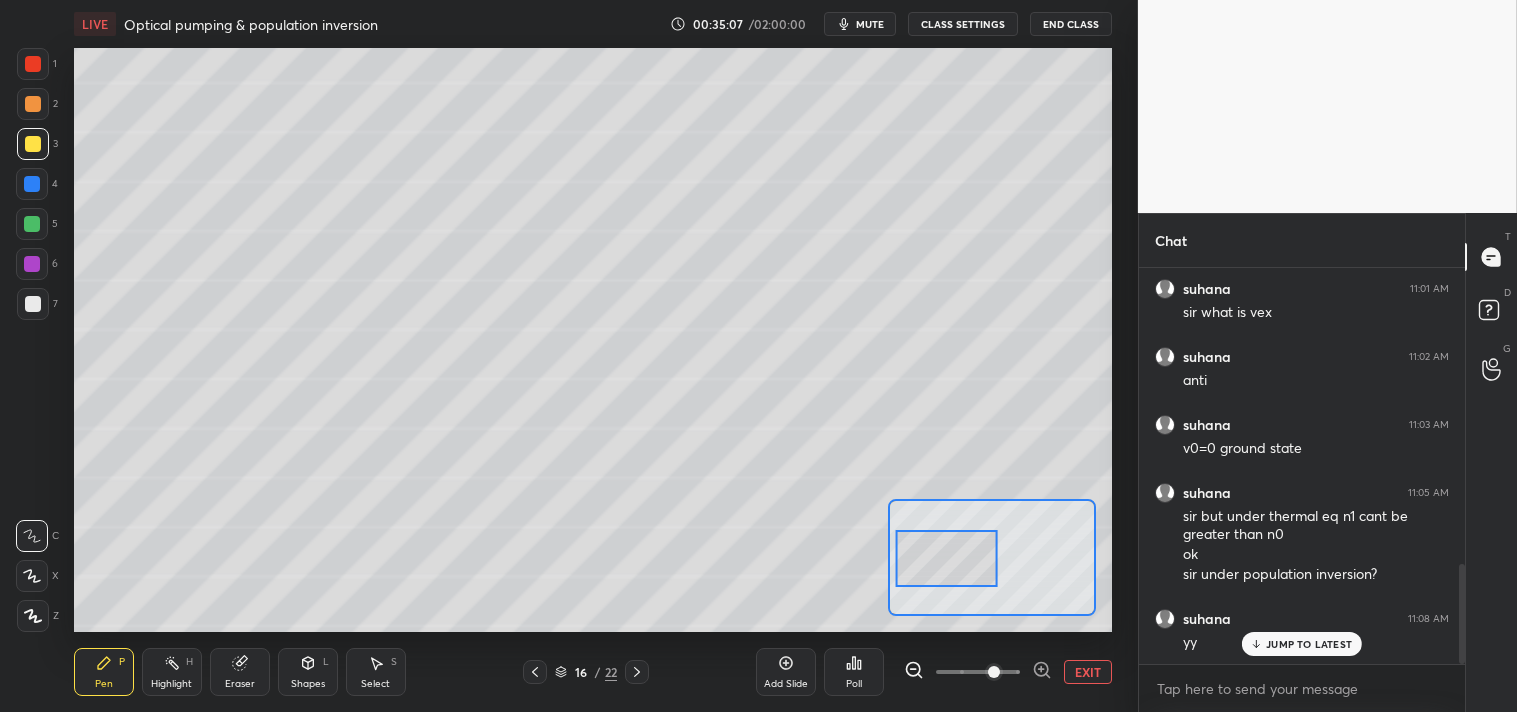 click on "EXIT" at bounding box center [1088, 672] 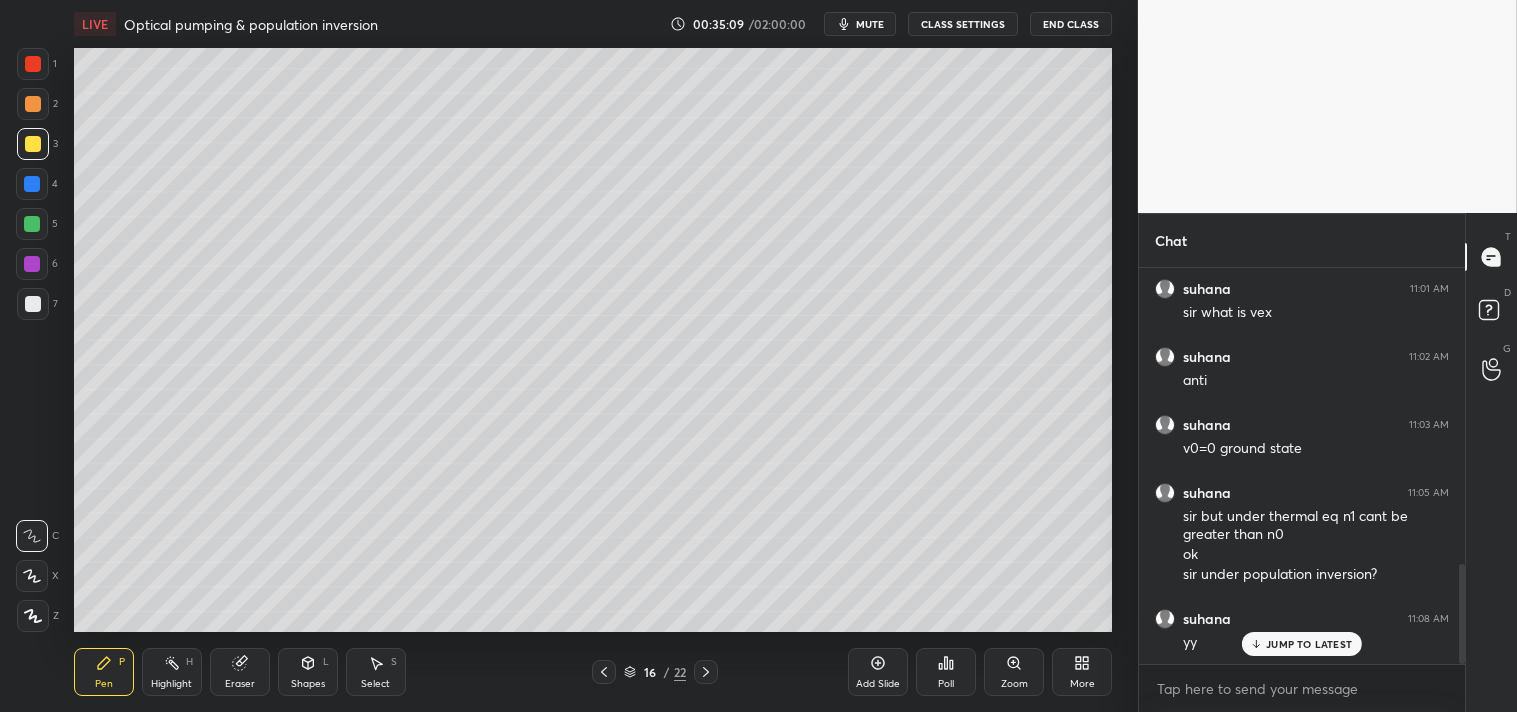 click 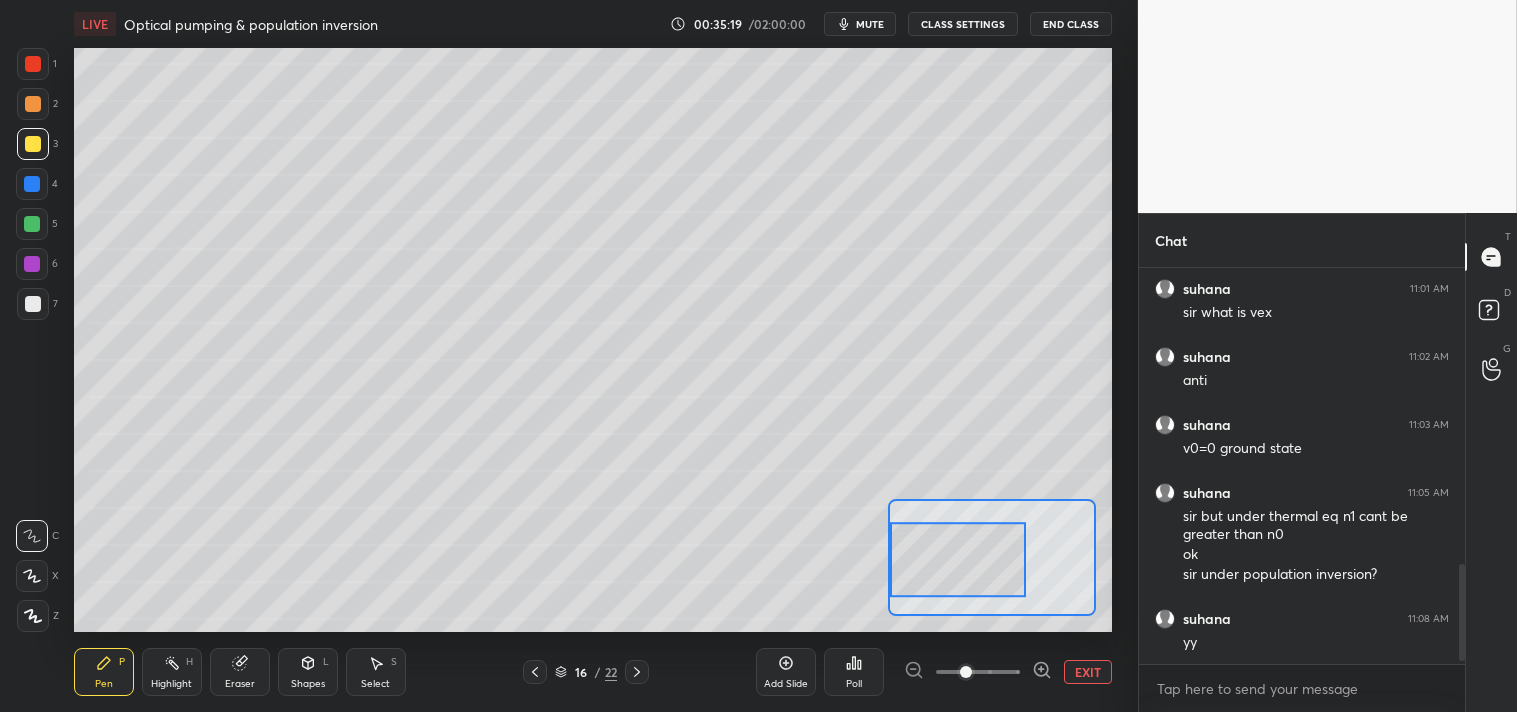 scroll, scrollTop: 1270, scrollLeft: 0, axis: vertical 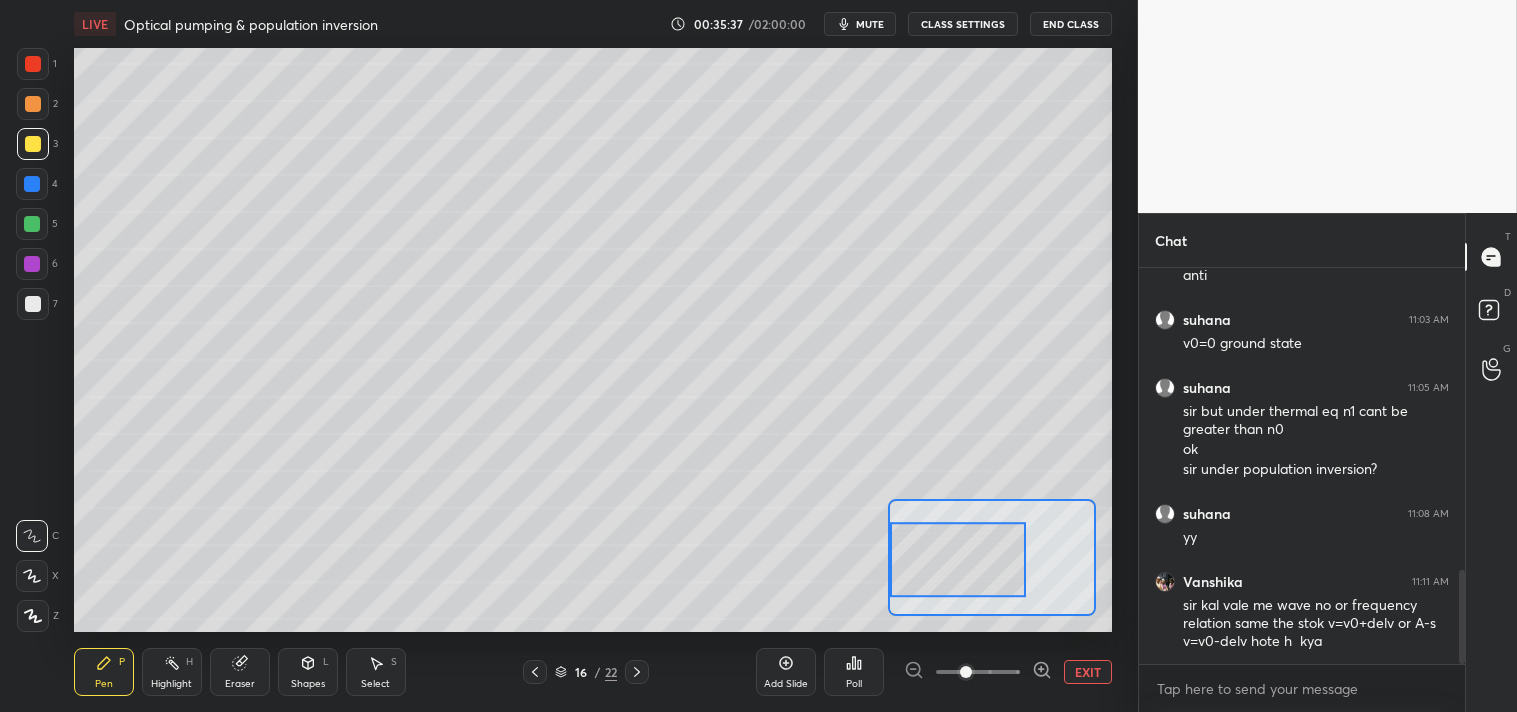 click on "EXIT" at bounding box center [1088, 672] 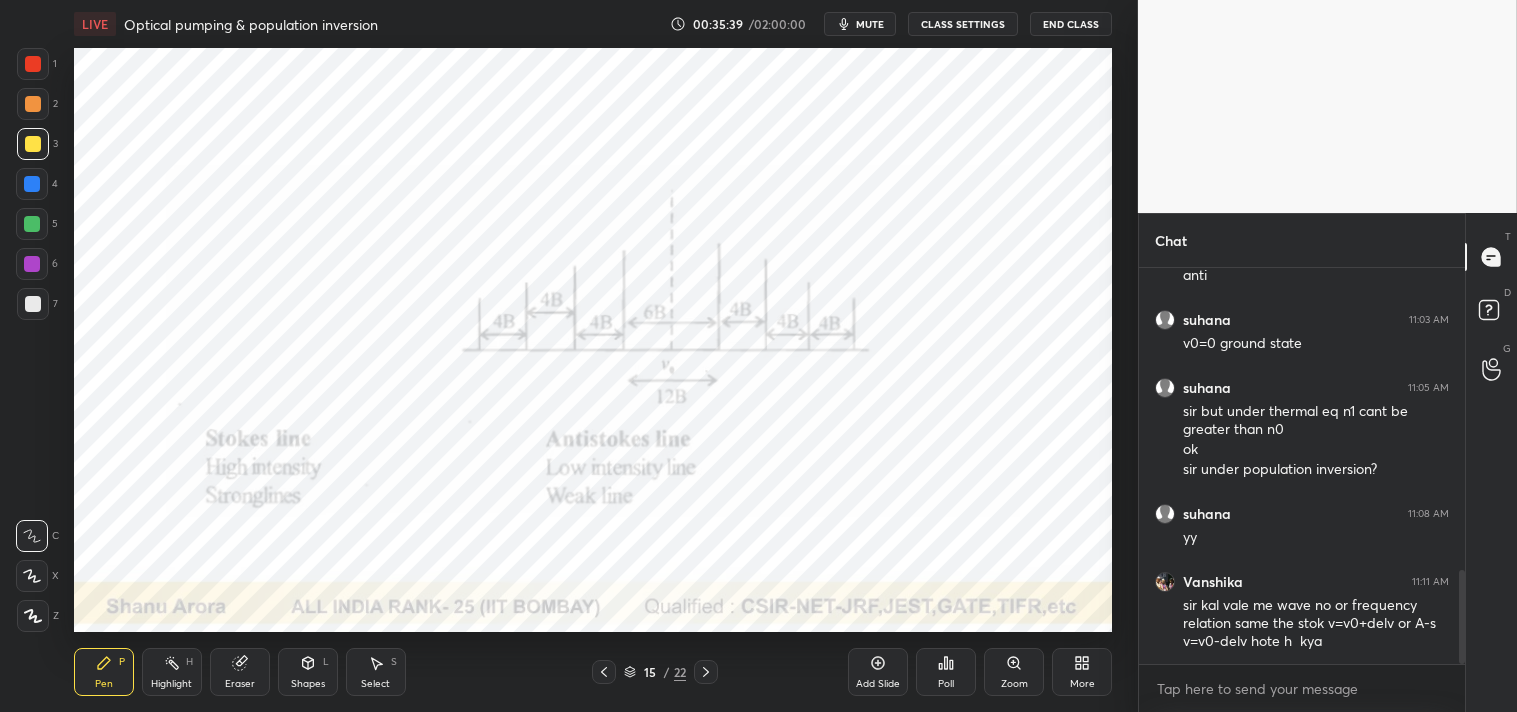 click on "Add Slide" at bounding box center (878, 684) 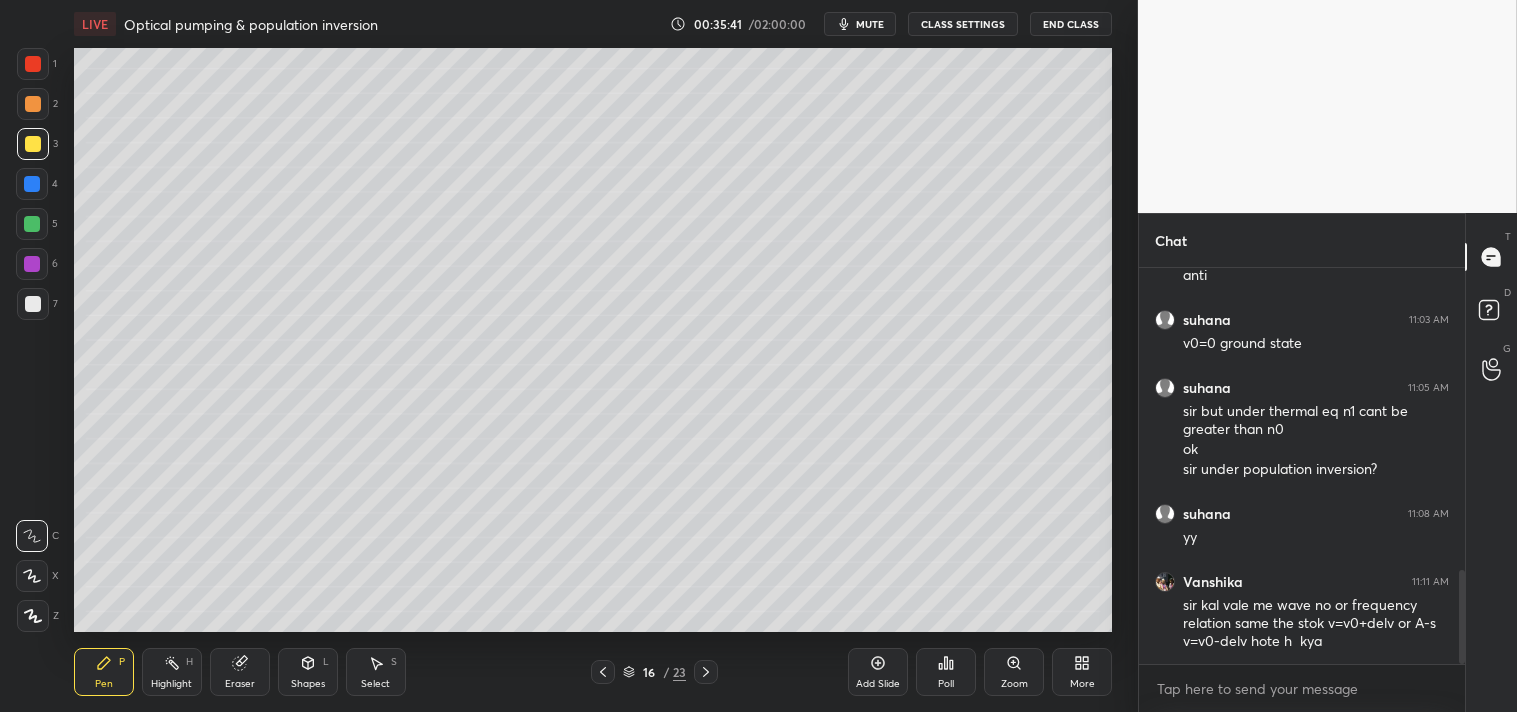 click on "1 2 3 4 5 6 7 C X Z C X Z E E Erase all   H H" at bounding box center [32, 340] 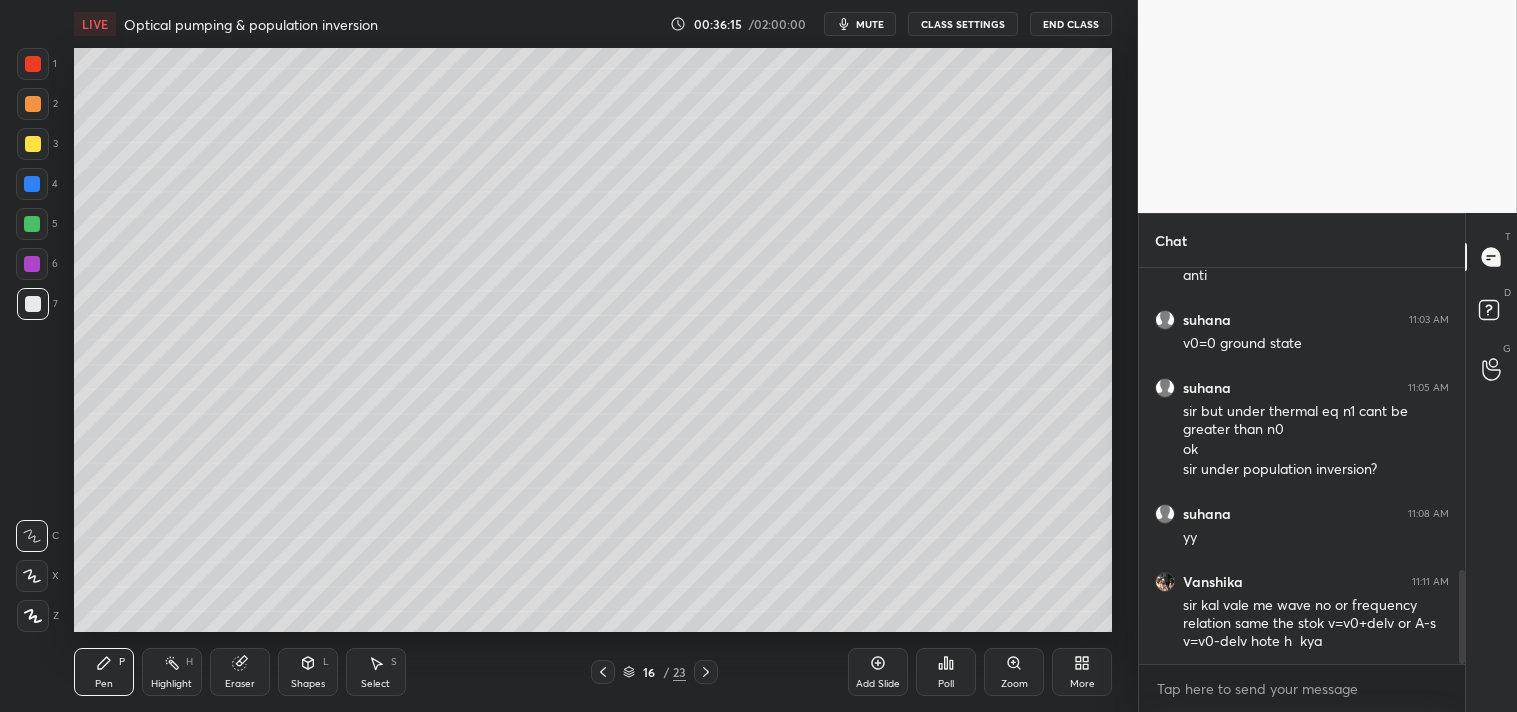 scroll, scrollTop: 1337, scrollLeft: 0, axis: vertical 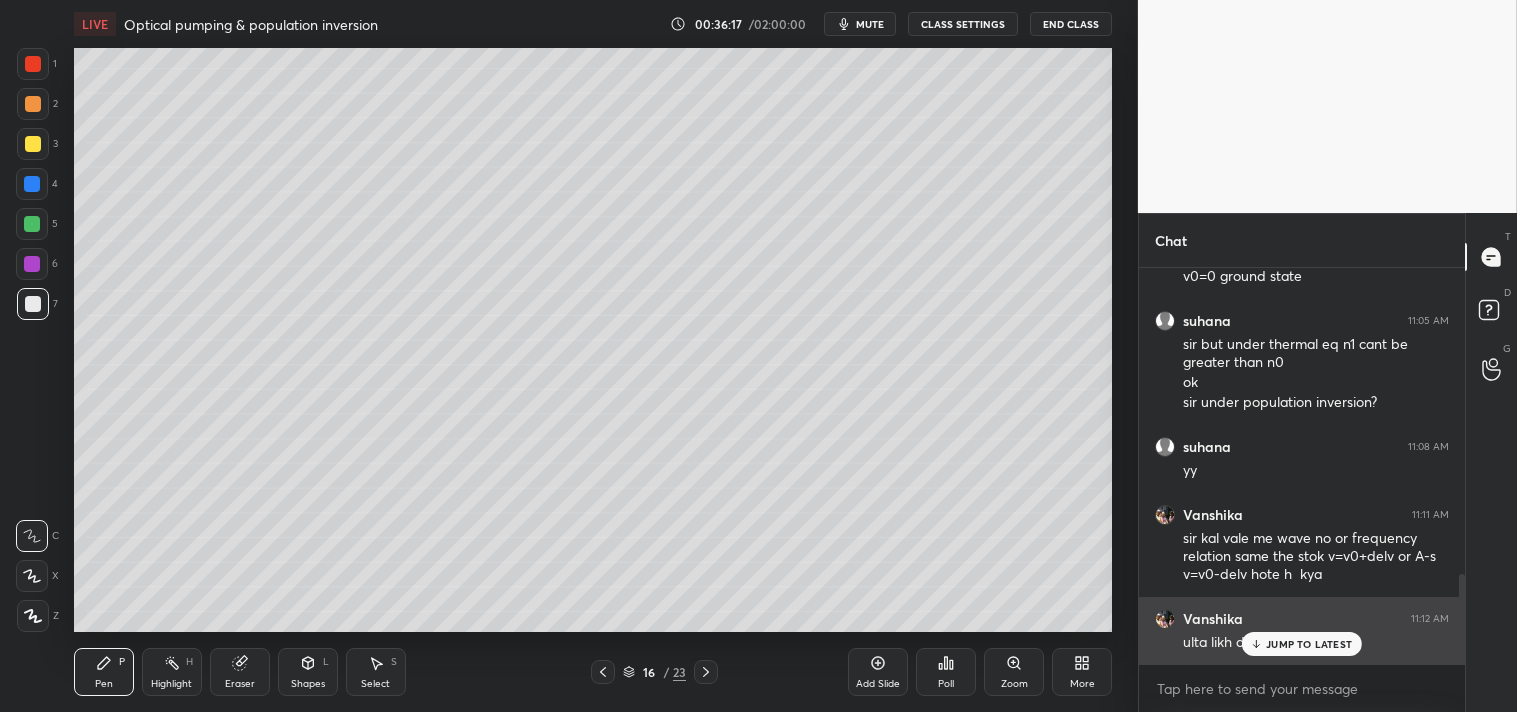click on "JUMP TO LATEST" at bounding box center (1302, 644) 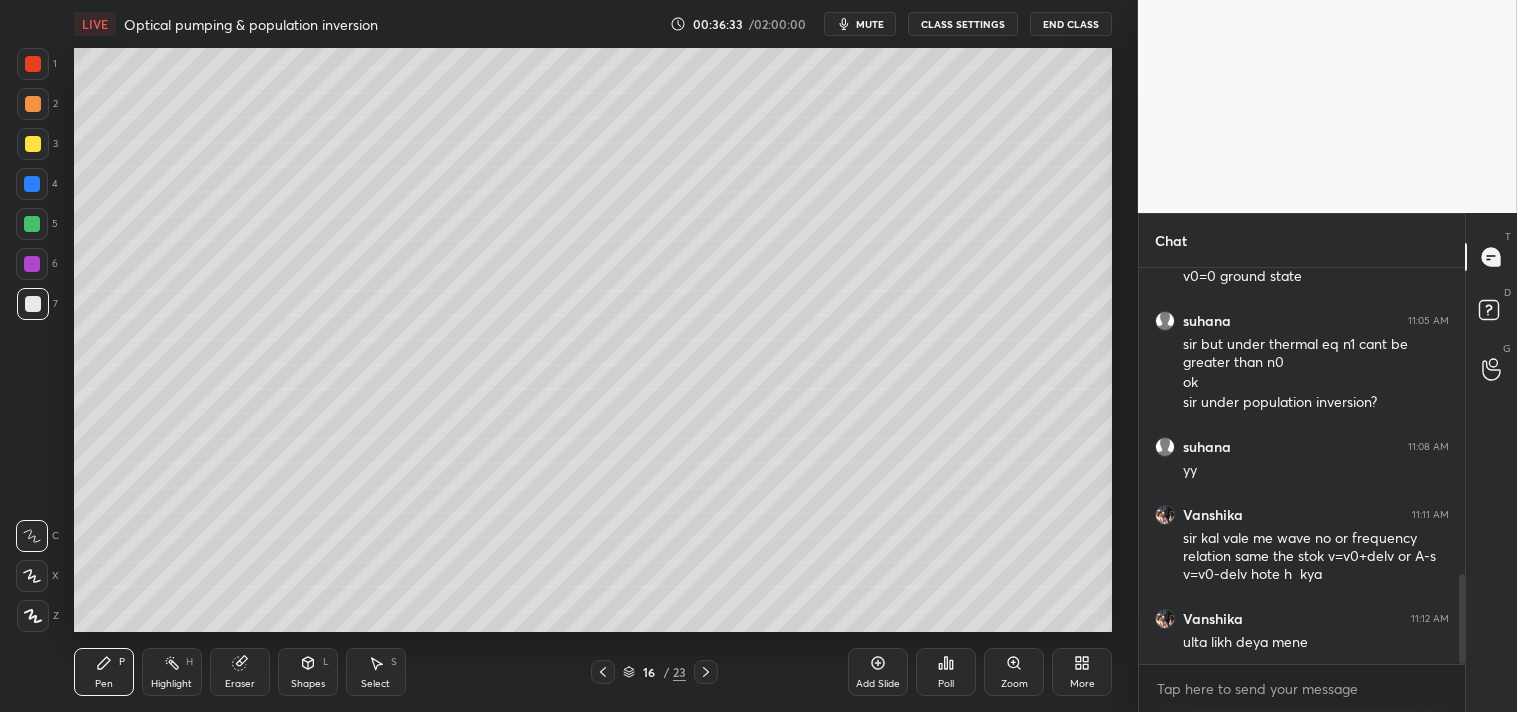 click on "Eraser" at bounding box center [240, 672] 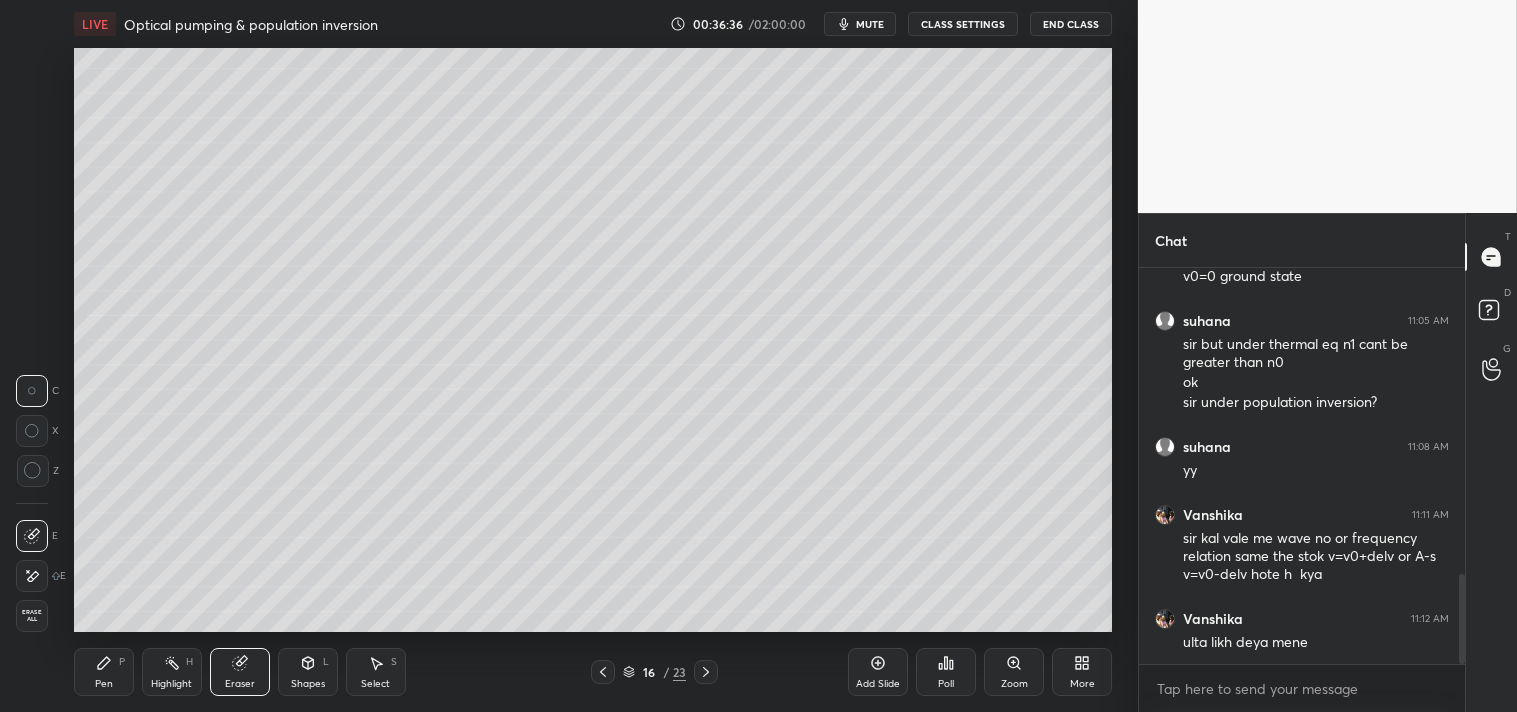 click 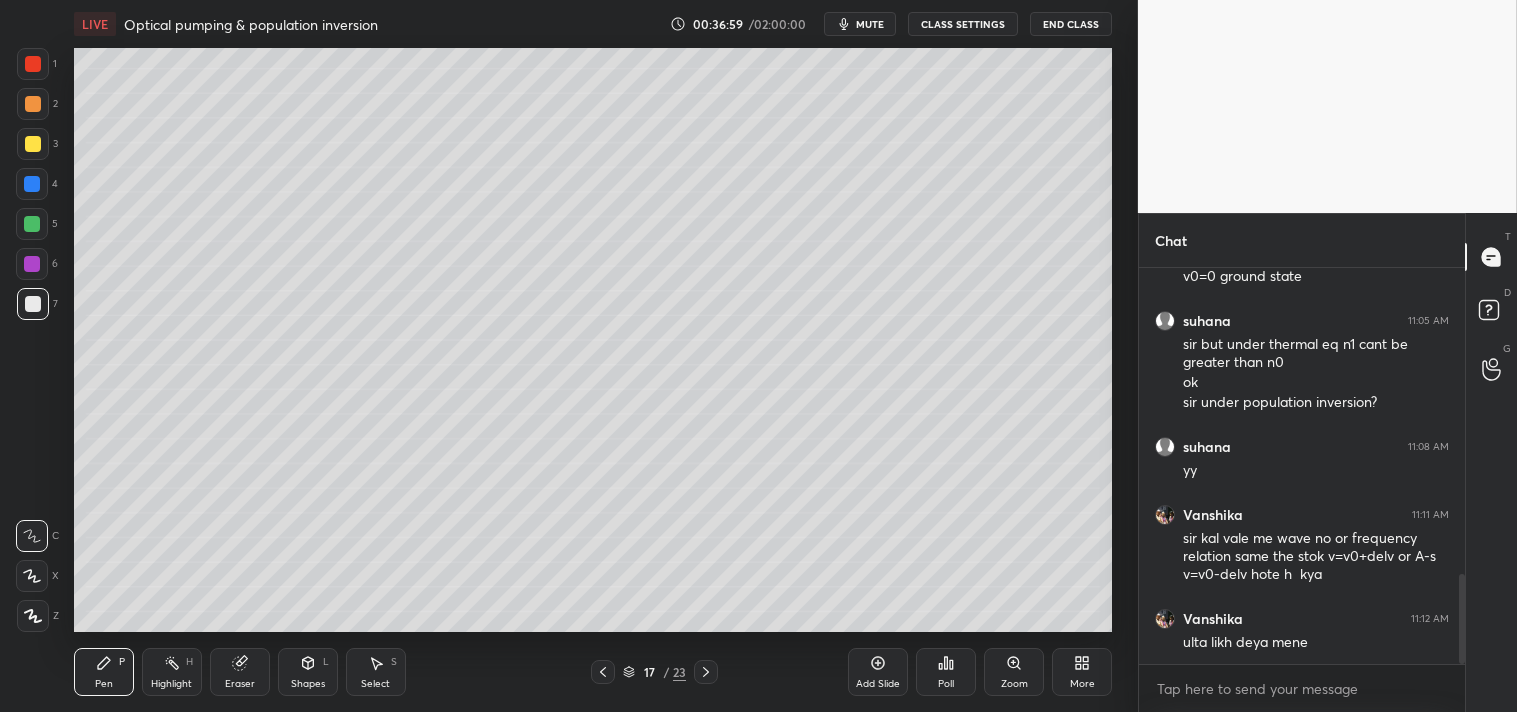 click on "Zoom" at bounding box center (1014, 684) 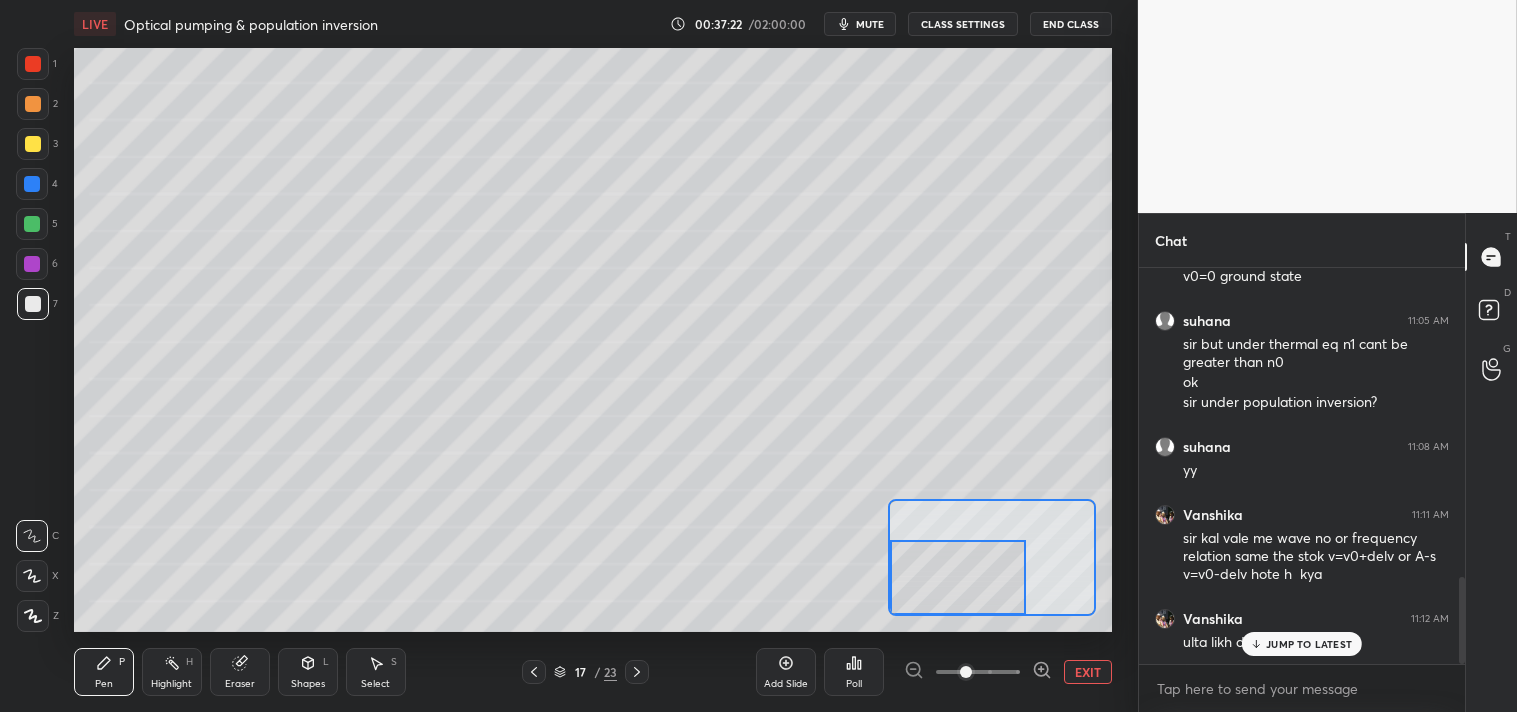 scroll, scrollTop: 1405, scrollLeft: 0, axis: vertical 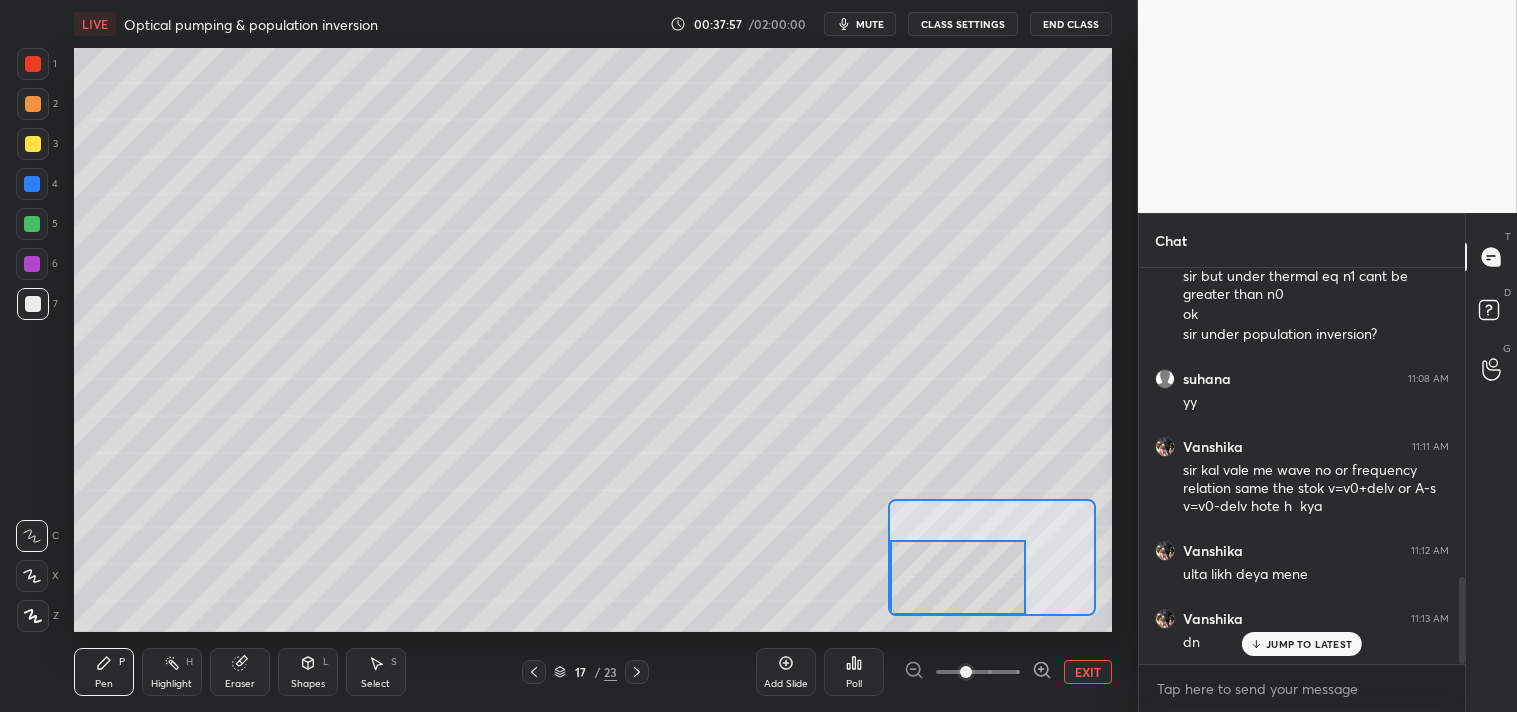 click on "EXIT" at bounding box center [1088, 672] 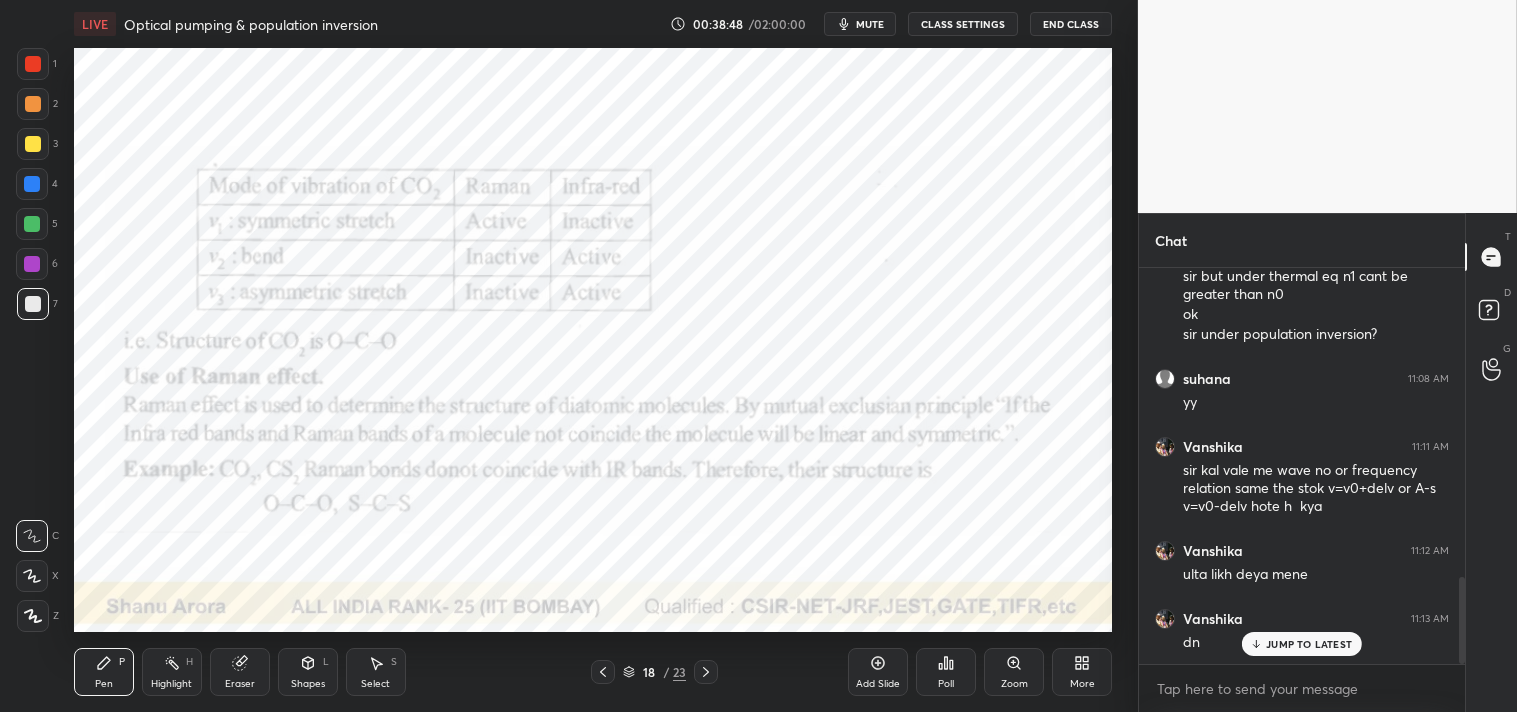 click at bounding box center (33, 64) 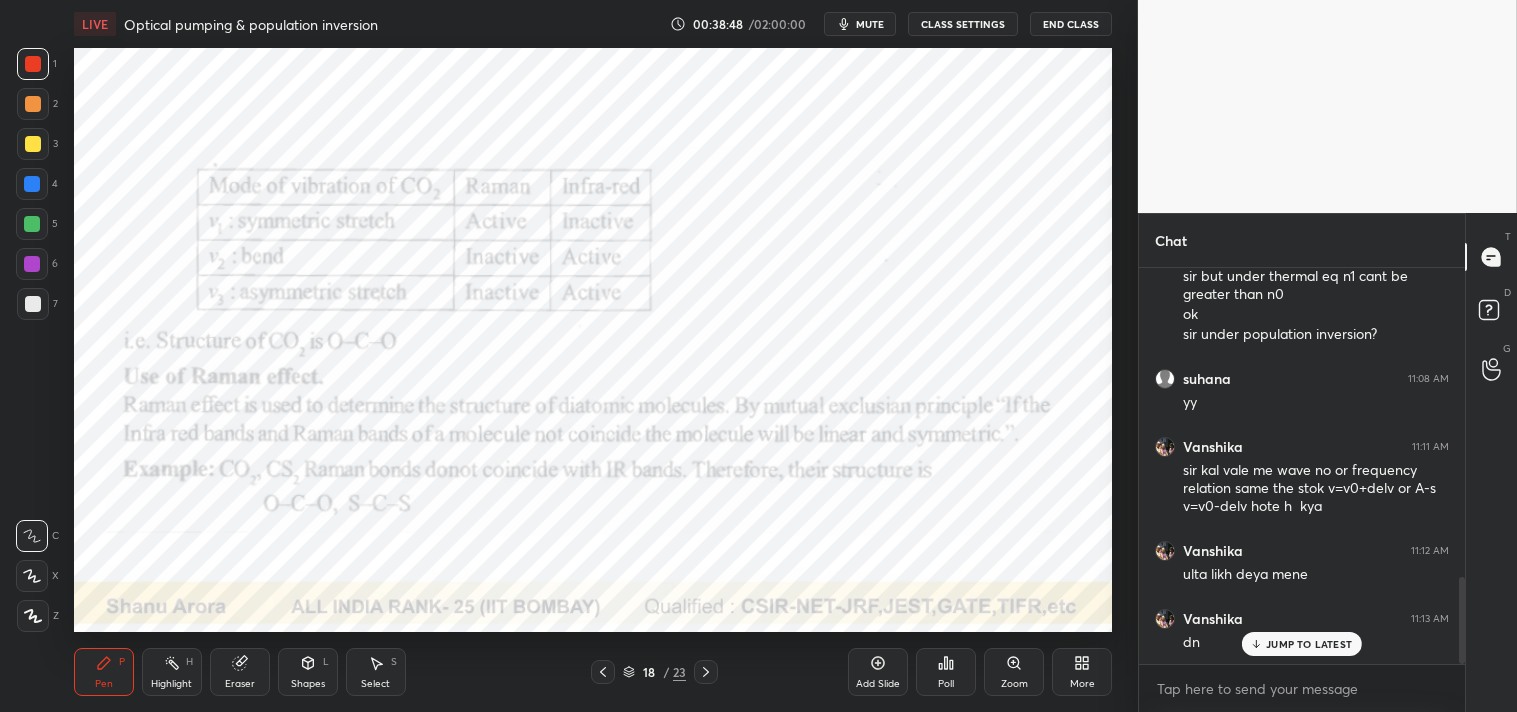 click at bounding box center [33, 64] 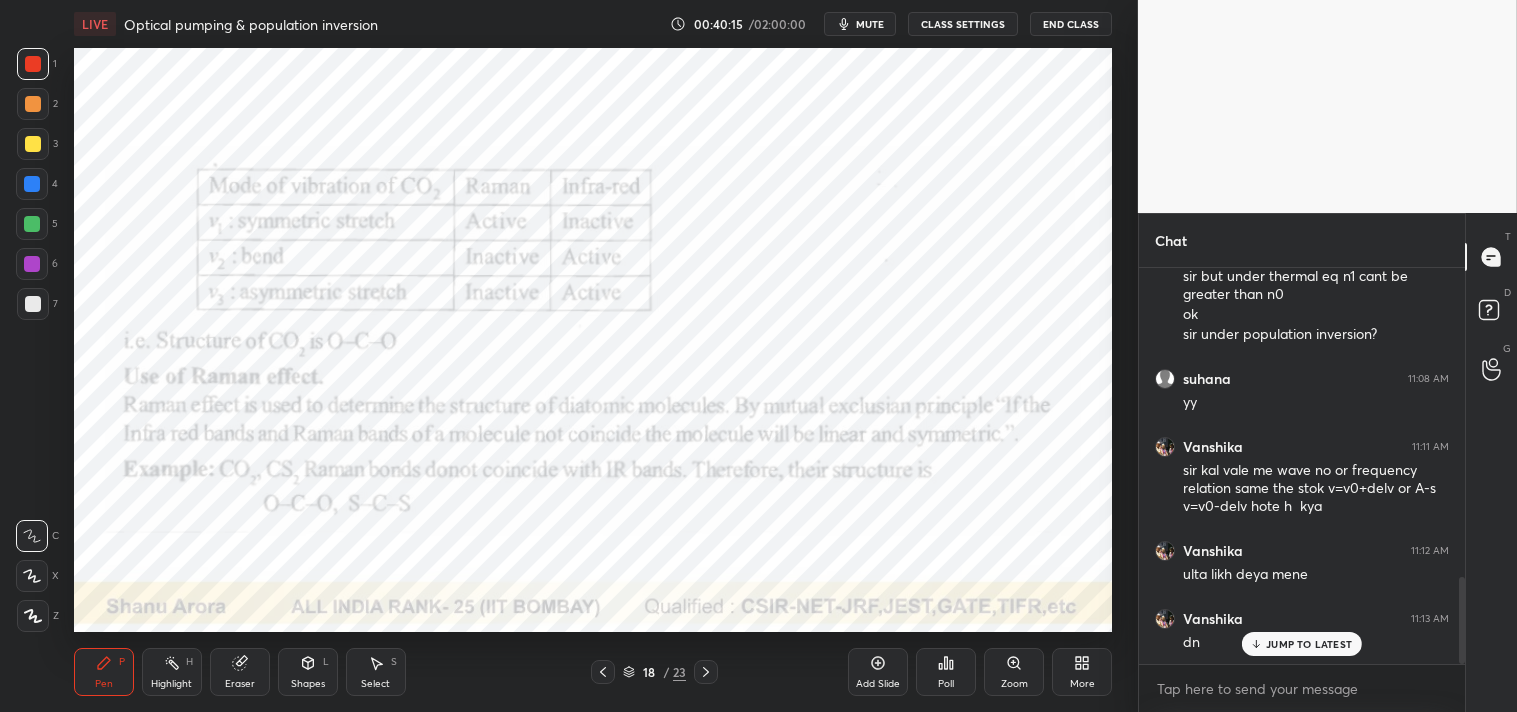 click on "mute" at bounding box center (870, 24) 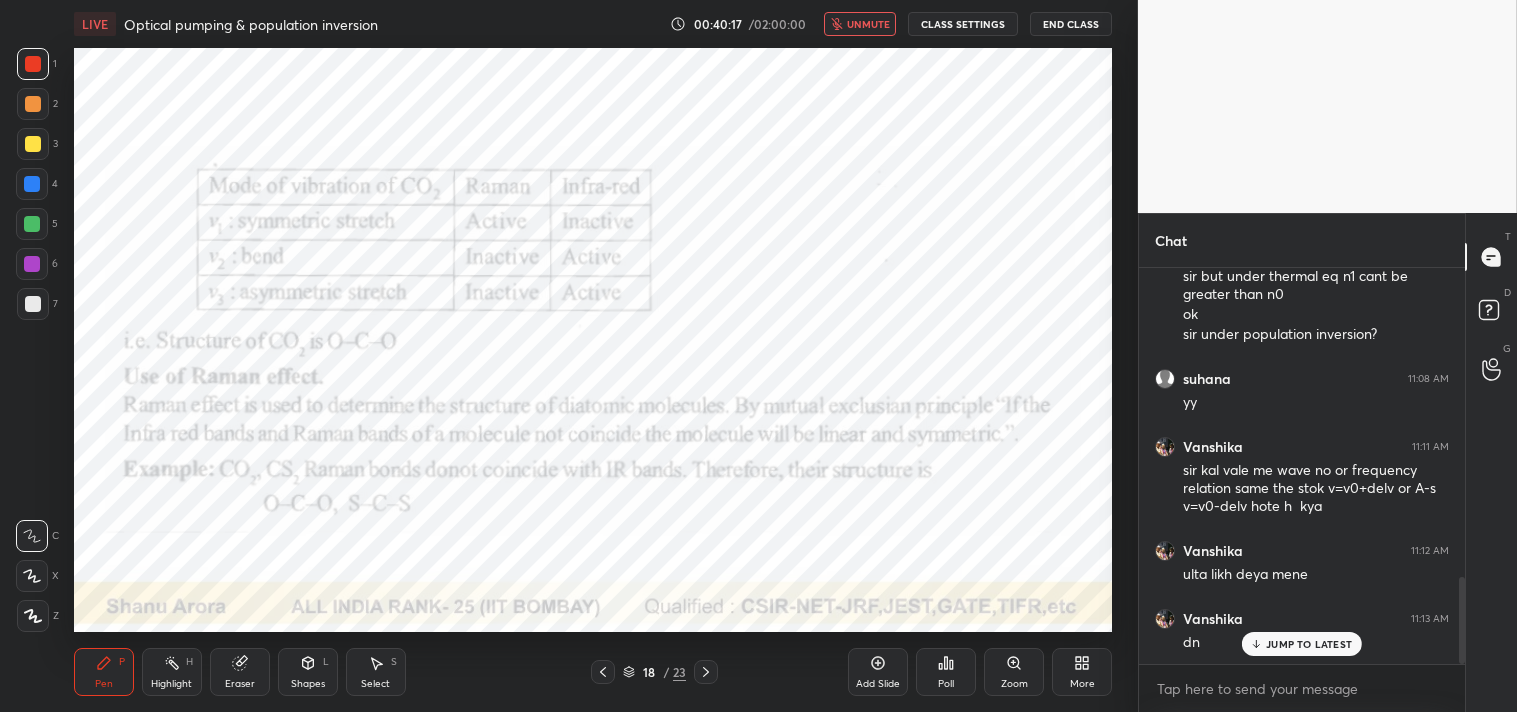 click on "unmute" at bounding box center [868, 24] 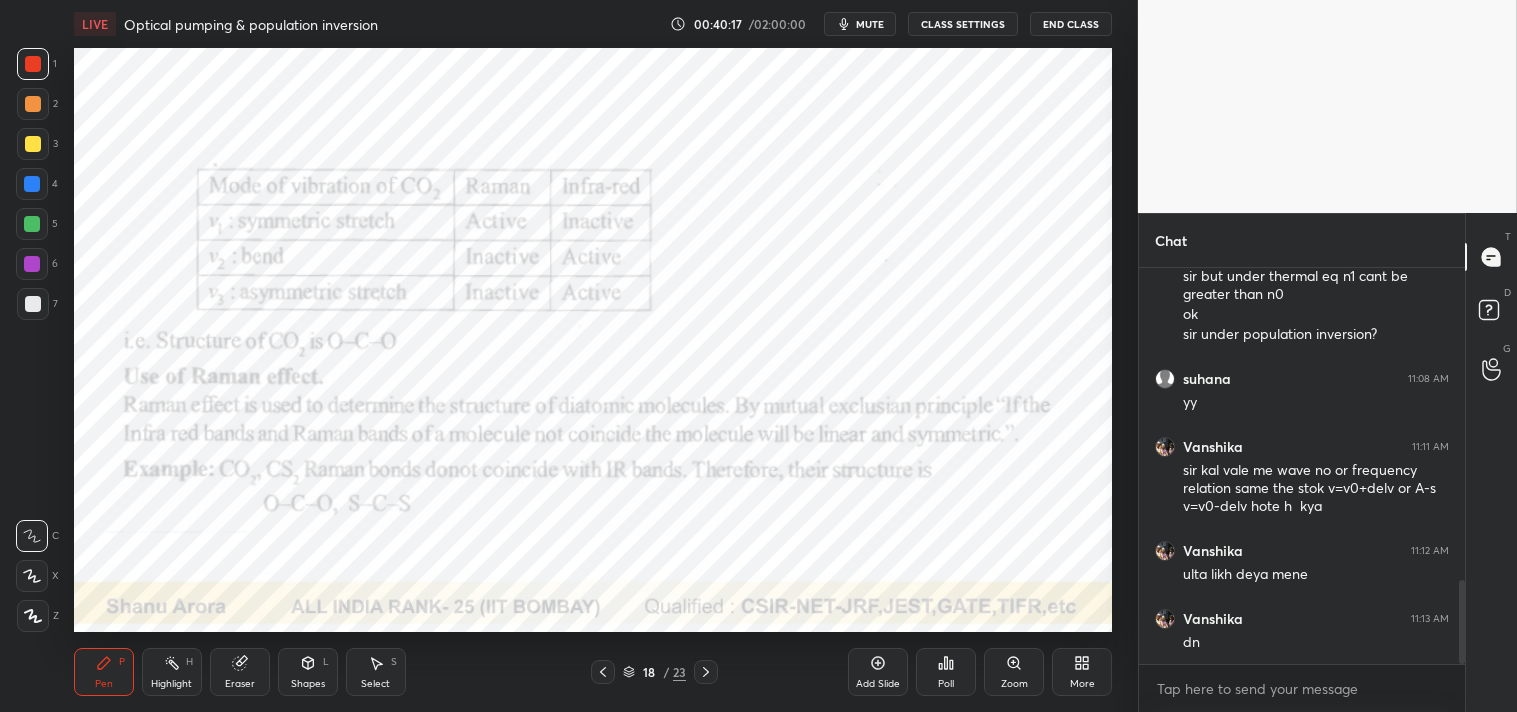 scroll, scrollTop: 1474, scrollLeft: 0, axis: vertical 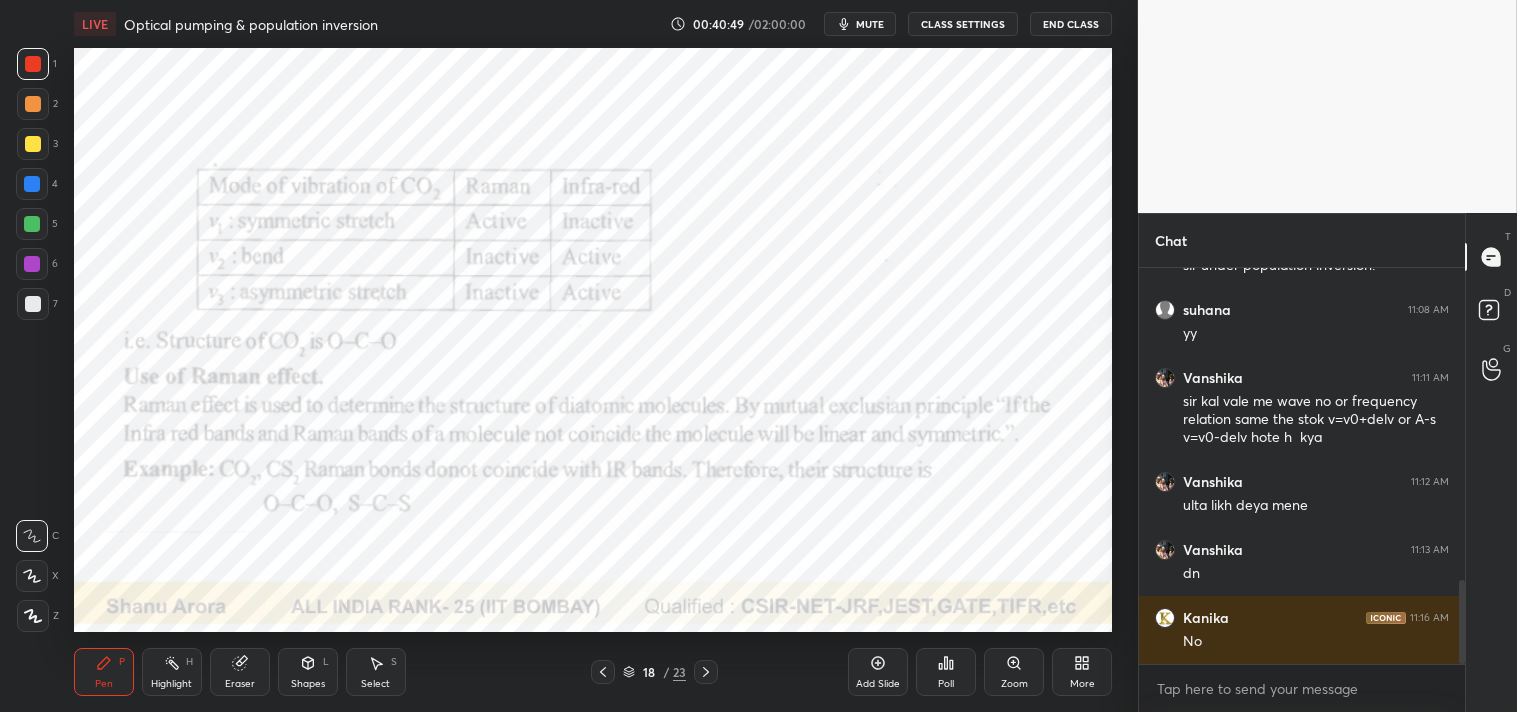 type 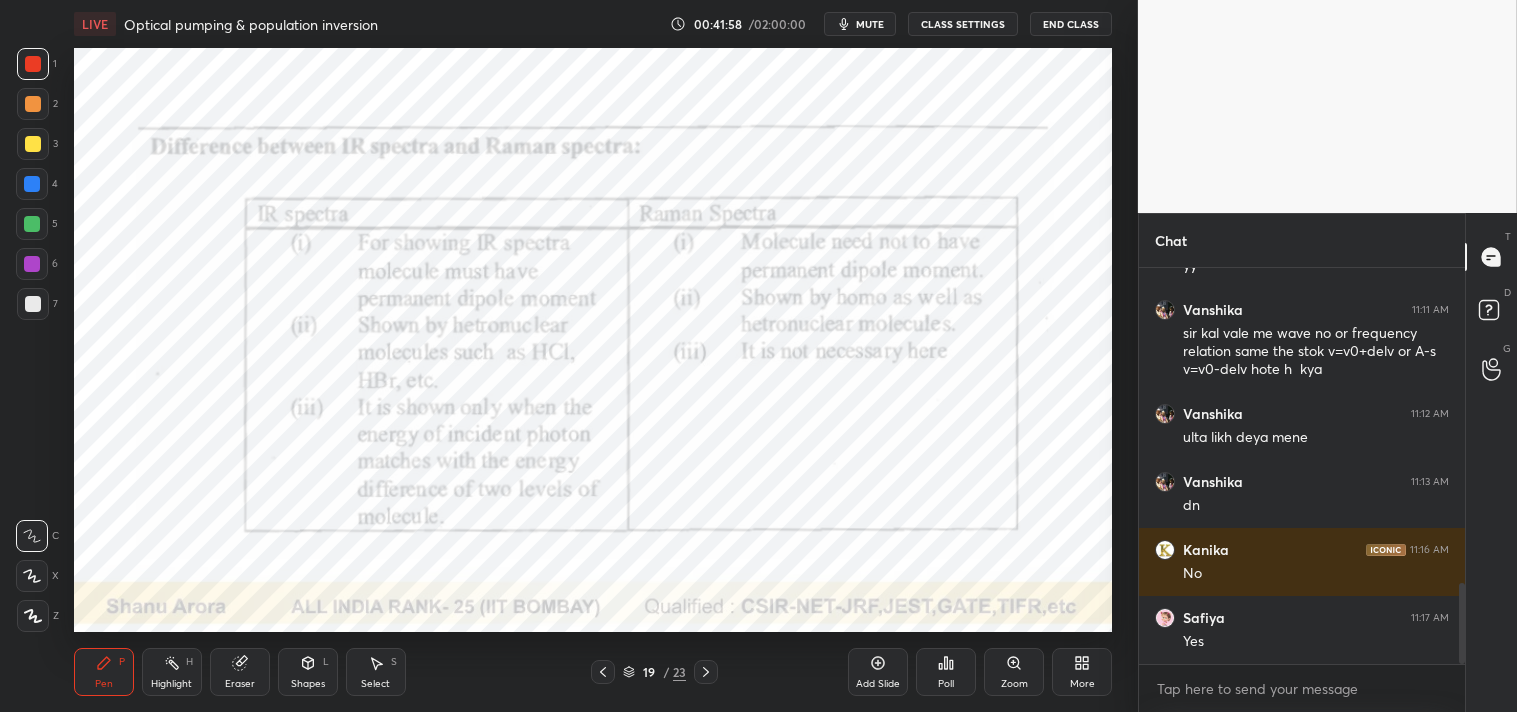 scroll, scrollTop: 1610, scrollLeft: 0, axis: vertical 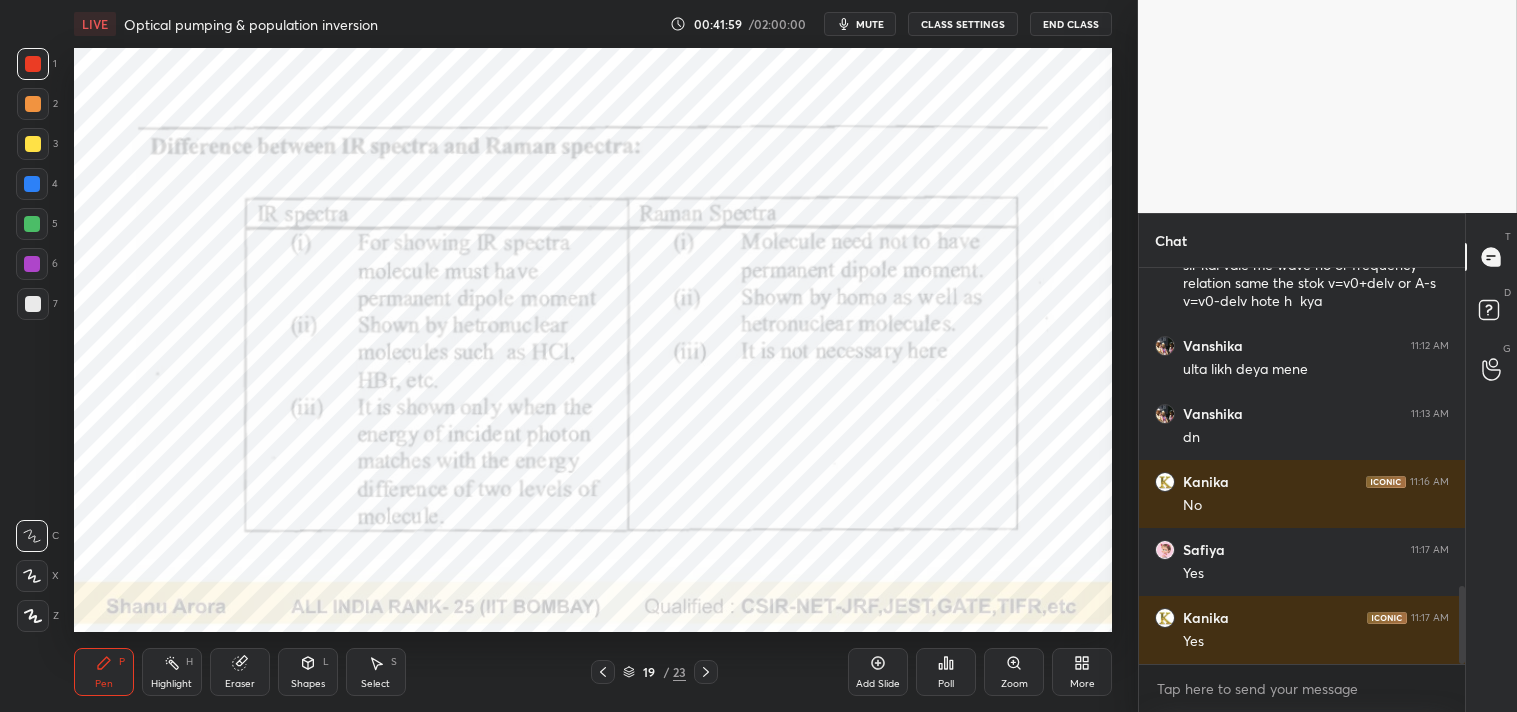 click at bounding box center (32, 184) 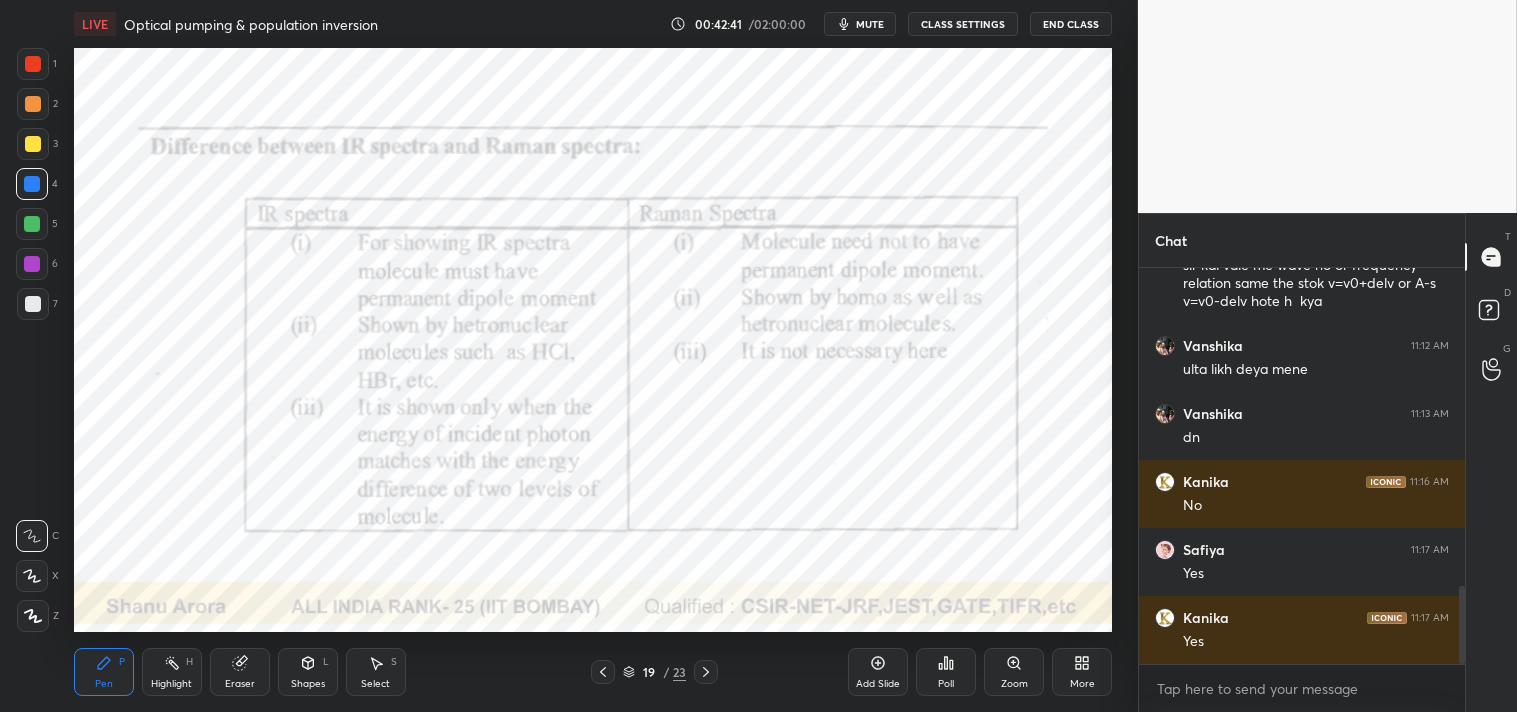 click on "mute" at bounding box center (870, 24) 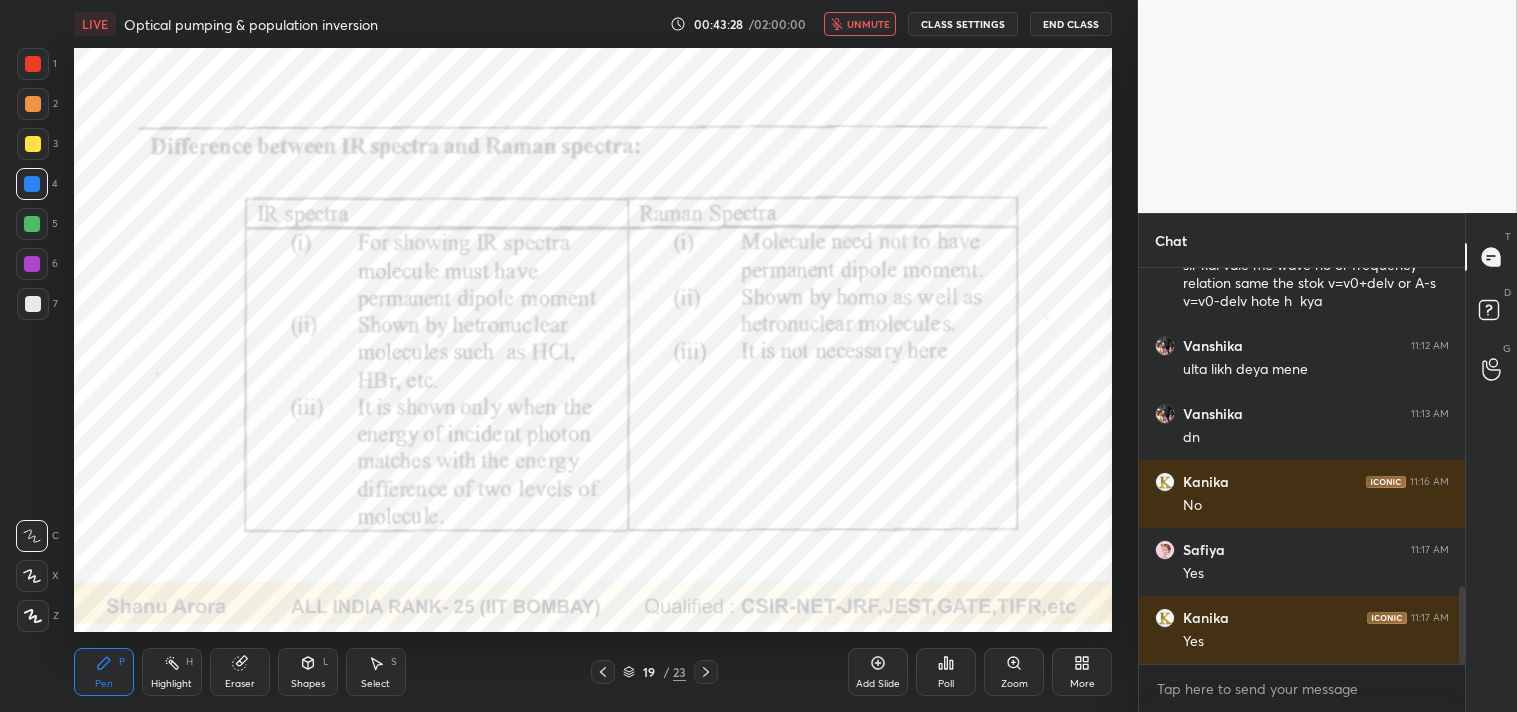 click on "unmute" at bounding box center [868, 24] 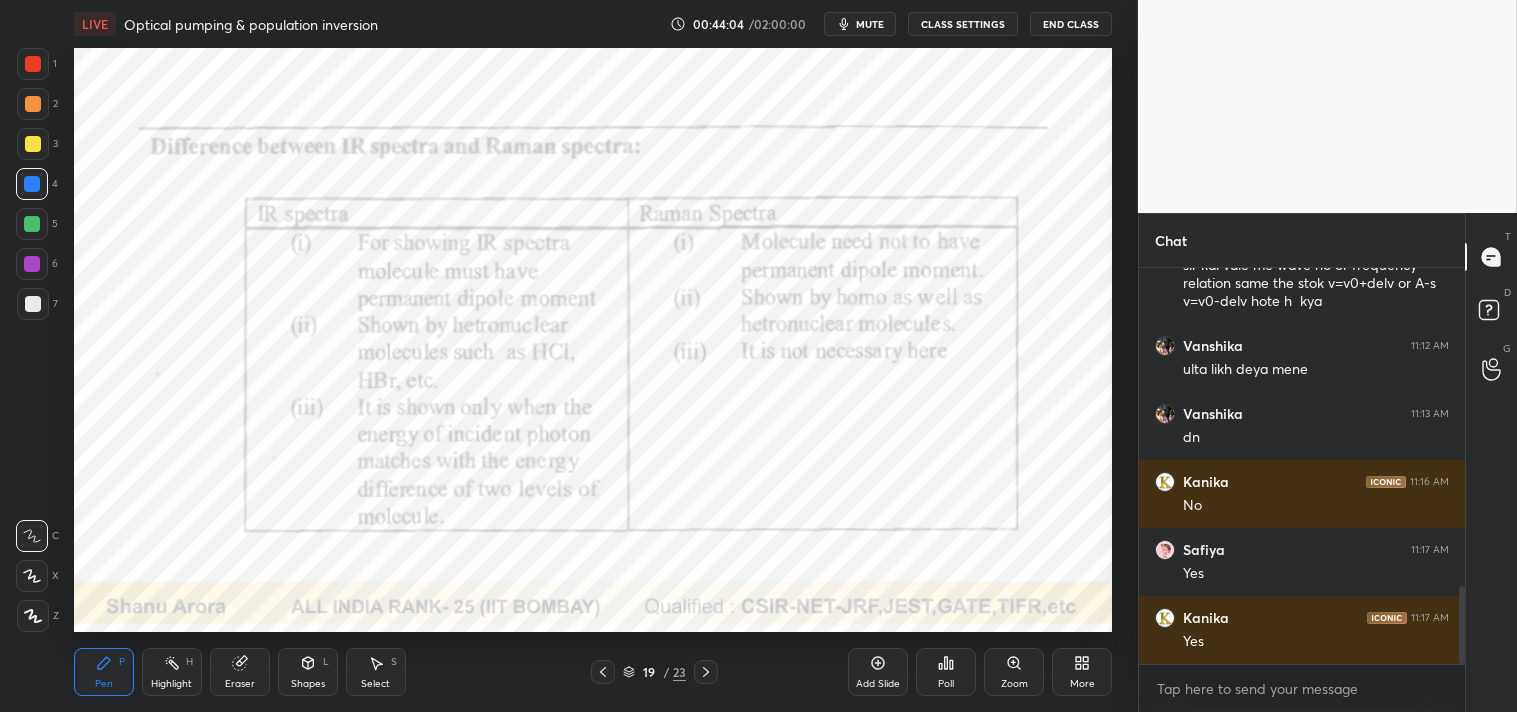 click on "Add Slide" at bounding box center [878, 672] 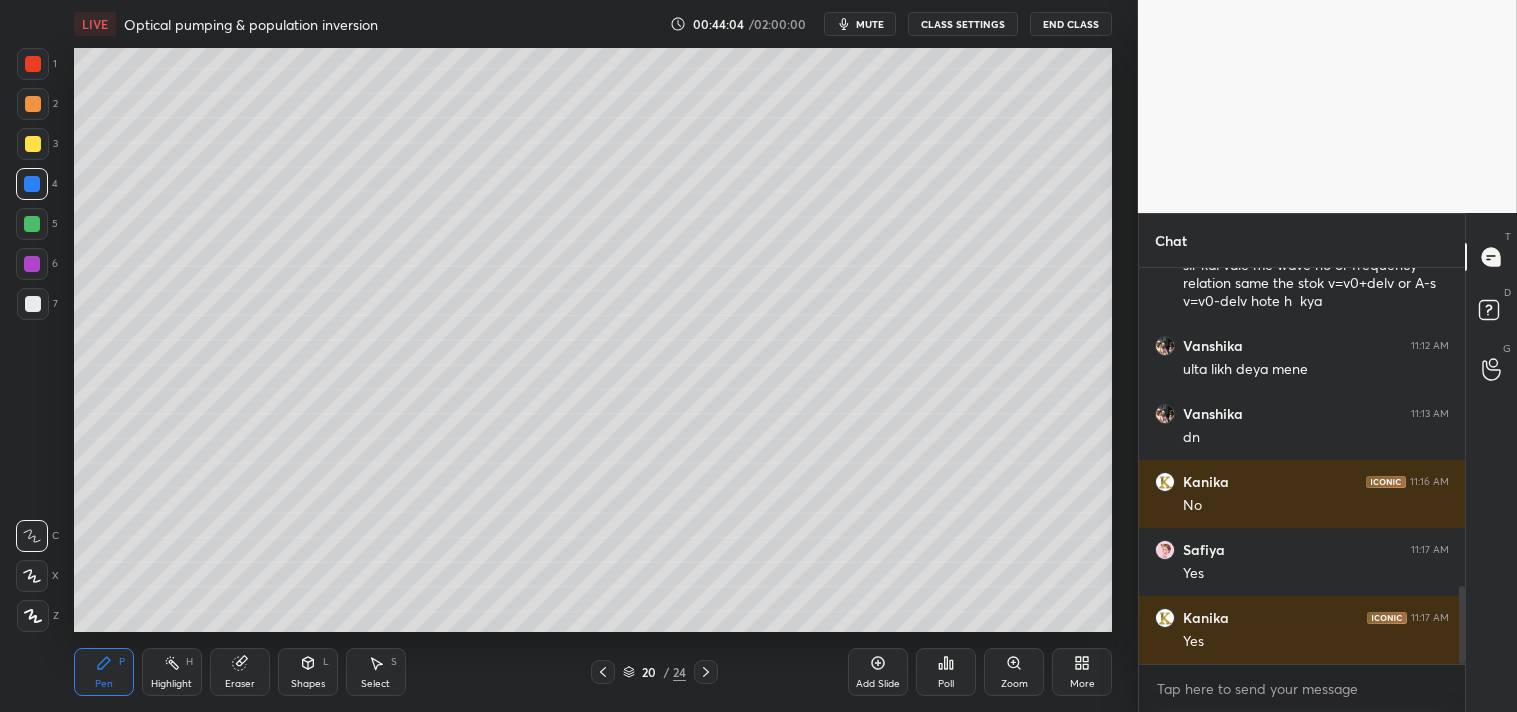 click on "Shapes L" at bounding box center [308, 672] 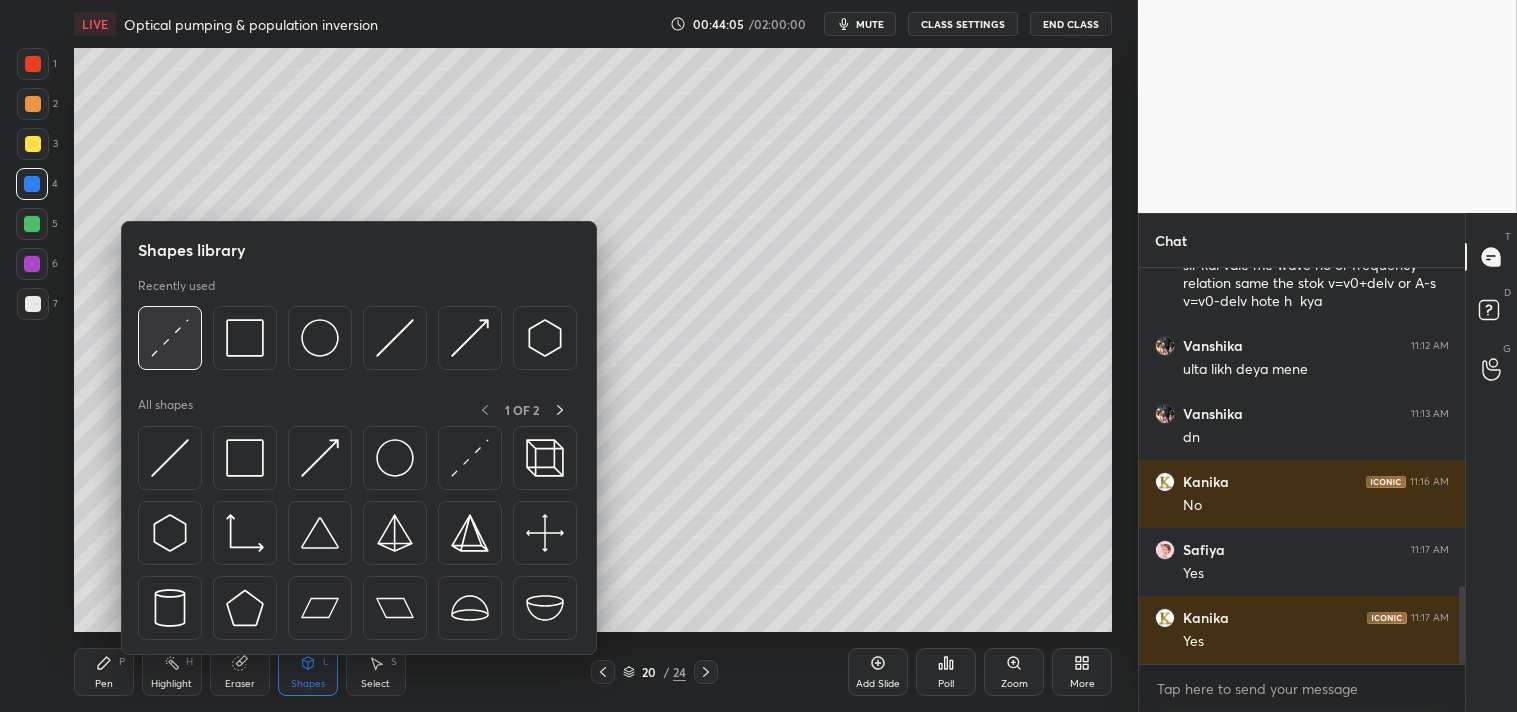 click at bounding box center [170, 338] 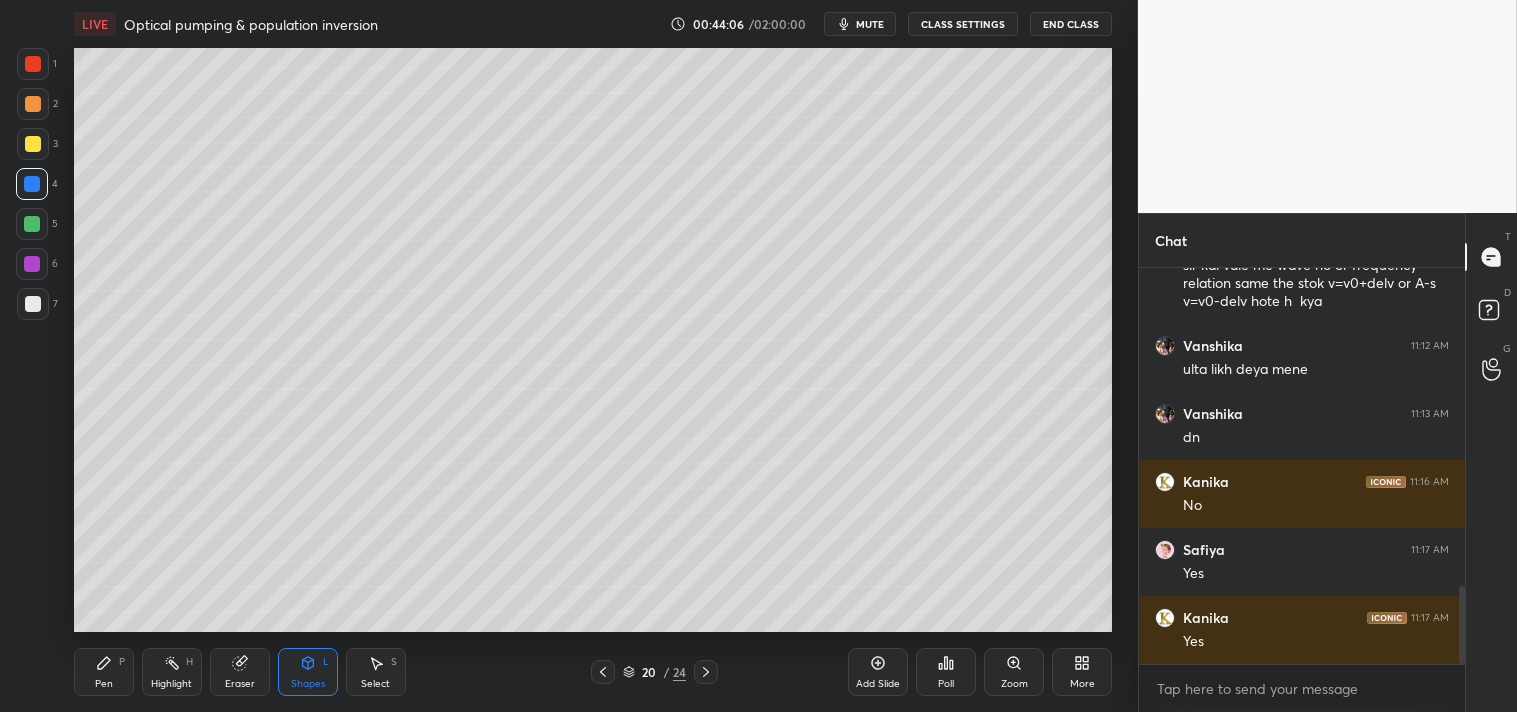 click on "mute" at bounding box center (860, 24) 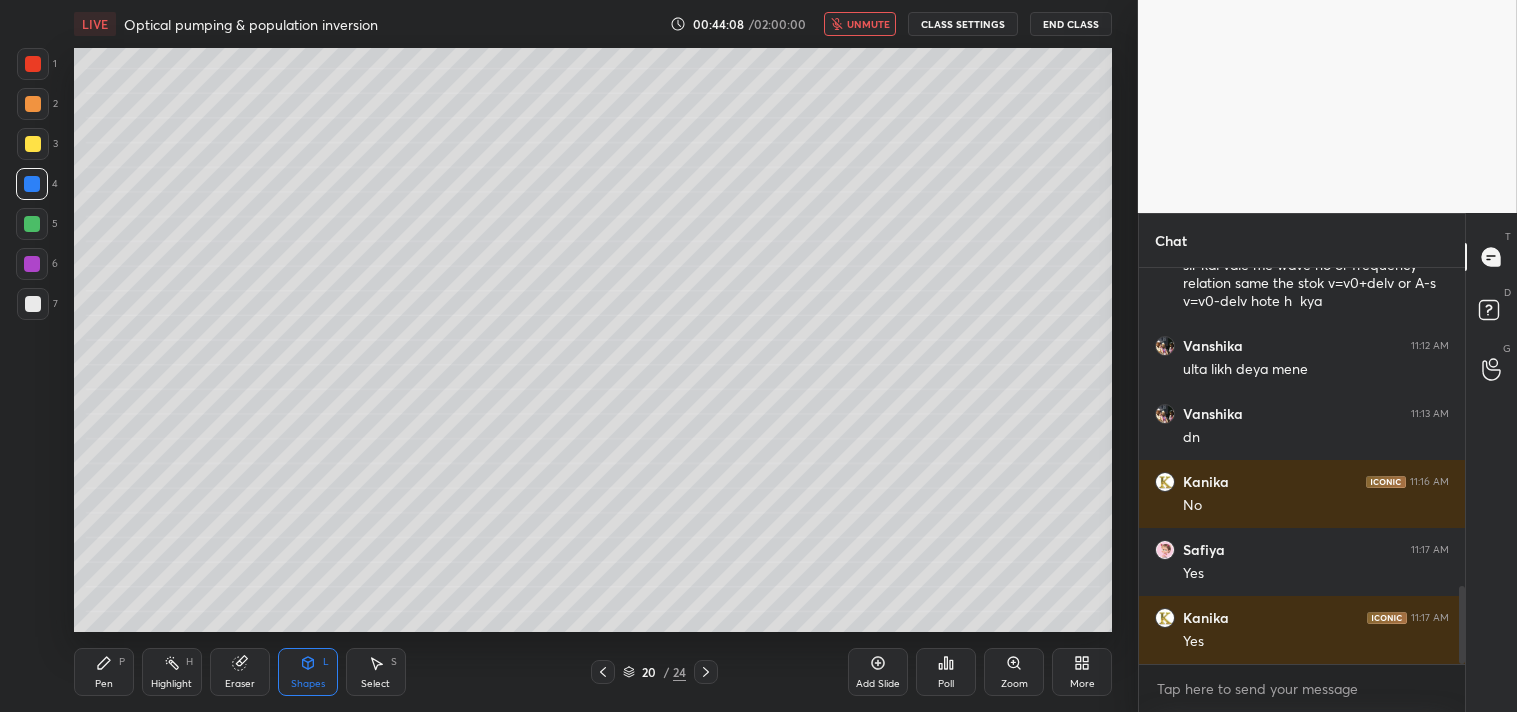click on "Zoom" at bounding box center [1014, 672] 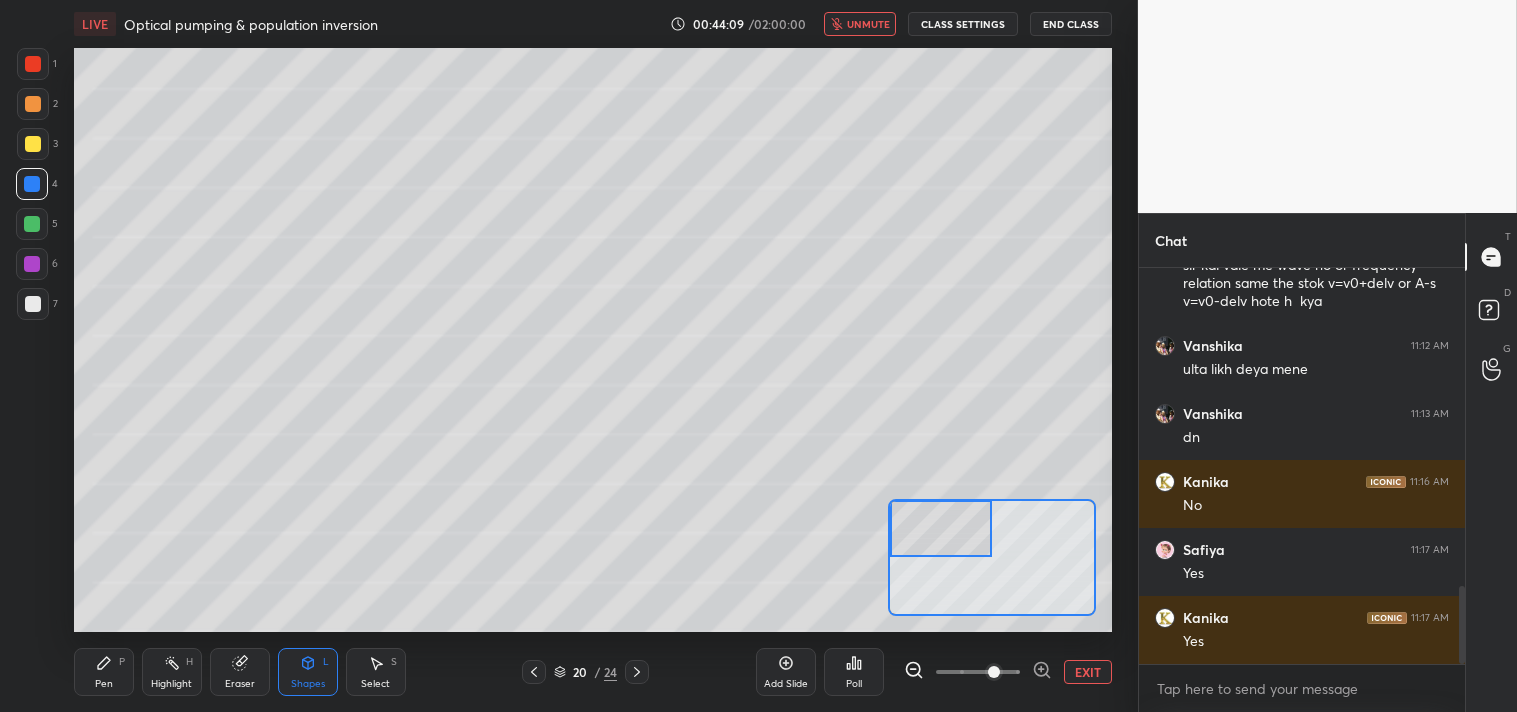 click on "LIVE Optical pumping & population inversion 00:44:09 /  02:00:00 unmute CLASS SETTINGS End Class" at bounding box center (593, 24) 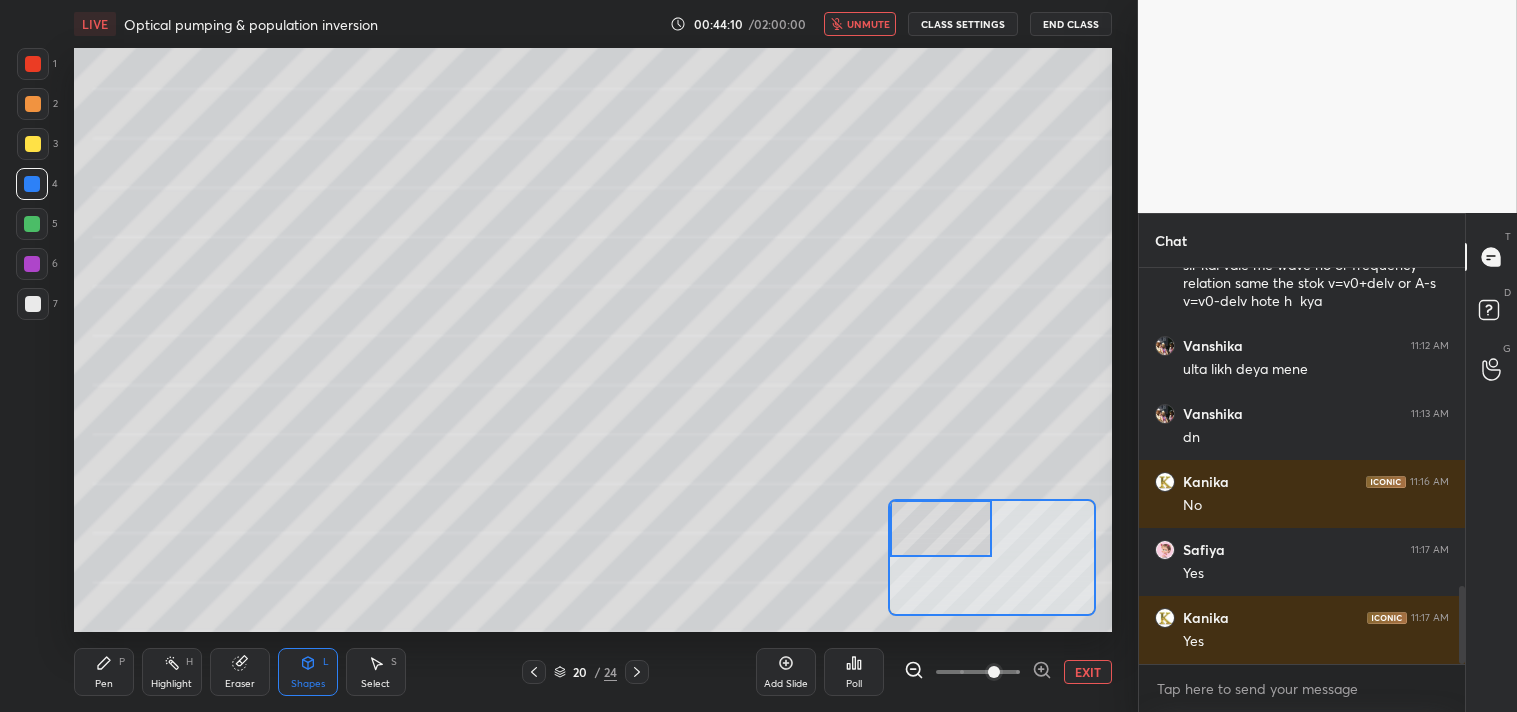 click on "unmute" at bounding box center [868, 24] 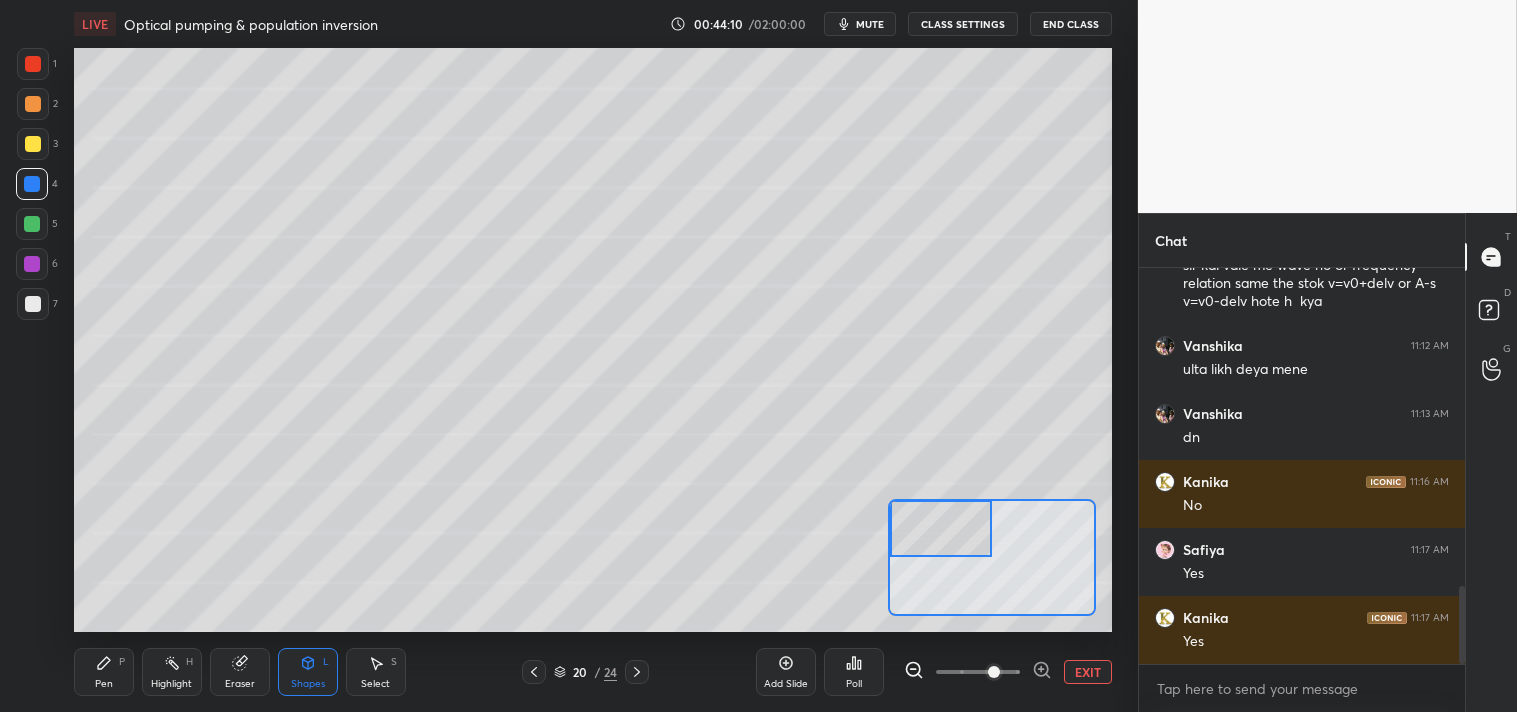 click 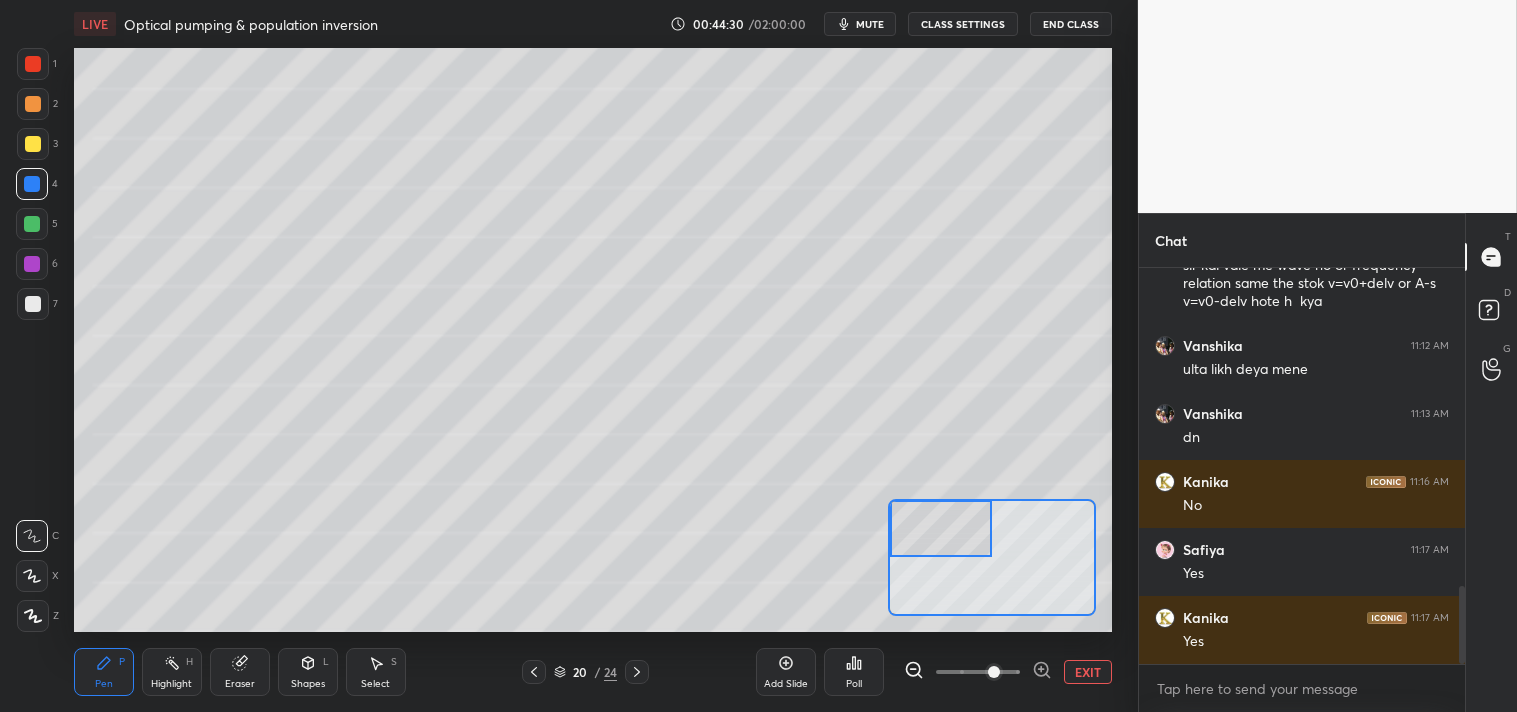 click at bounding box center [33, 304] 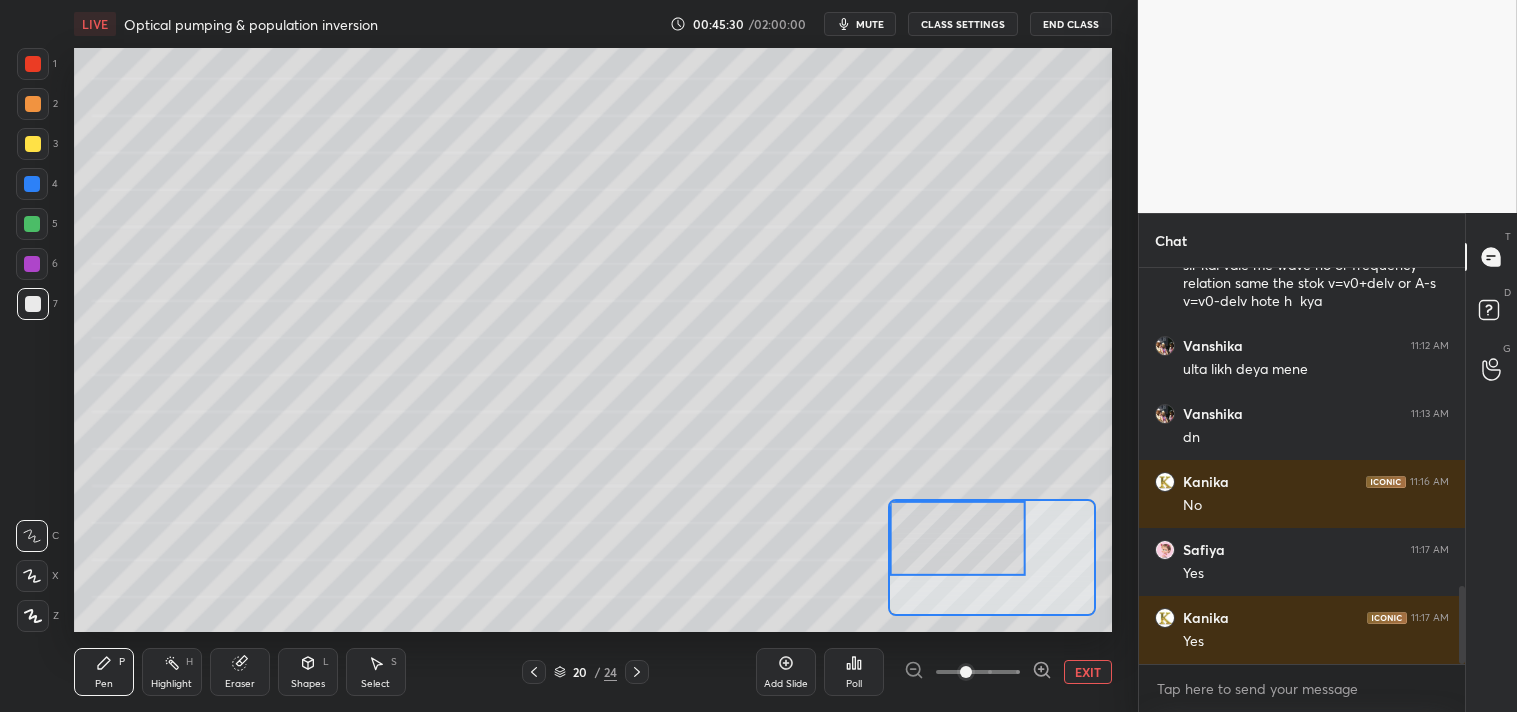click on "mute" at bounding box center [870, 24] 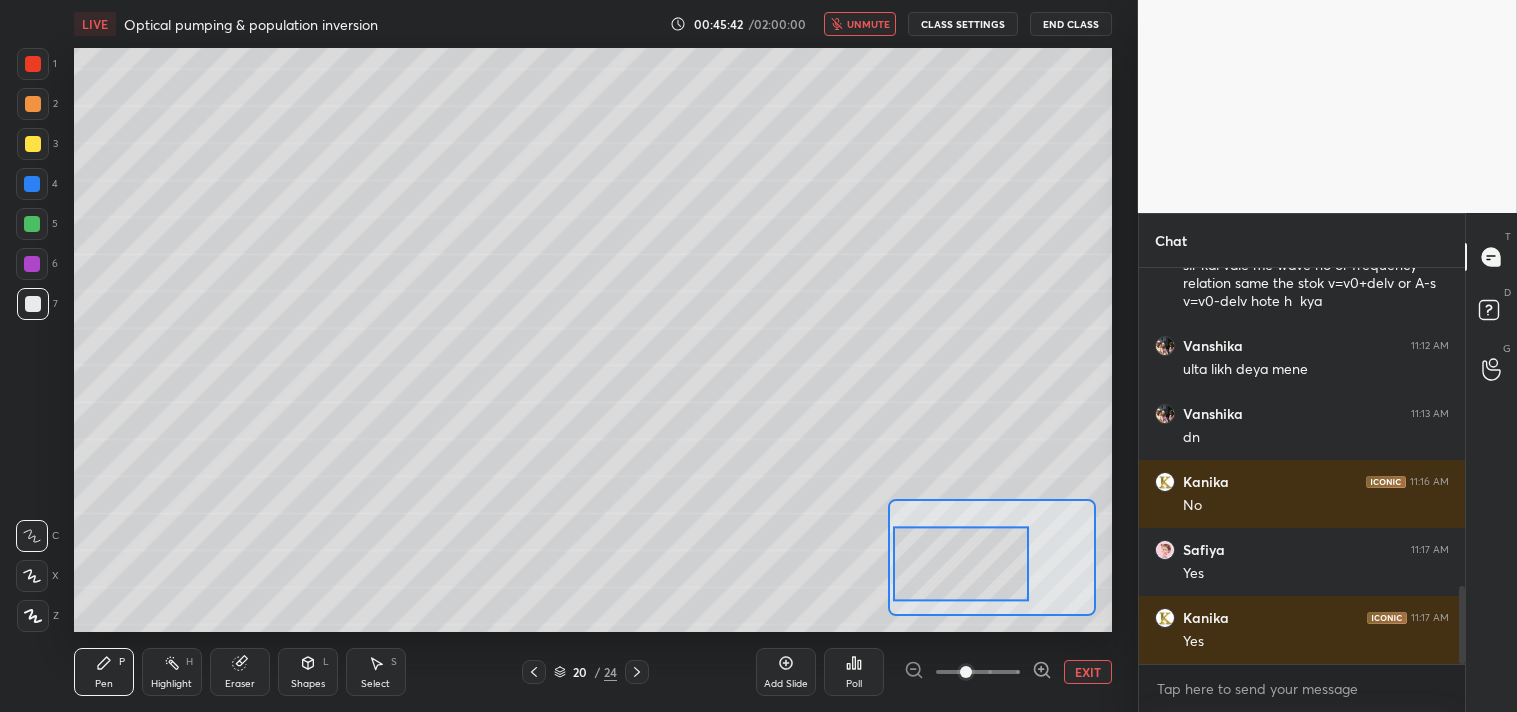 click on "unmute" at bounding box center (868, 24) 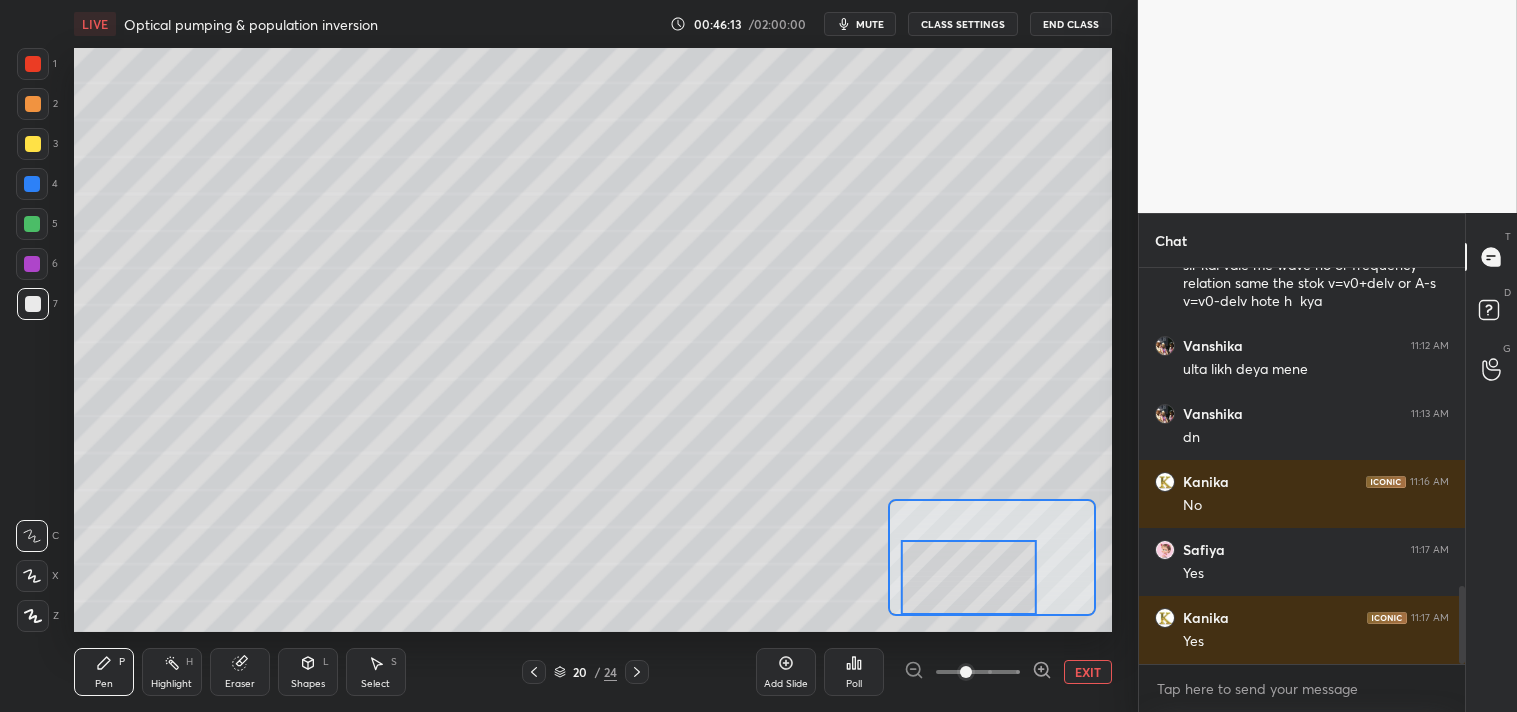 click on "EXIT" at bounding box center (1088, 672) 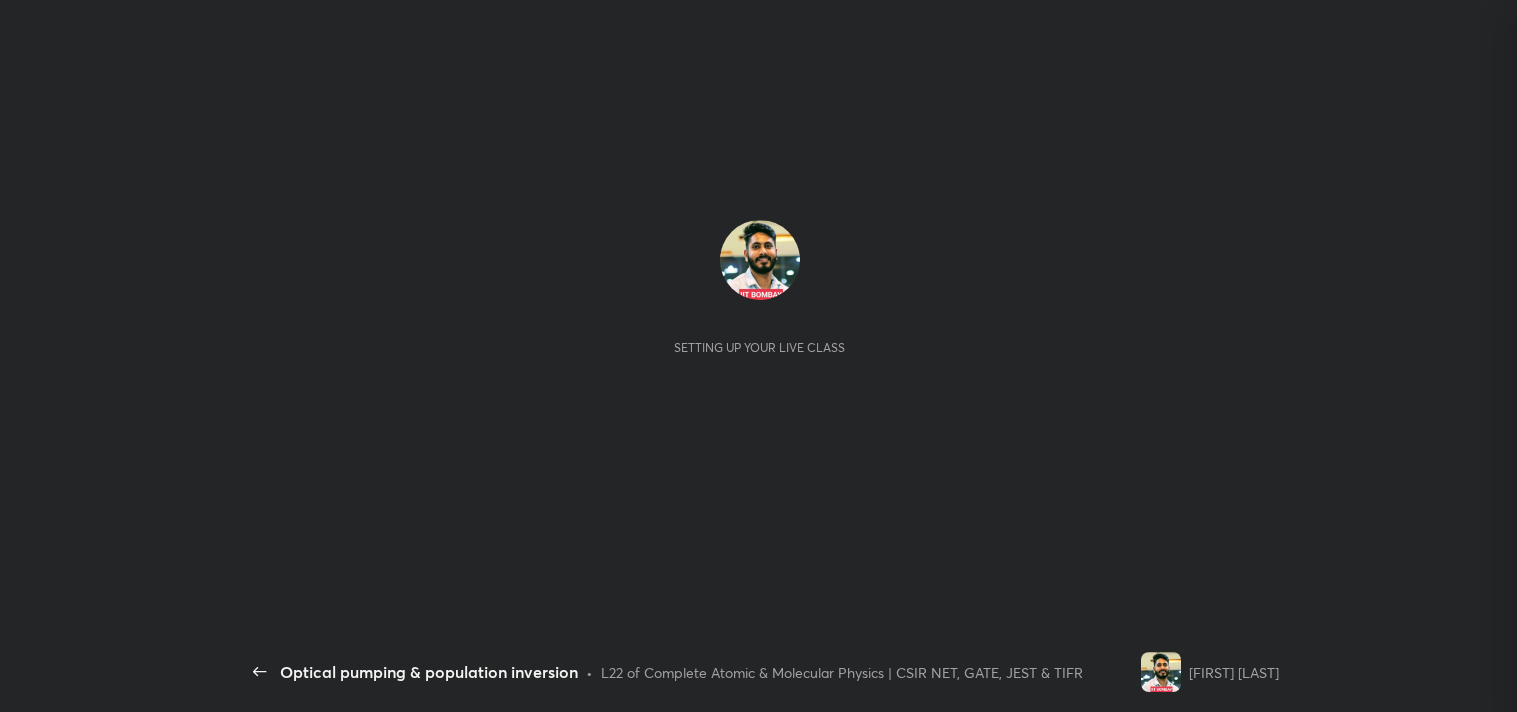 scroll, scrollTop: 0, scrollLeft: 0, axis: both 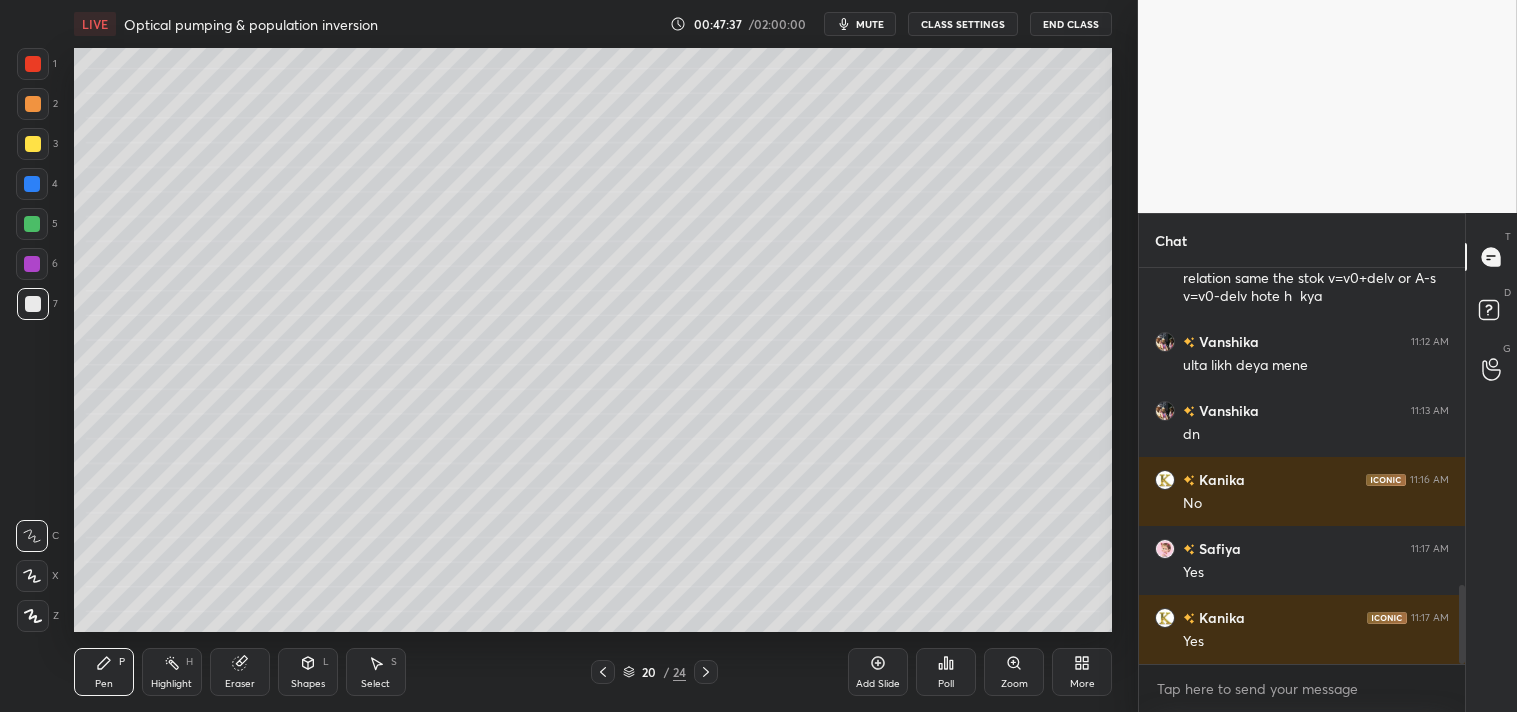 click on "mute" at bounding box center [870, 24] 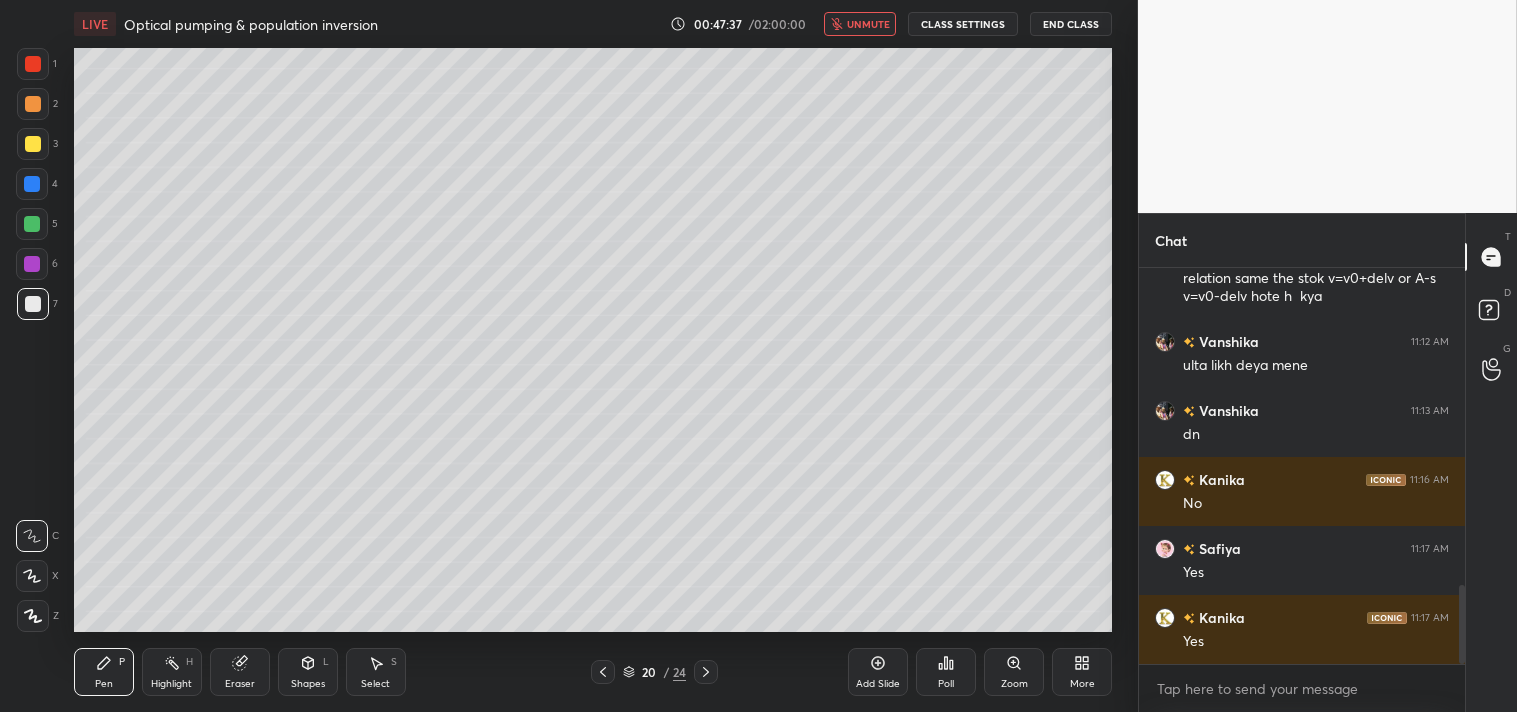 click 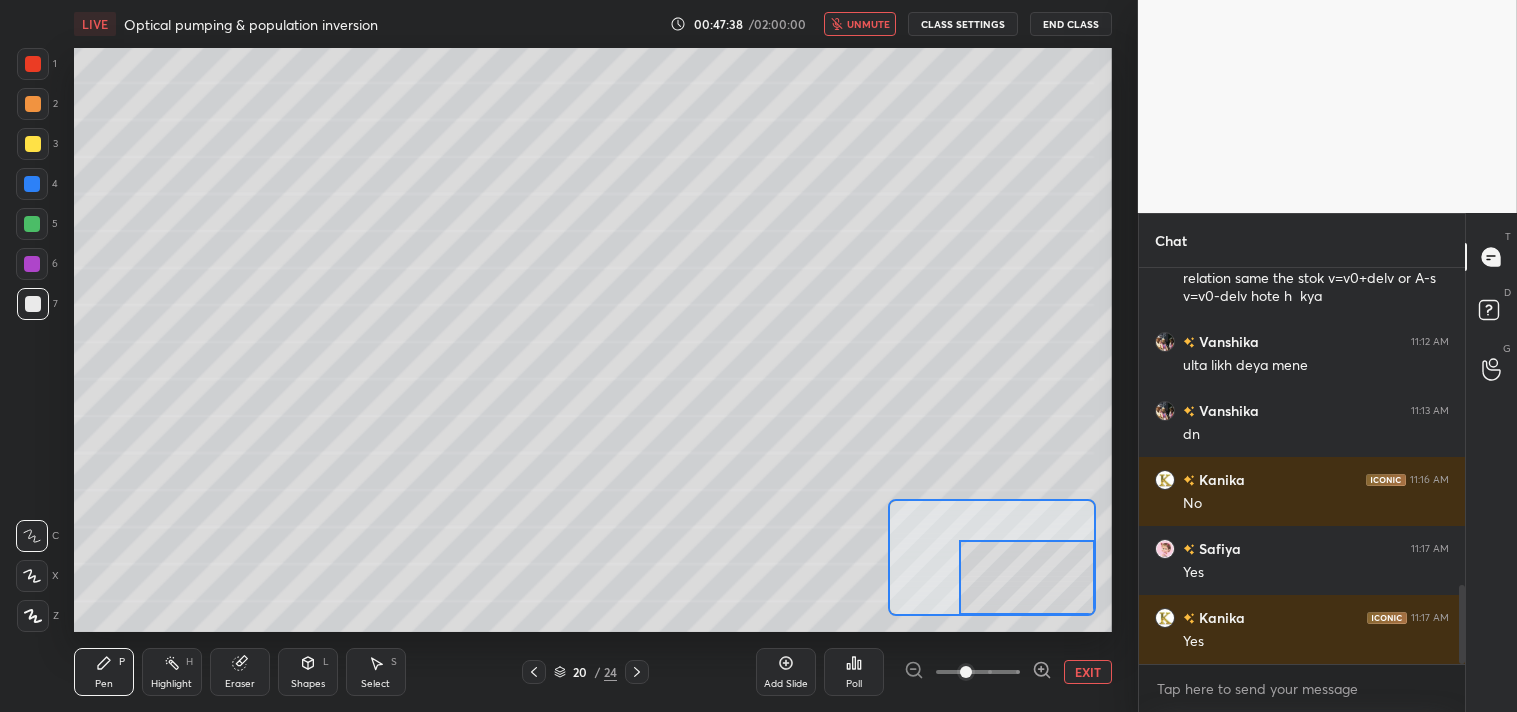 click at bounding box center (1027, 577) 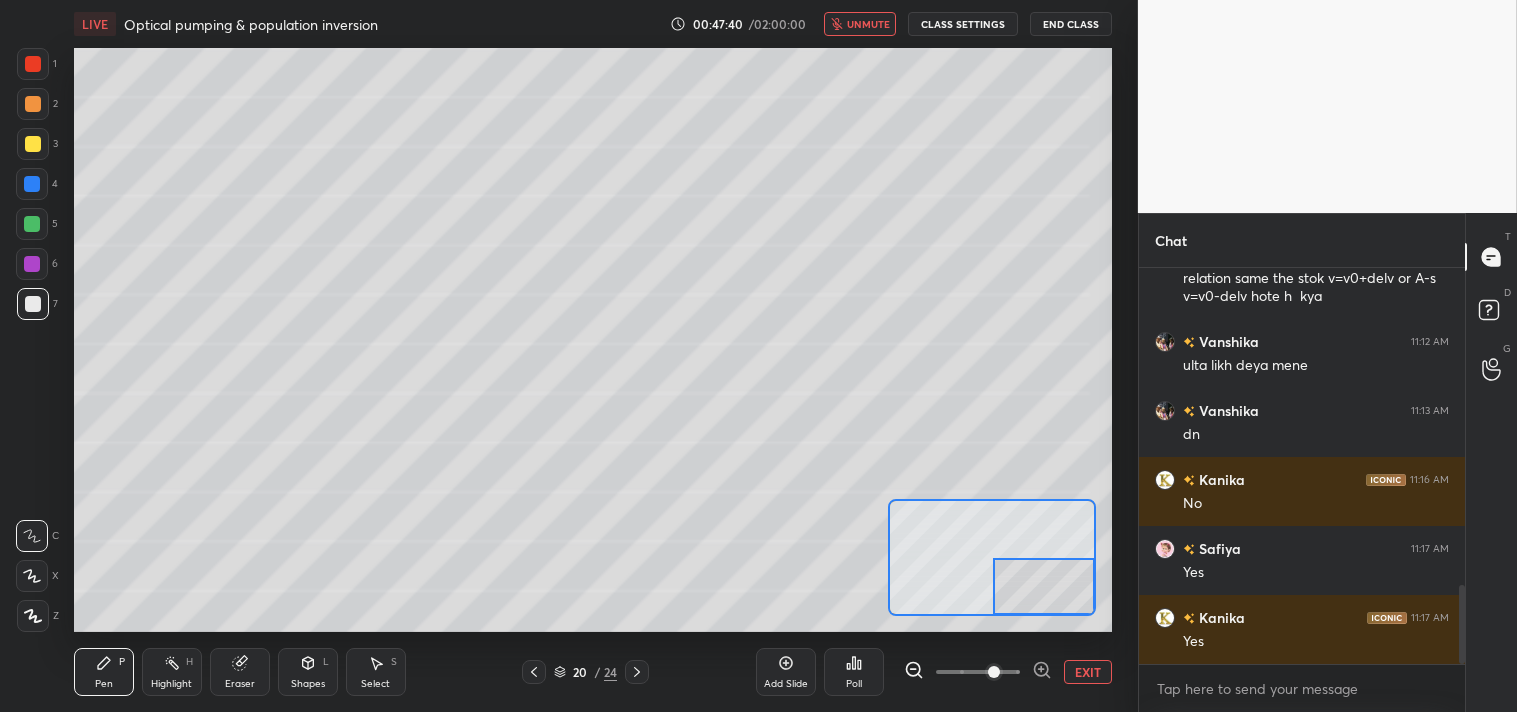 click on "unmute" at bounding box center [860, 24] 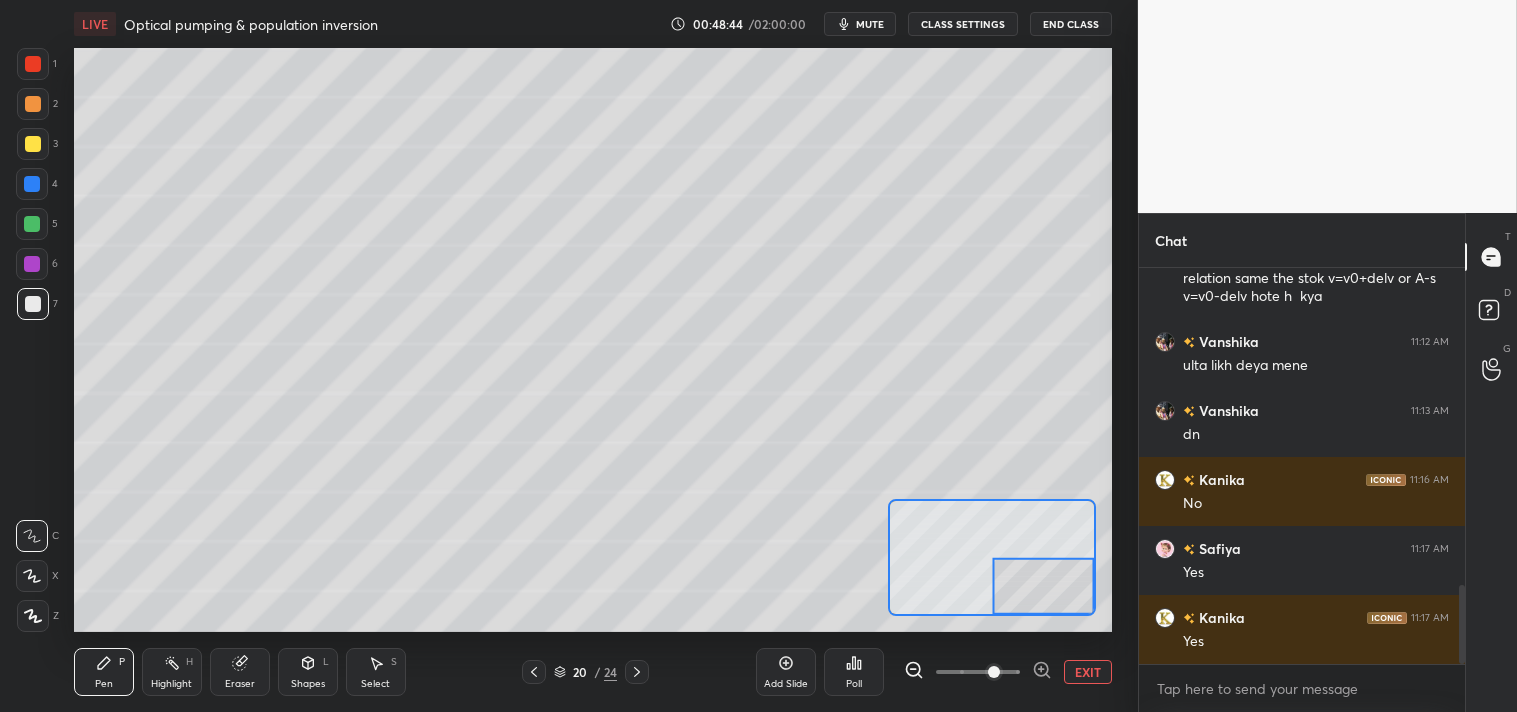 click on "EXIT" at bounding box center [1088, 672] 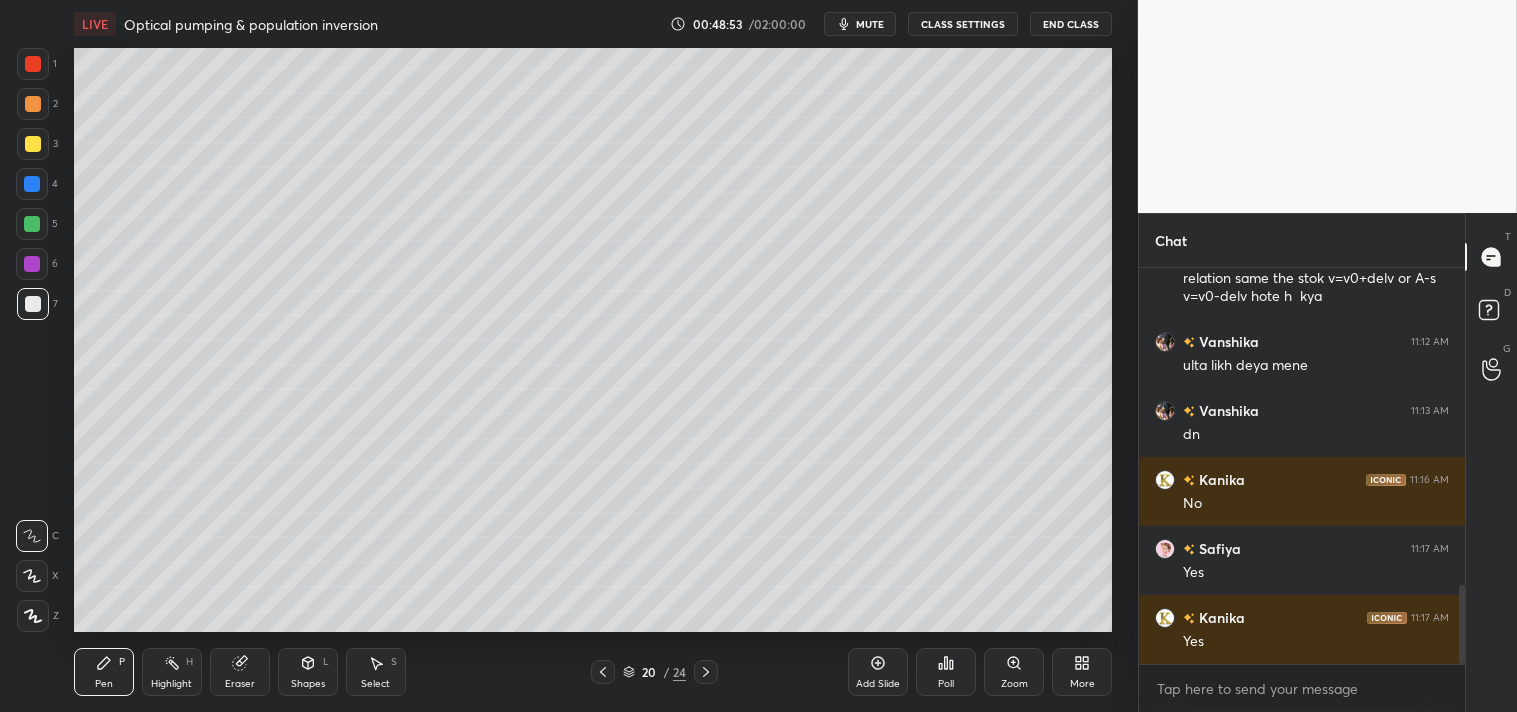 click on "Add Slide" at bounding box center (878, 684) 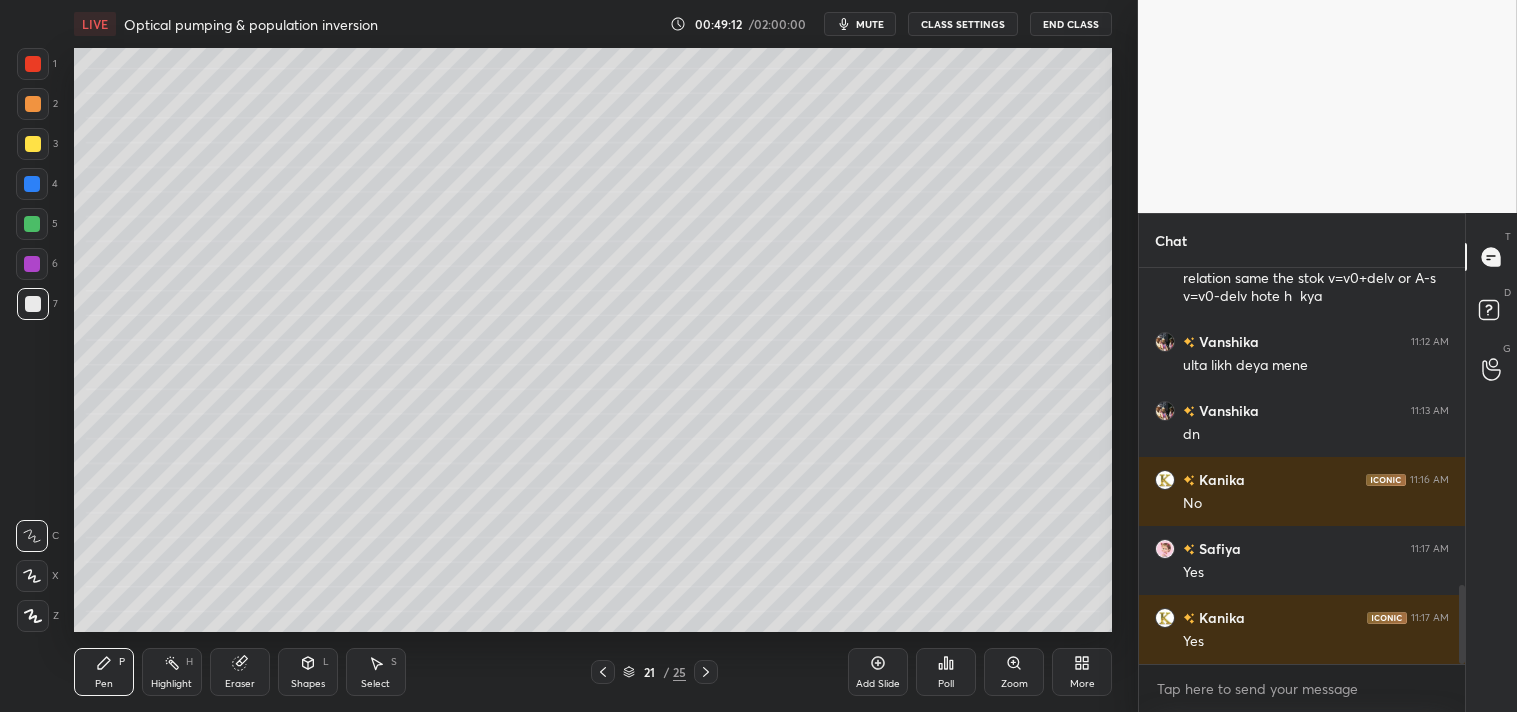 click 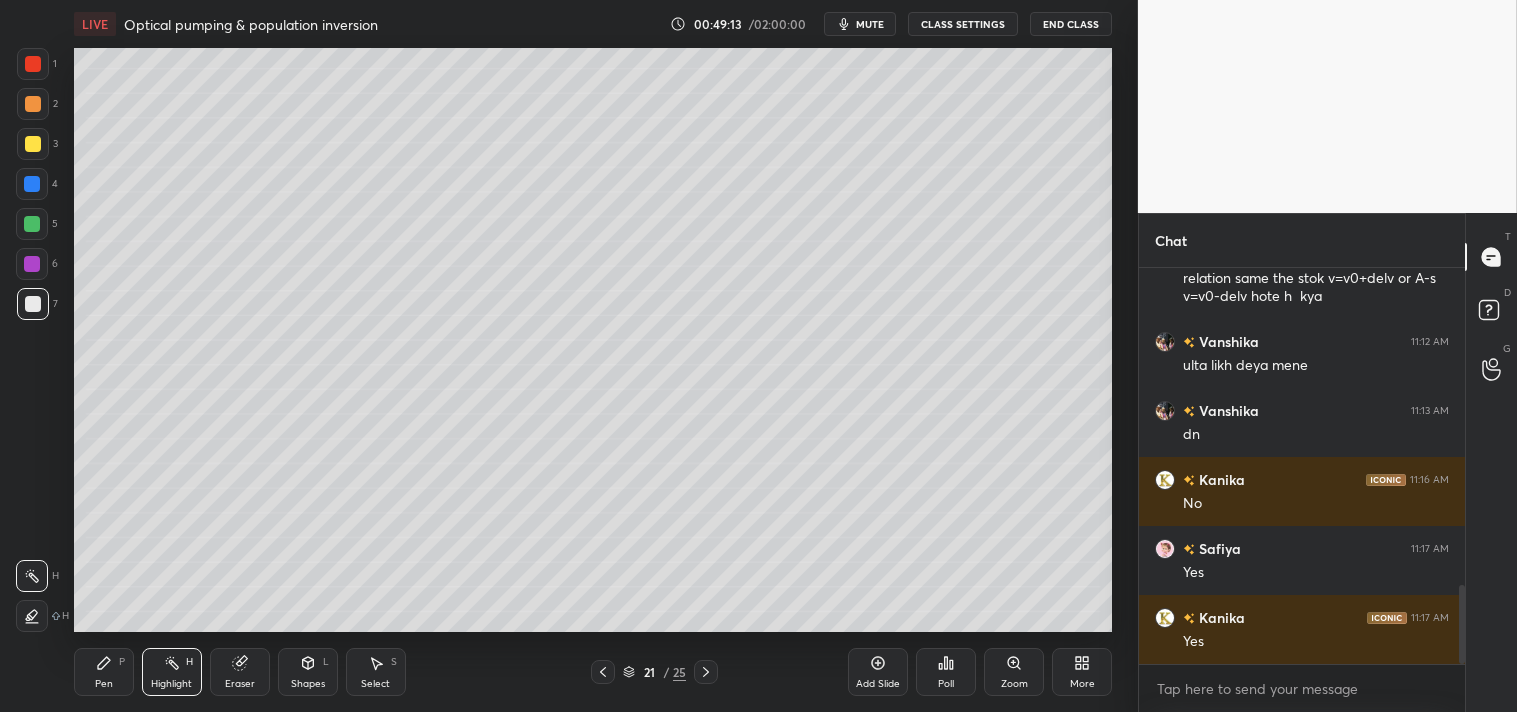 click on "Eraser" at bounding box center [240, 672] 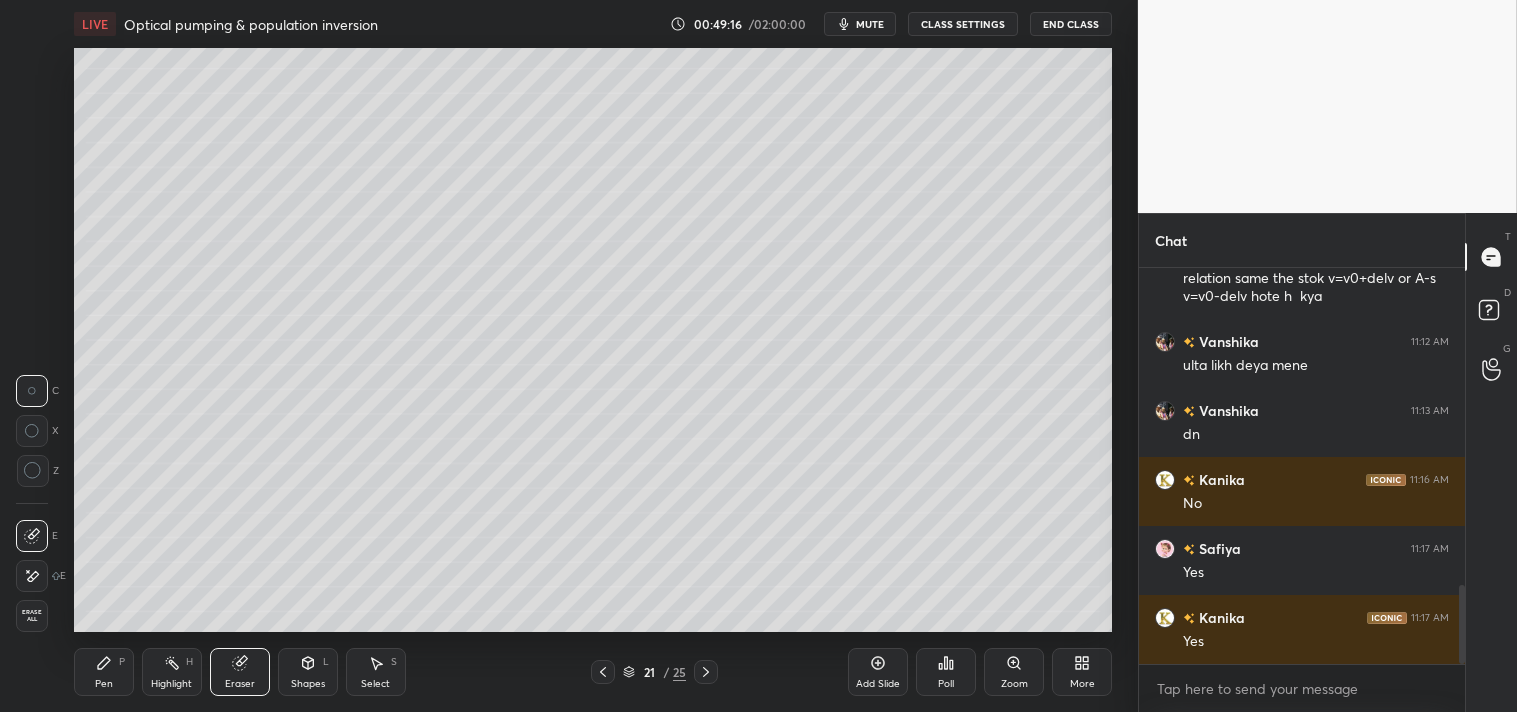 click 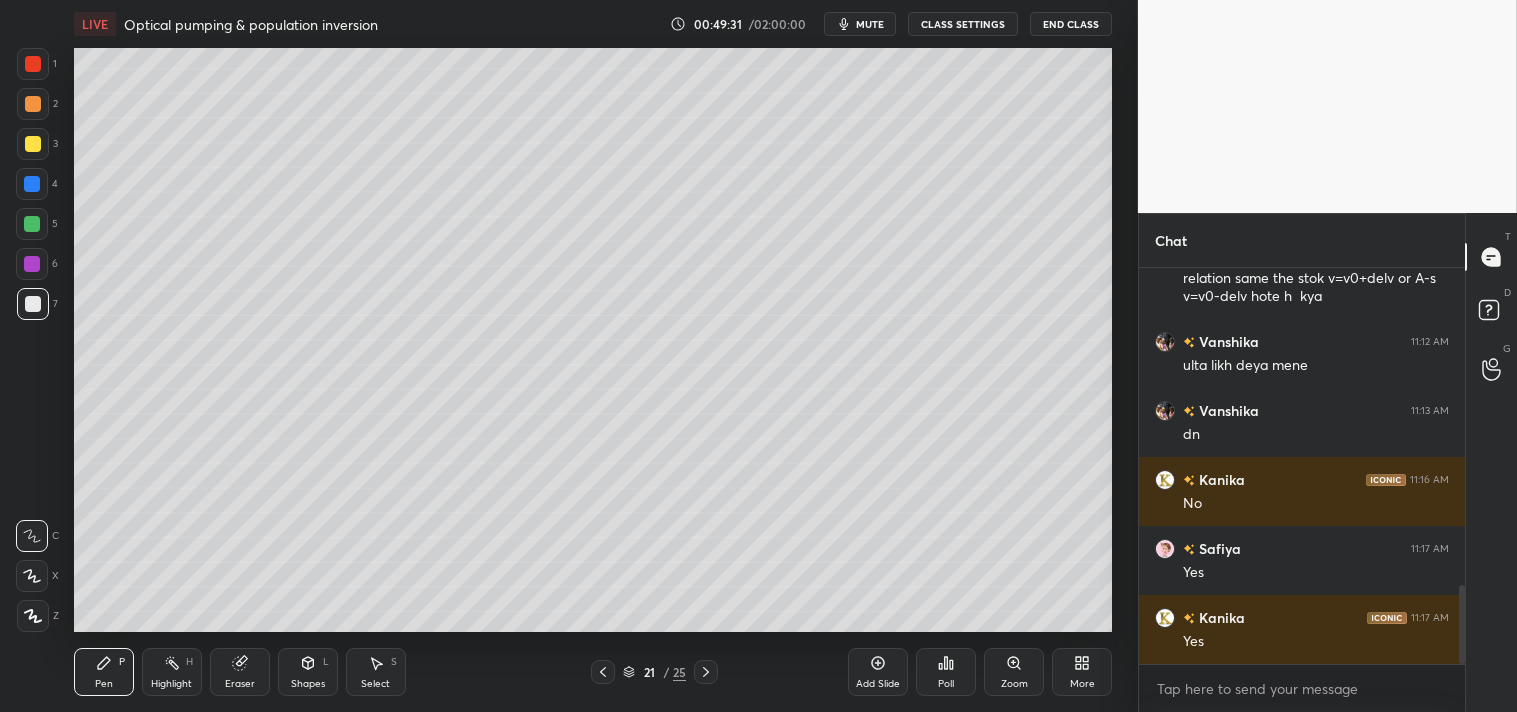 click on "mute" at bounding box center [860, 24] 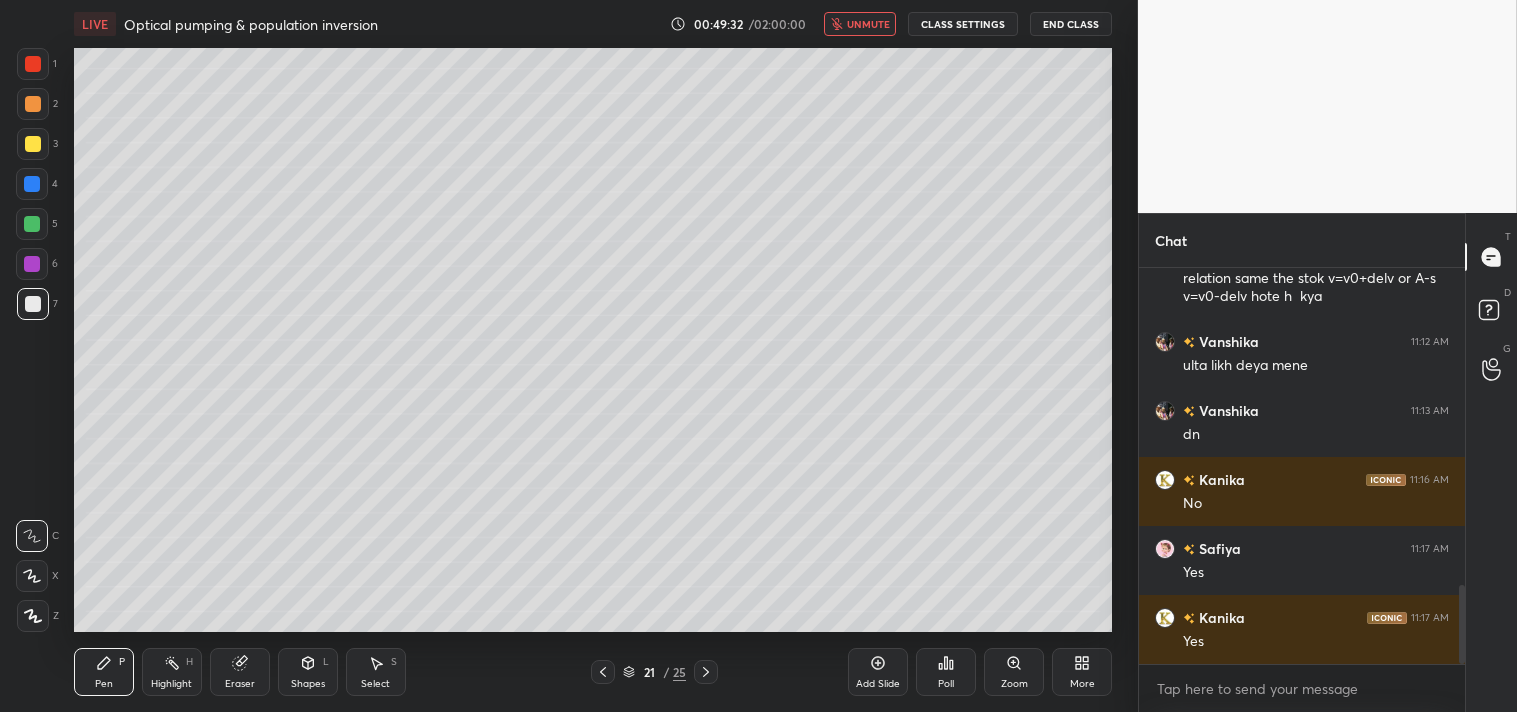 type 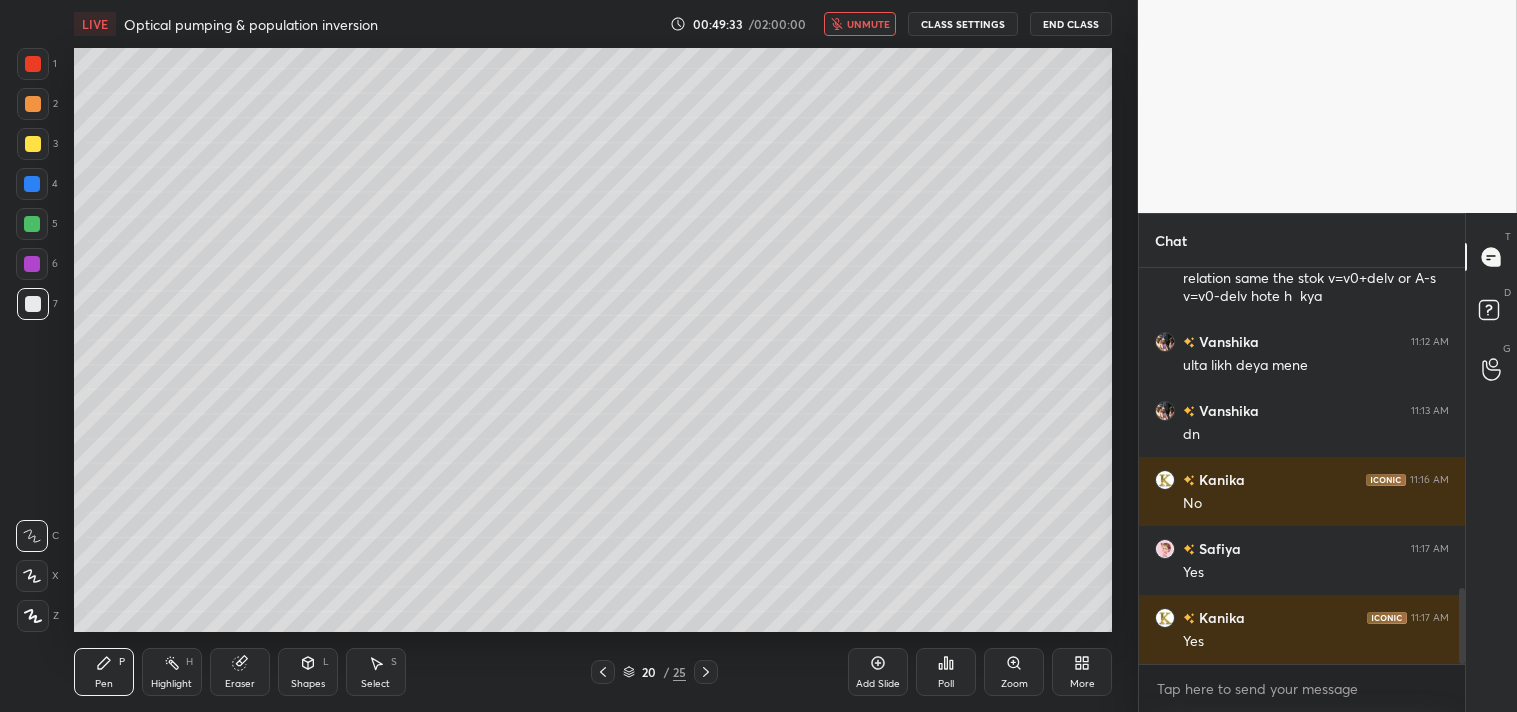 scroll, scrollTop: 1654, scrollLeft: 0, axis: vertical 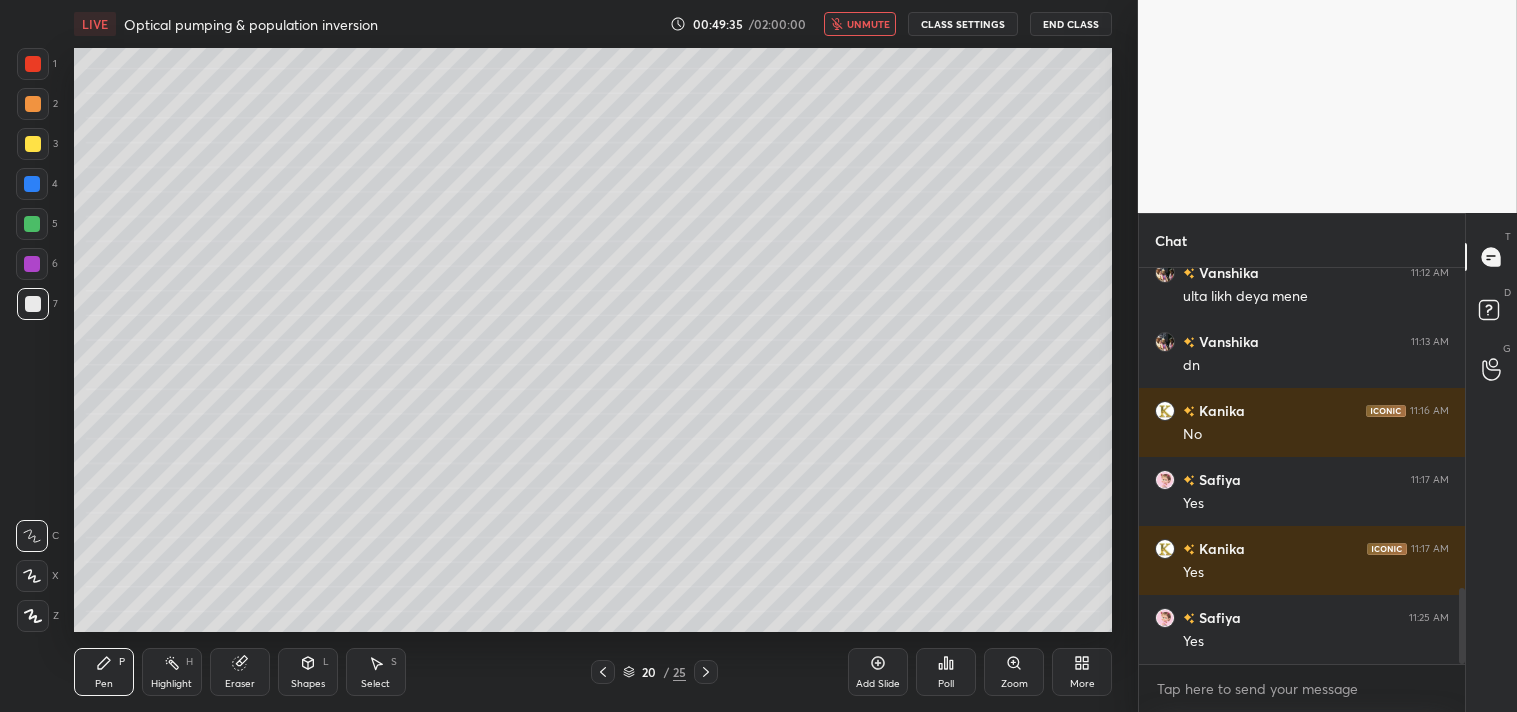 click on "unmute" at bounding box center (868, 24) 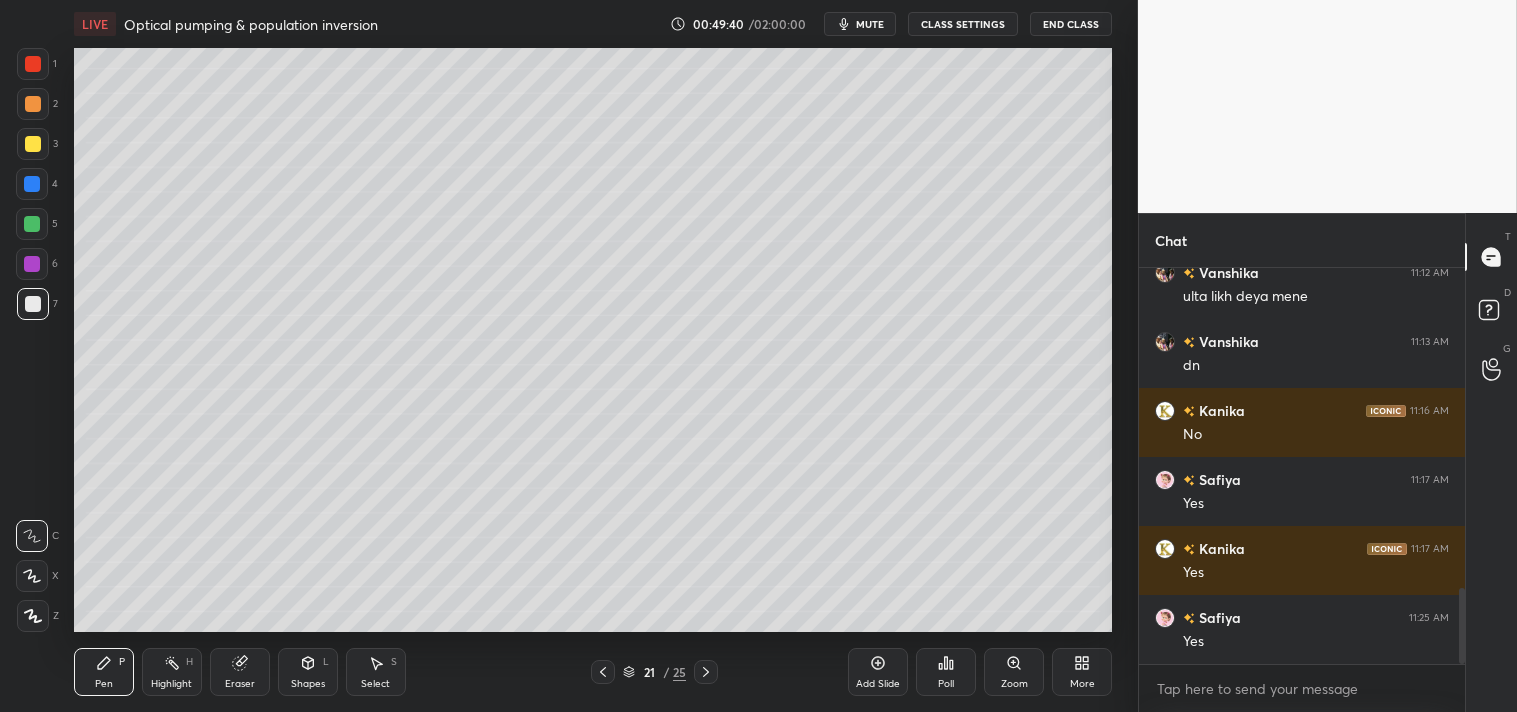 click on "mute" at bounding box center [870, 24] 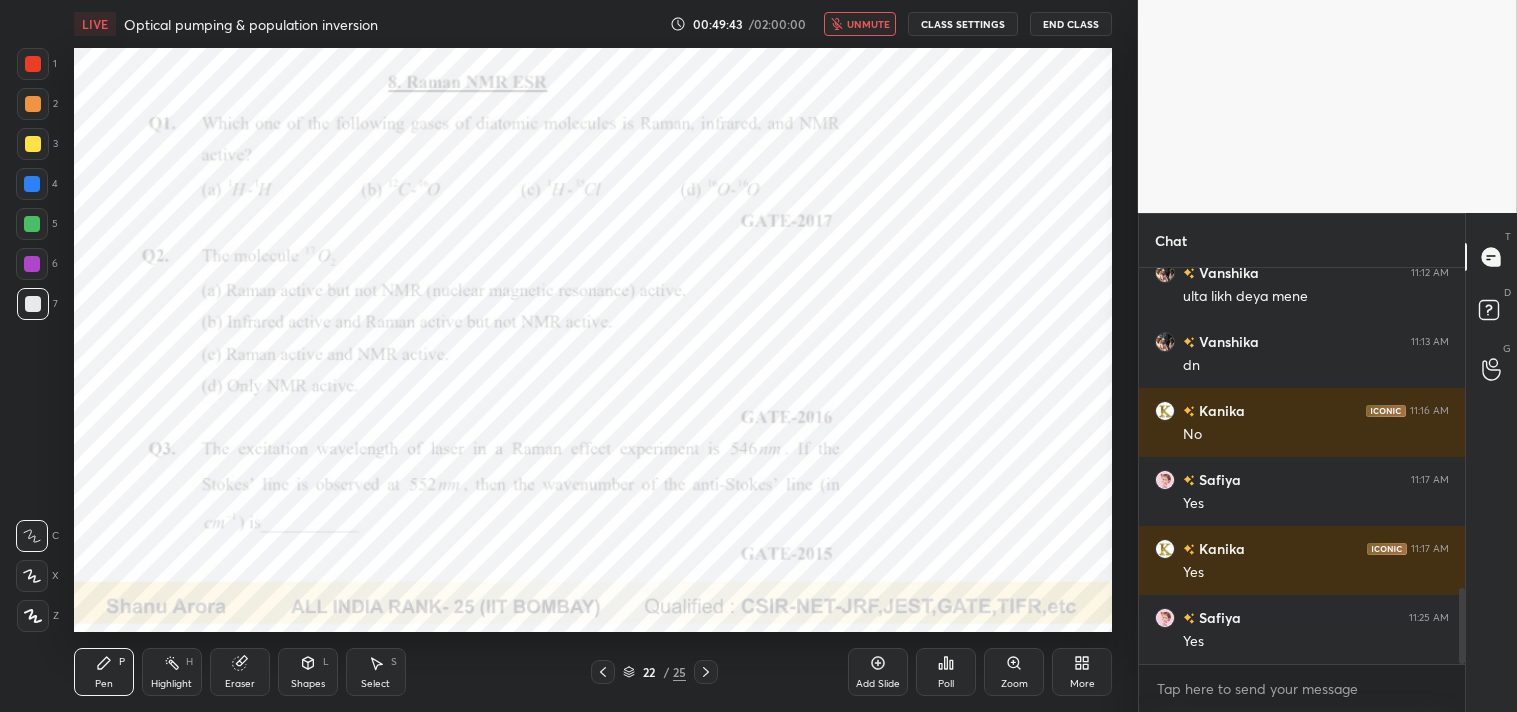 click at bounding box center (33, 64) 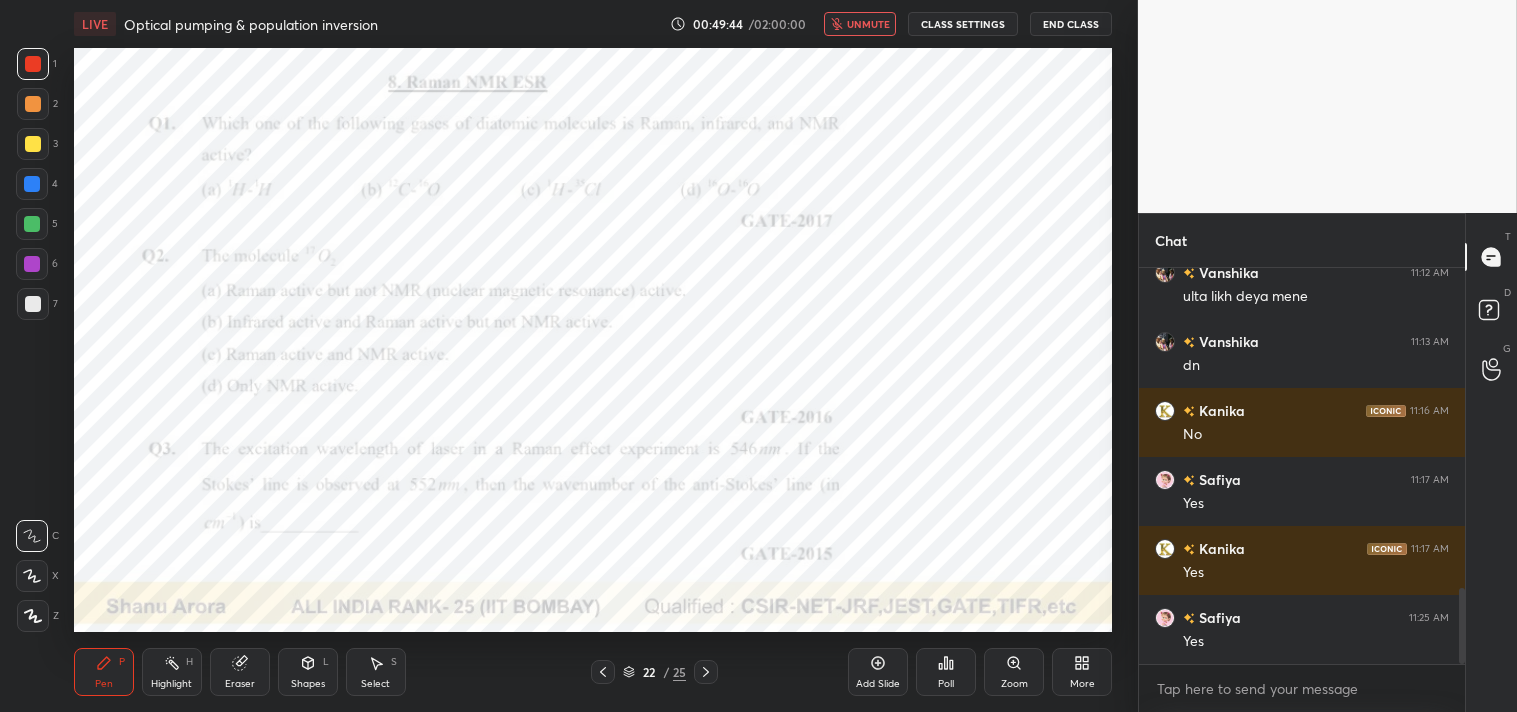 click at bounding box center (33, 64) 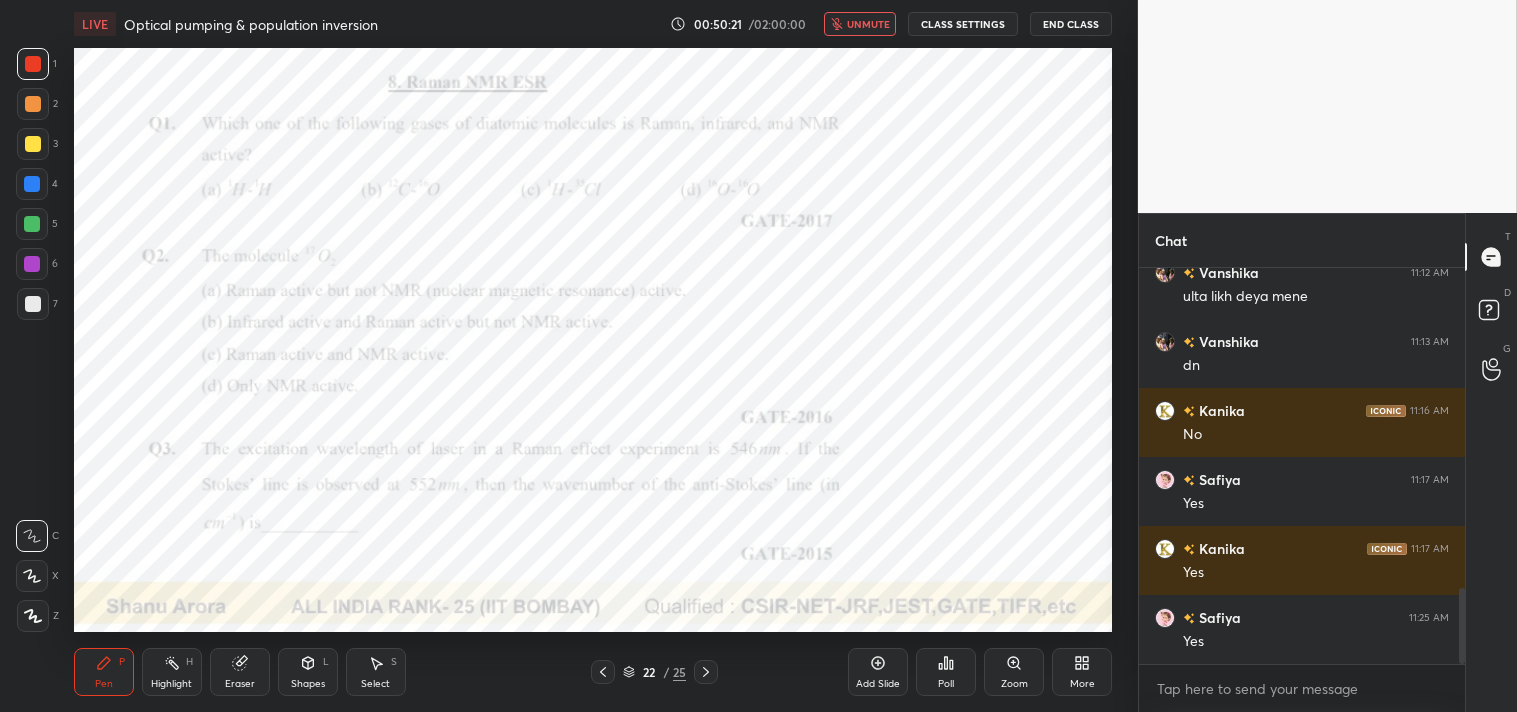 click on "unmute" at bounding box center (868, 24) 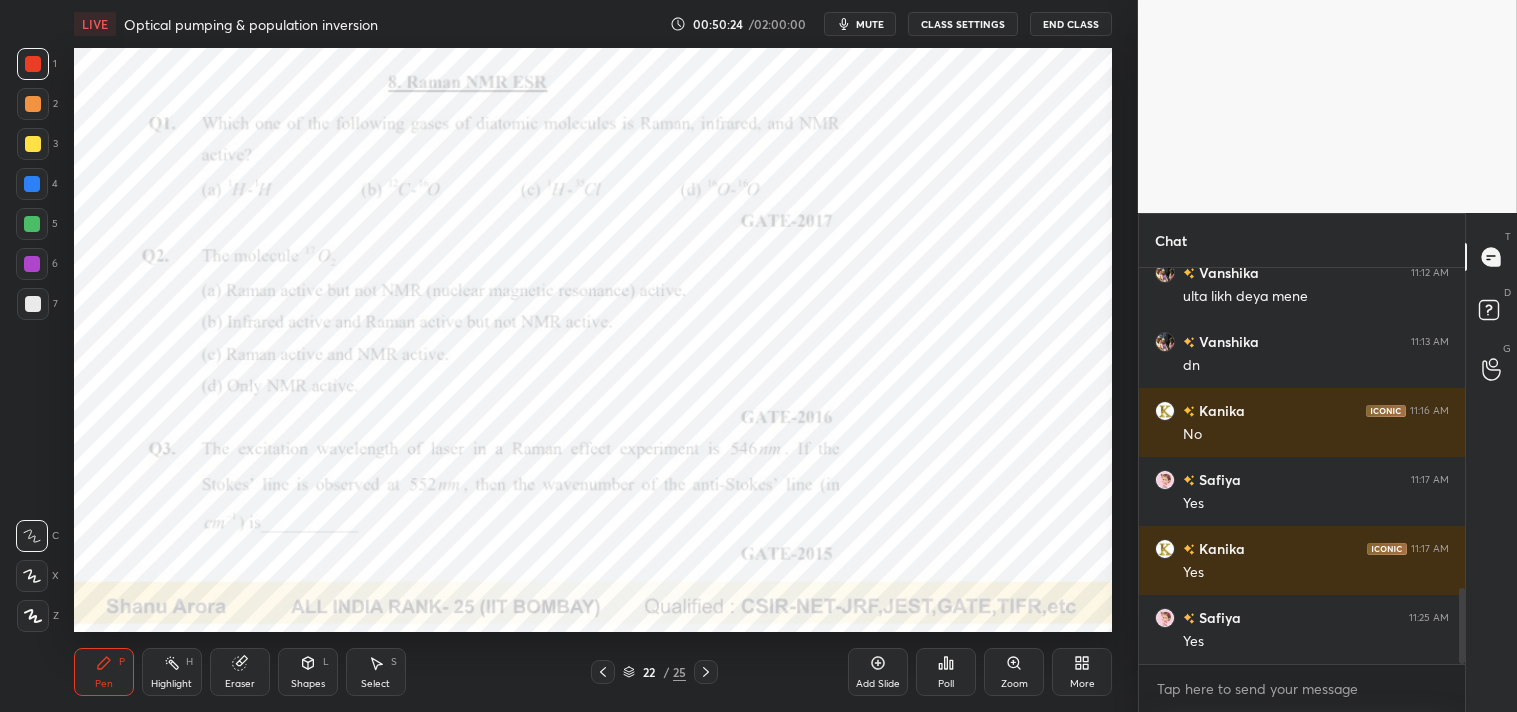 click on "Zoom" at bounding box center [1014, 684] 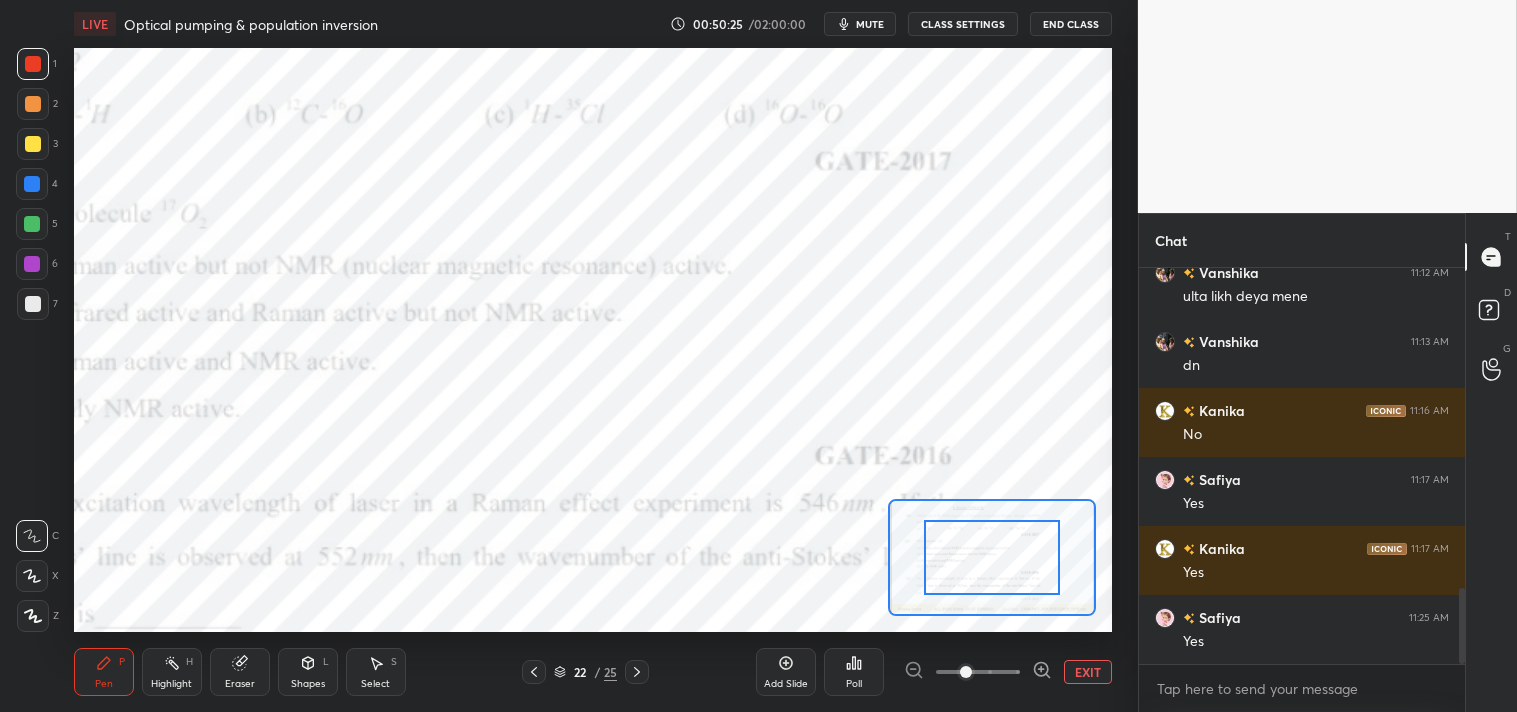 click on "EXIT" at bounding box center [1088, 672] 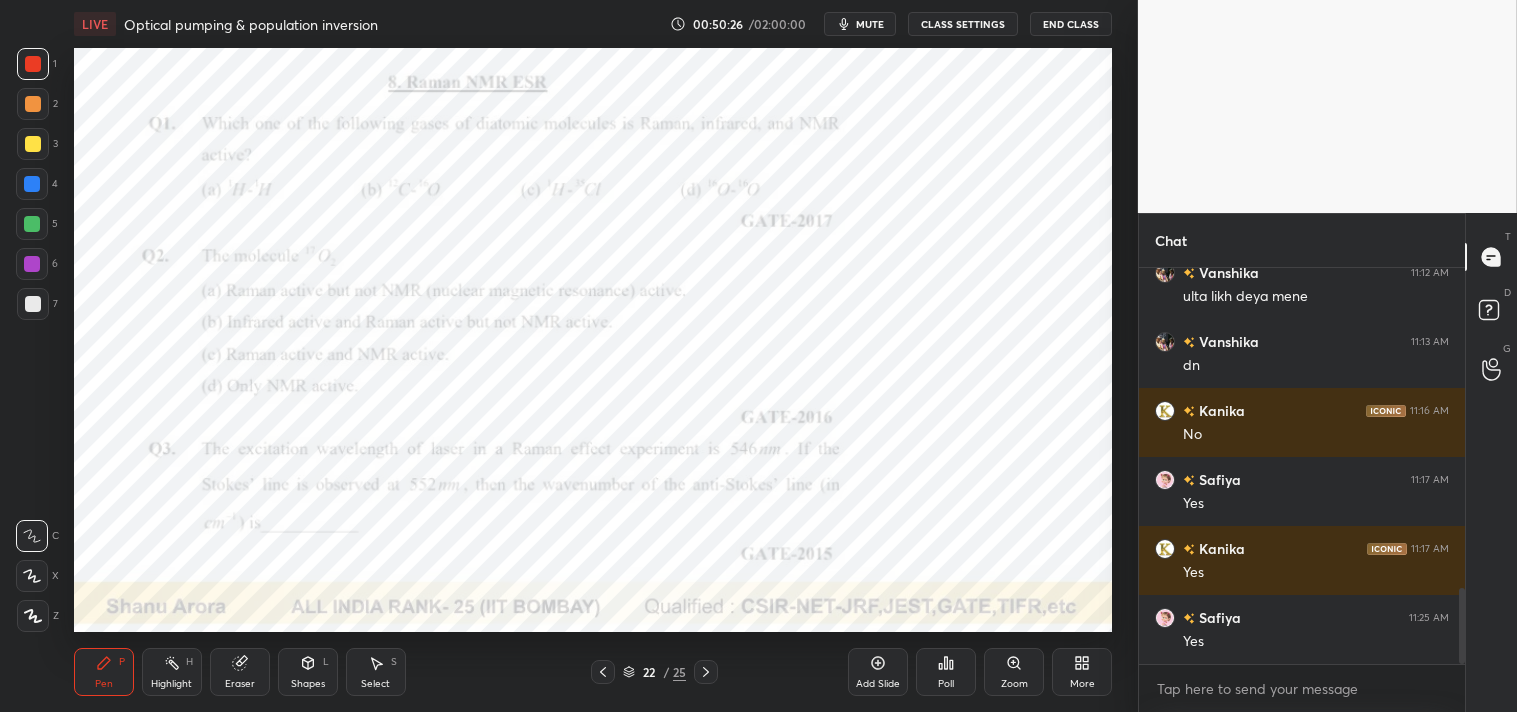 click on "Highlight H" at bounding box center (172, 672) 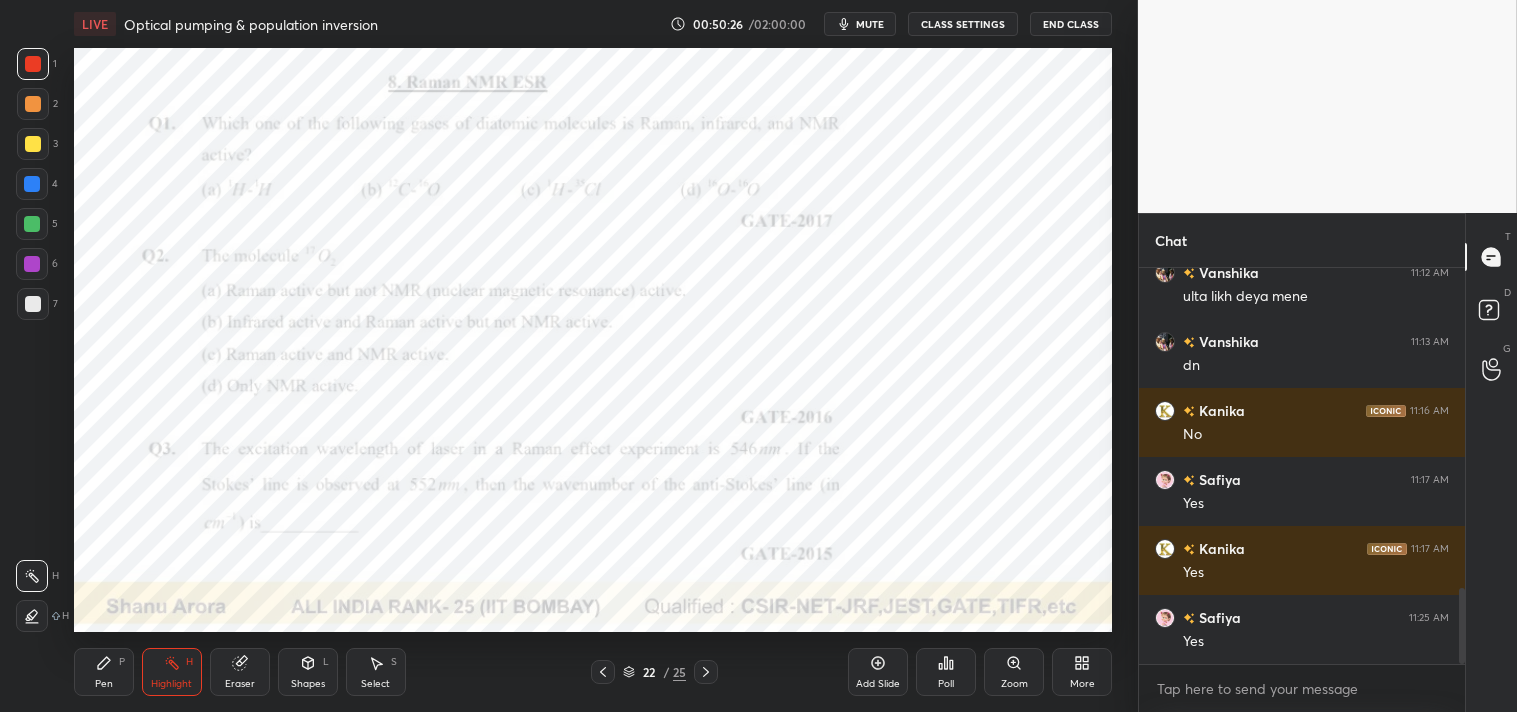 click on "Pen P Highlight H Eraser Shapes L Select S" at bounding box center (267, 672) 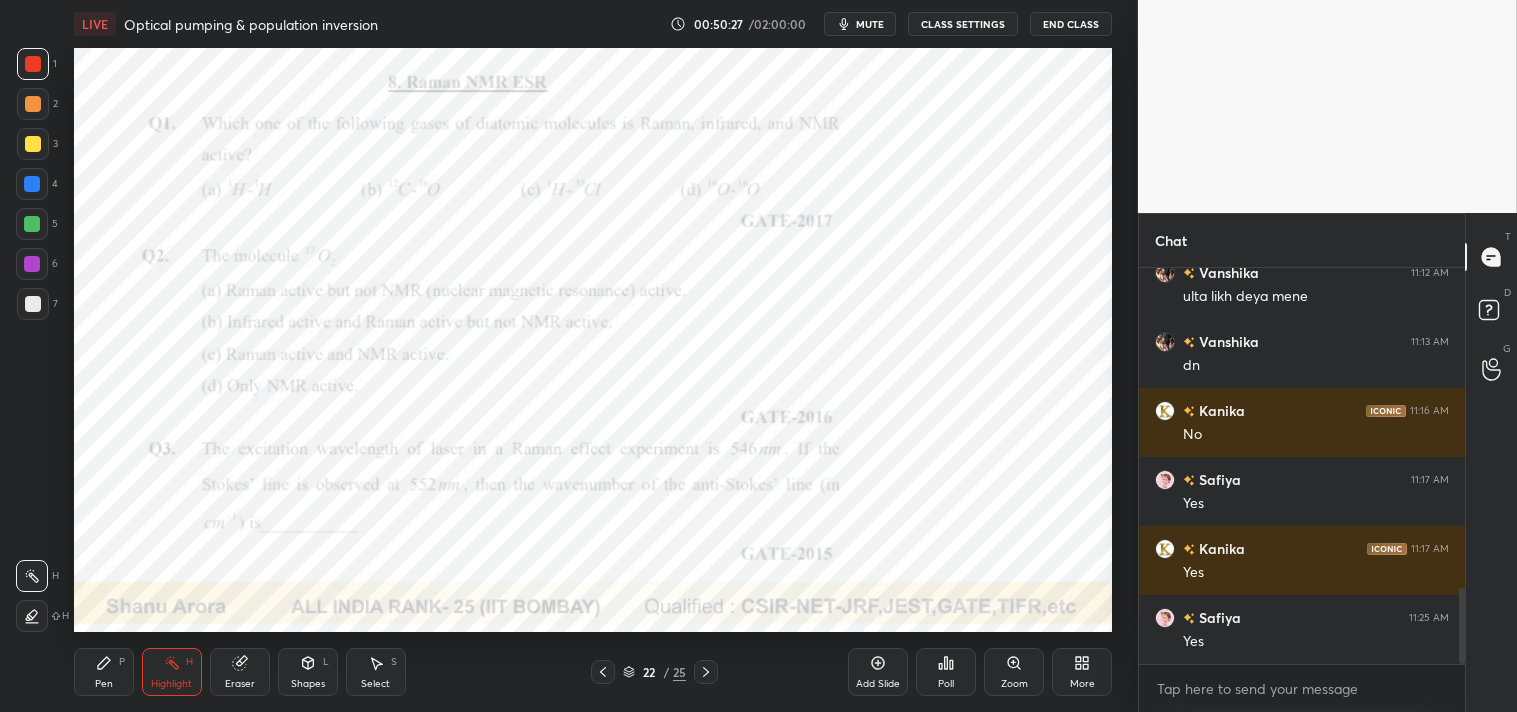 click on "Eraser" at bounding box center (240, 672) 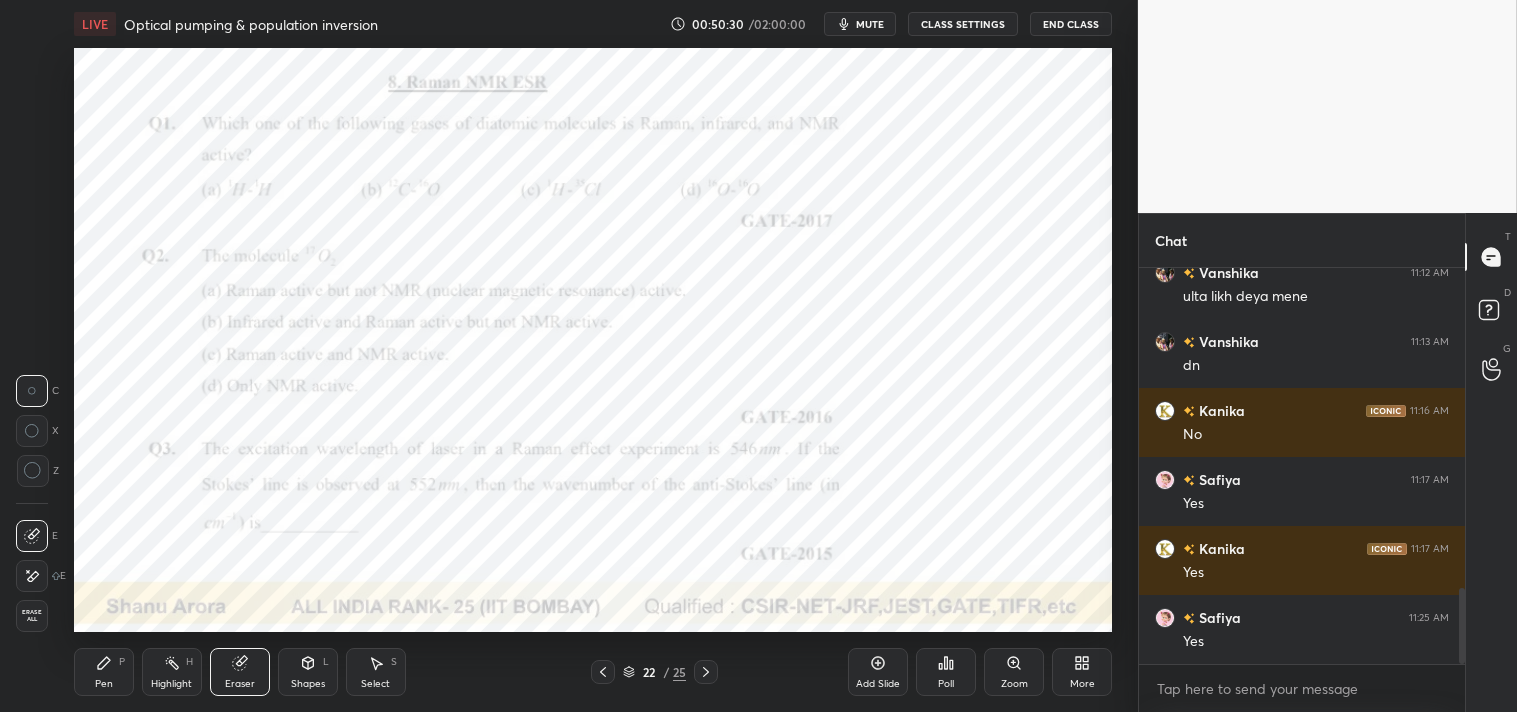 click on "Zoom" at bounding box center [1014, 672] 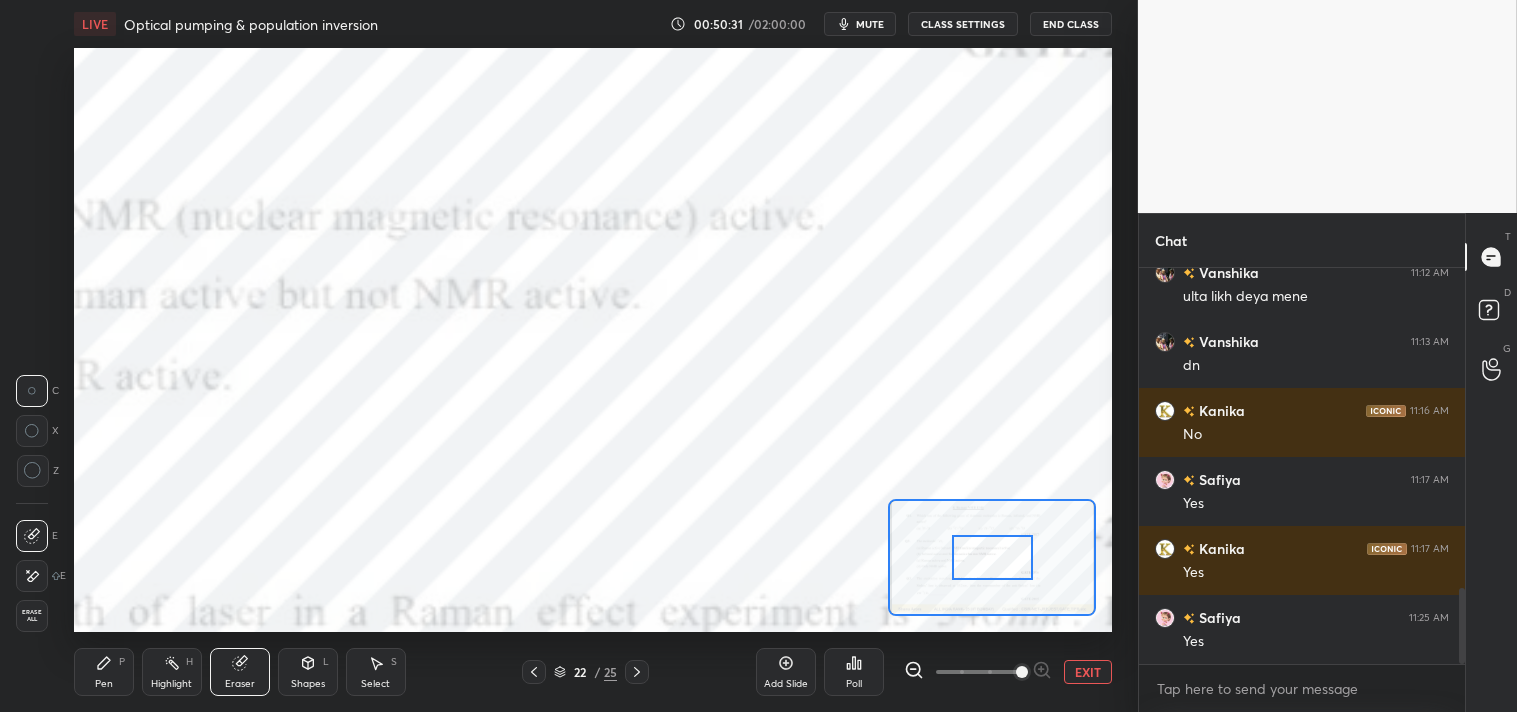 click at bounding box center (1022, 672) 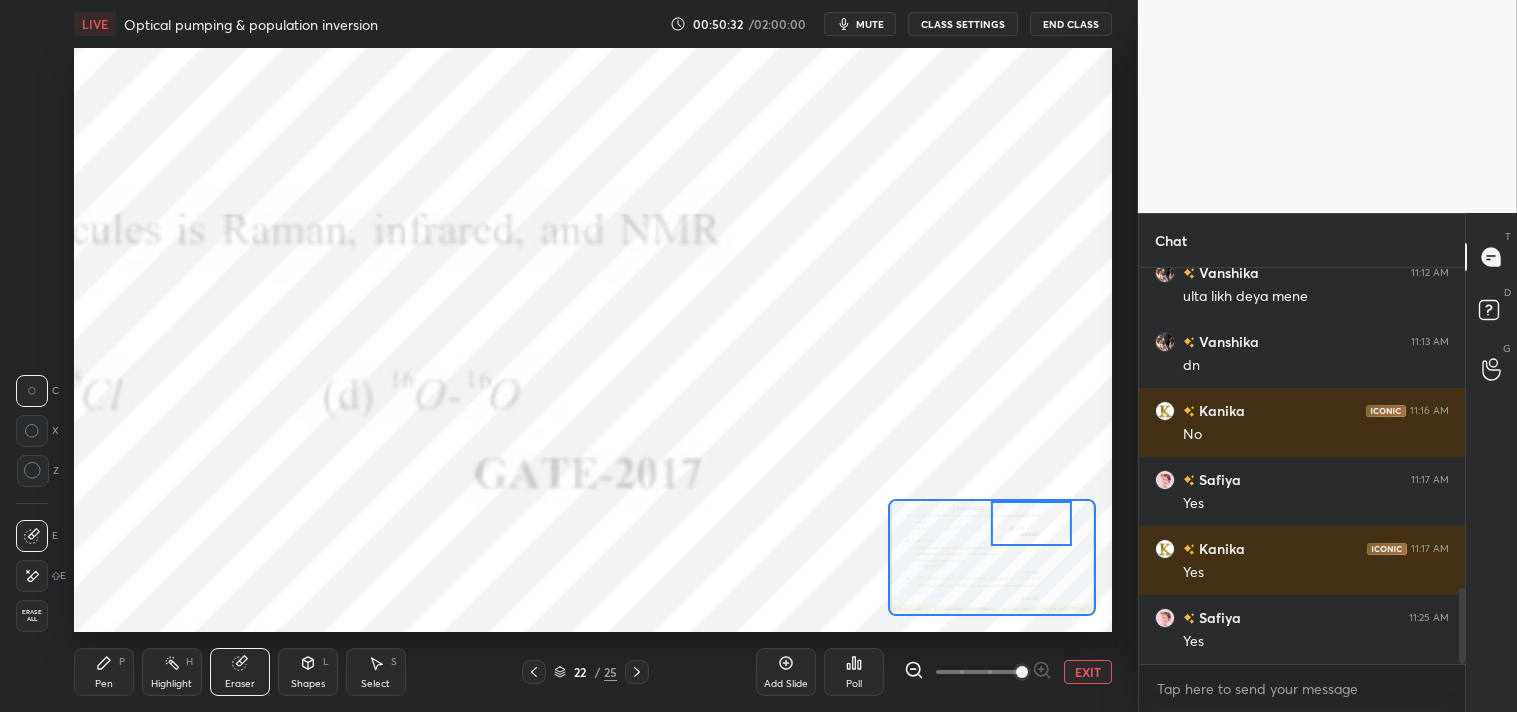 click on "Pen P" at bounding box center (104, 672) 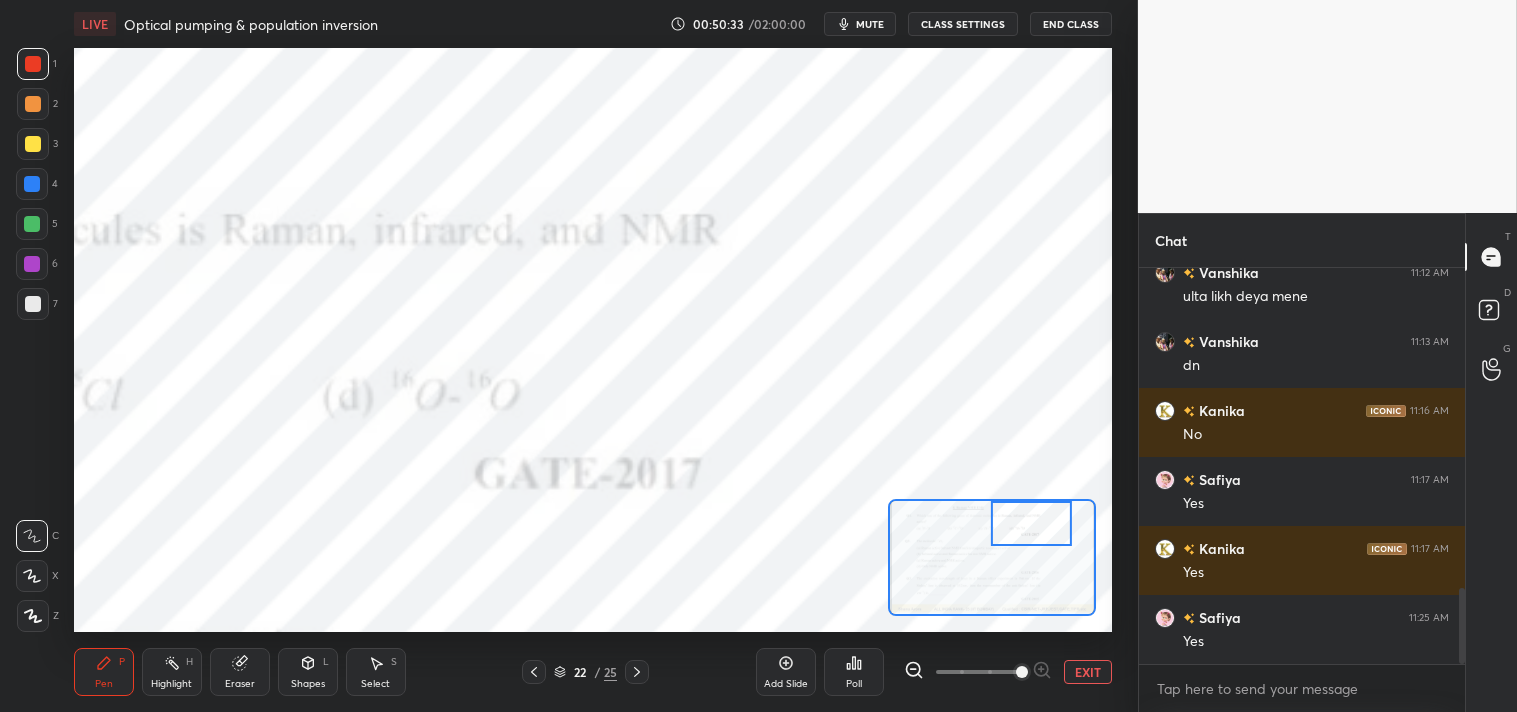 click on "Pen P" at bounding box center (104, 672) 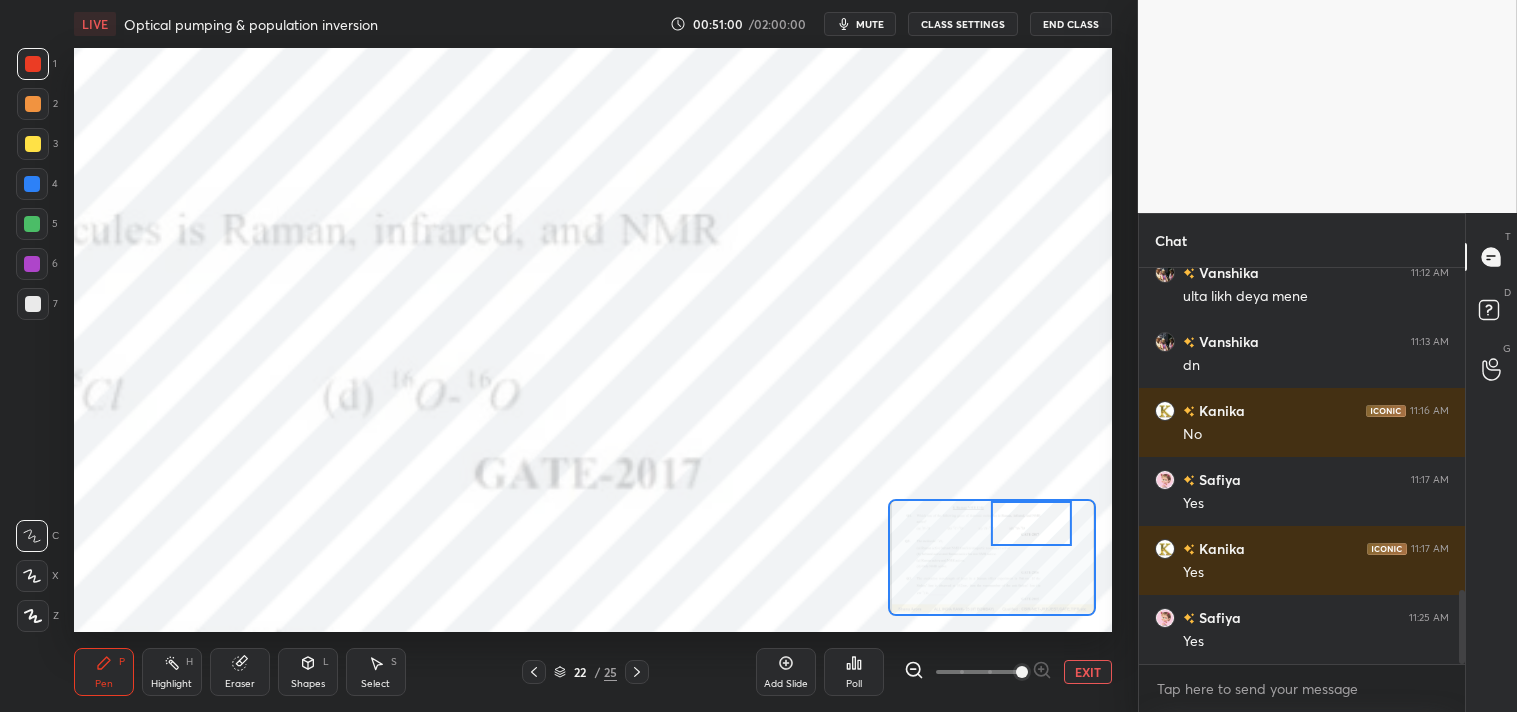 scroll, scrollTop: 1723, scrollLeft: 0, axis: vertical 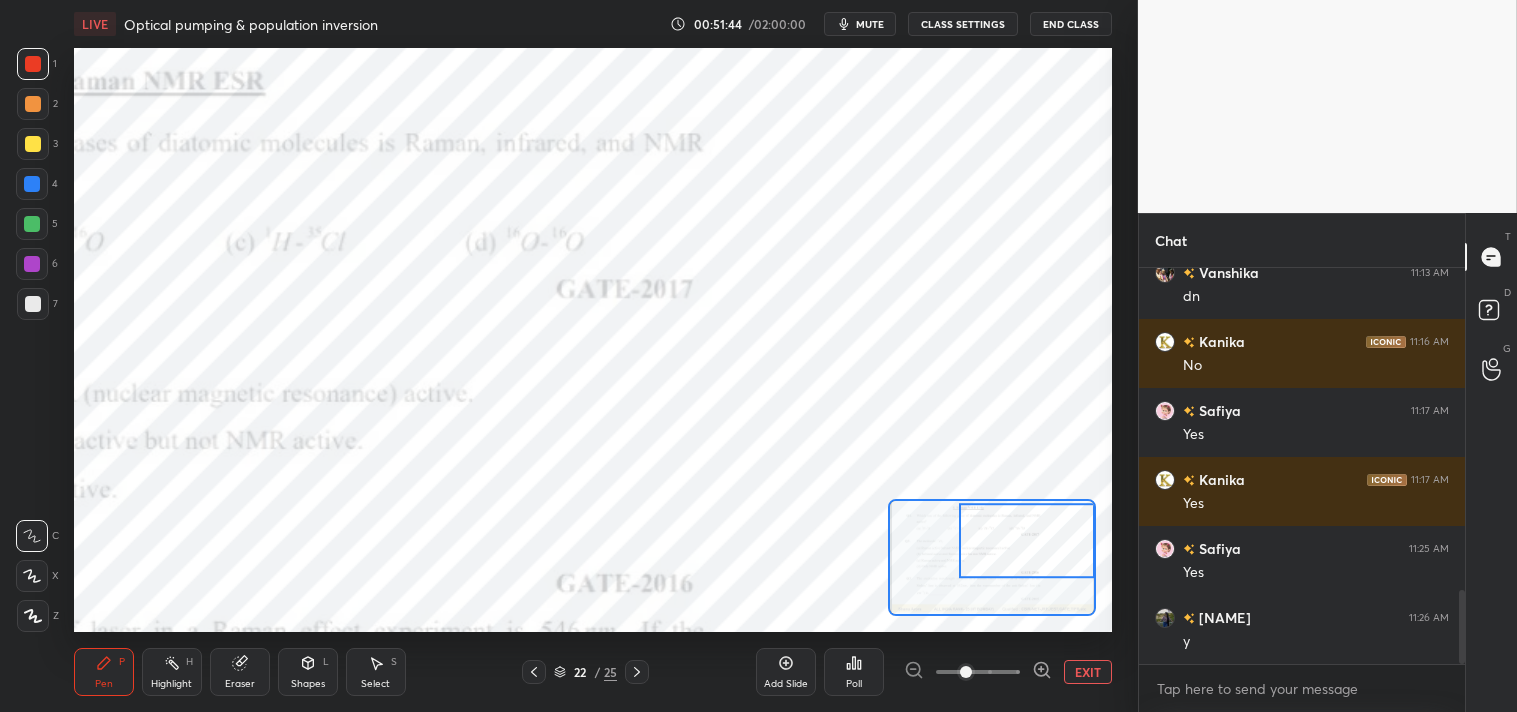 click on "Setting up your live class Poll for   secs No correct answer Start poll" at bounding box center [593, 340] 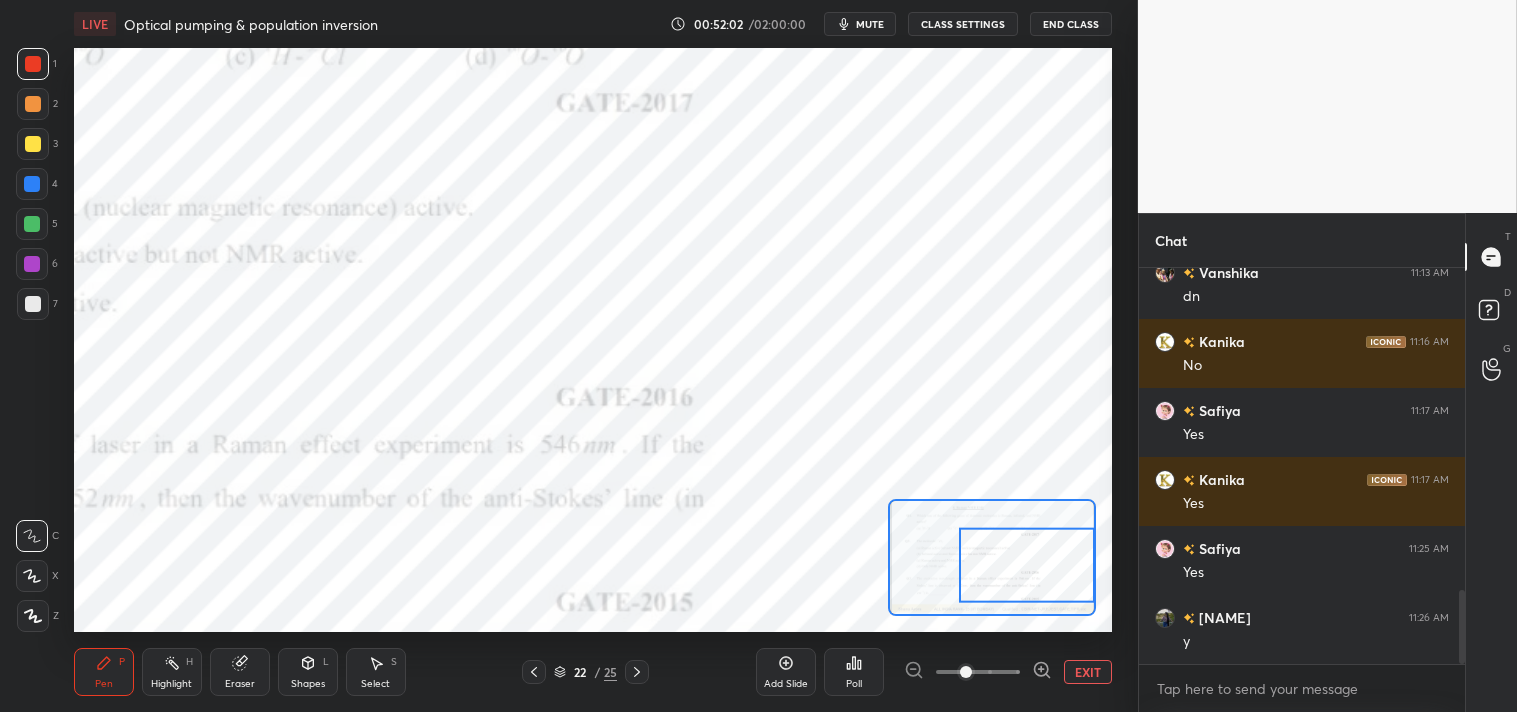 click on "Add Slide Poll EXIT" at bounding box center [934, 672] 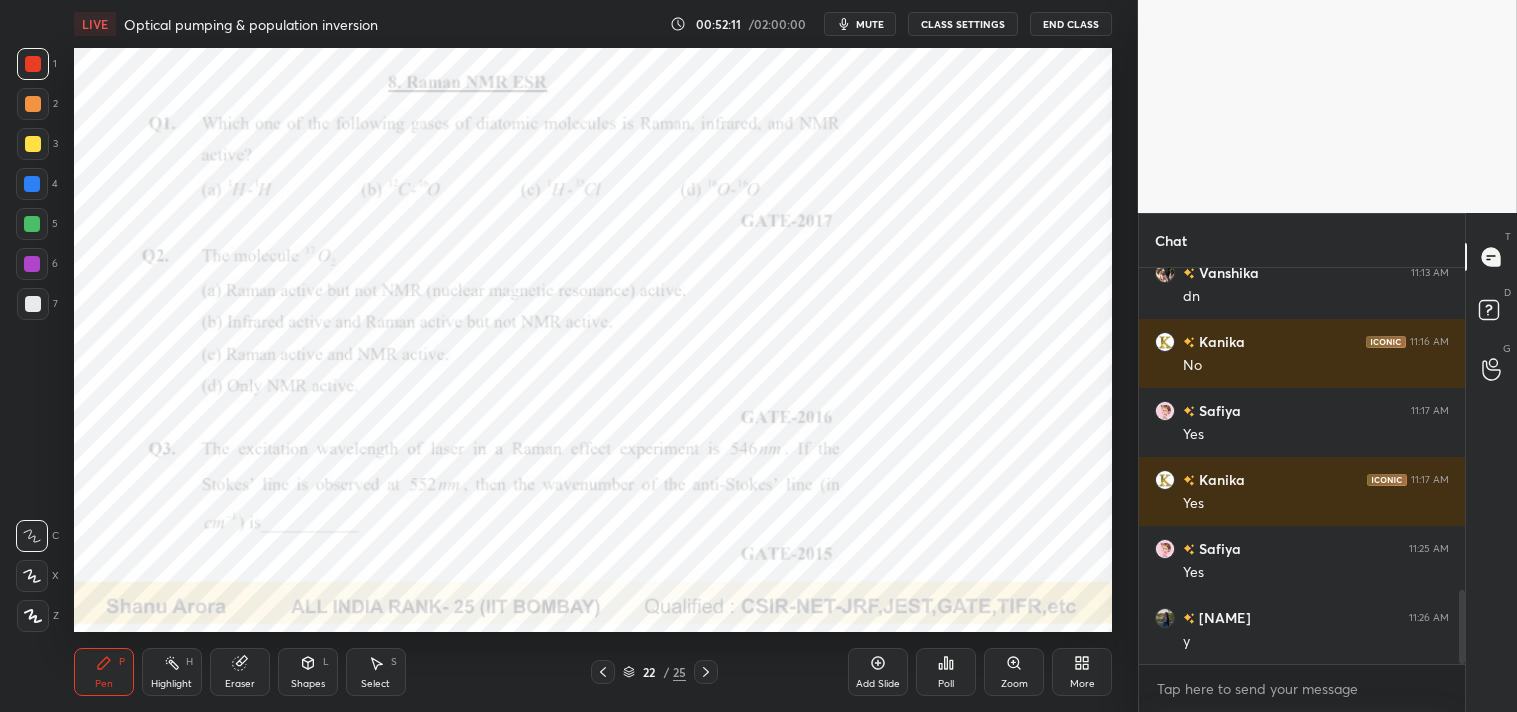 click on "Highlight H" at bounding box center [172, 672] 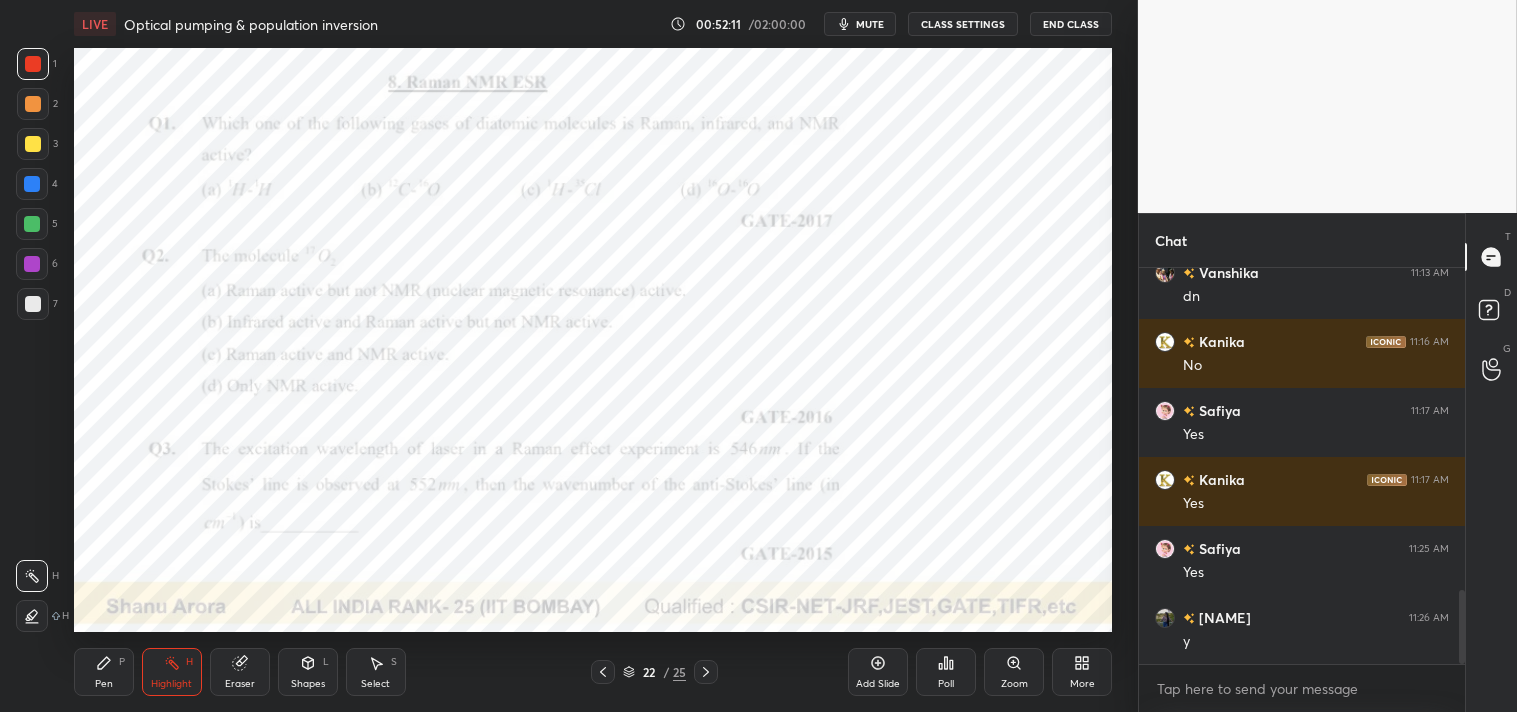 click 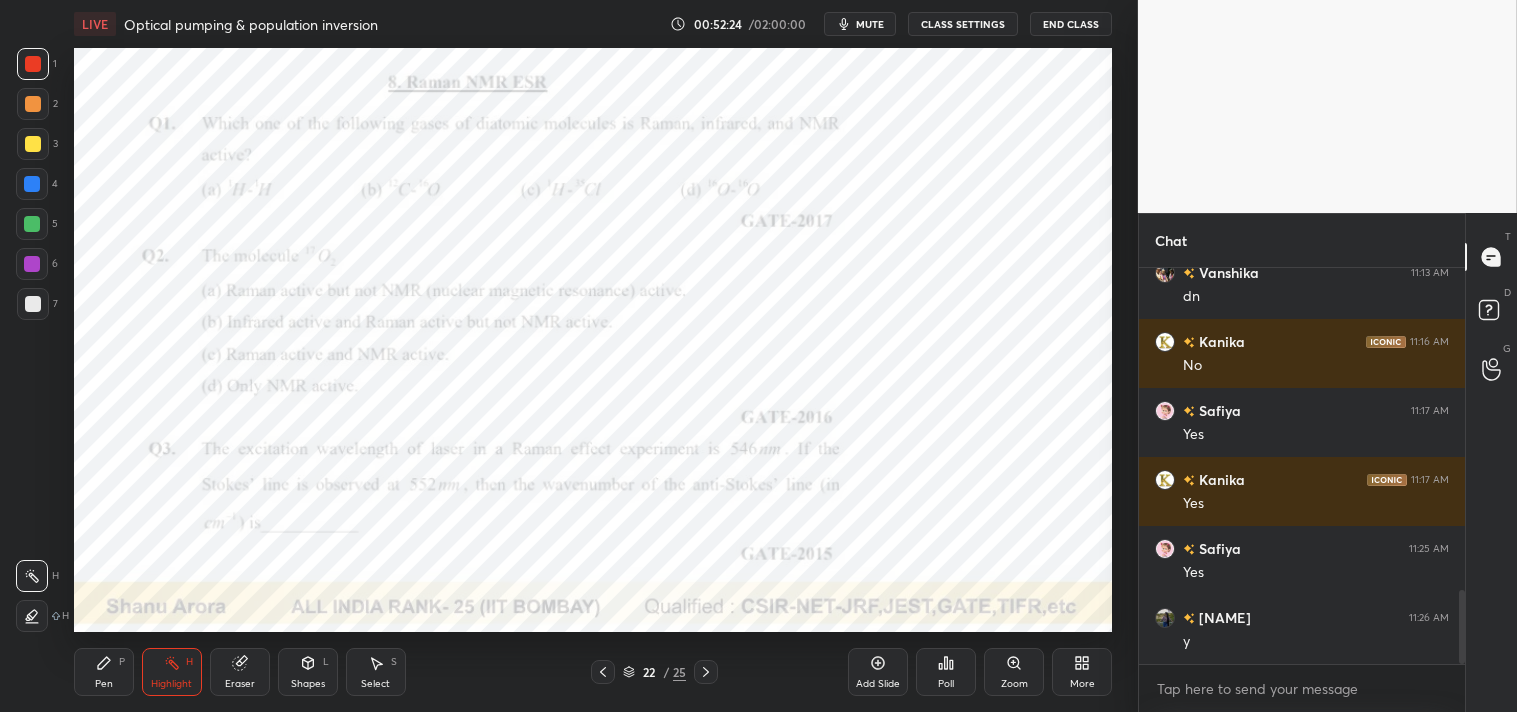 click on "Pen P" at bounding box center [104, 672] 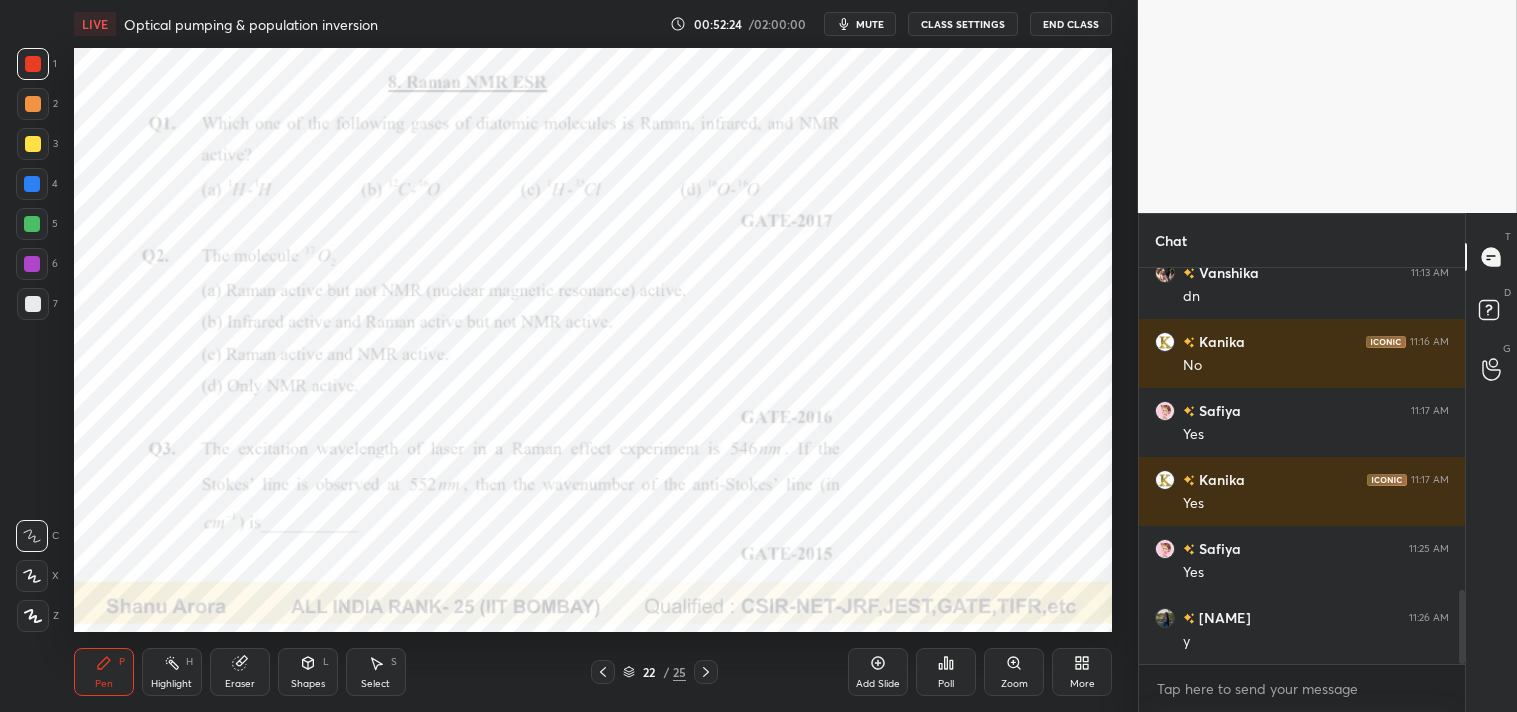 click on "Pen P" at bounding box center (104, 672) 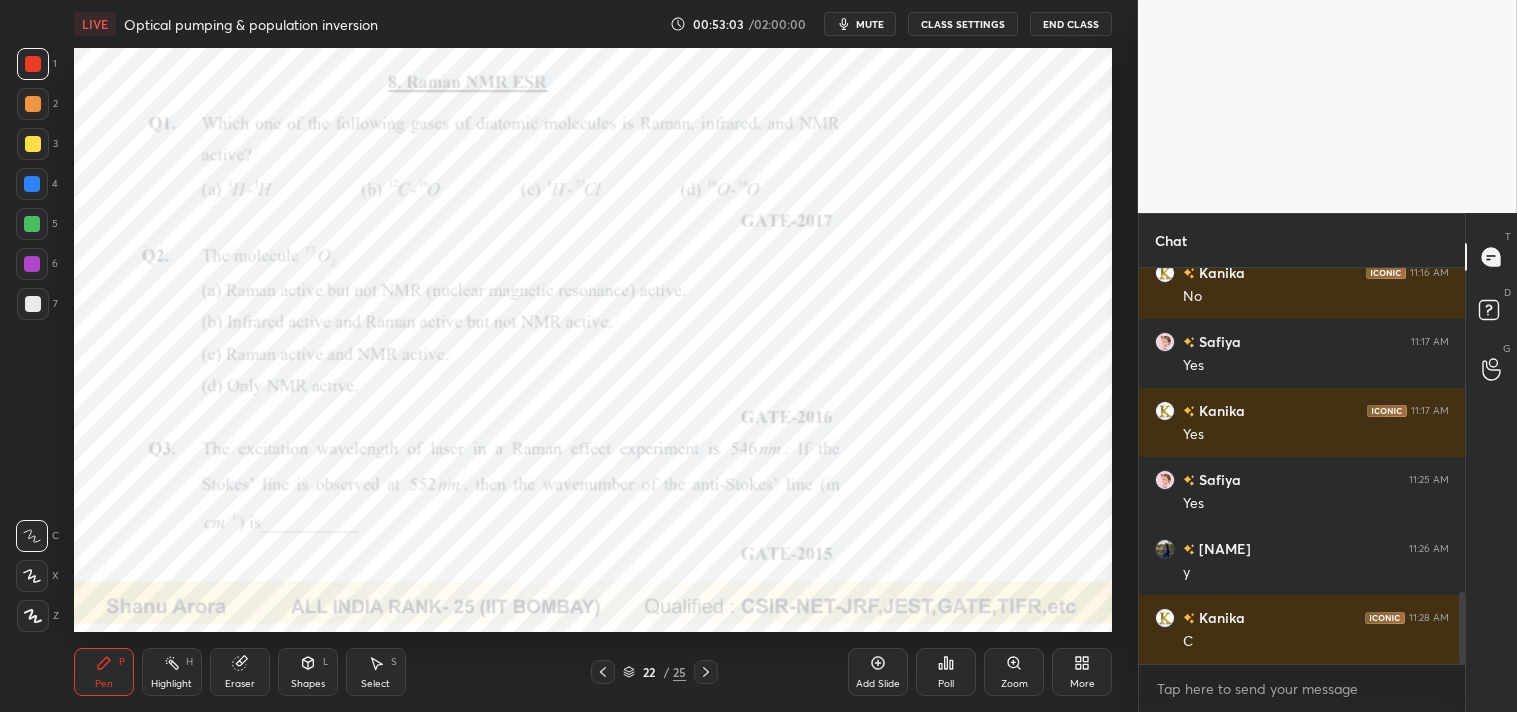scroll, scrollTop: 1861, scrollLeft: 0, axis: vertical 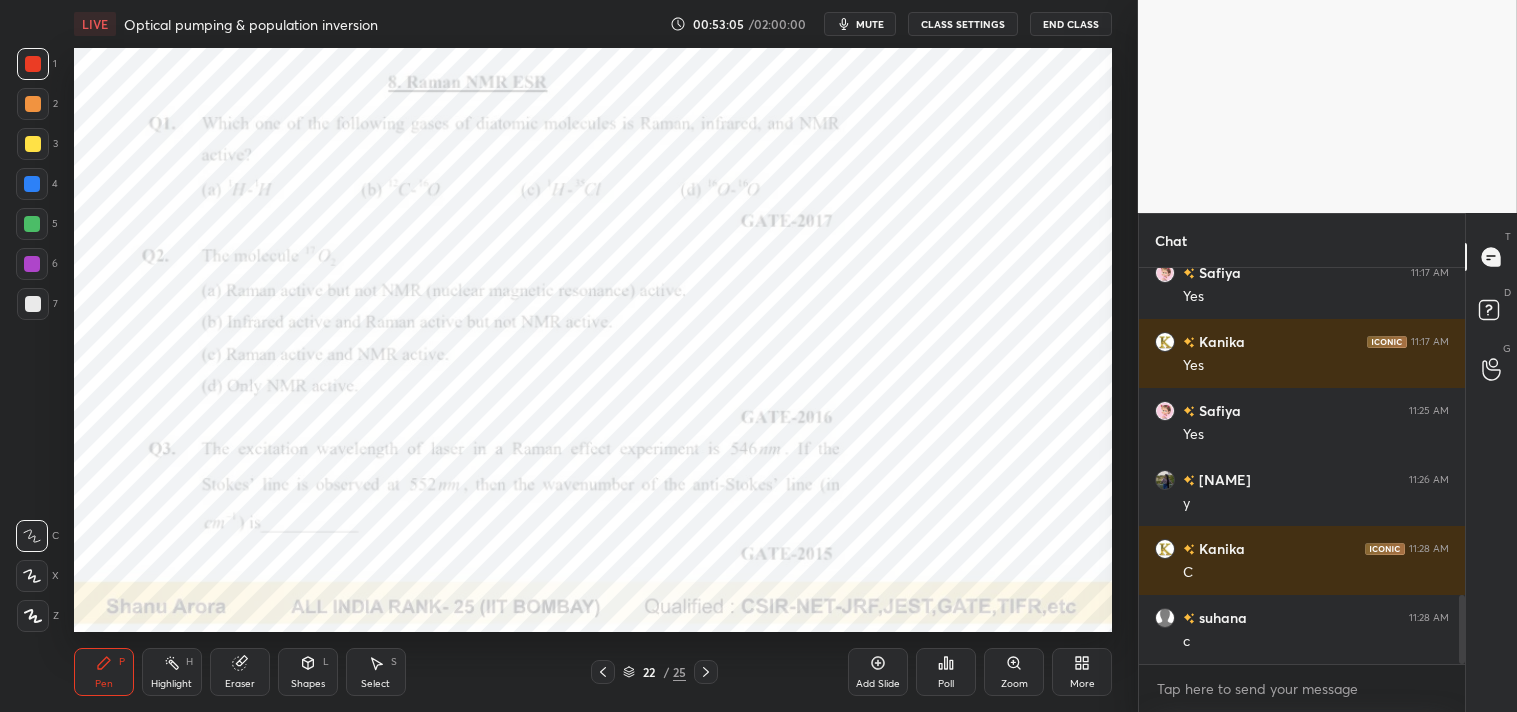 click 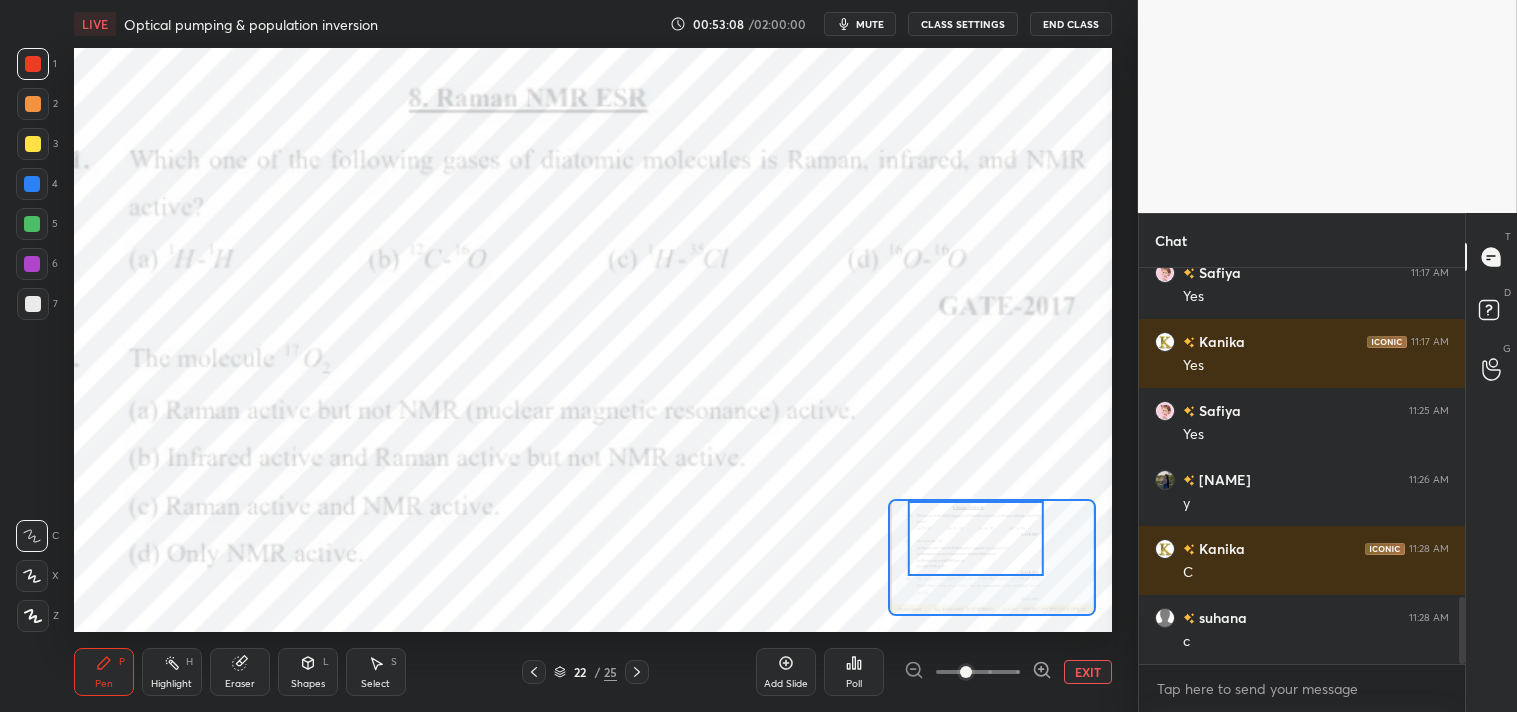 scroll, scrollTop: 1930, scrollLeft: 0, axis: vertical 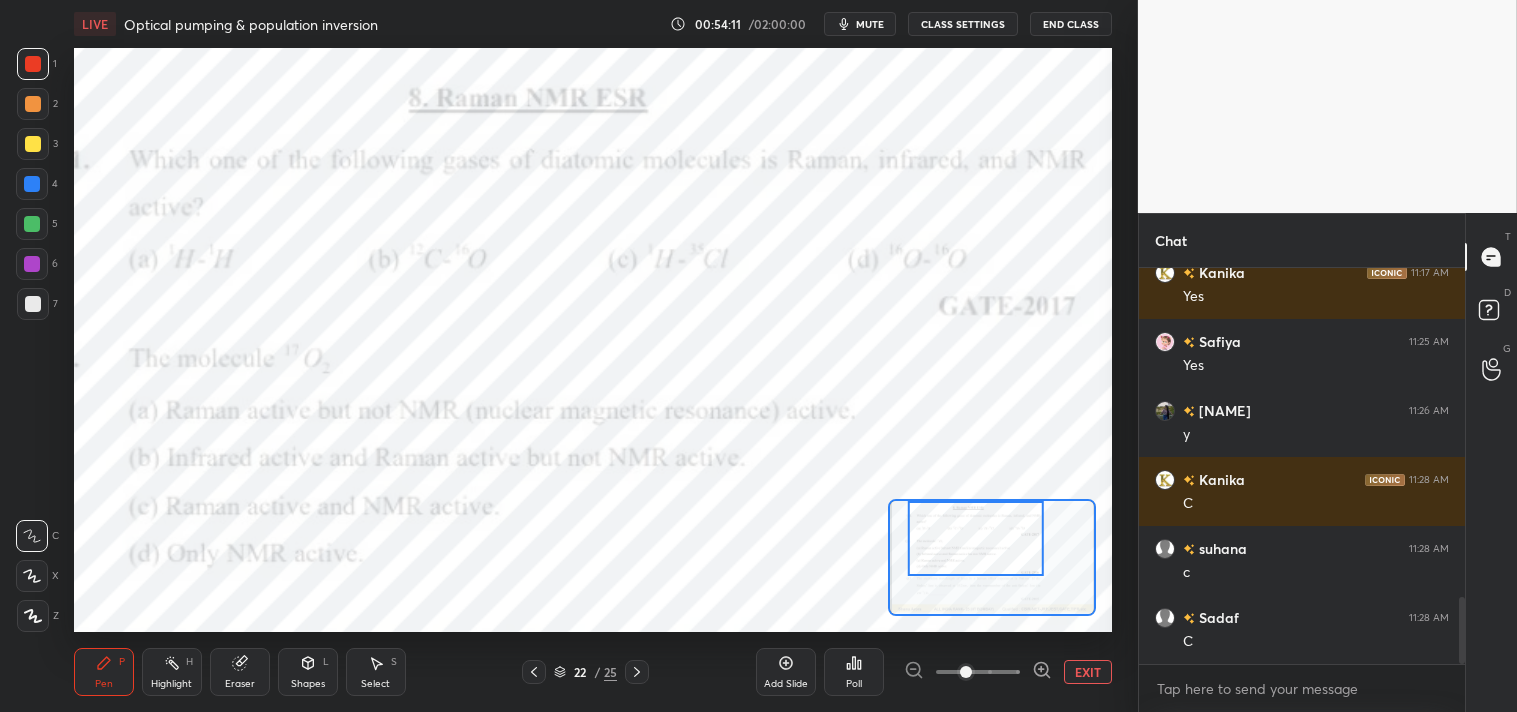 click on "EXIT" at bounding box center [1088, 672] 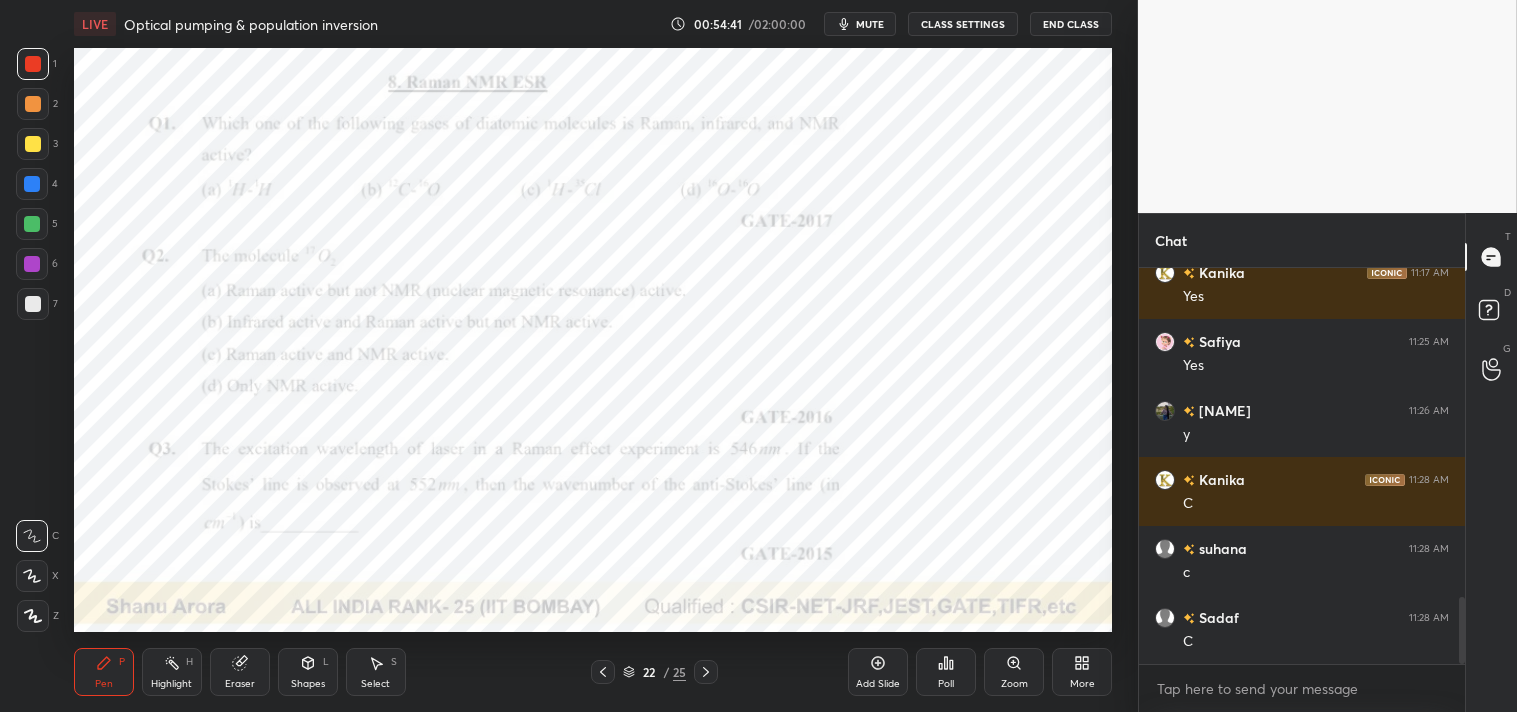 click 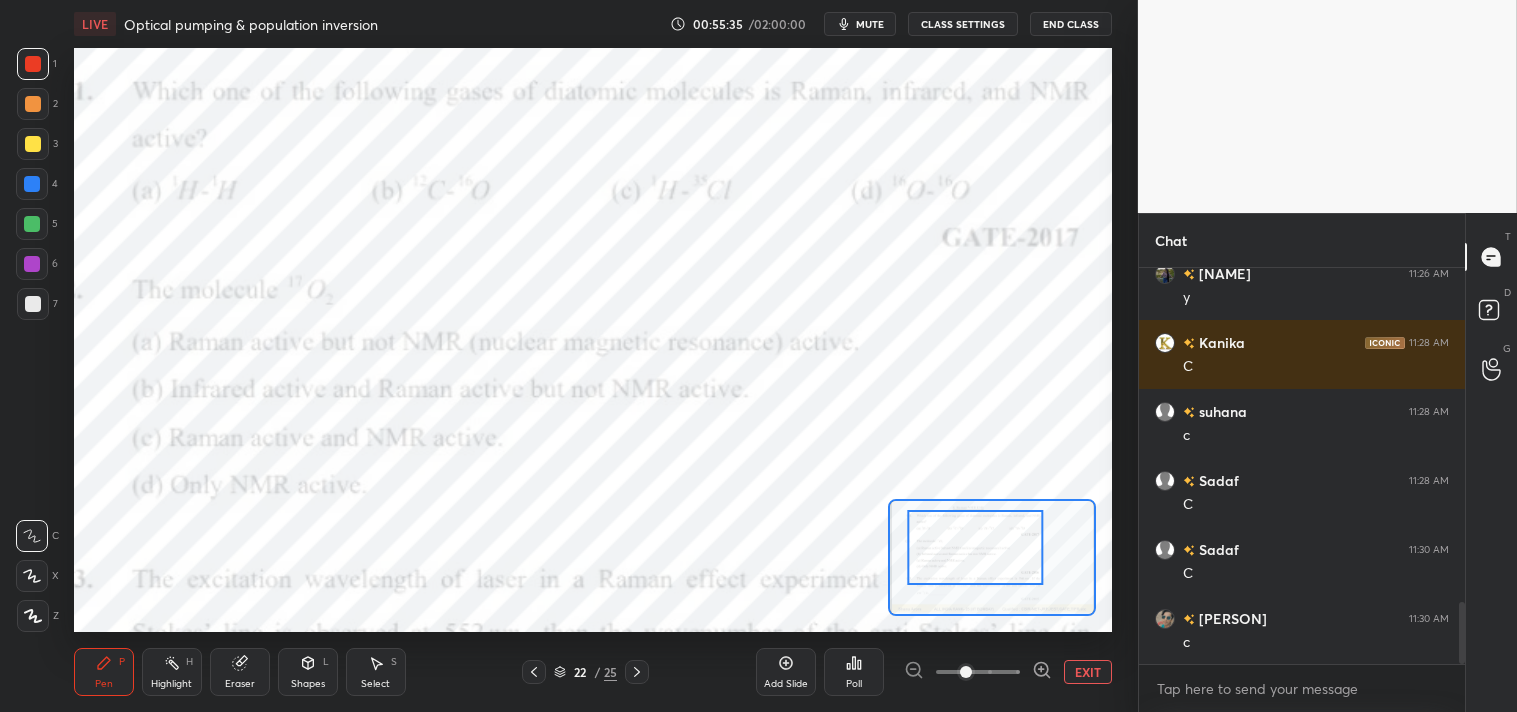 scroll, scrollTop: 2136, scrollLeft: 0, axis: vertical 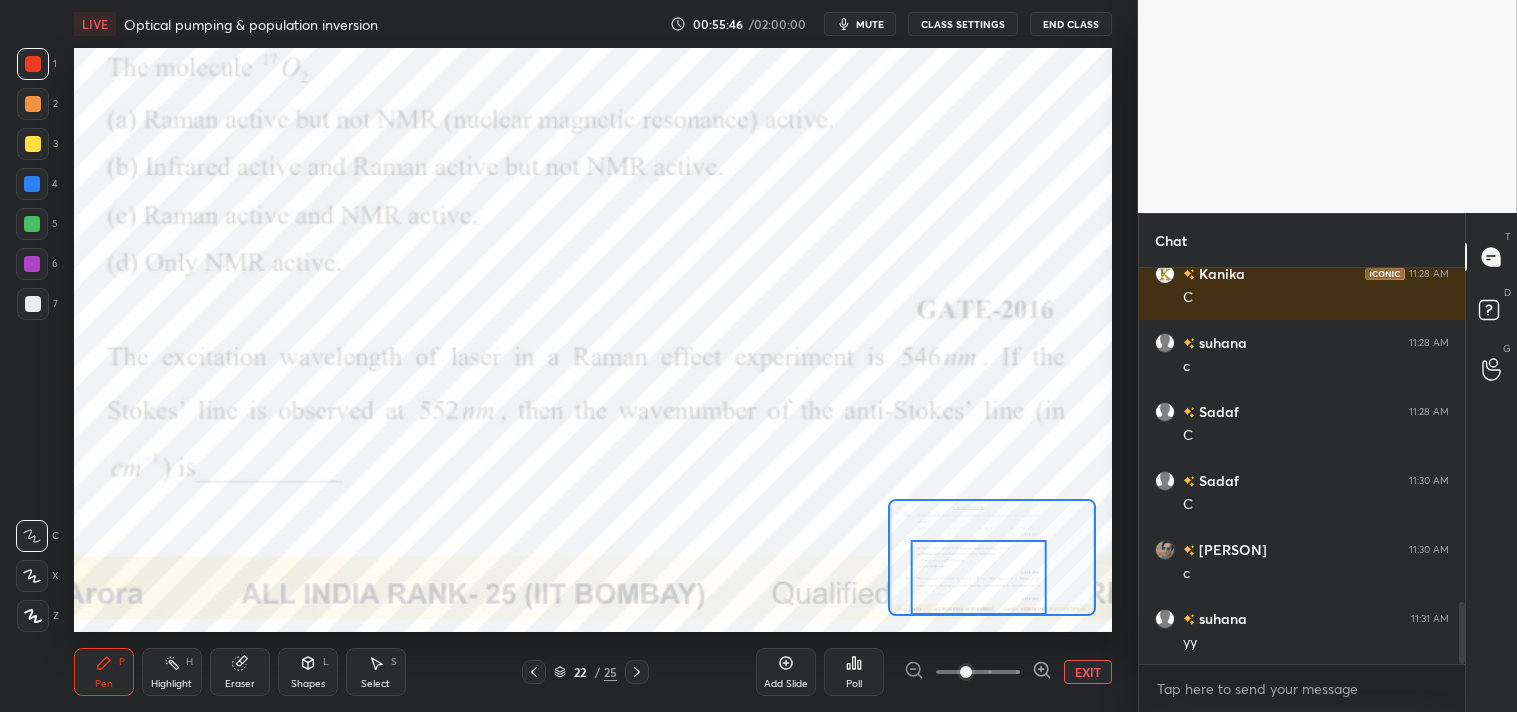 click on "EXIT" at bounding box center (1088, 672) 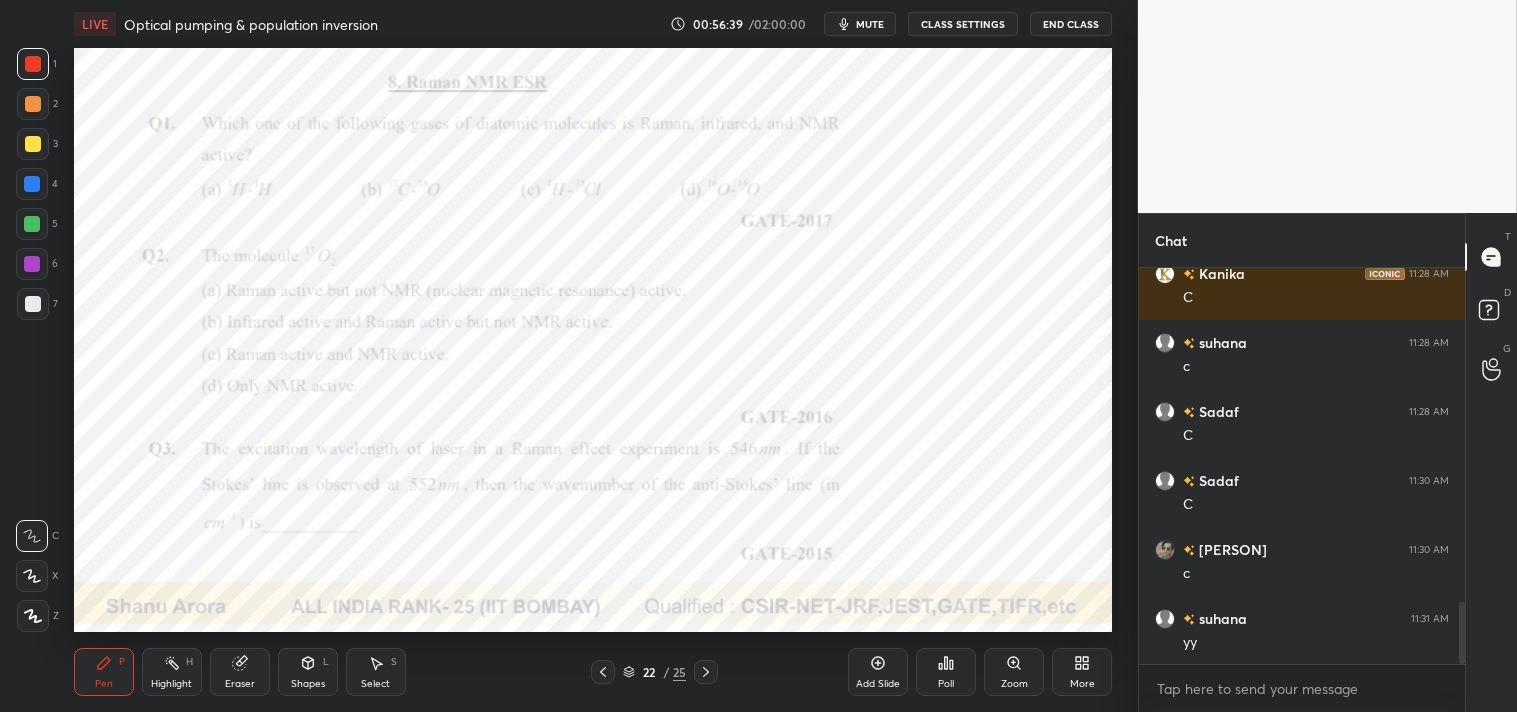 click 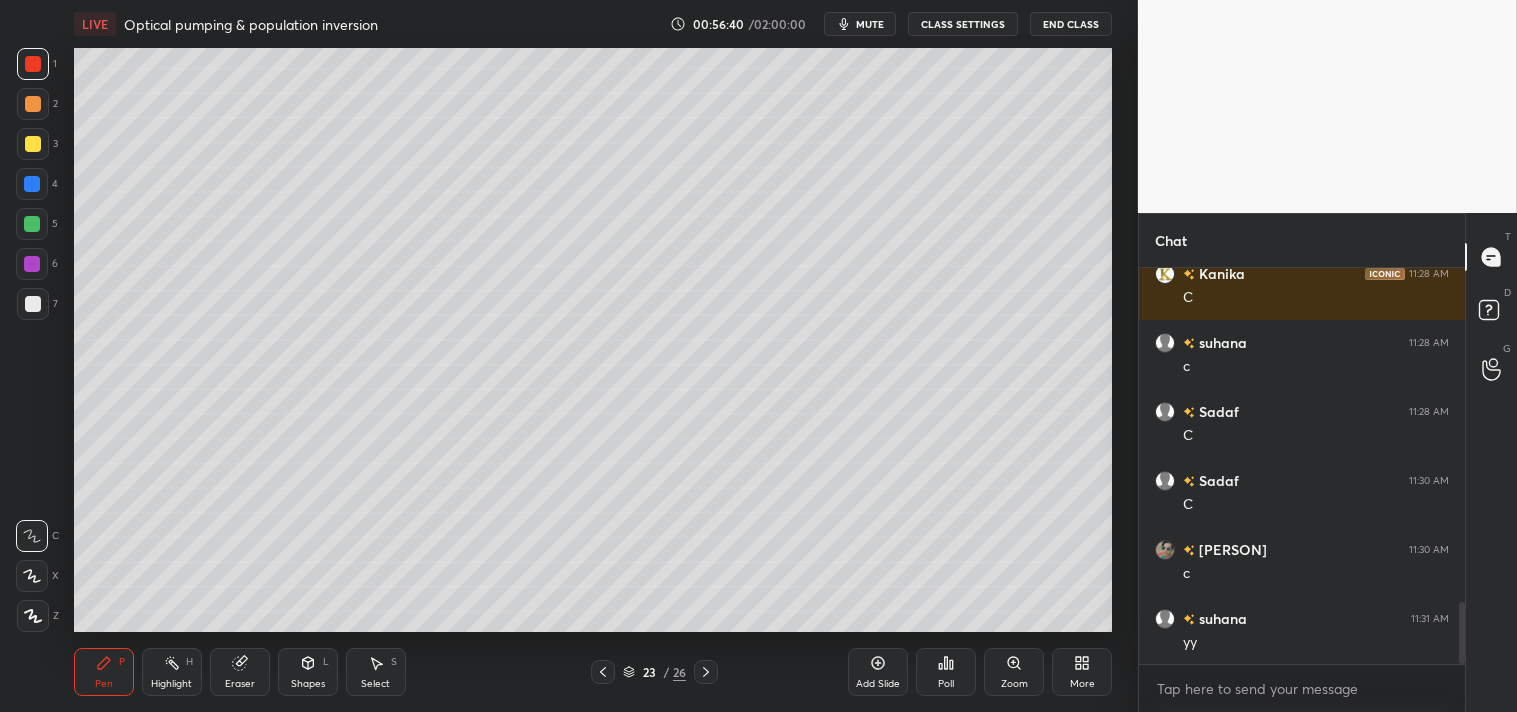click at bounding box center (33, 304) 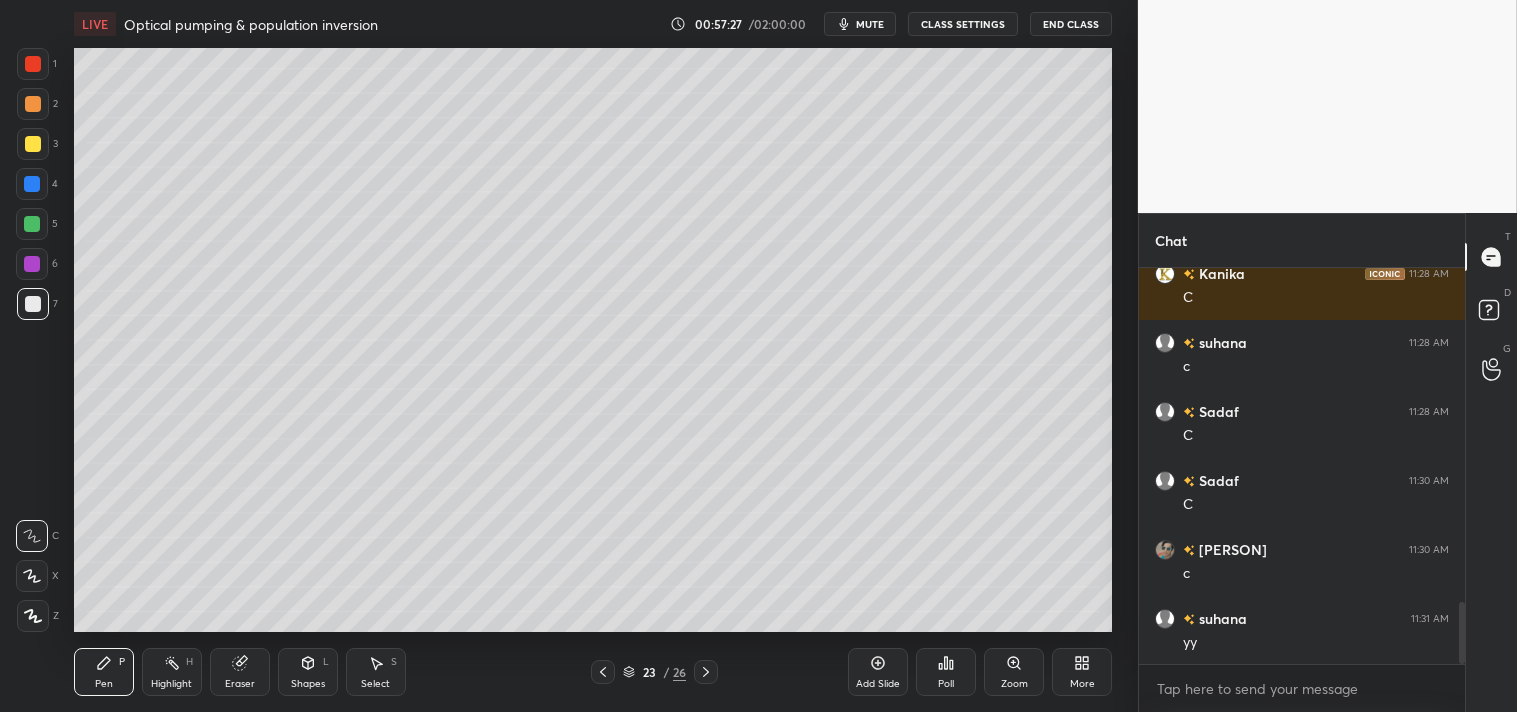 click on "Eraser" at bounding box center [240, 672] 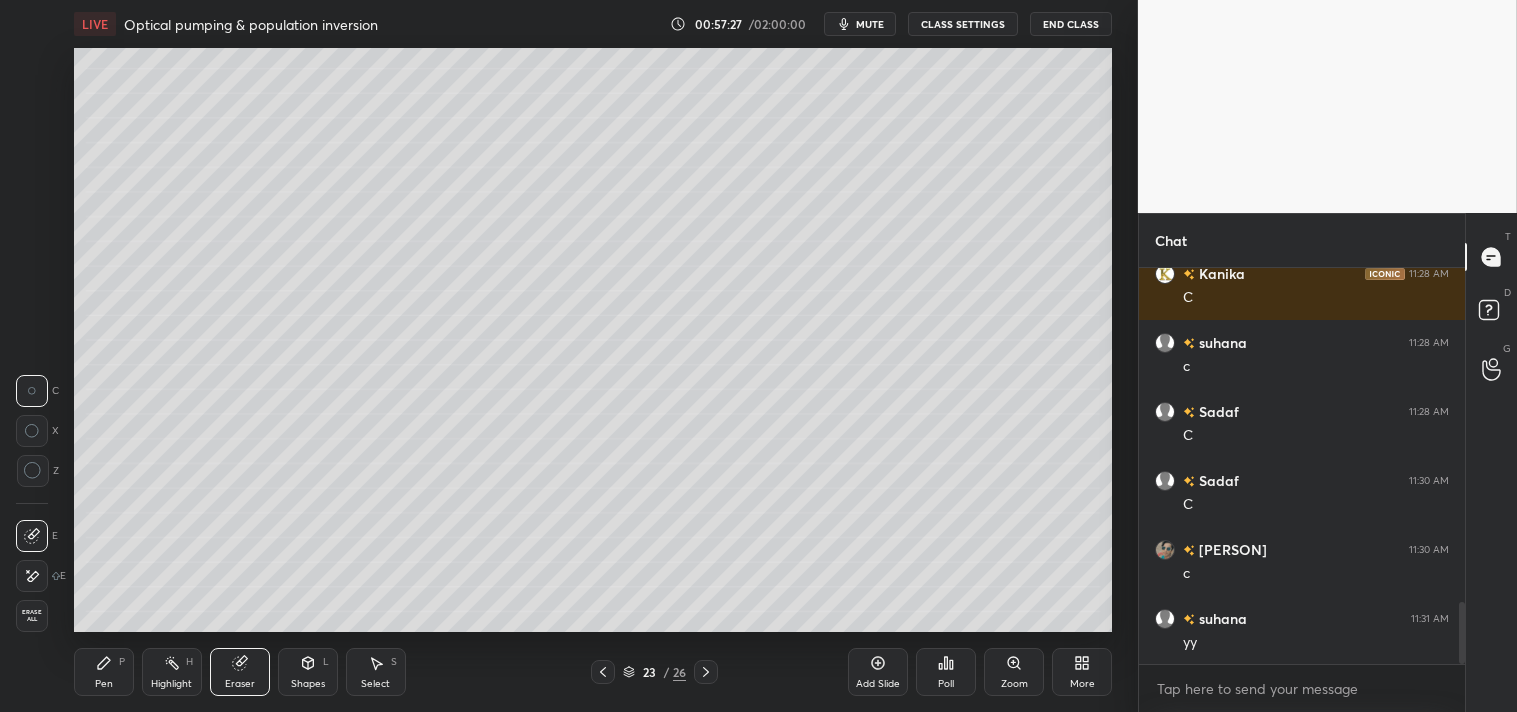 click on "Pen P Highlight H Eraser Shapes L Select S 23 / 26 Add Slide Poll Zoom More" at bounding box center [593, 672] 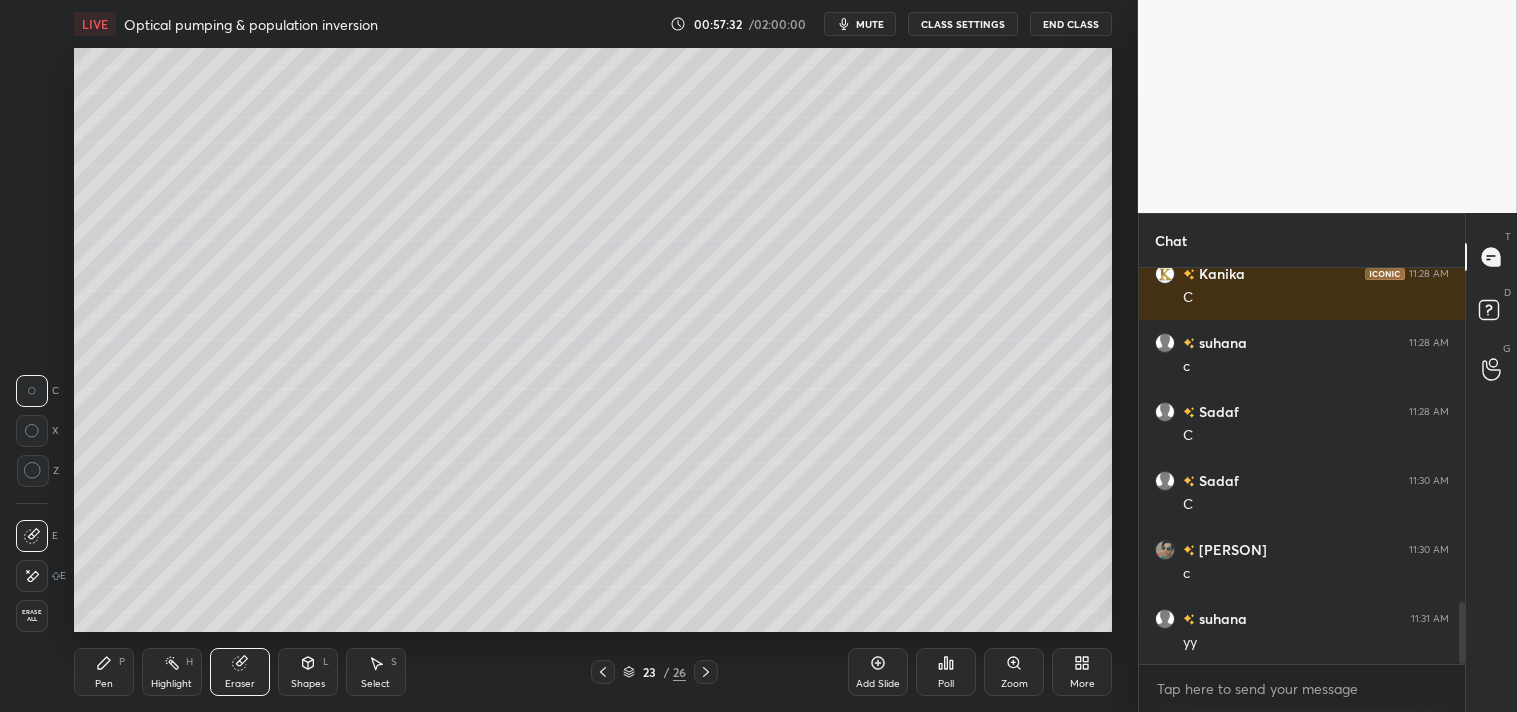 click on "Pen P" at bounding box center [104, 672] 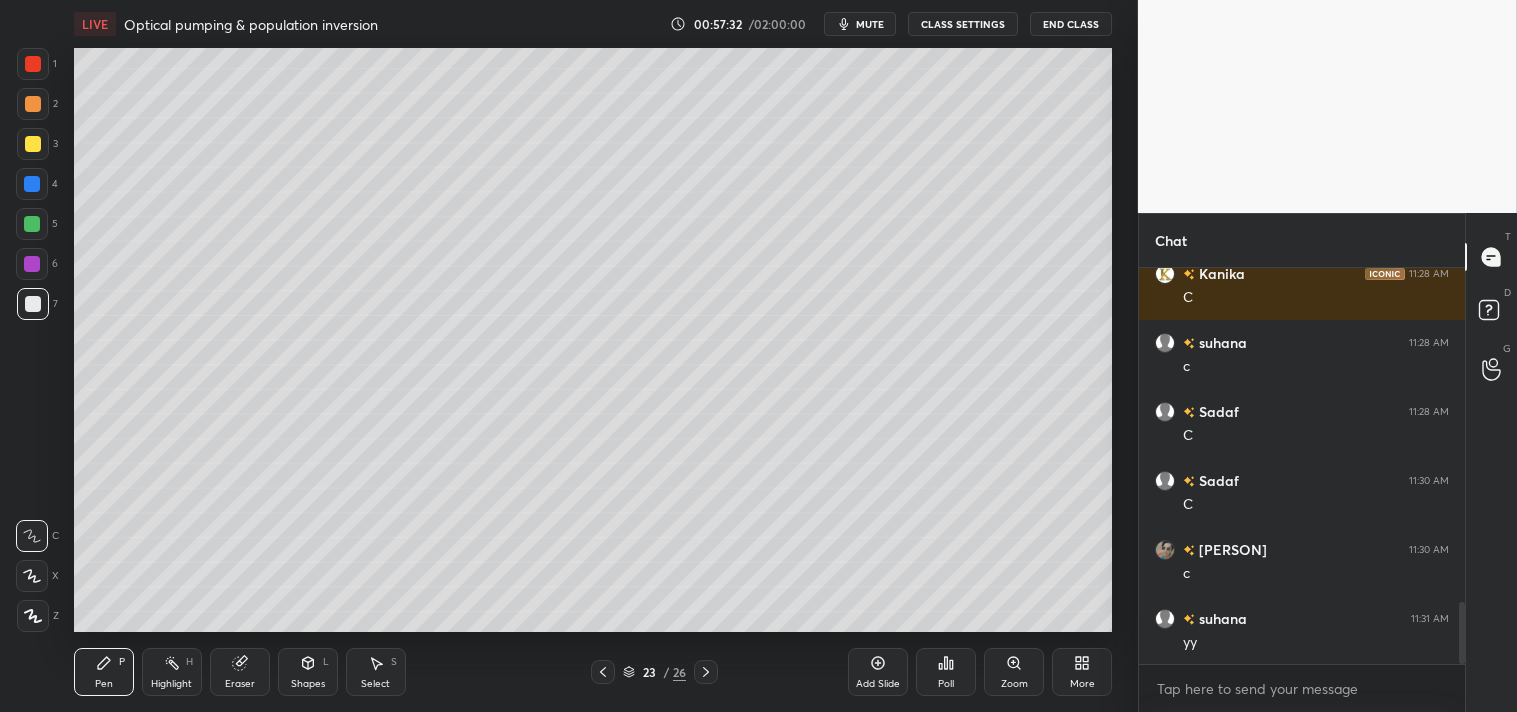 click on "Pen P" at bounding box center (104, 672) 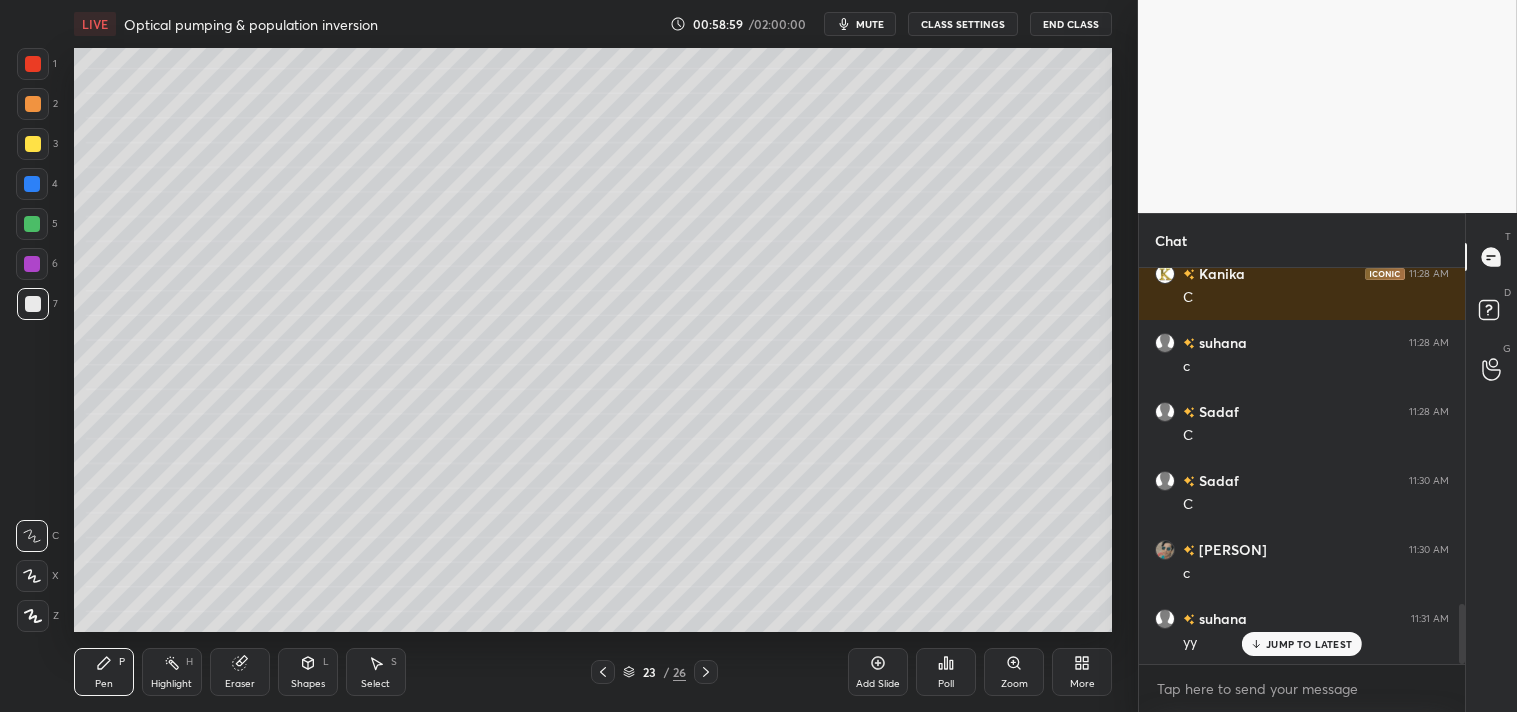 scroll, scrollTop: 2205, scrollLeft: 0, axis: vertical 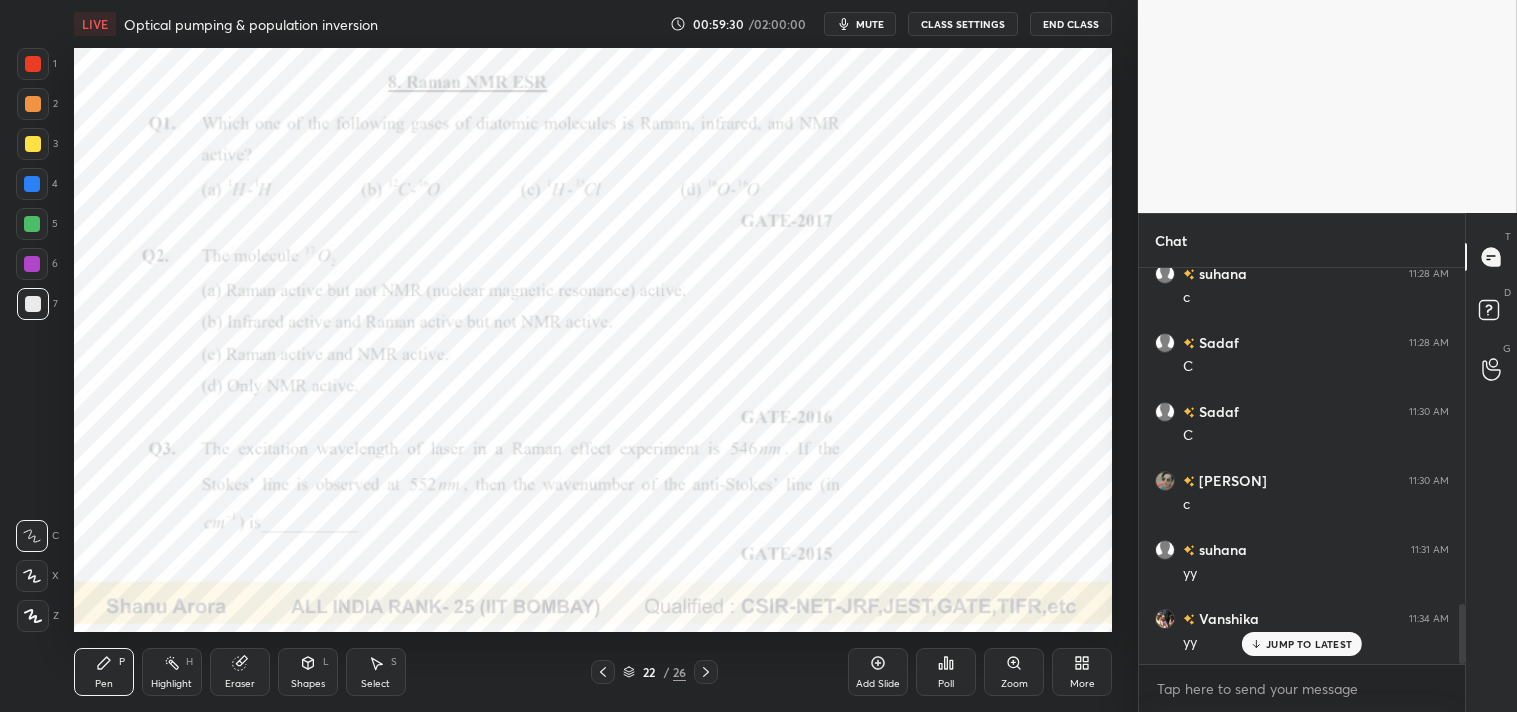 click at bounding box center [33, 64] 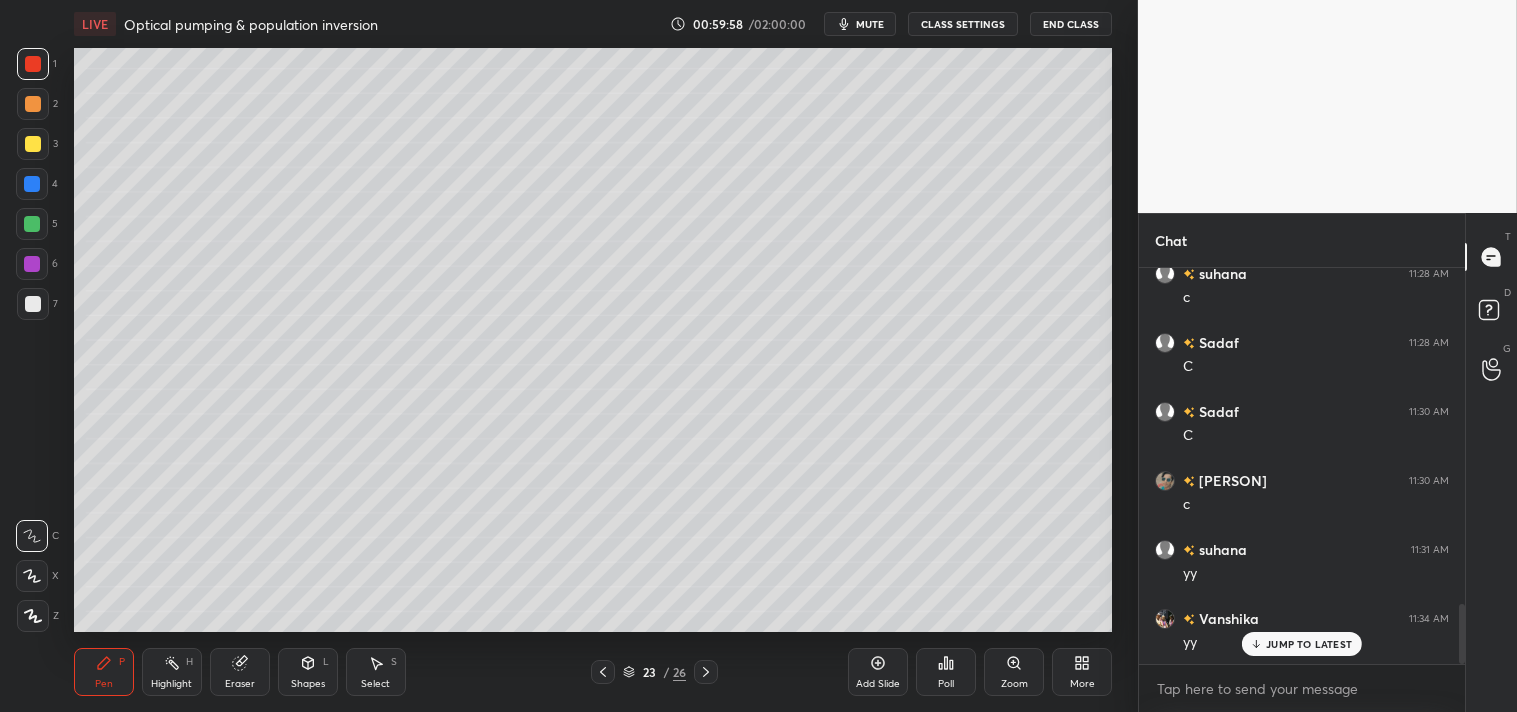 click on "Eraser" at bounding box center (240, 672) 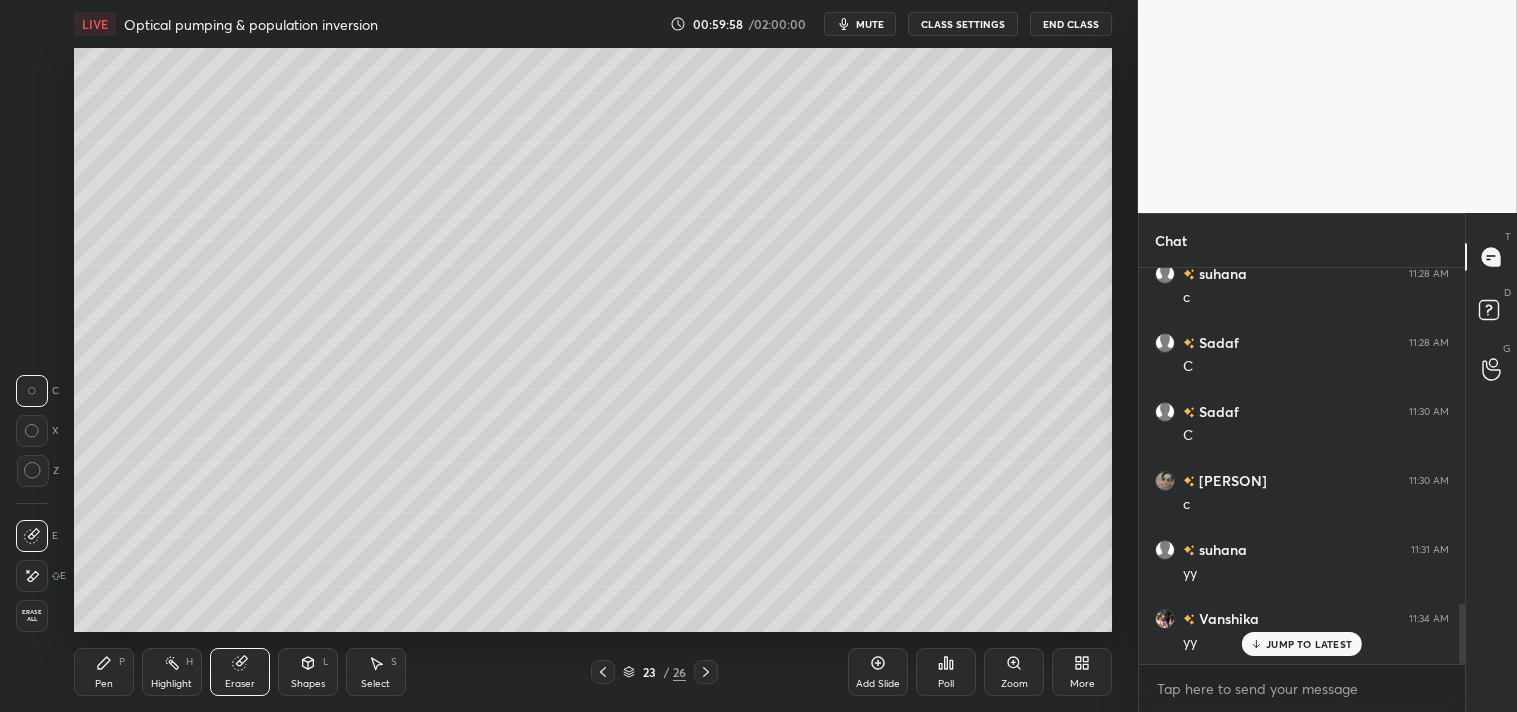 click on "Eraser" at bounding box center [240, 672] 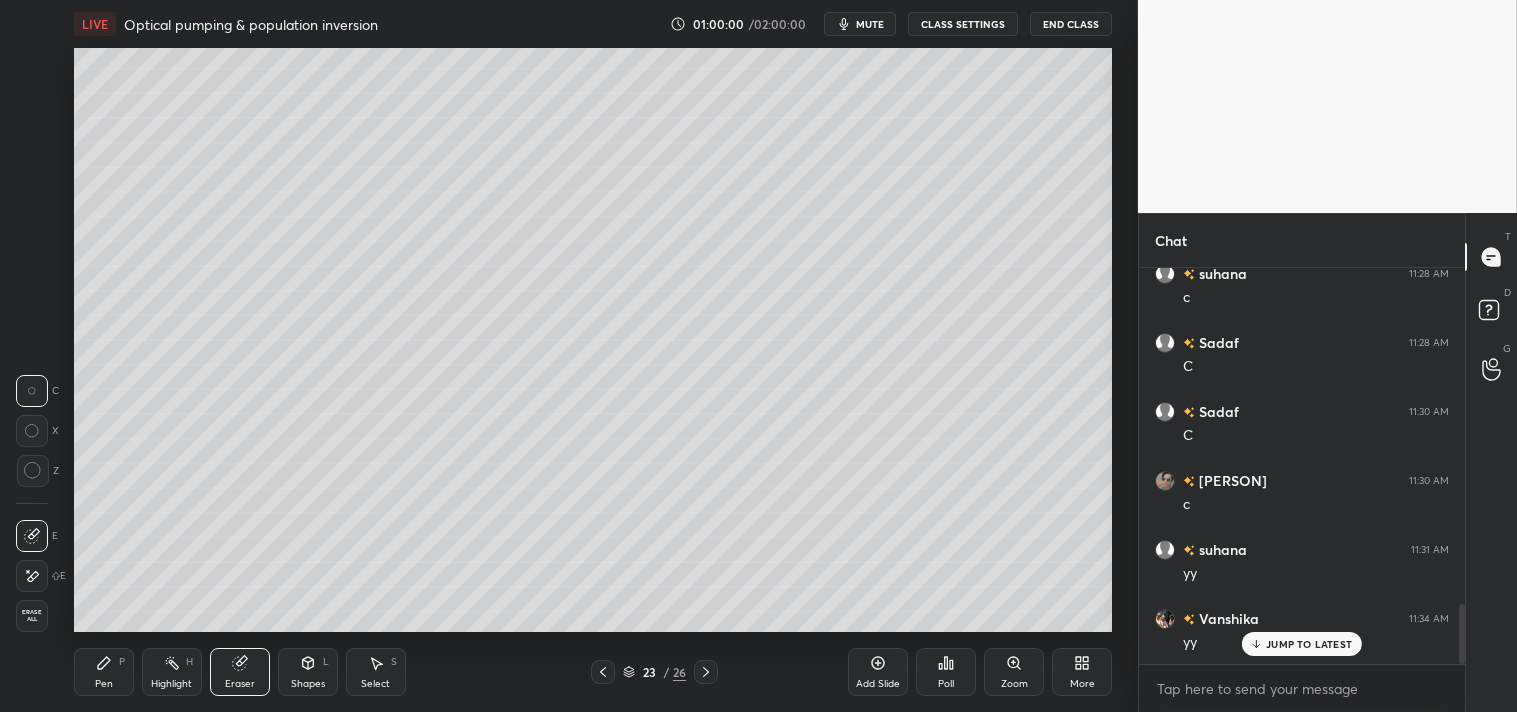click on "Pen P" at bounding box center [104, 672] 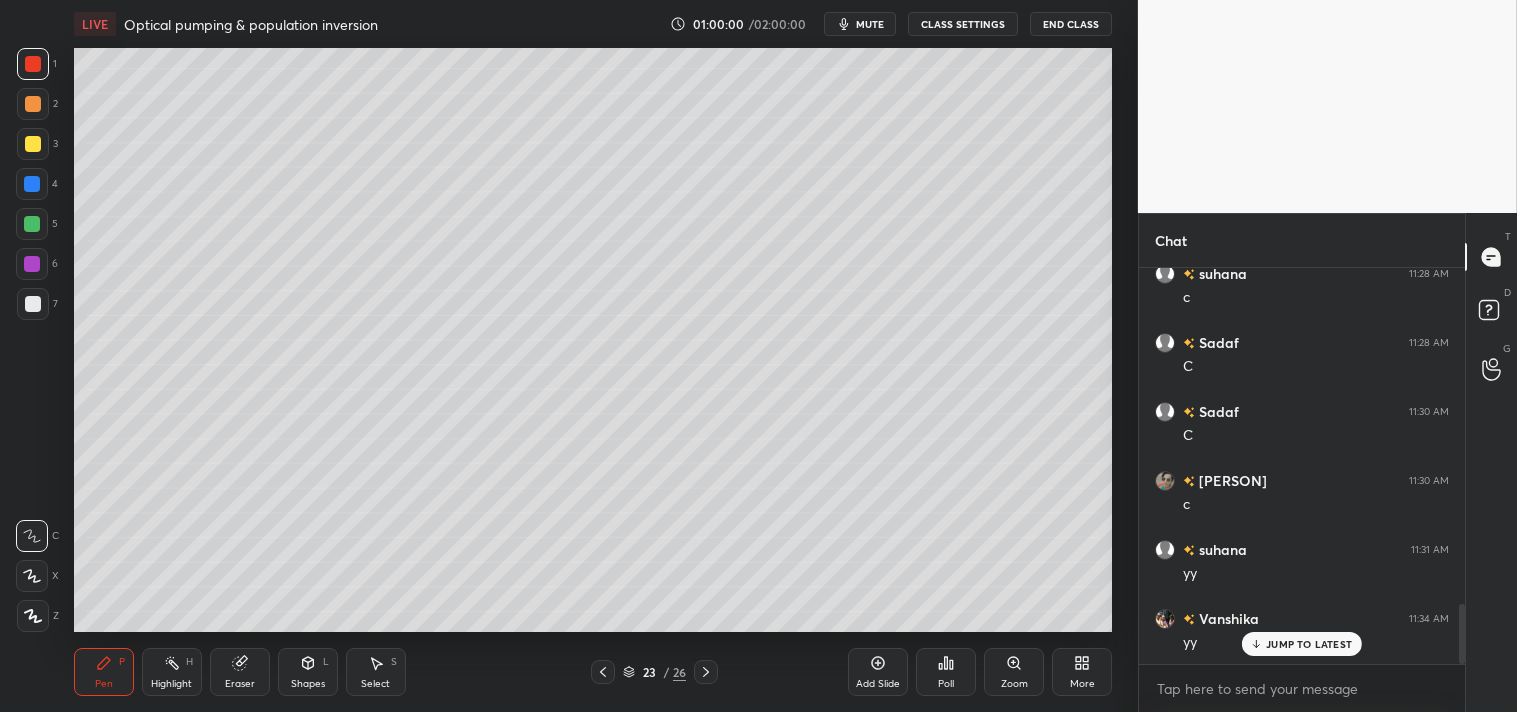 click on "Pen P" at bounding box center (104, 672) 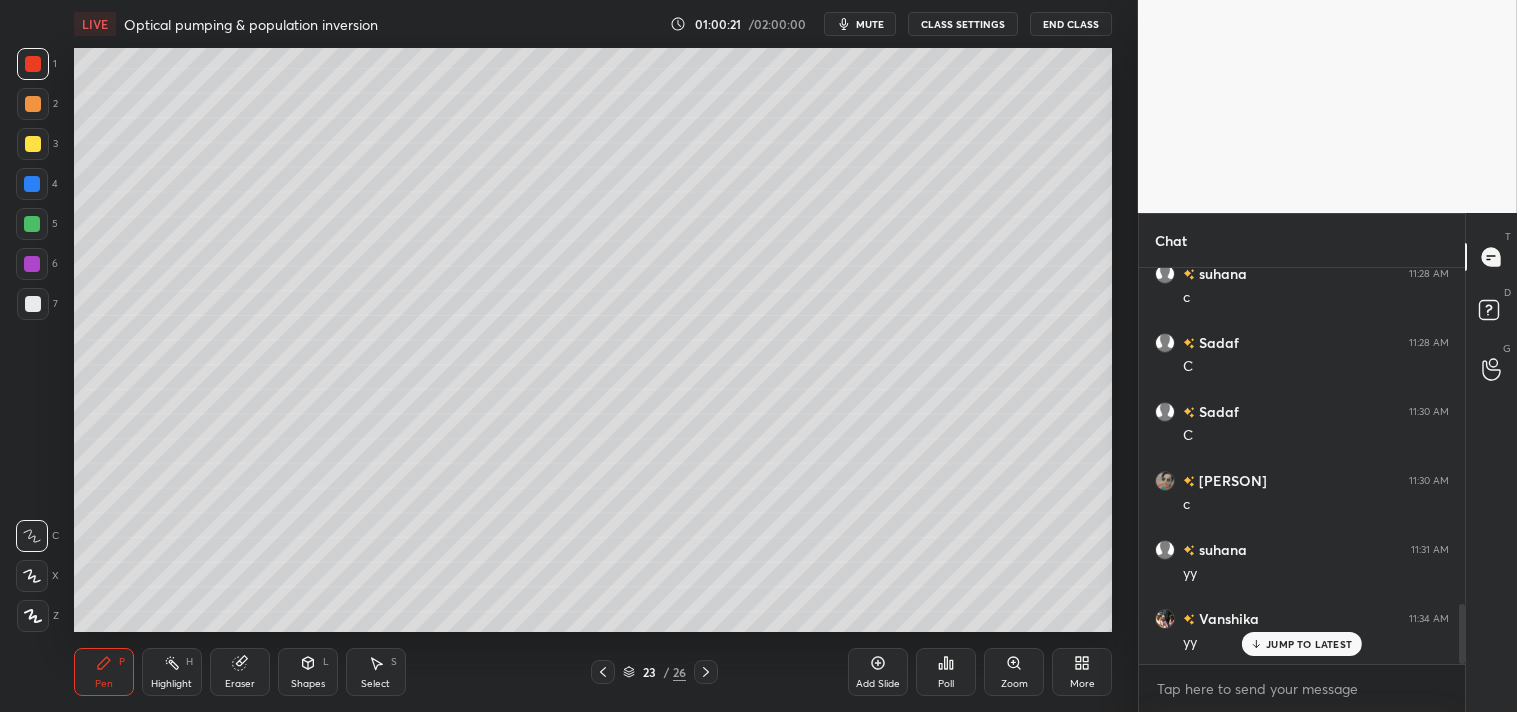 scroll, scrollTop: 2254, scrollLeft: 0, axis: vertical 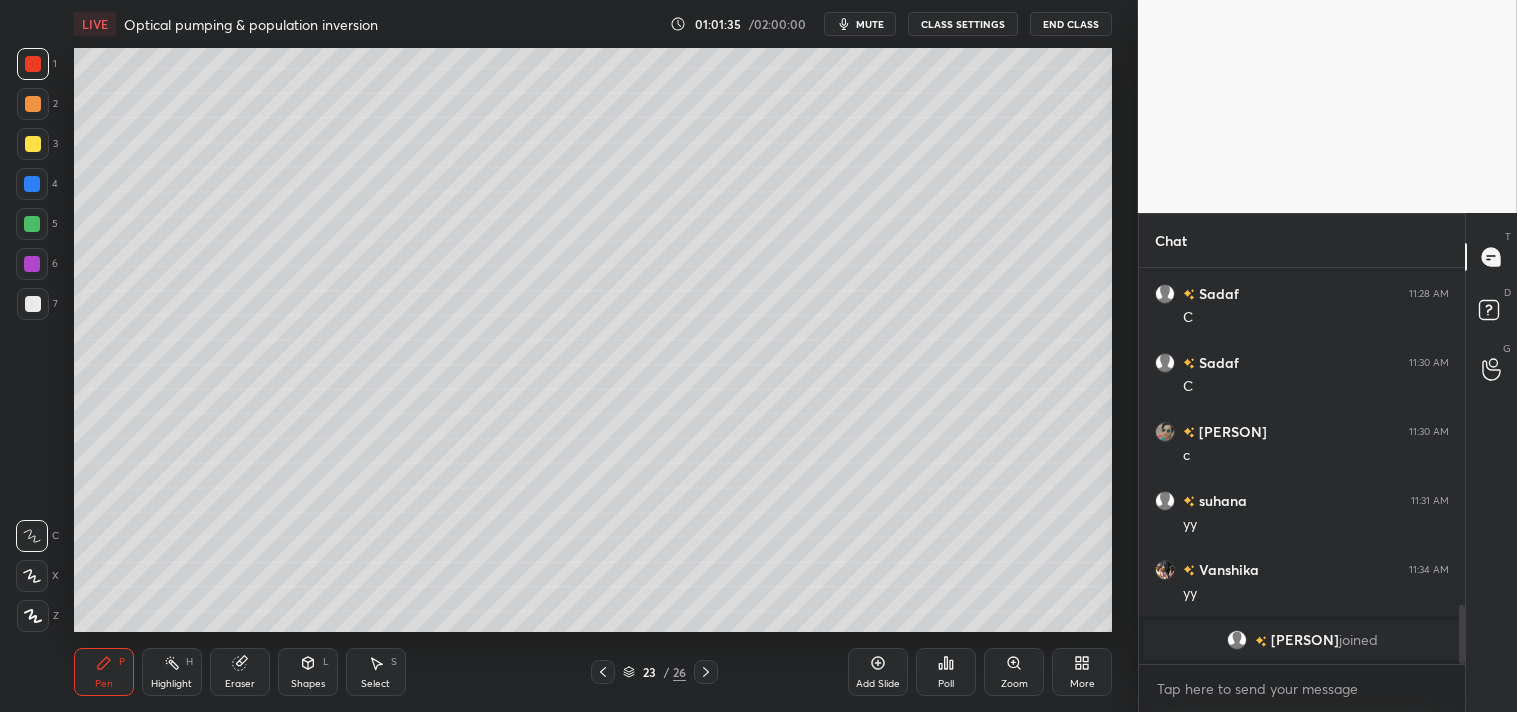 click on "Highlight H" at bounding box center [172, 672] 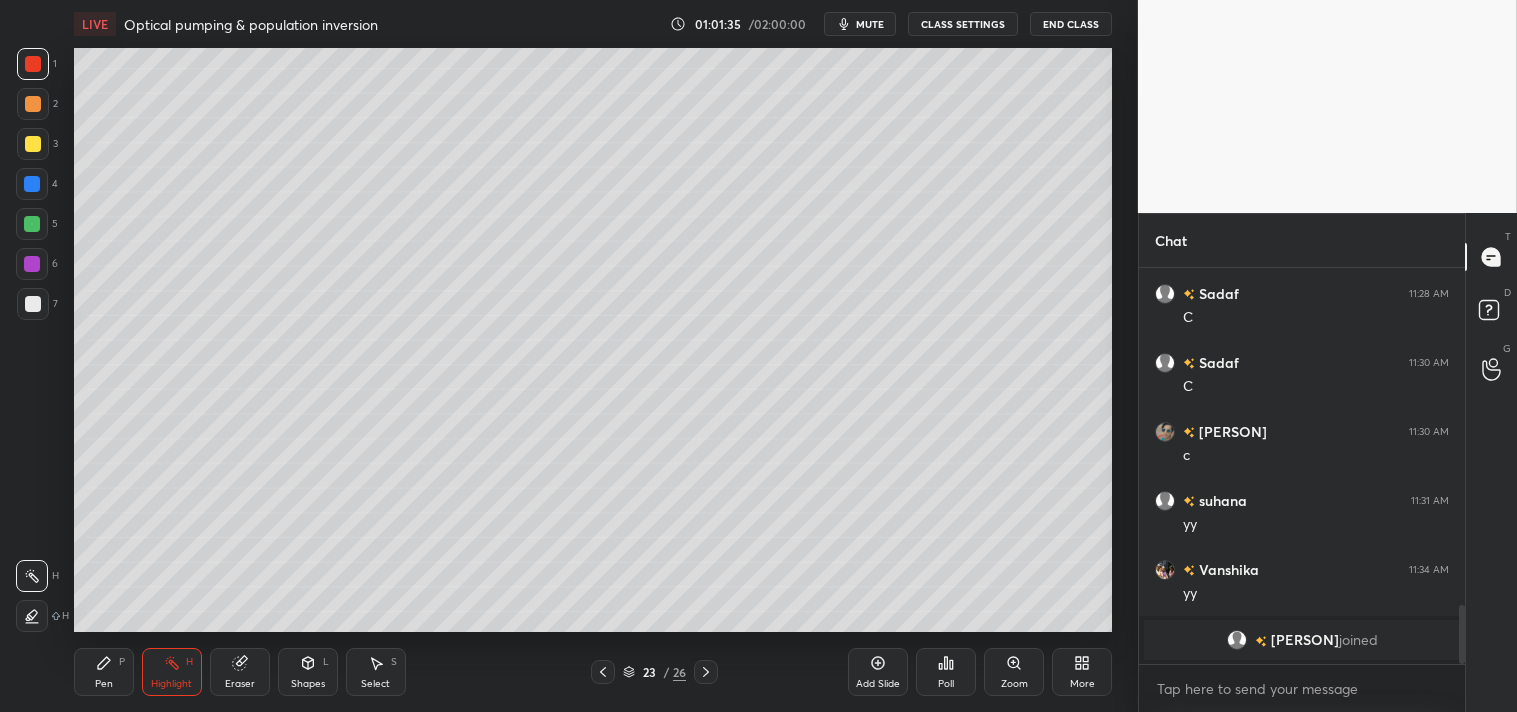 click 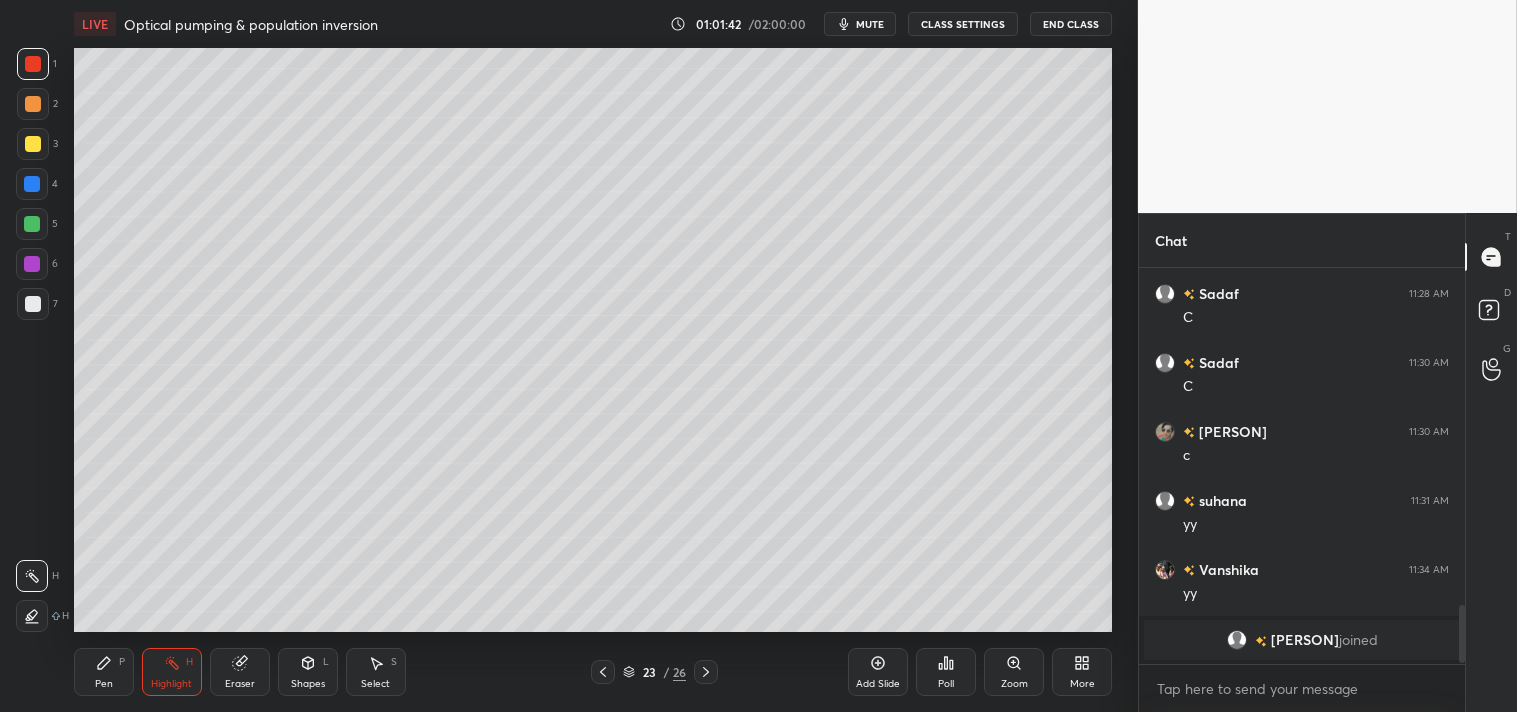 scroll, scrollTop: 2323, scrollLeft: 0, axis: vertical 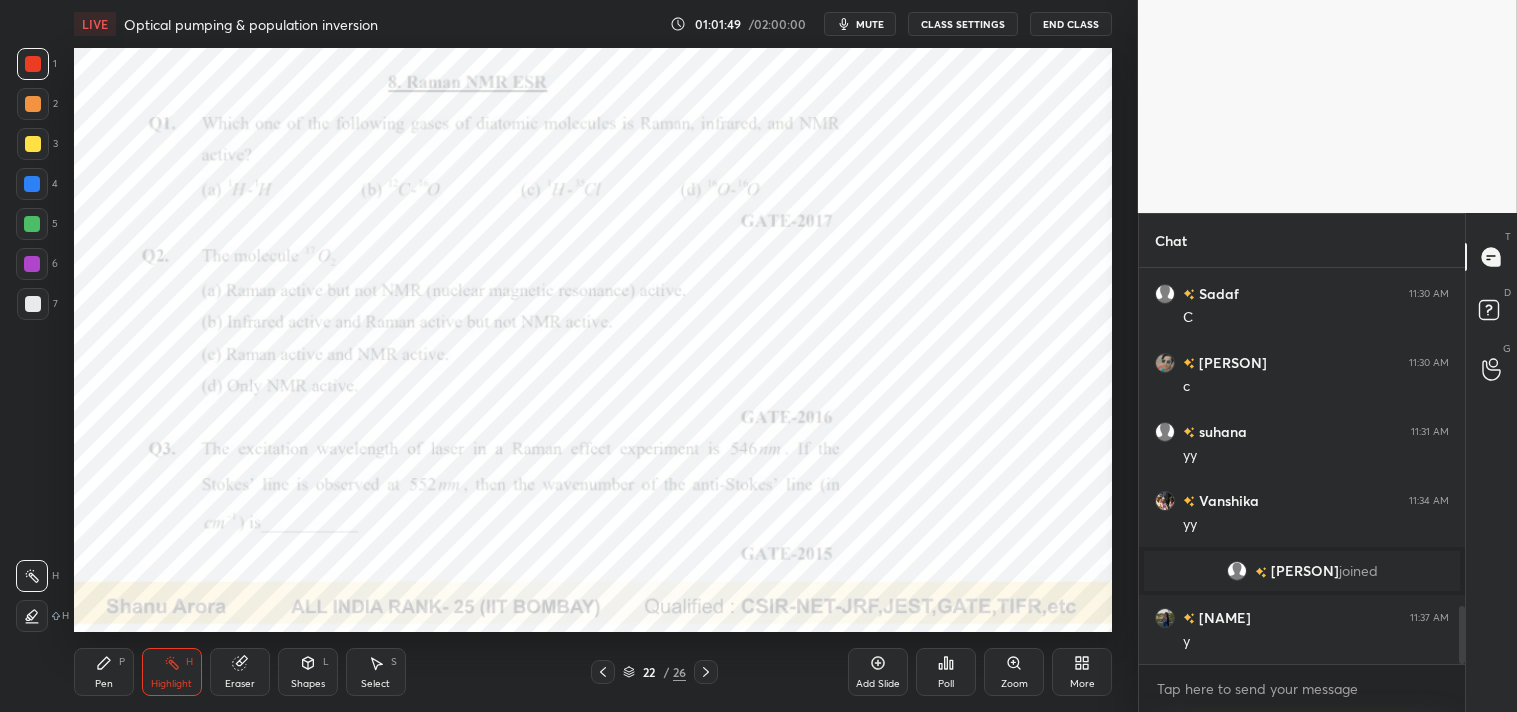click on "Pen P Highlight H Eraser Shapes L Select S 22 / 26 Add Slide Poll Zoom More" at bounding box center (593, 672) 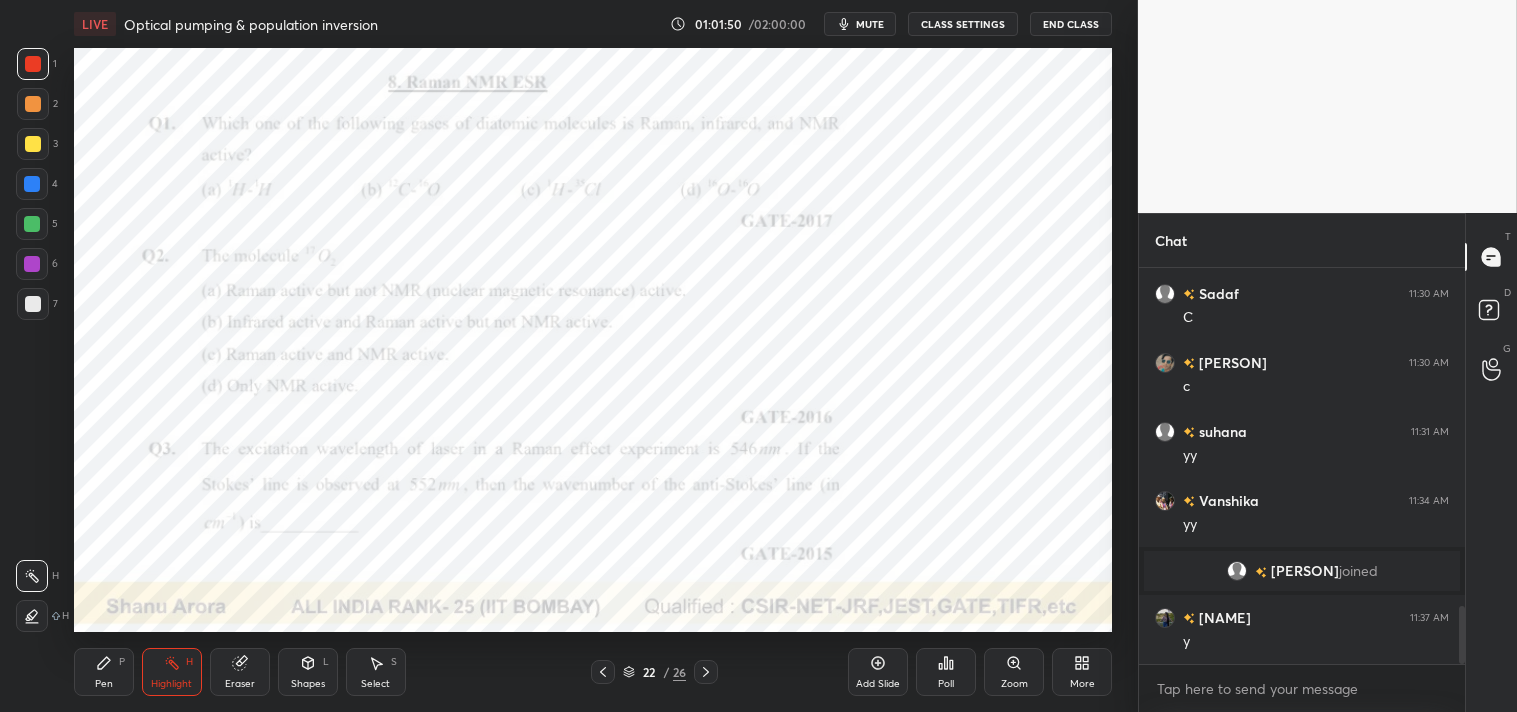 click 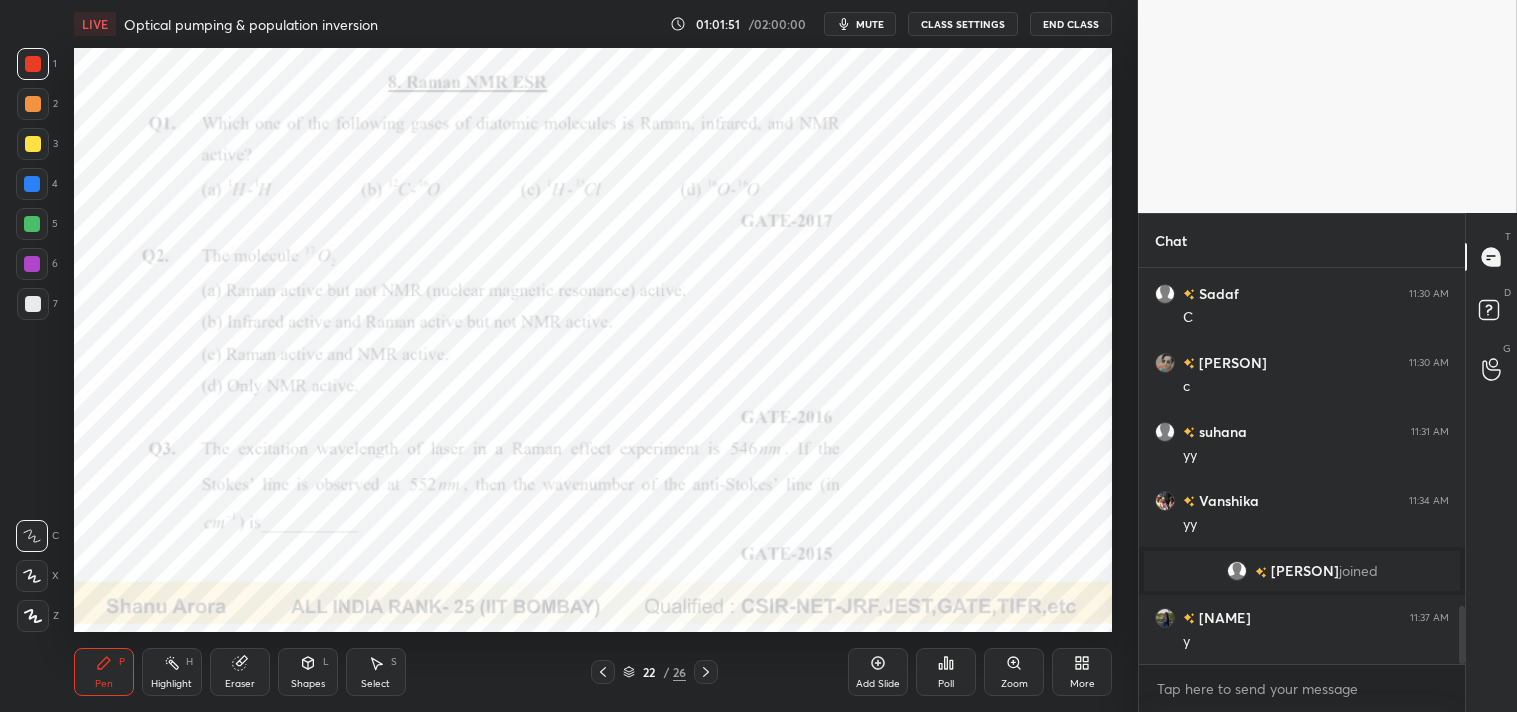 click 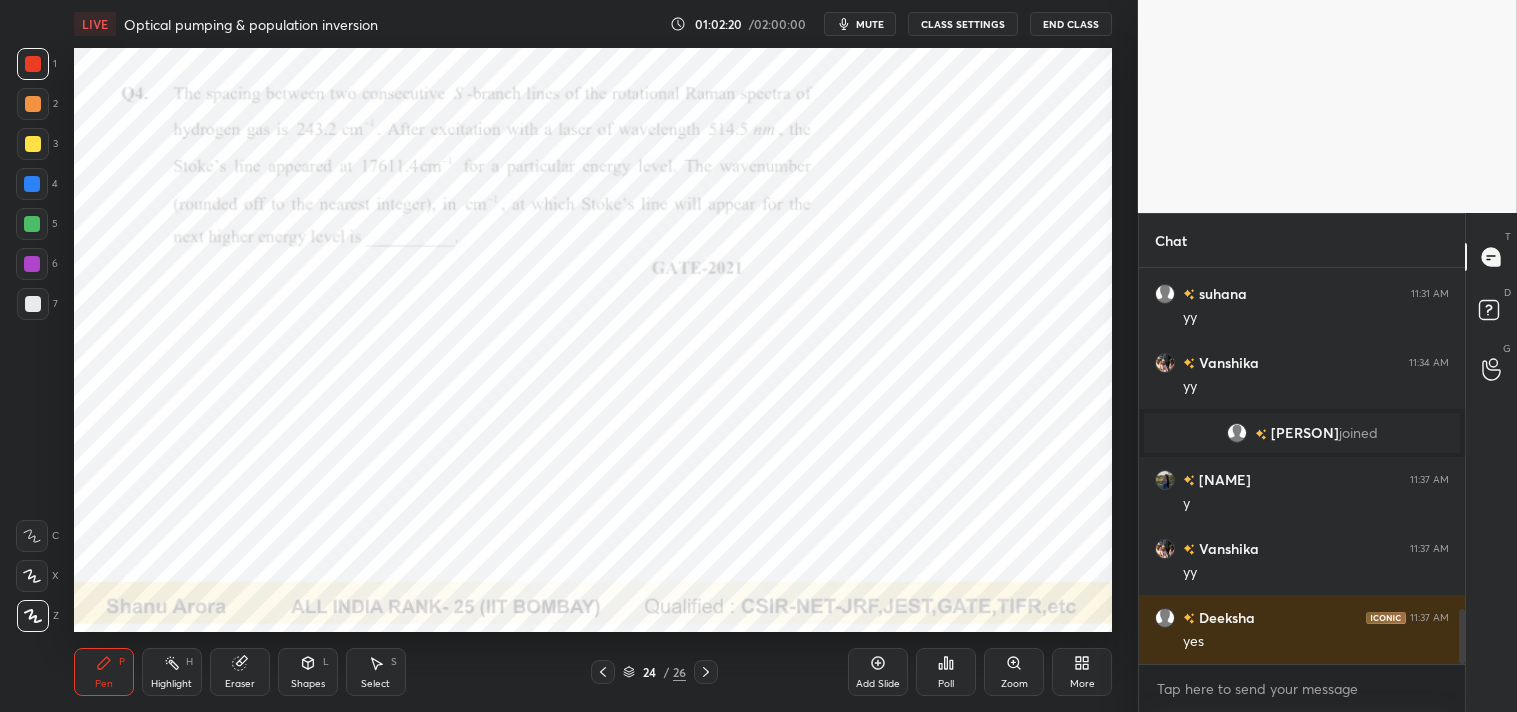 scroll, scrollTop: 2530, scrollLeft: 0, axis: vertical 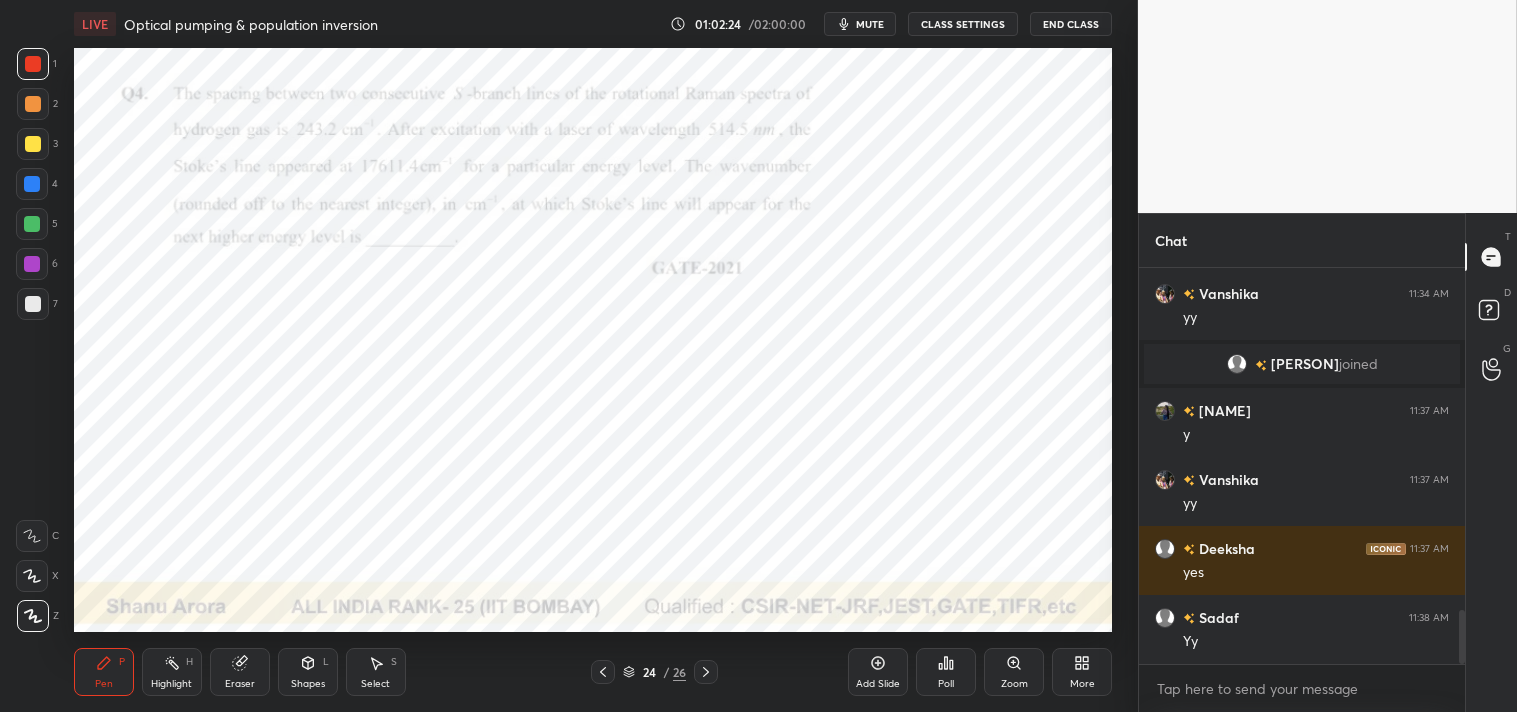 click on "mute" at bounding box center (870, 24) 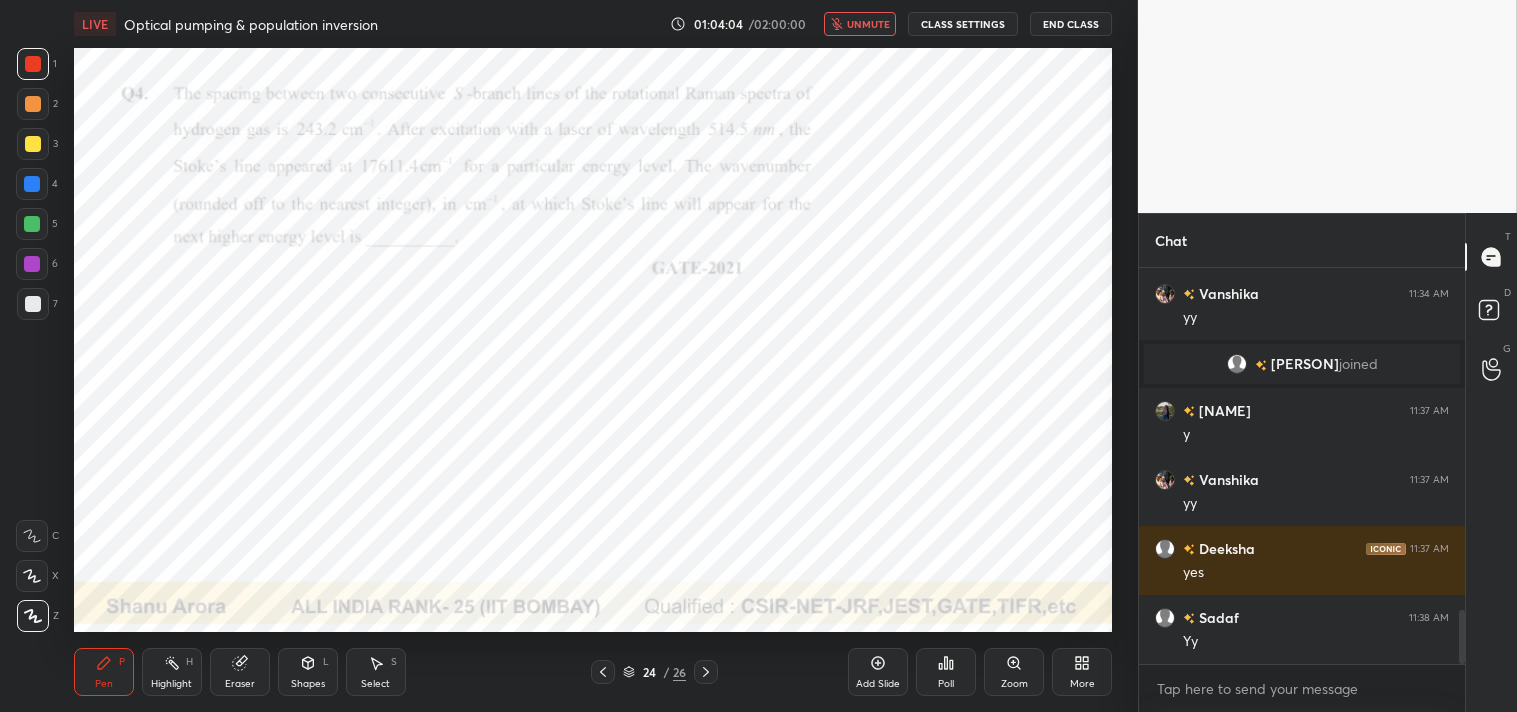 click on "unmute" at bounding box center (868, 24) 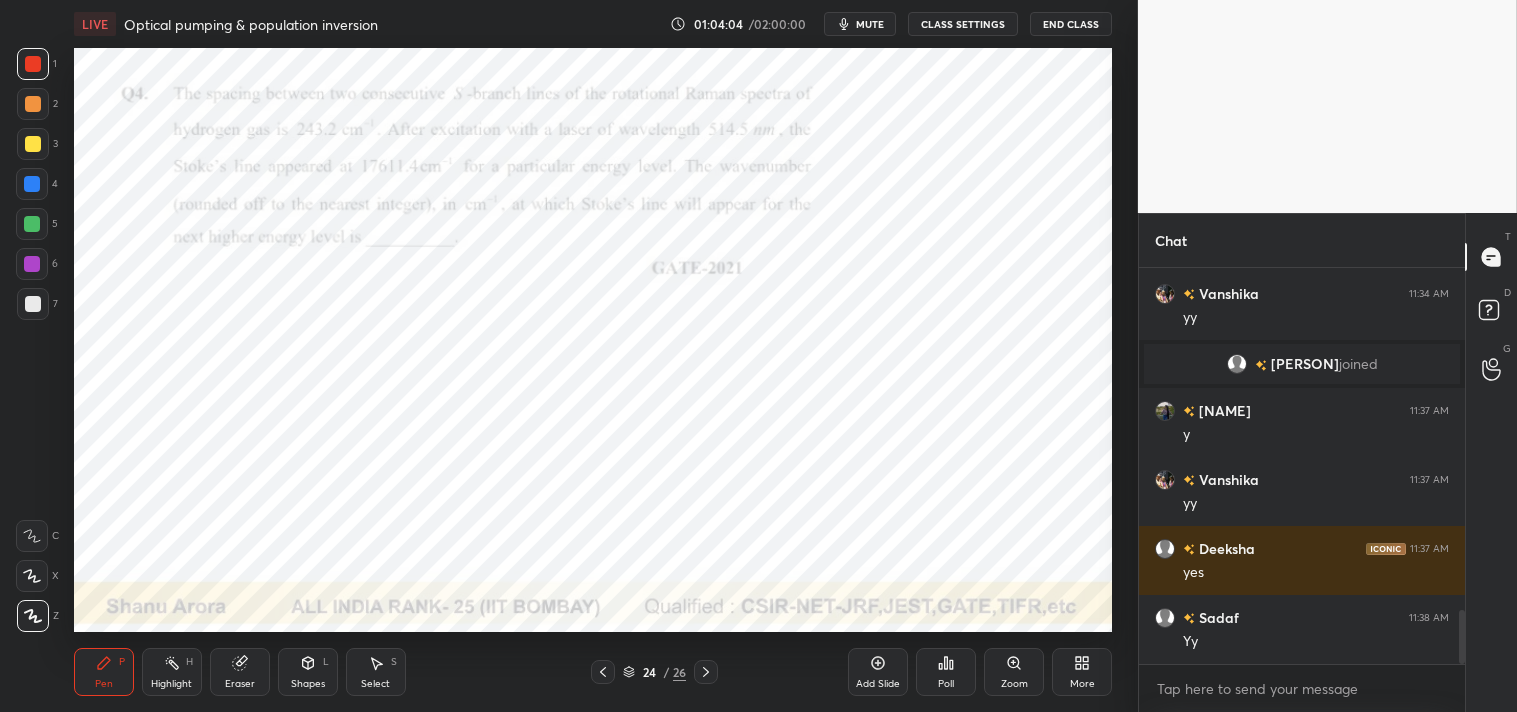 click 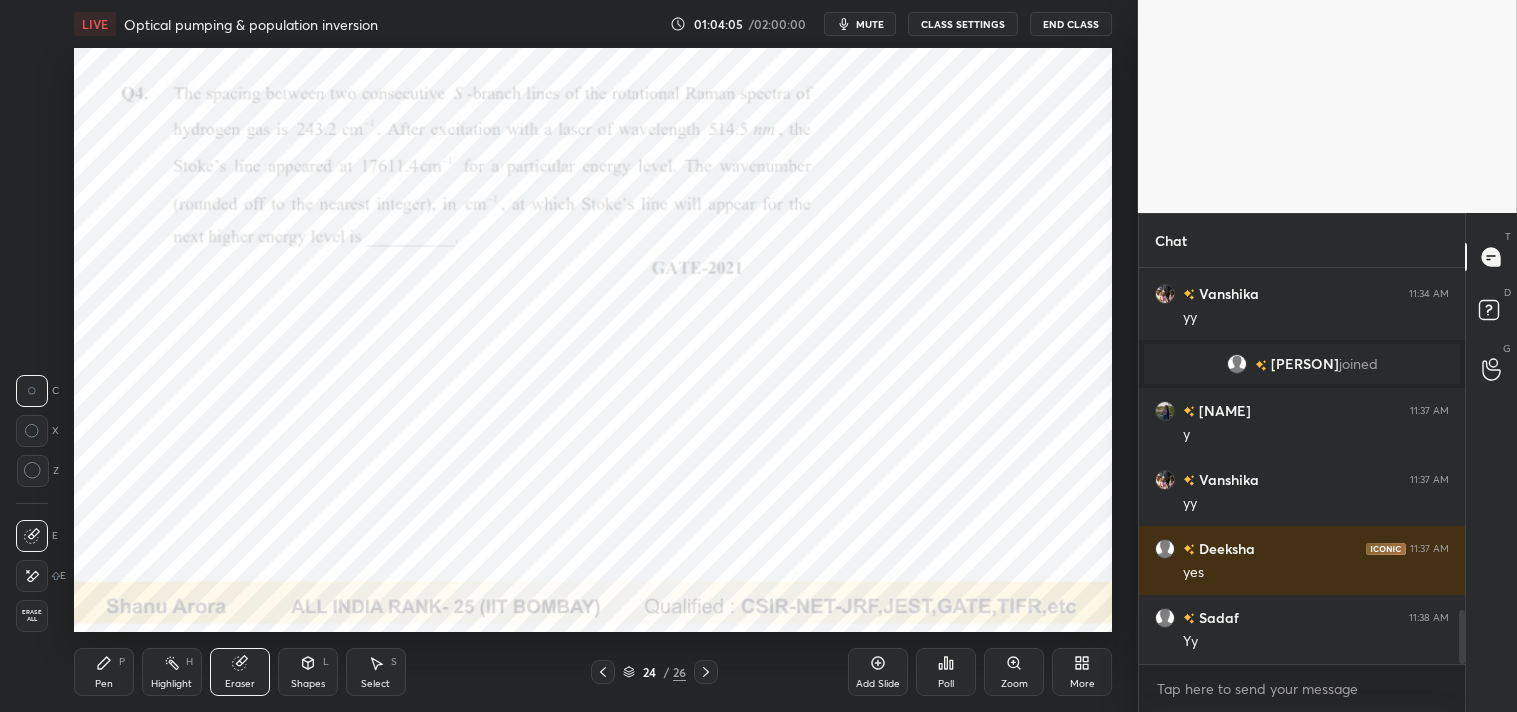 click 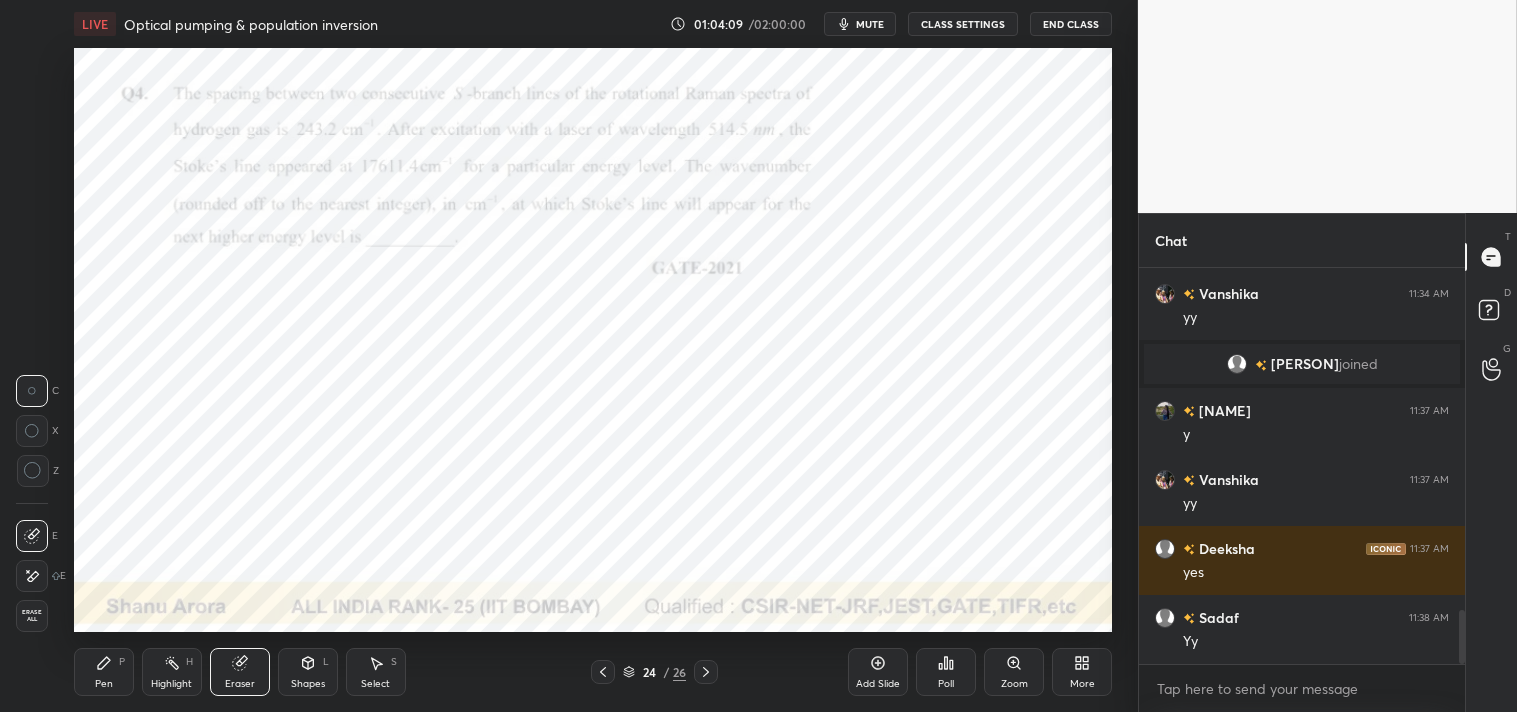 click 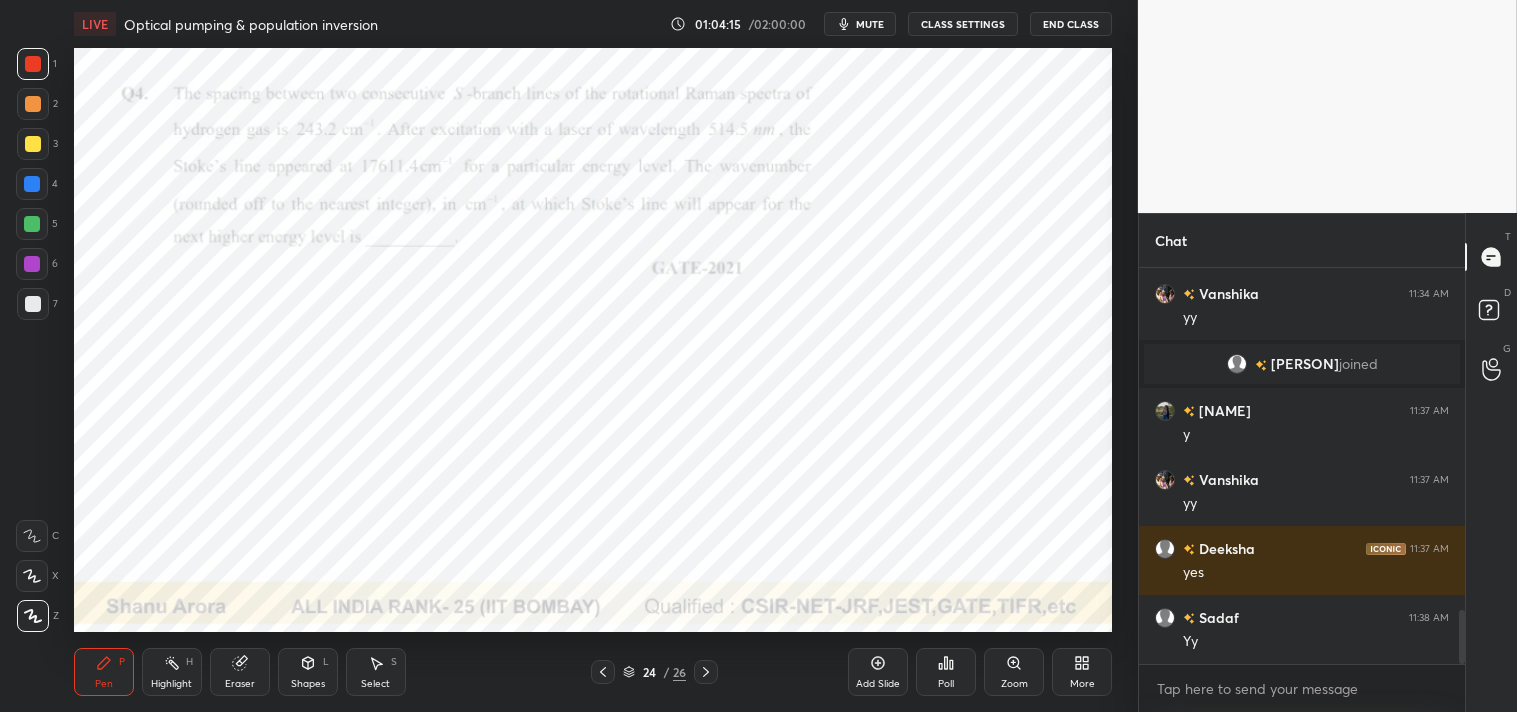 click at bounding box center [32, 536] 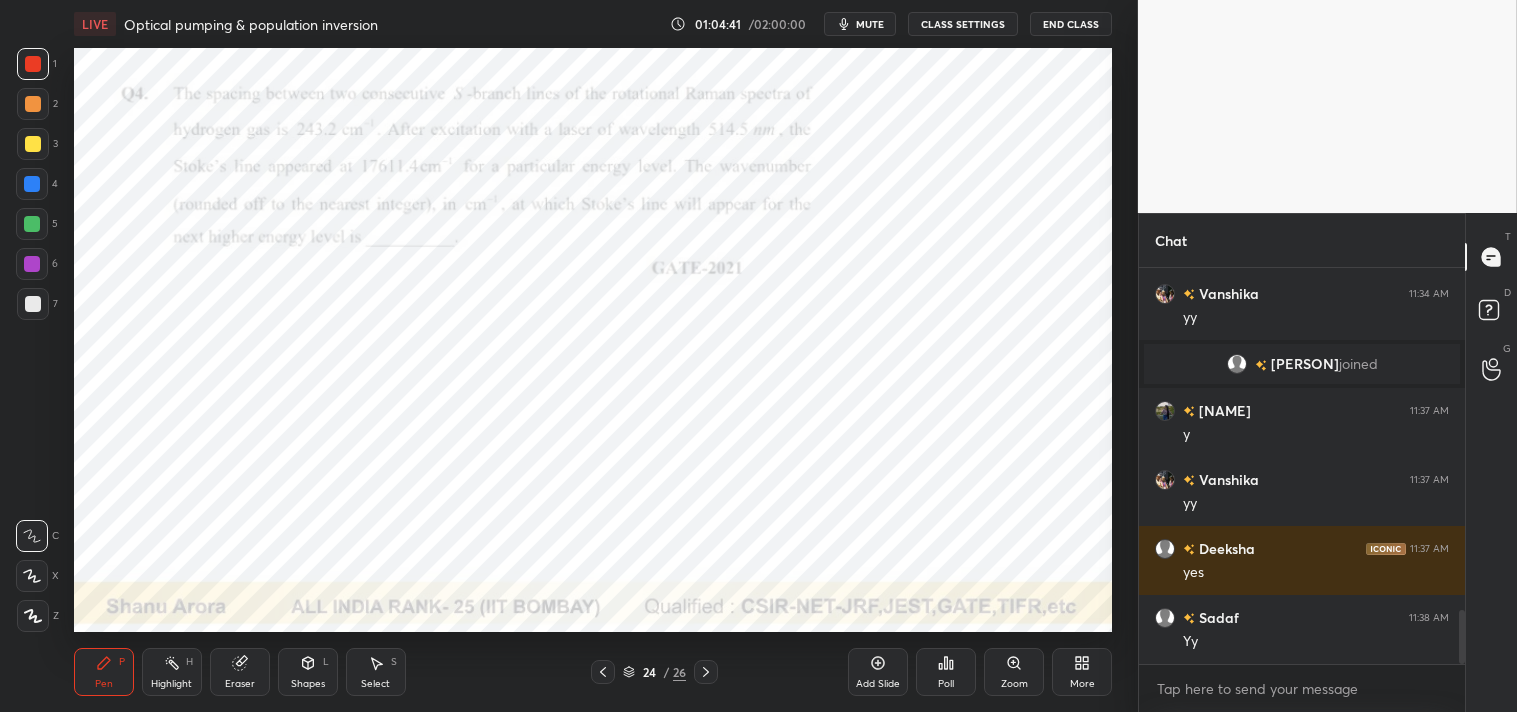 click on "Eraser" at bounding box center (240, 672) 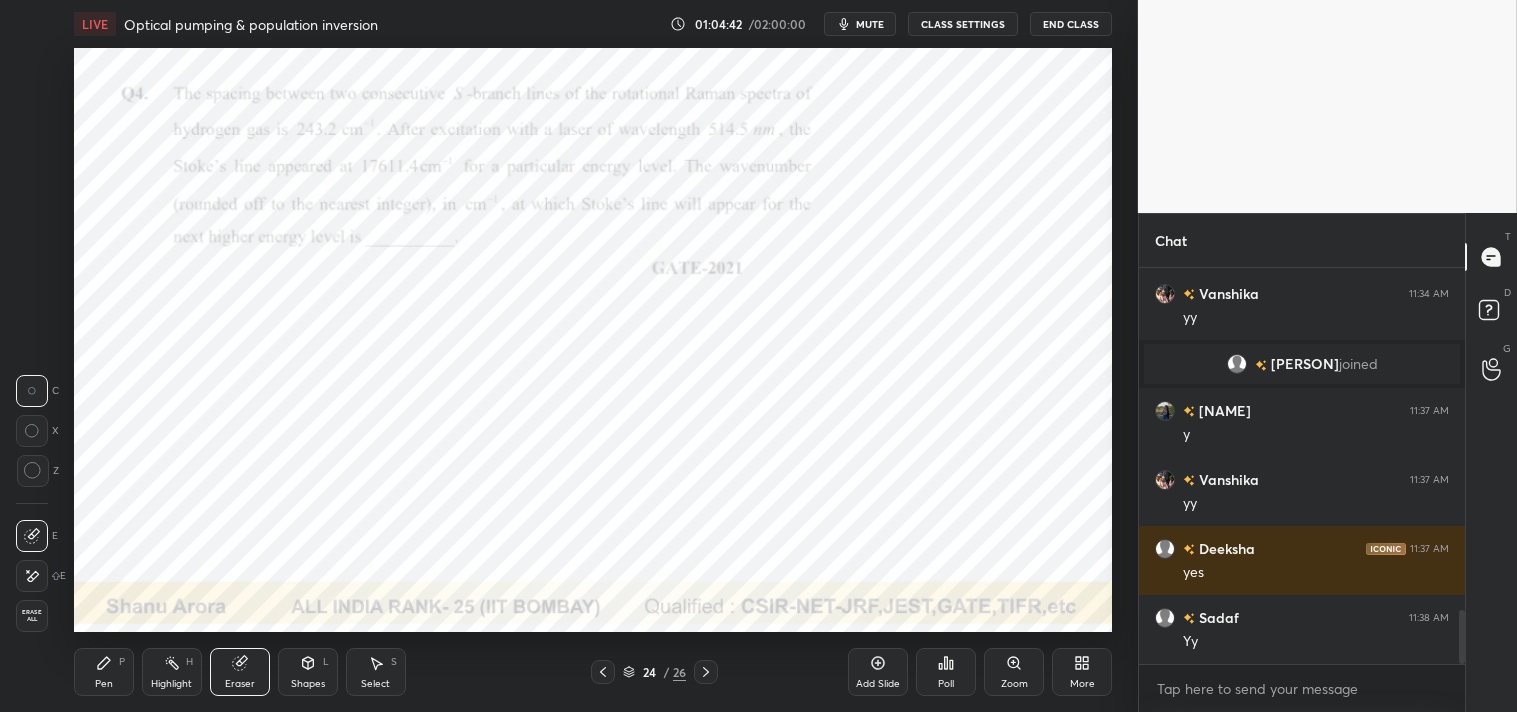 click on "Pen P Highlight H Eraser Shapes L Select S 24 / 26 Add Slide Poll Zoom More" at bounding box center [593, 672] 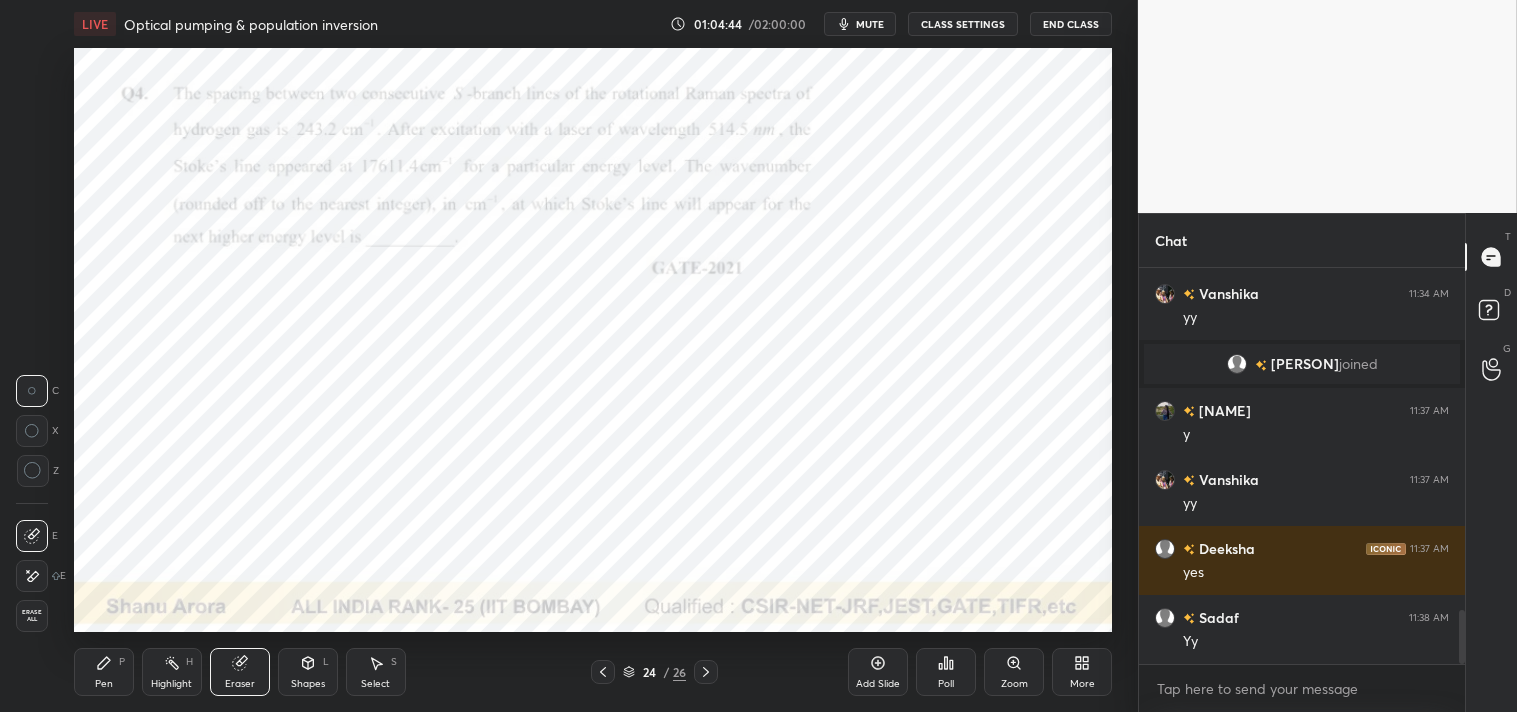 click on "Pen P" at bounding box center [104, 672] 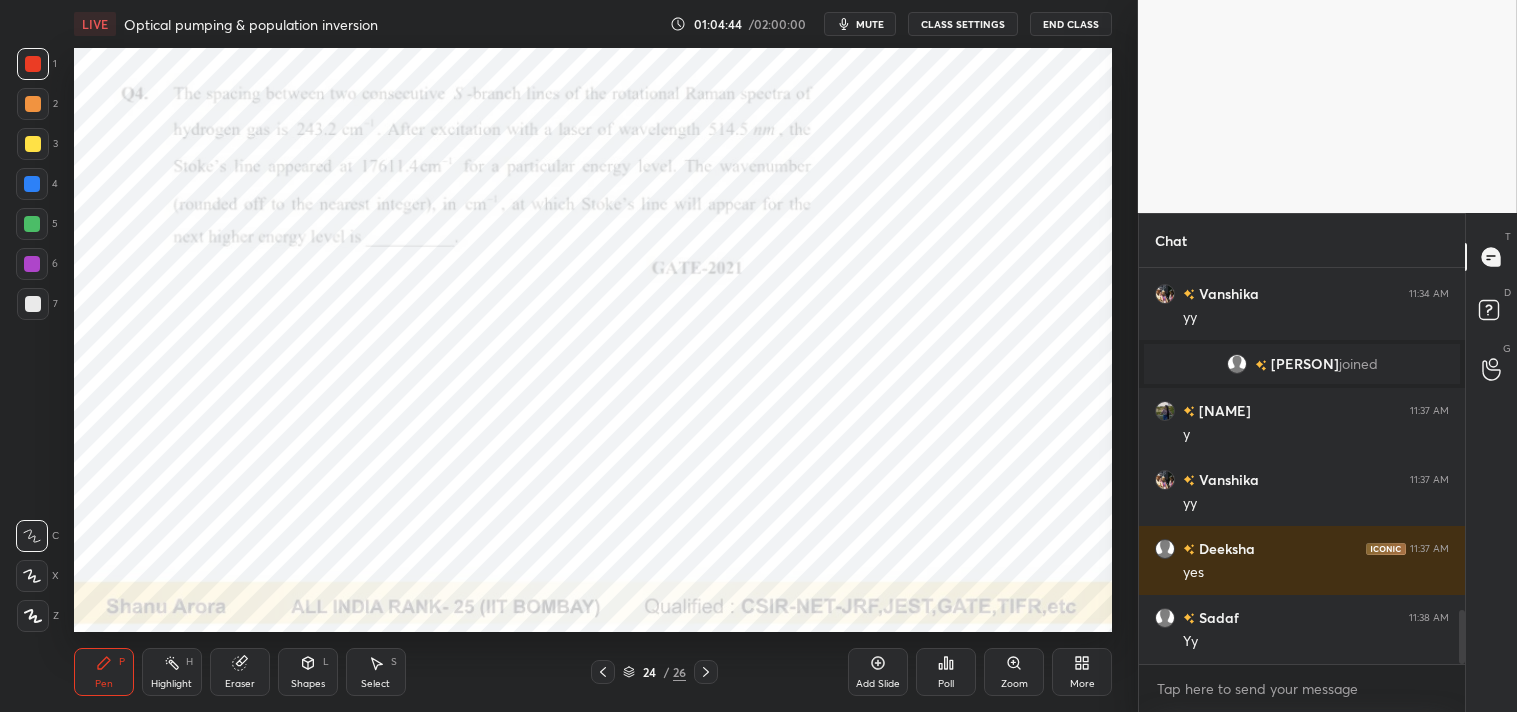 click on "Pen P" at bounding box center (104, 672) 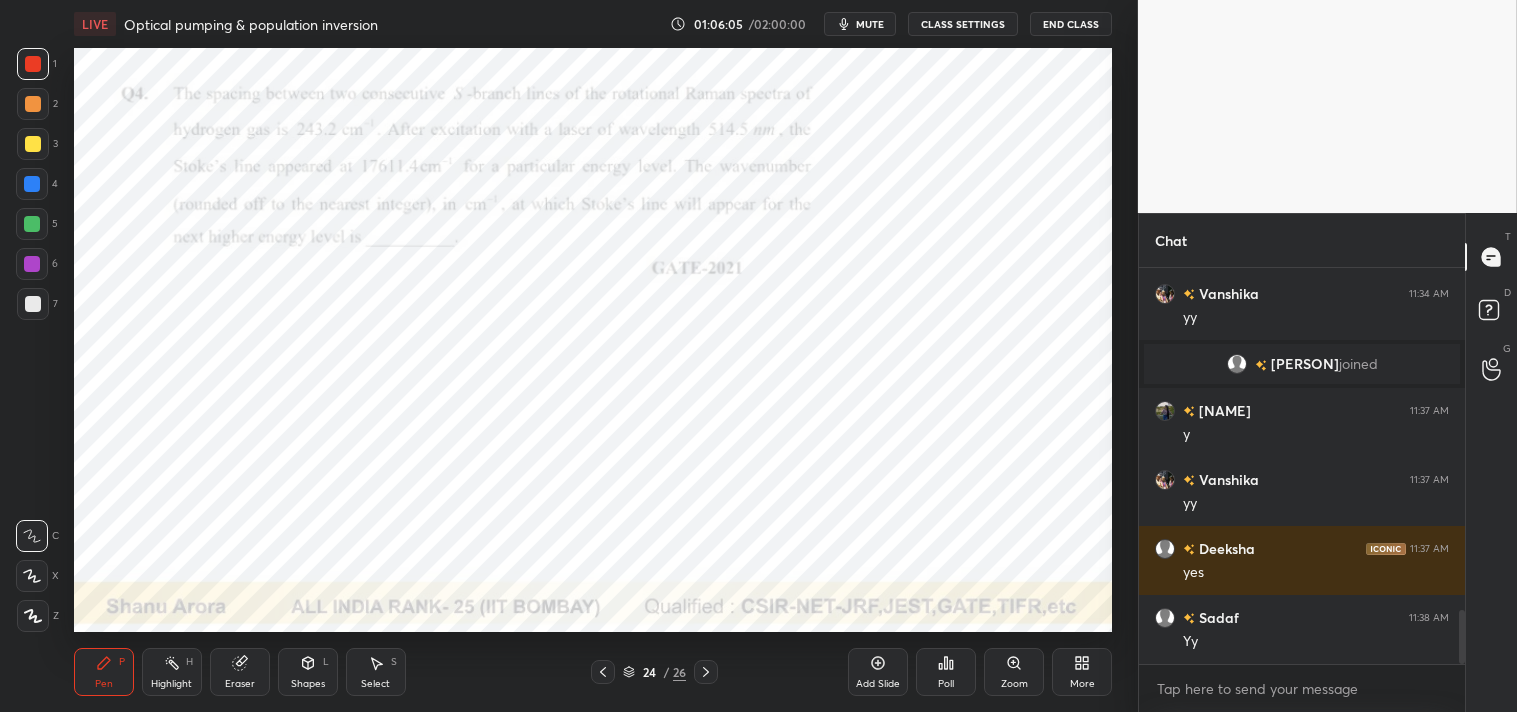 scroll, scrollTop: 2598, scrollLeft: 0, axis: vertical 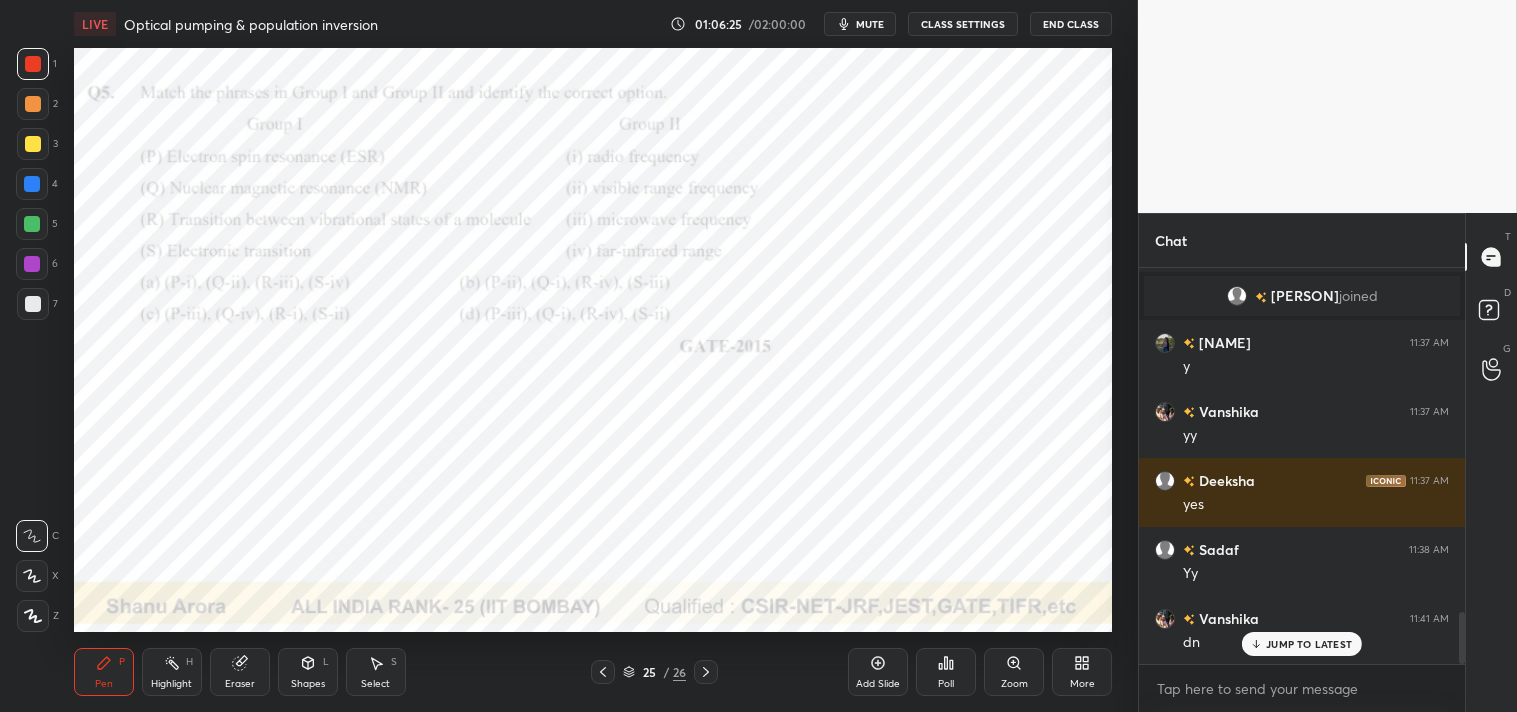 click 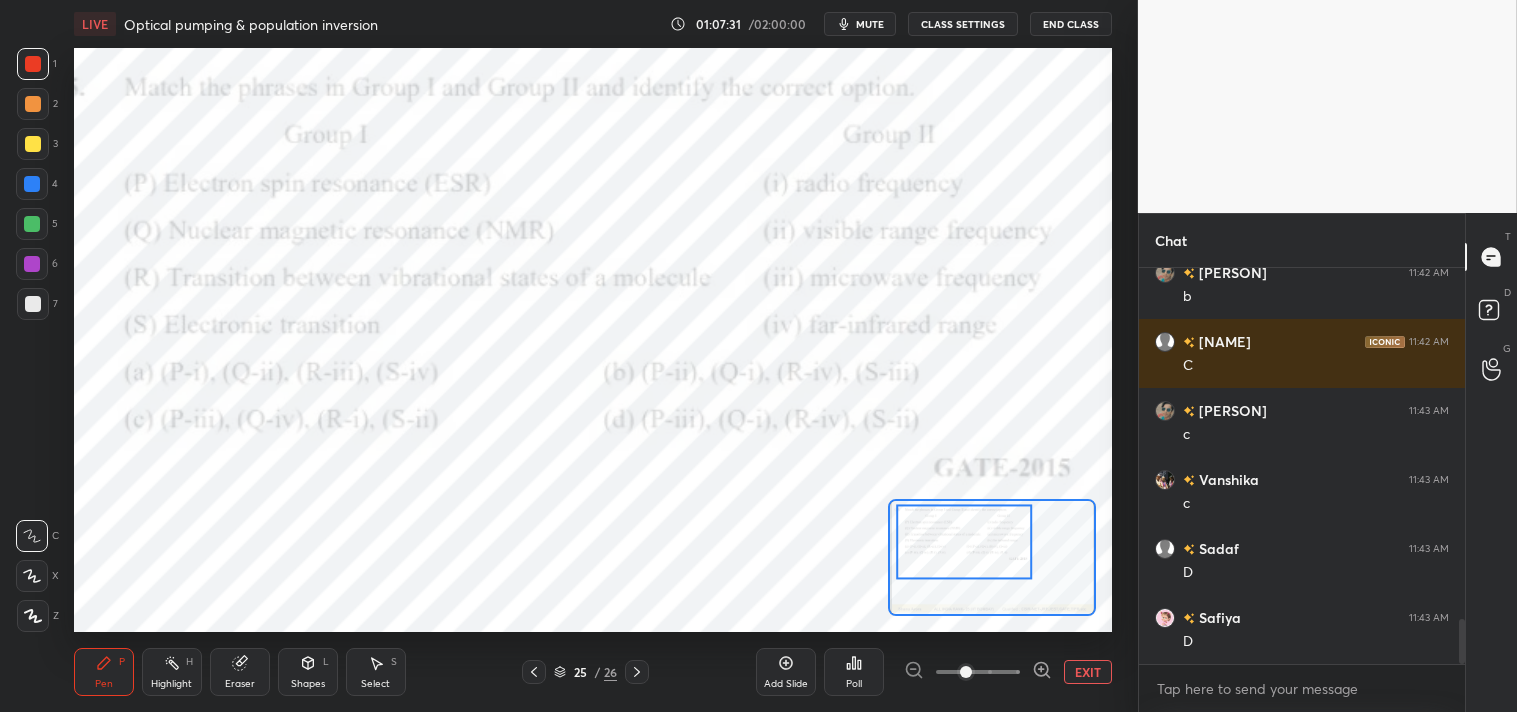 scroll, scrollTop: 3082, scrollLeft: 0, axis: vertical 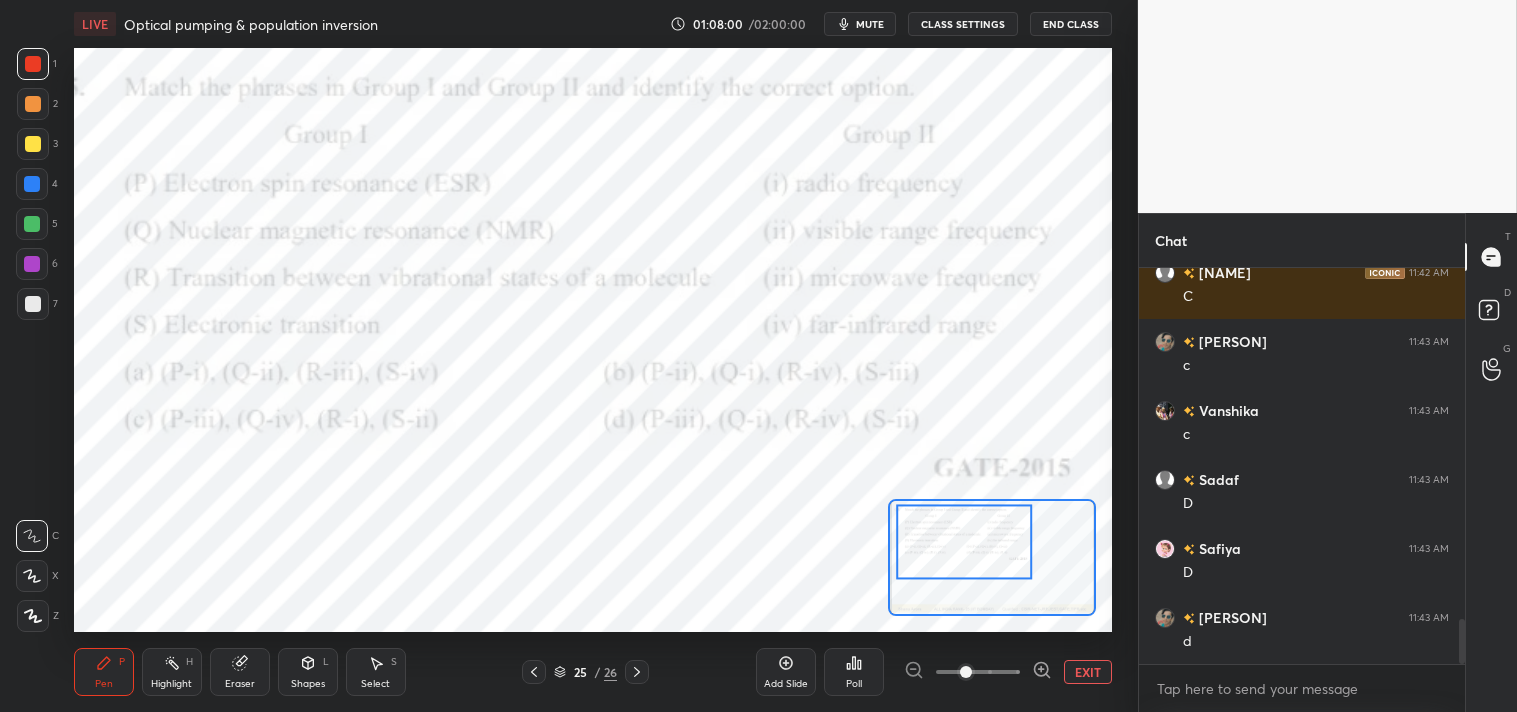 click on "EXIT" at bounding box center [1088, 672] 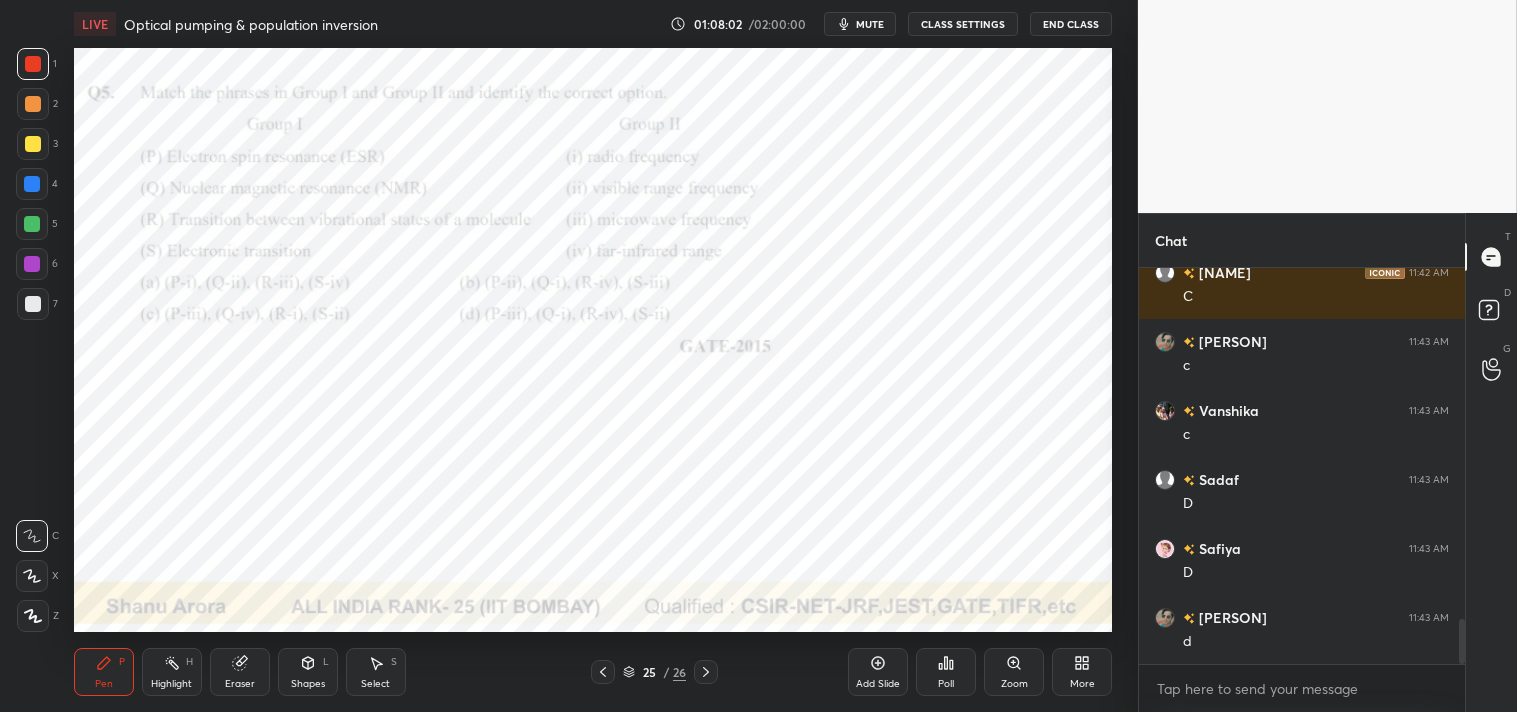 click 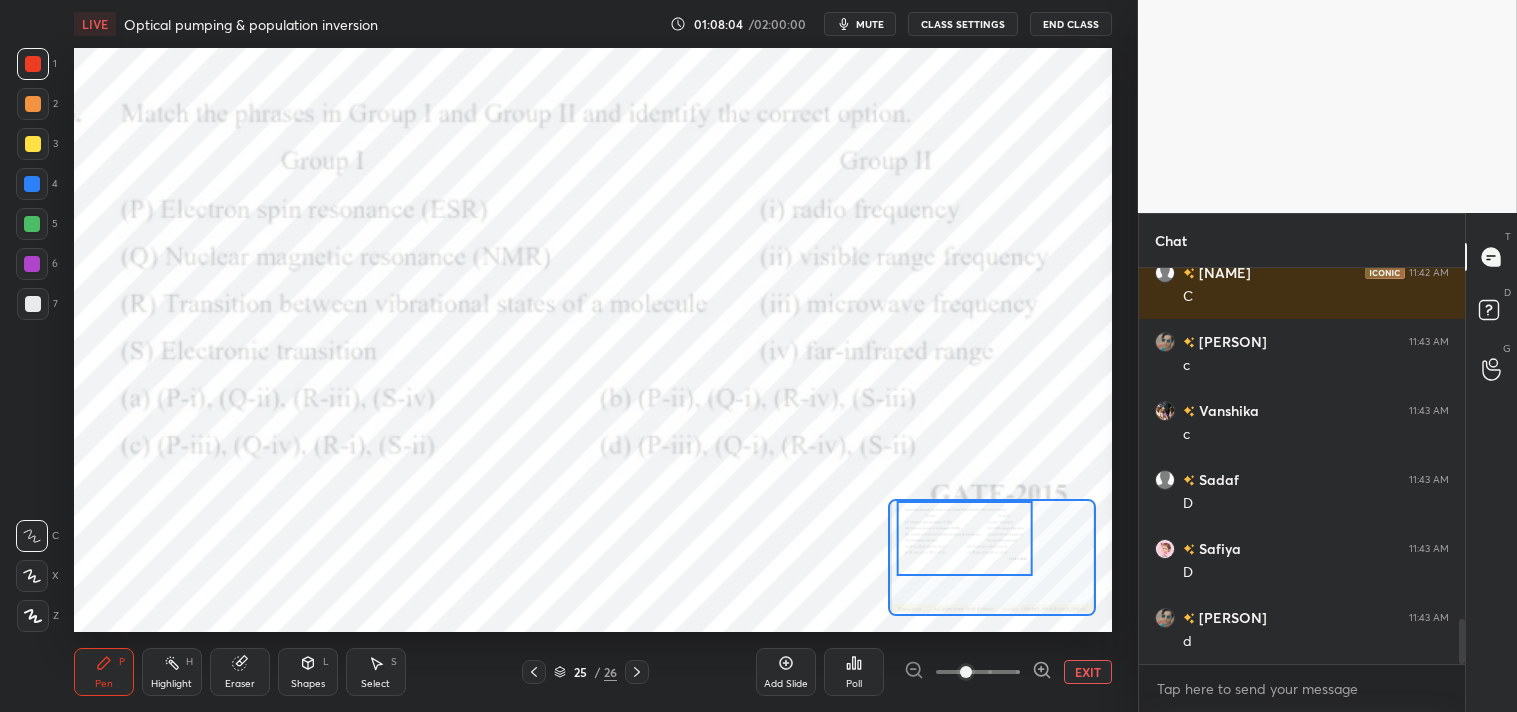 scroll, scrollTop: 3151, scrollLeft: 0, axis: vertical 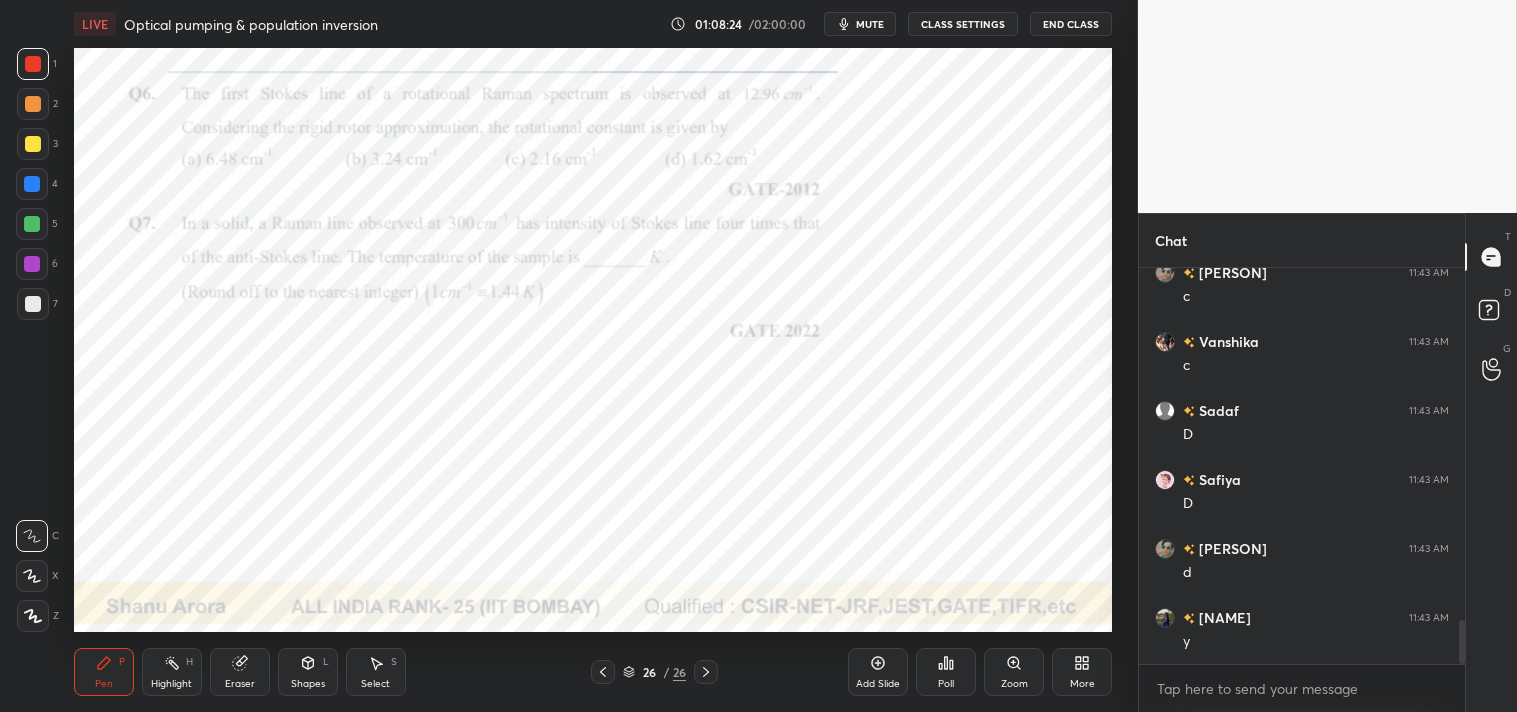 click on "Zoom" at bounding box center (1014, 672) 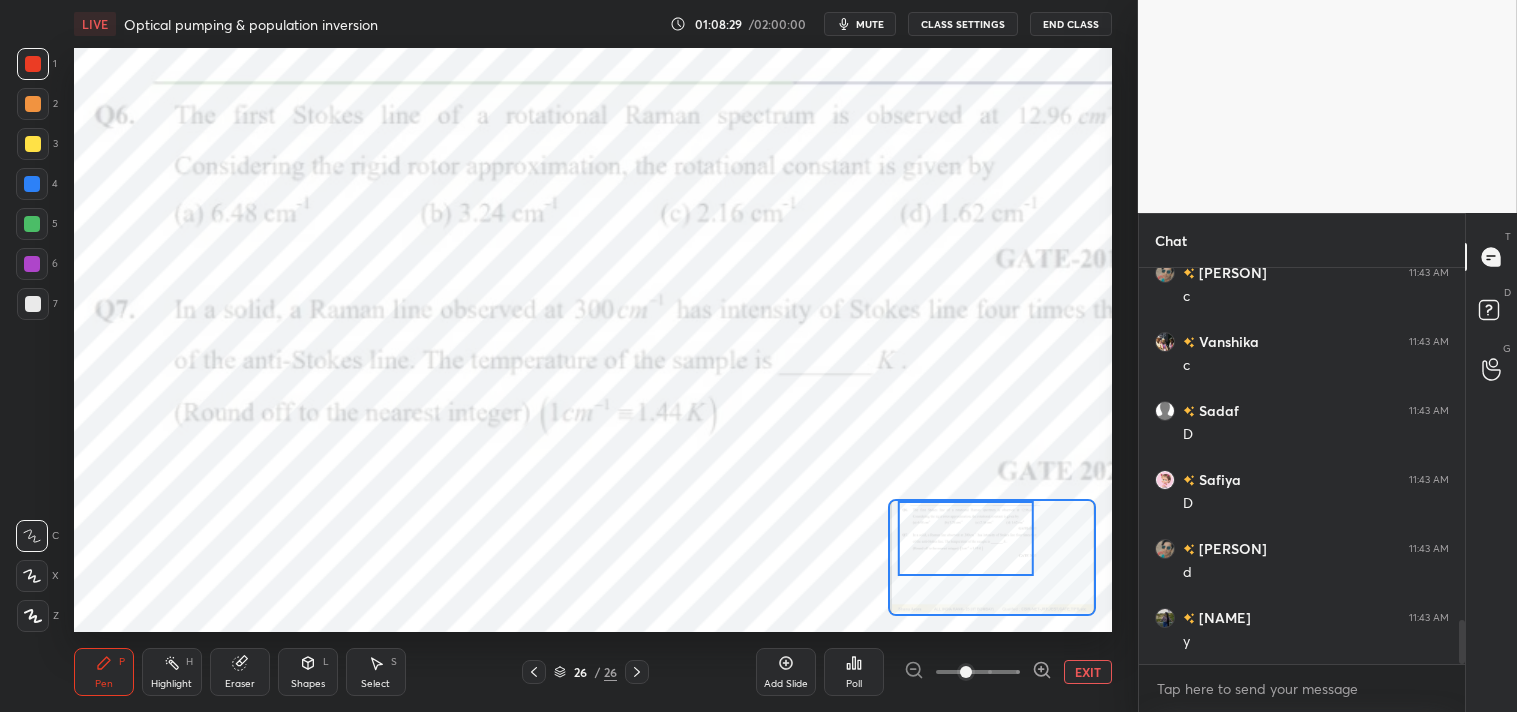 click on "EXIT" at bounding box center [1088, 672] 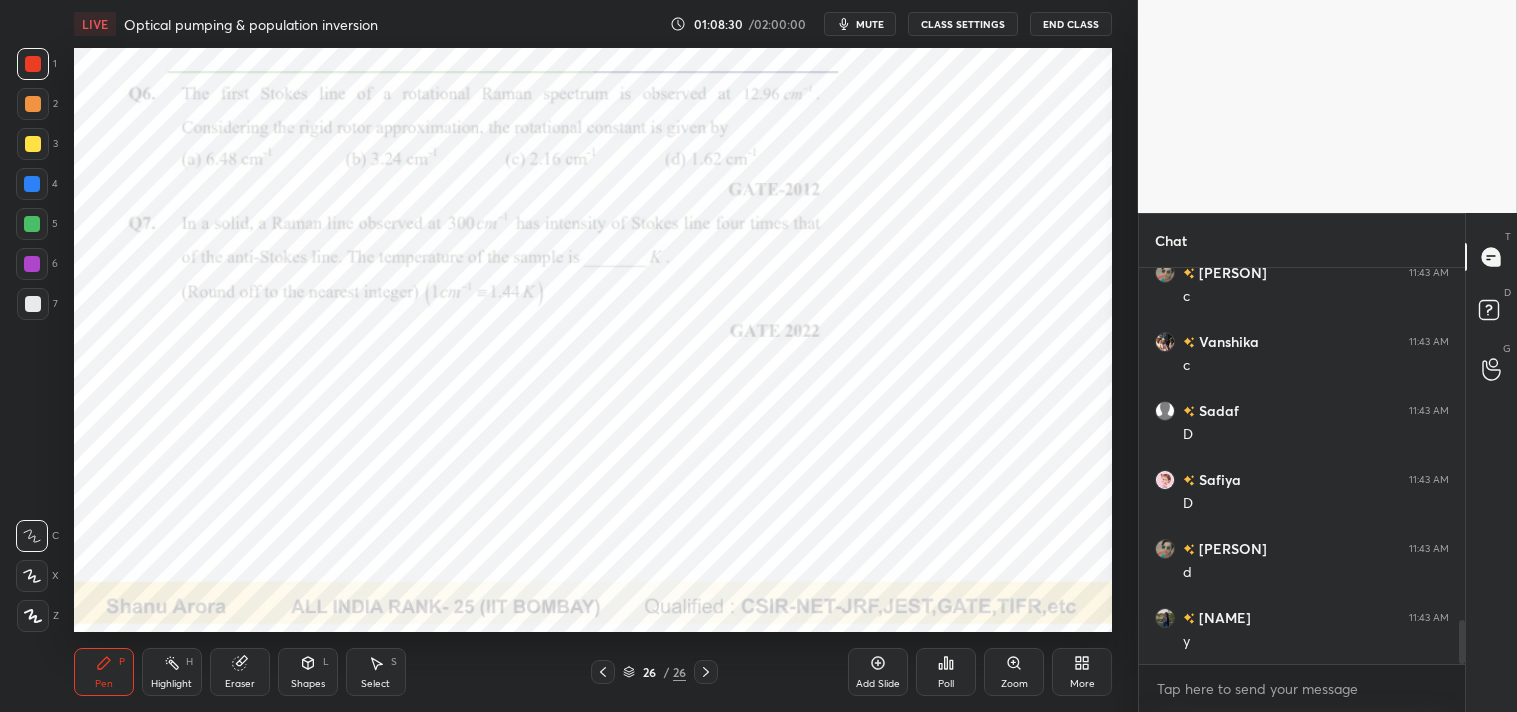 click on "Zoom" at bounding box center [1014, 672] 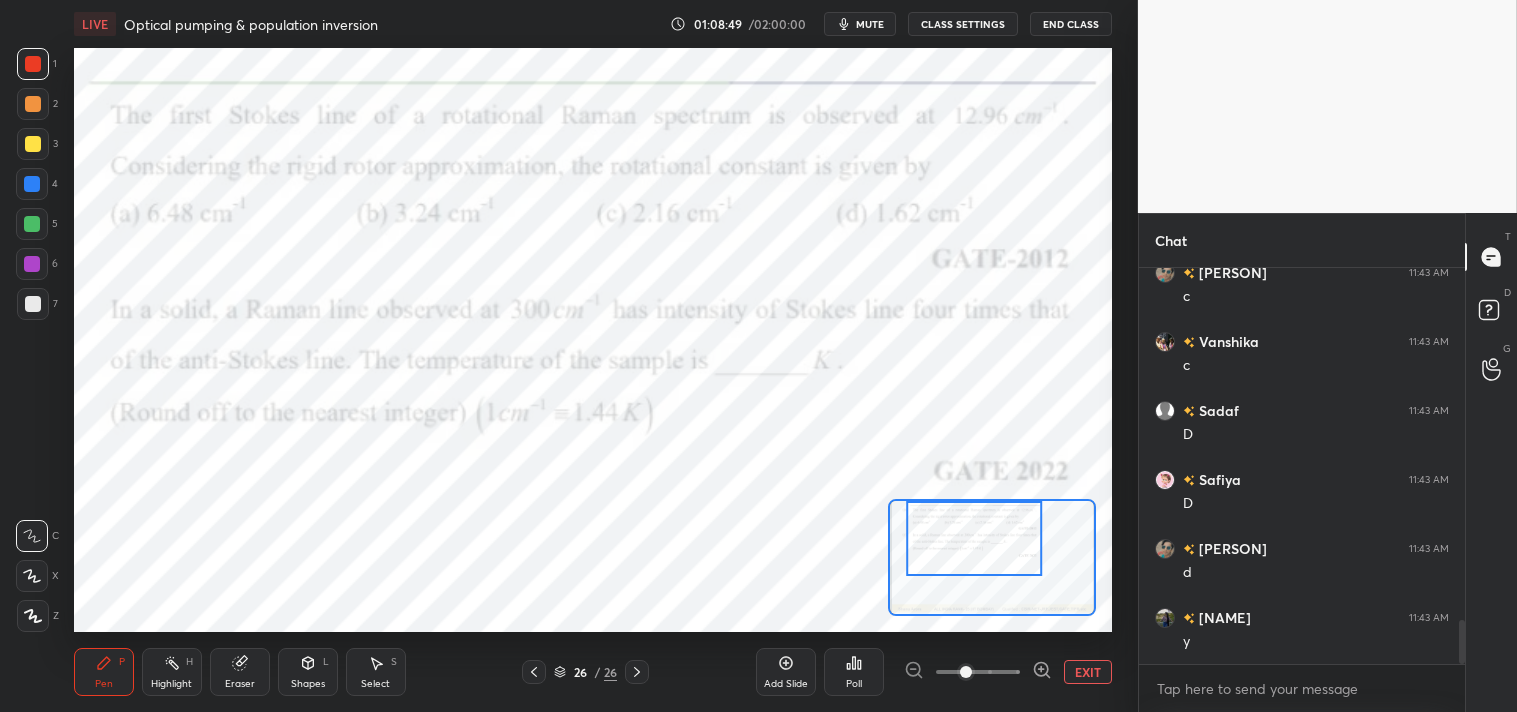 scroll, scrollTop: 3220, scrollLeft: 0, axis: vertical 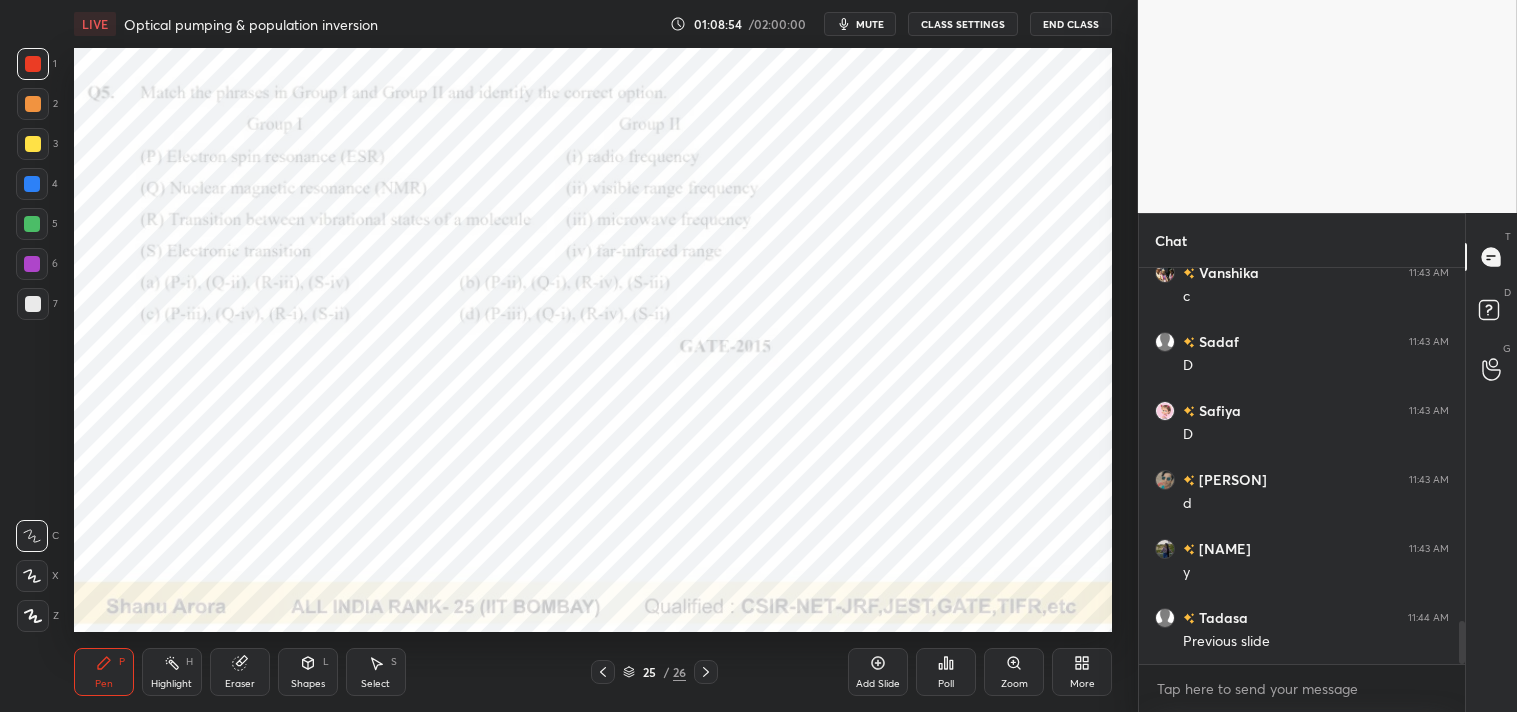 click on "Zoom" at bounding box center (1014, 684) 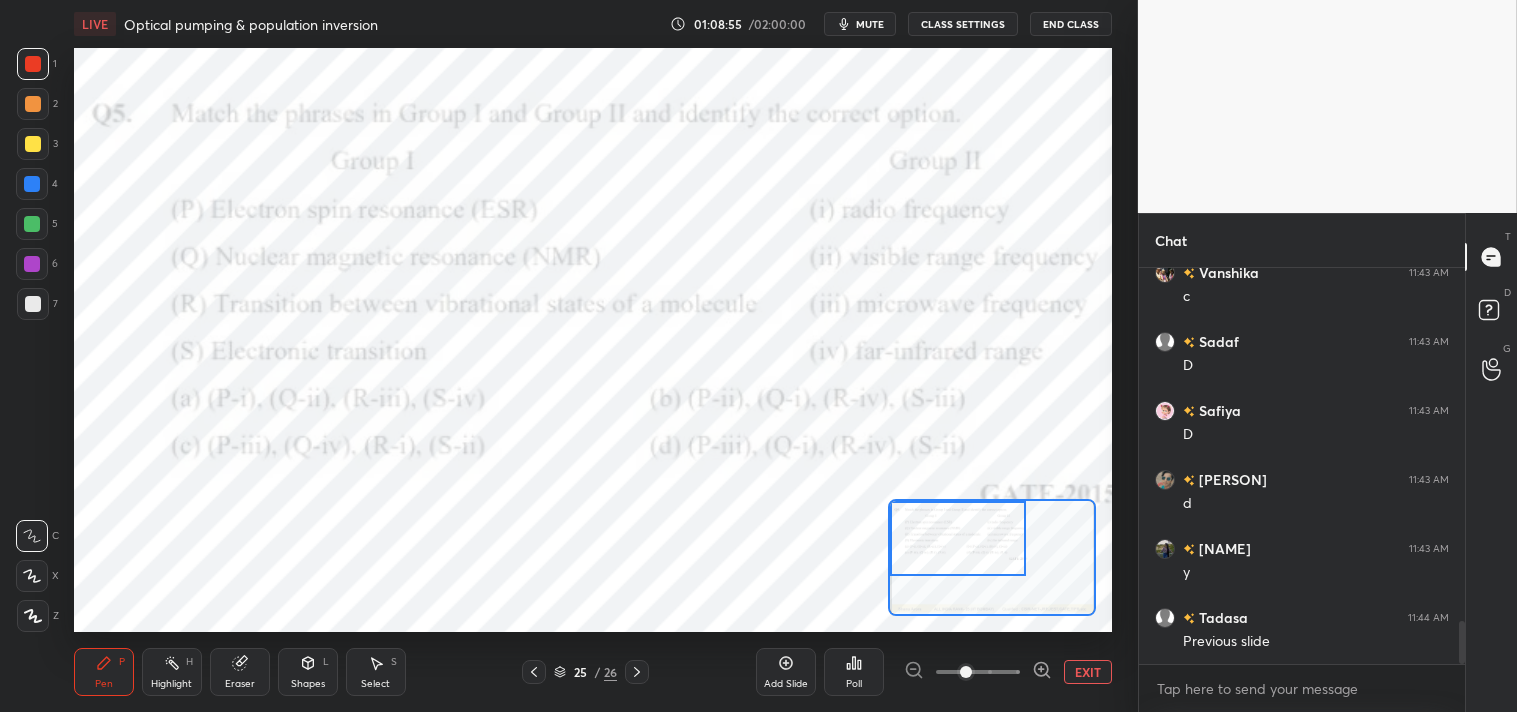 click at bounding box center [958, 538] 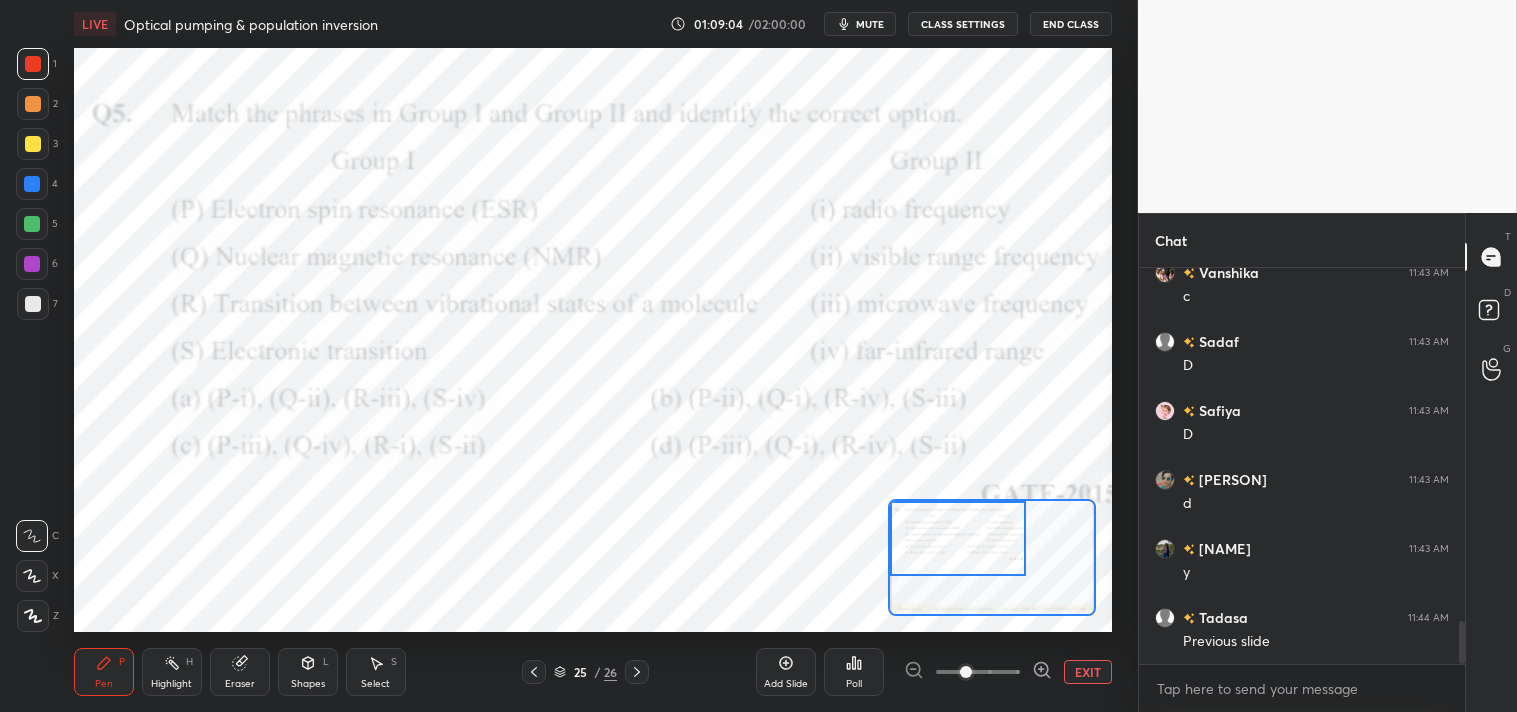click on "mute" at bounding box center [870, 24] 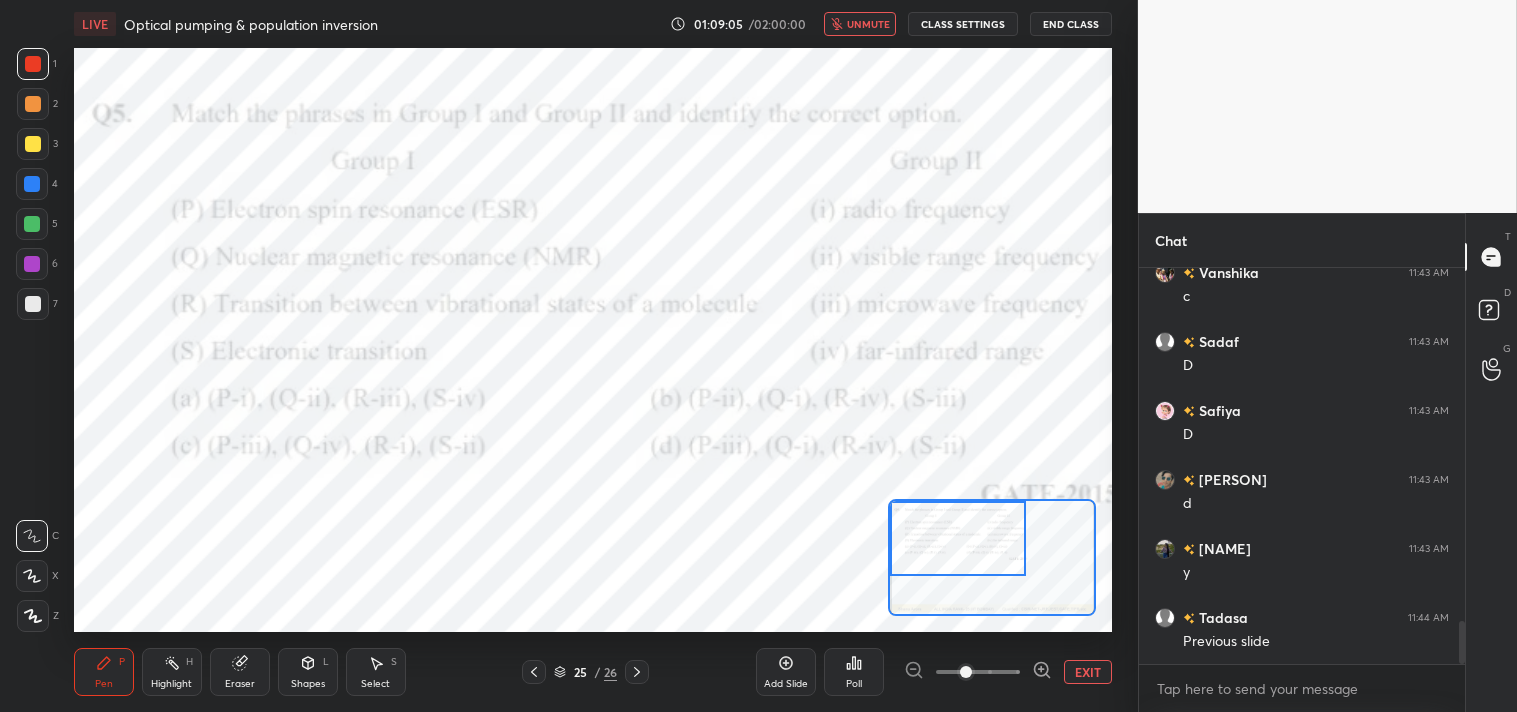 click on "unmute" at bounding box center (868, 24) 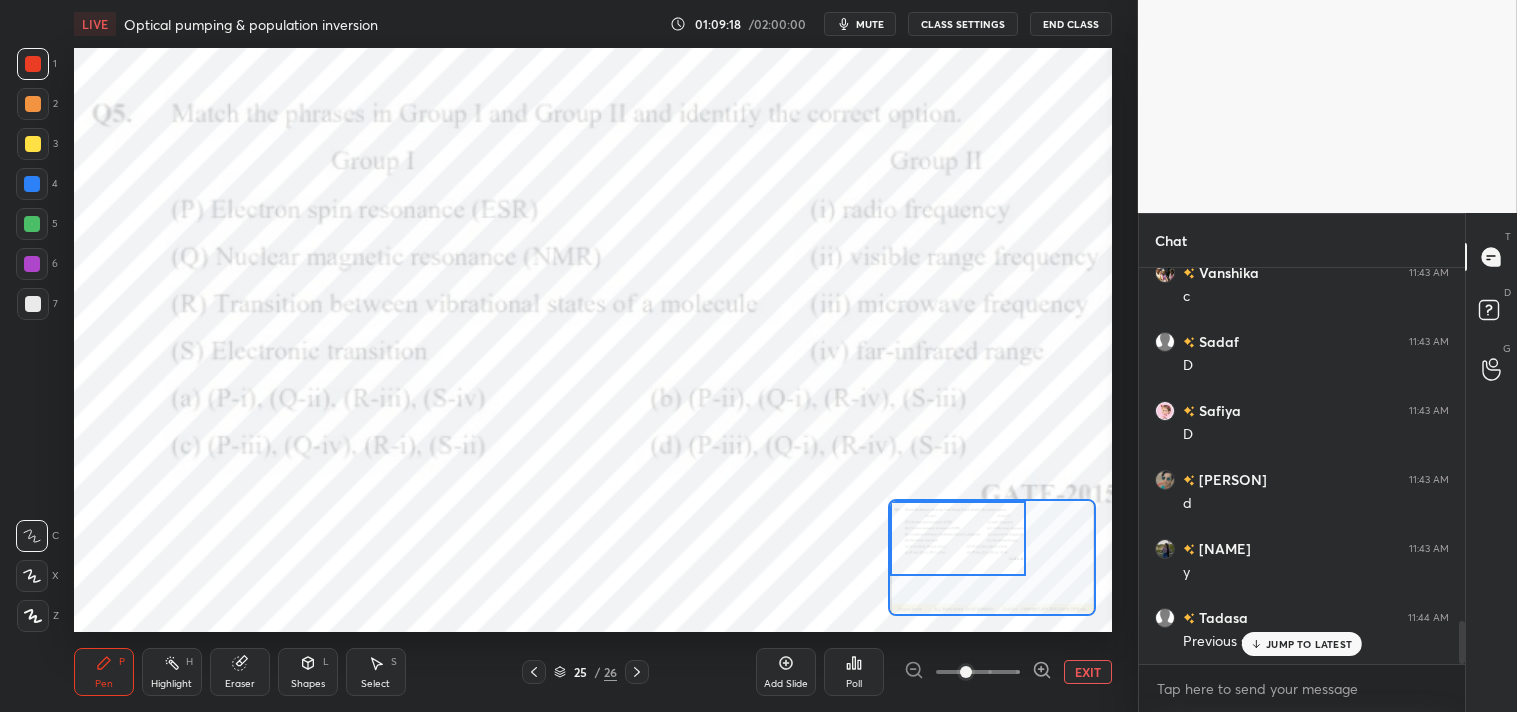 scroll, scrollTop: 3288, scrollLeft: 0, axis: vertical 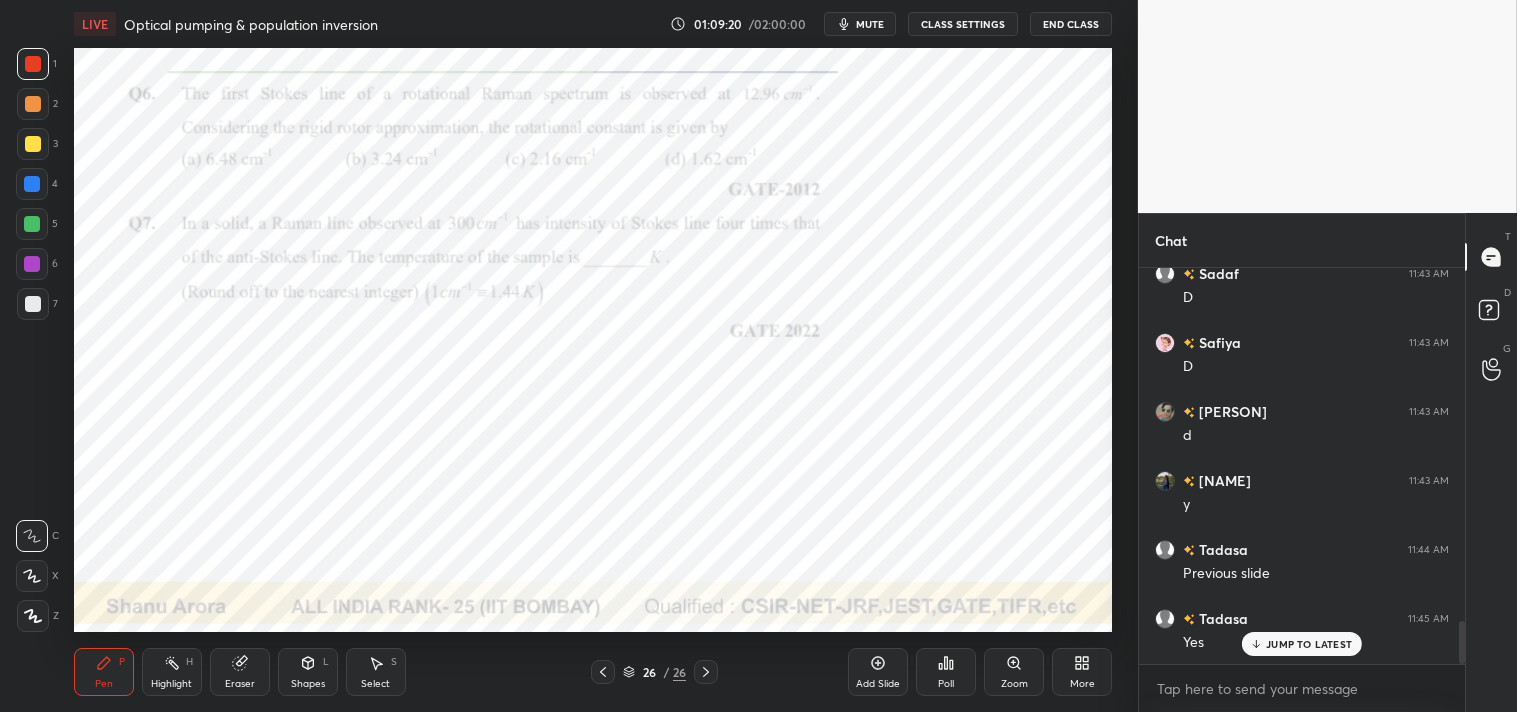 click on "Zoom" at bounding box center (1014, 672) 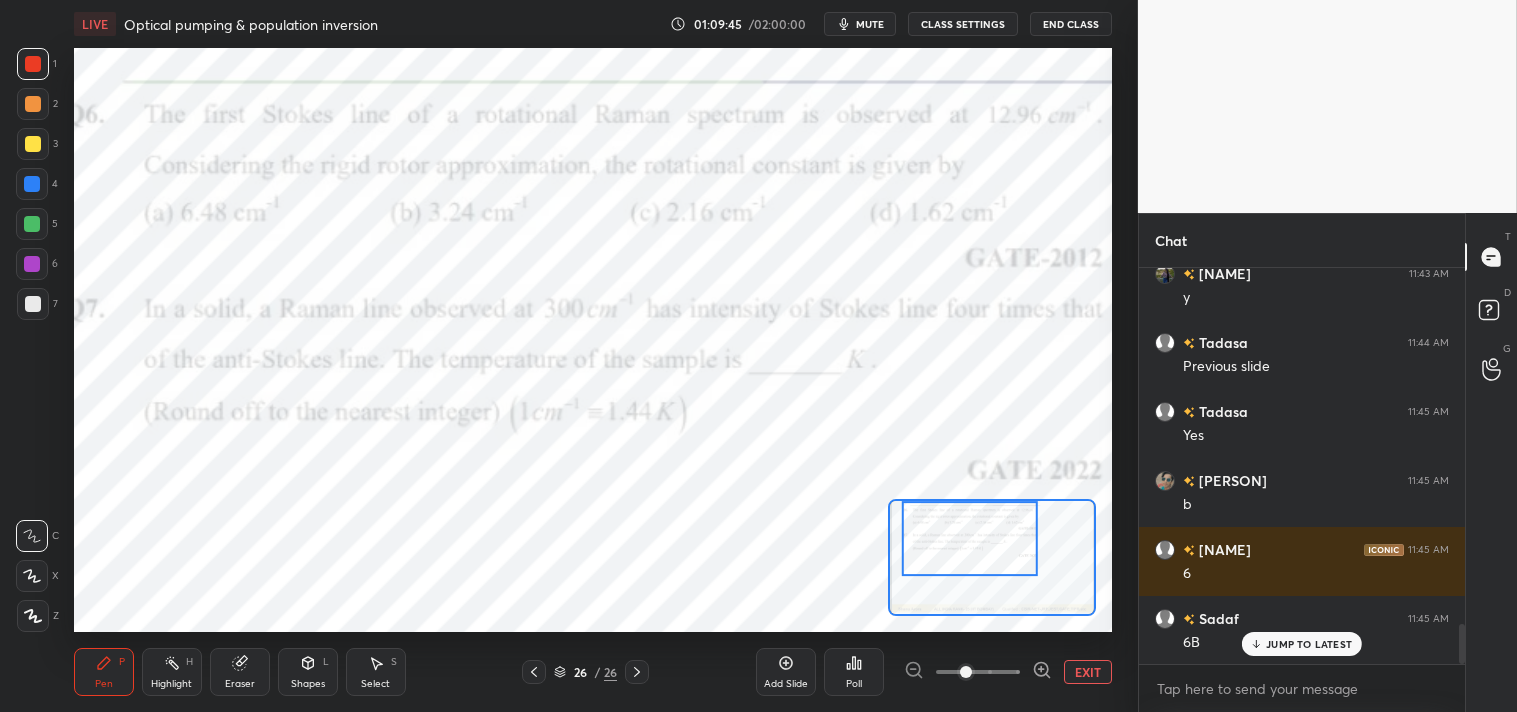 scroll, scrollTop: 3565, scrollLeft: 0, axis: vertical 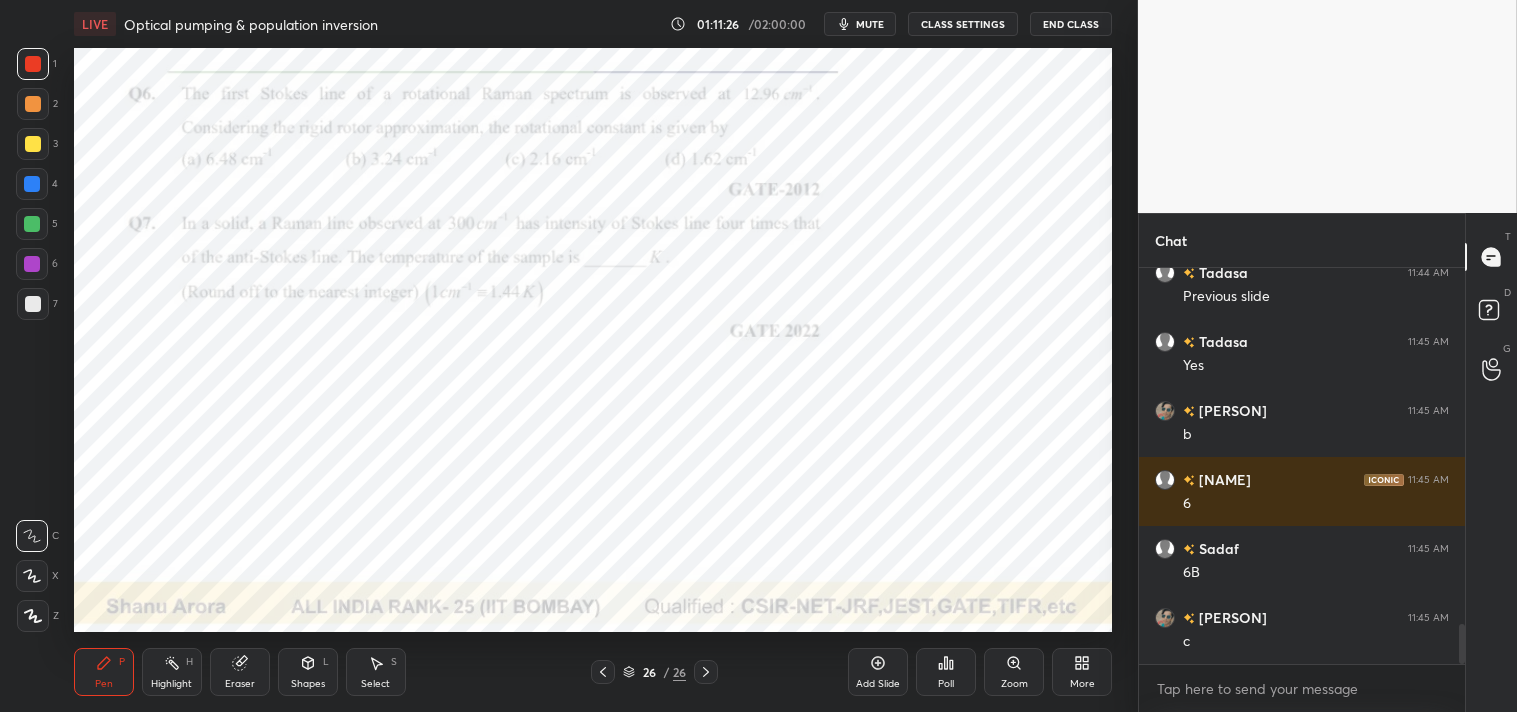 click on "Zoom" at bounding box center [1014, 672] 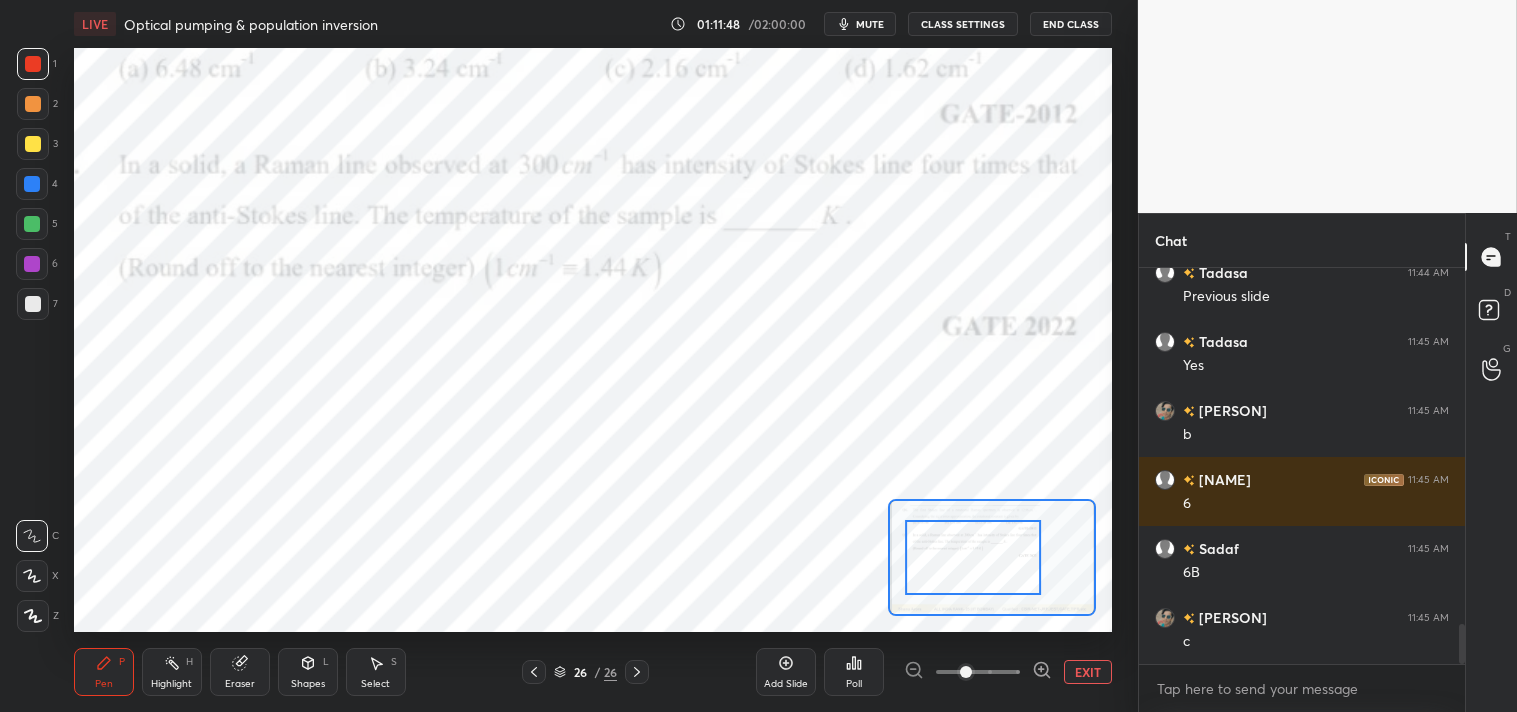 click on "EXIT" at bounding box center [1088, 672] 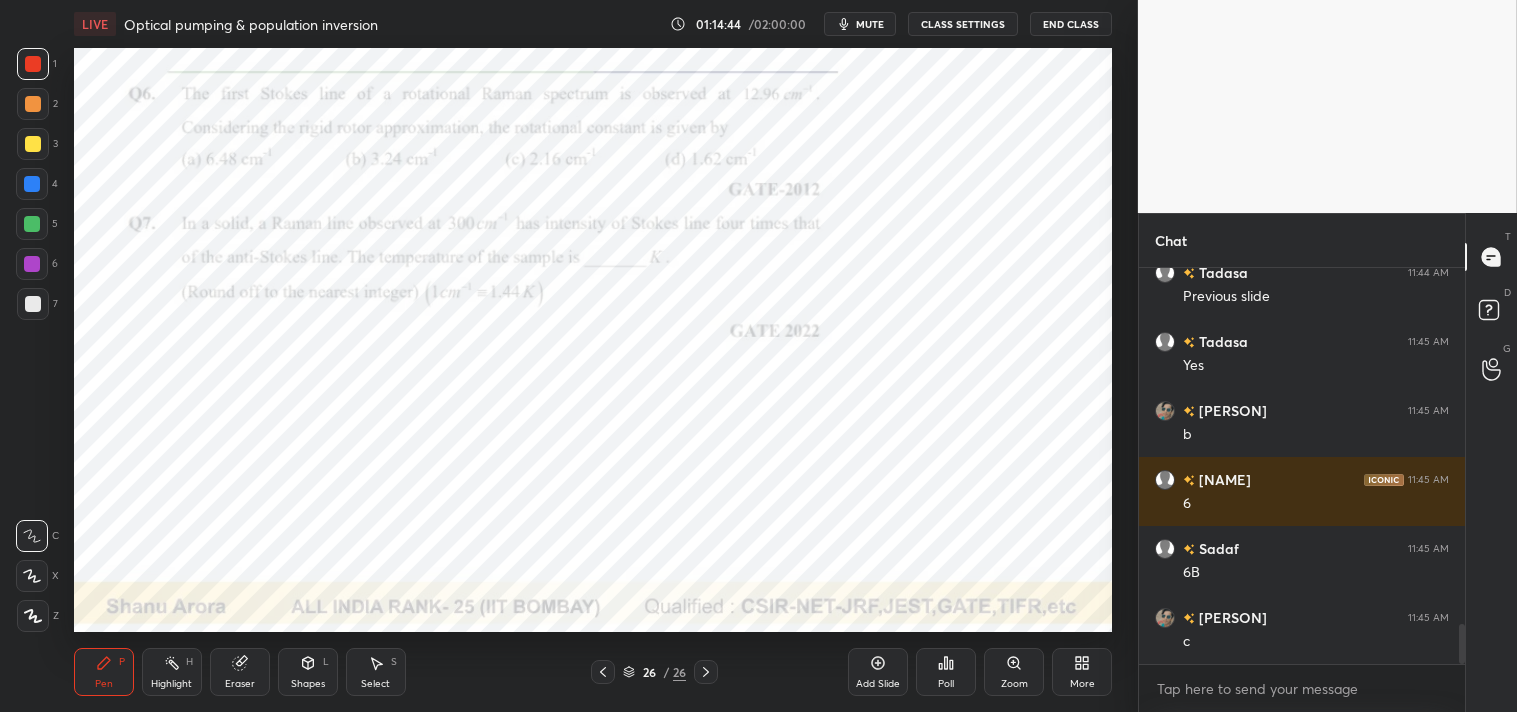 click 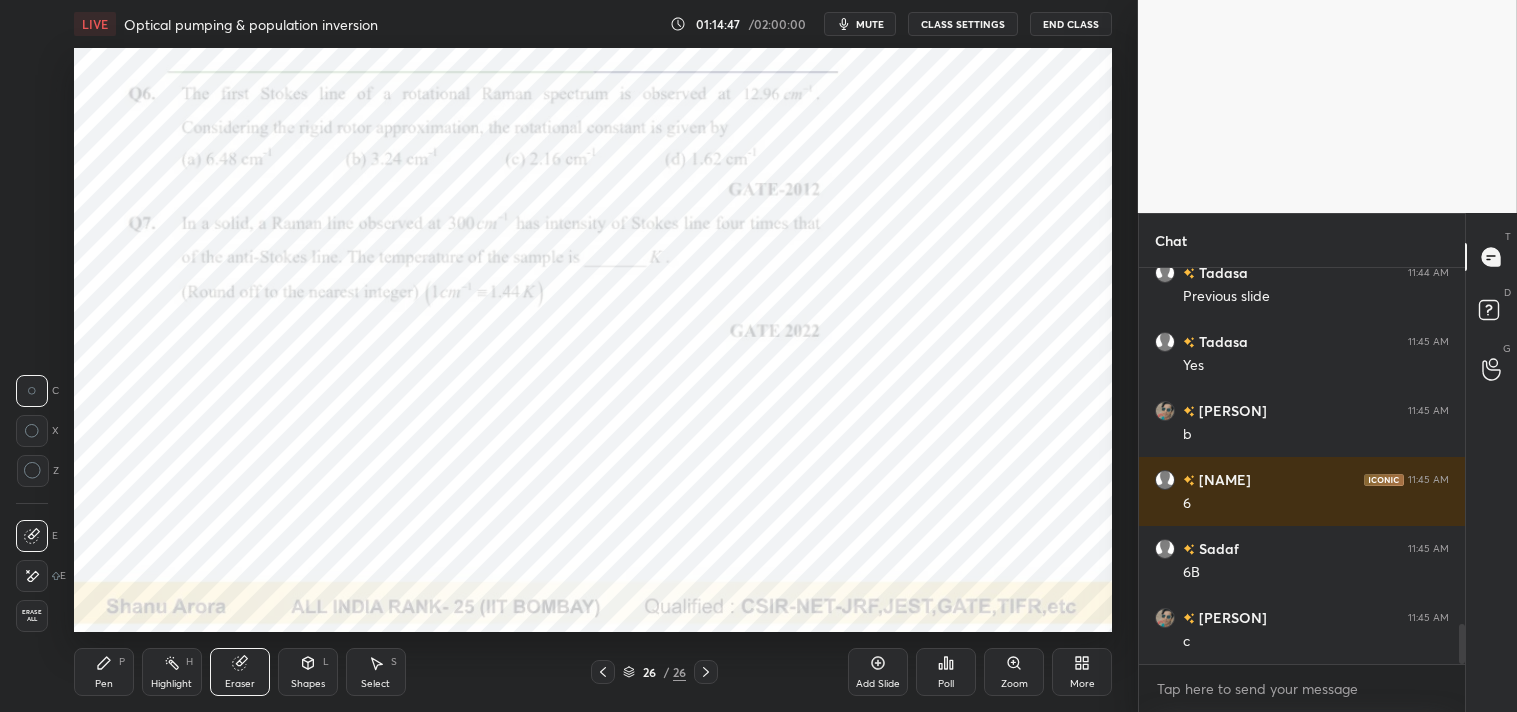 click on "Pen P" at bounding box center [104, 672] 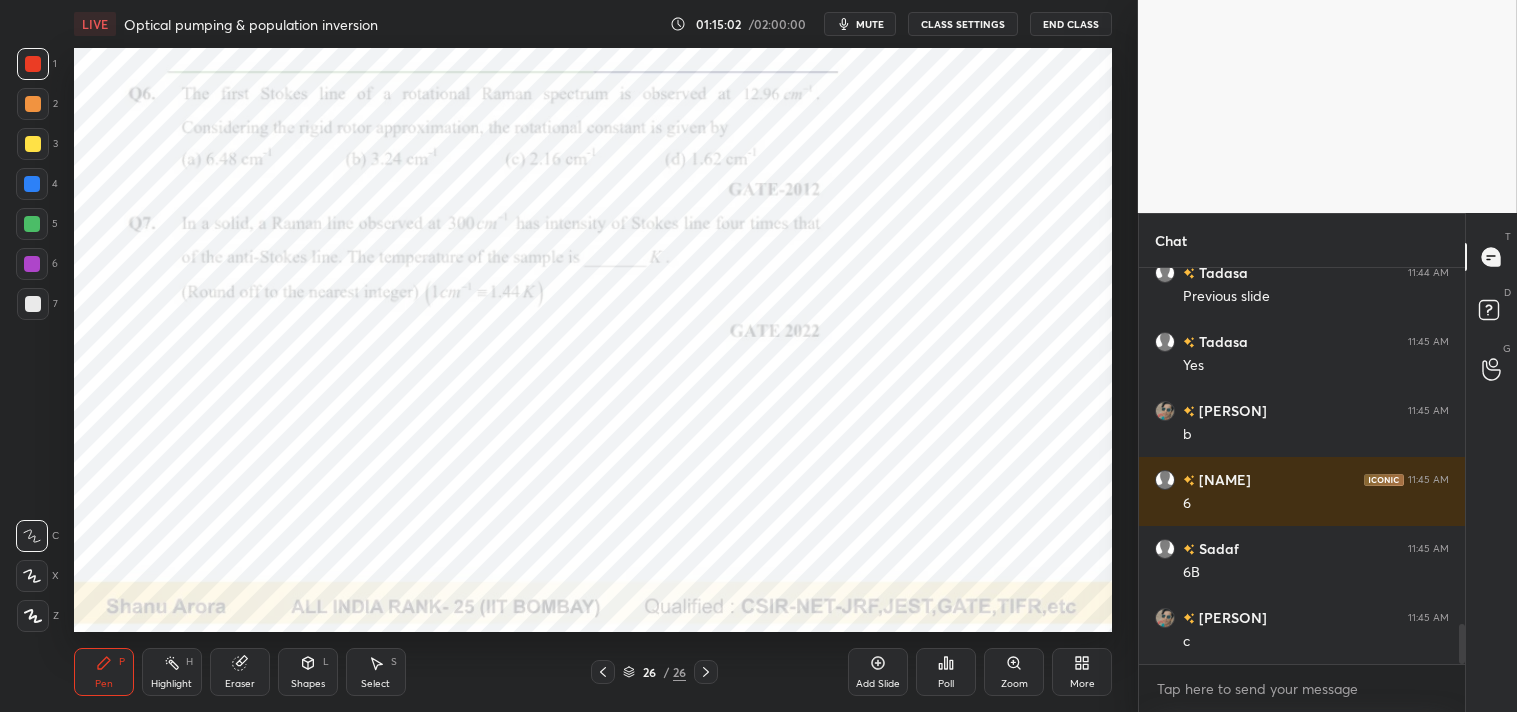 click at bounding box center (32, 184) 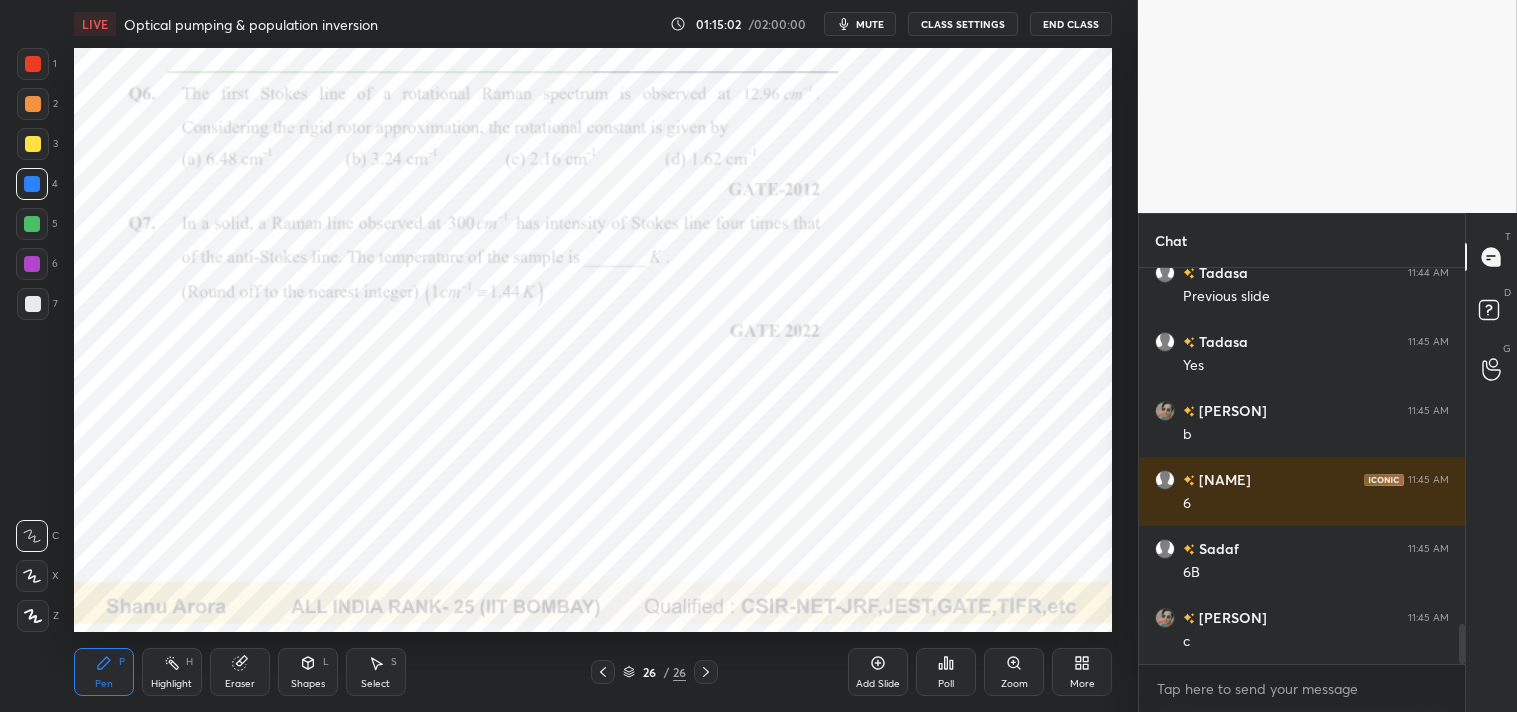 click at bounding box center (32, 184) 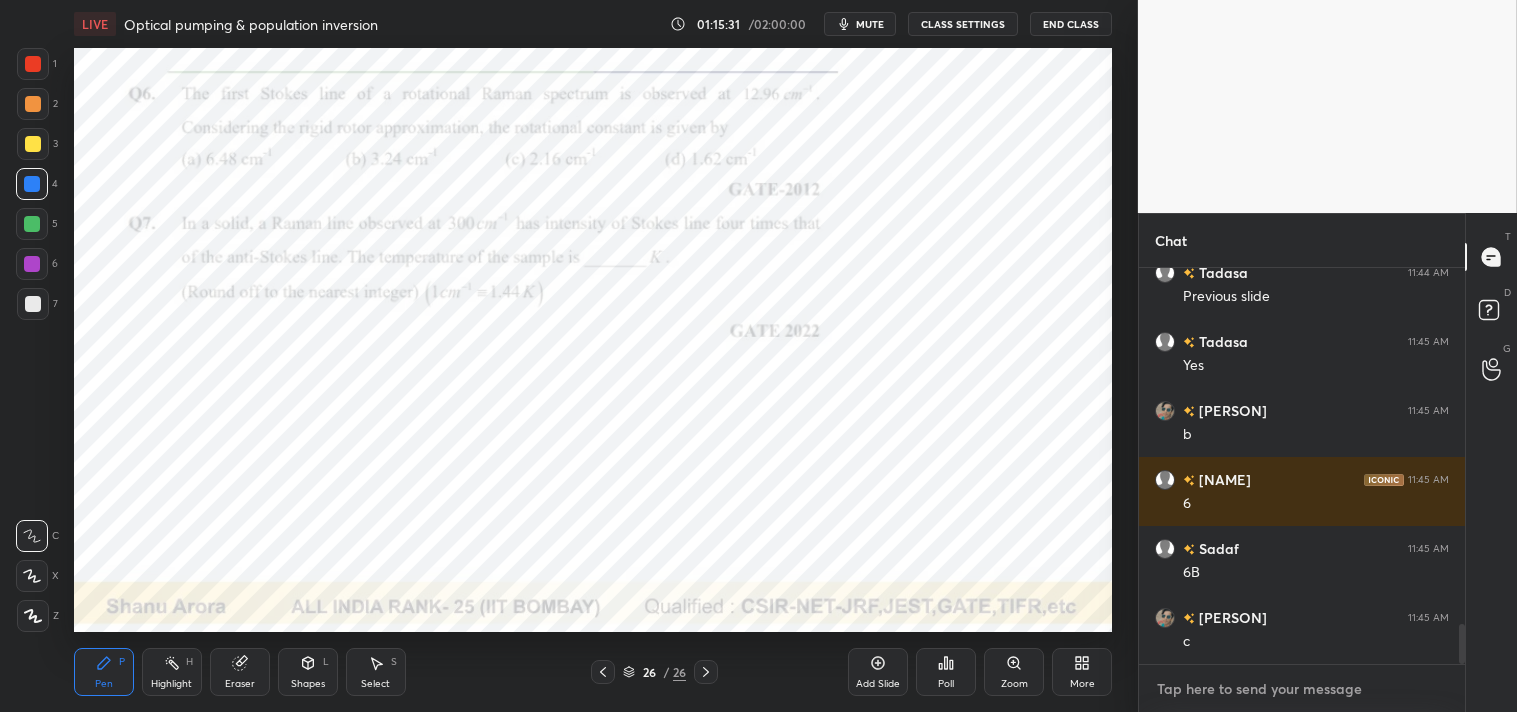click at bounding box center (1302, 689) 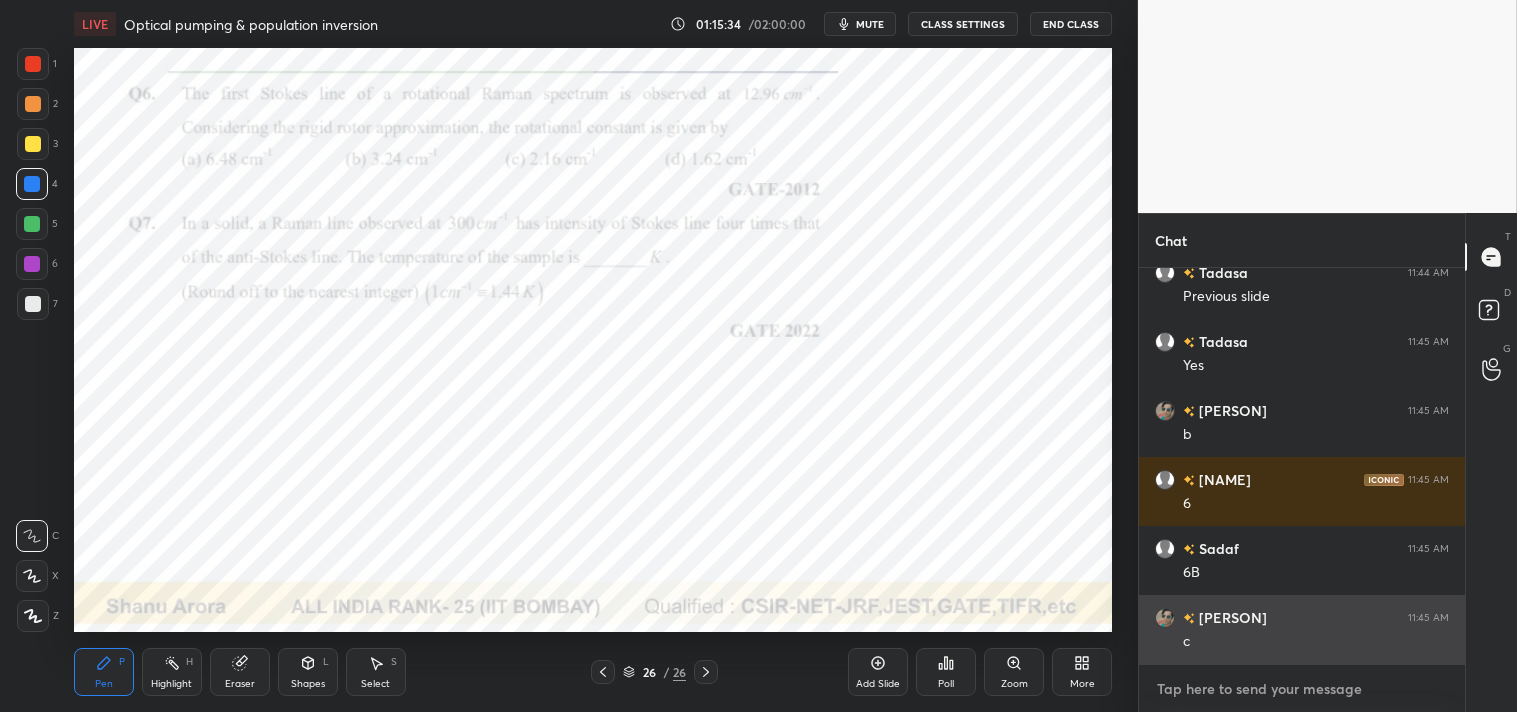 type on "e" 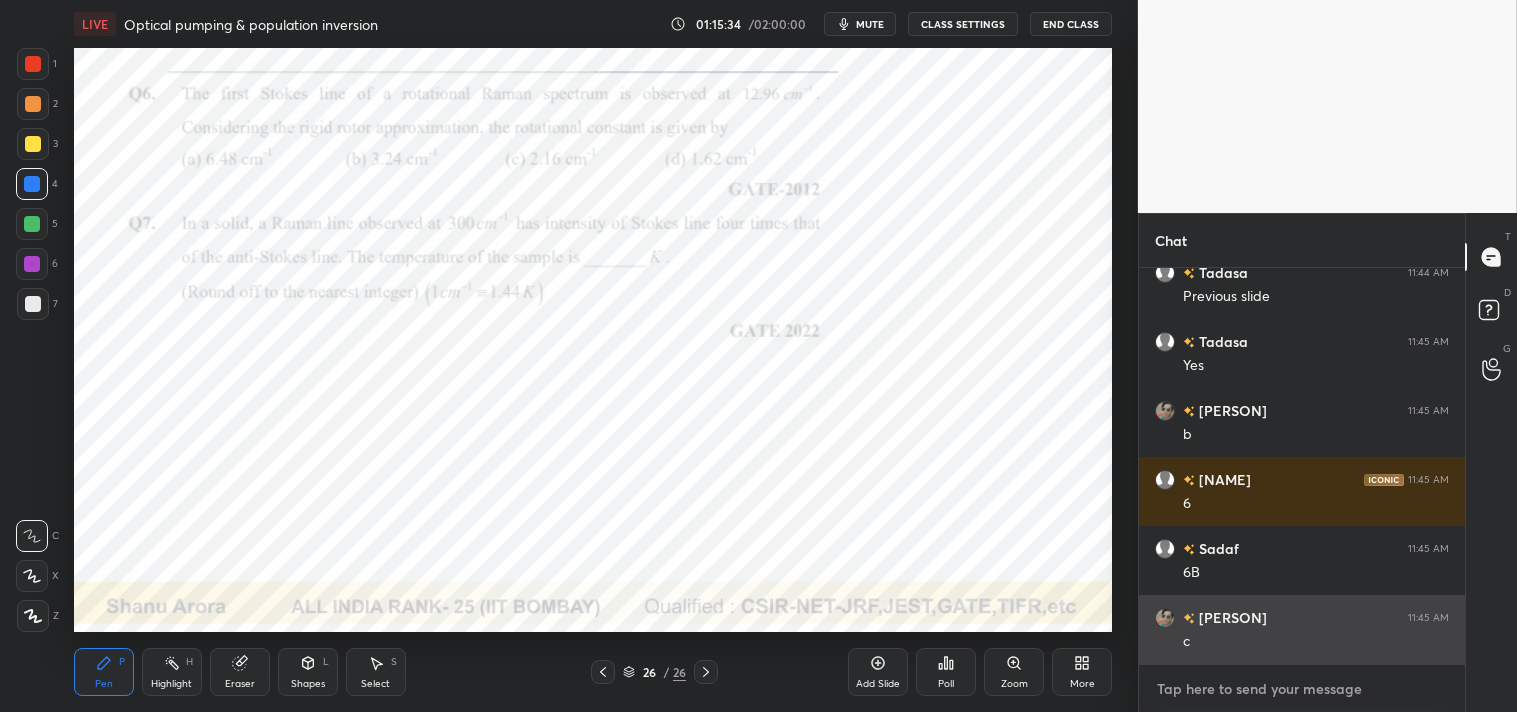 type on "x" 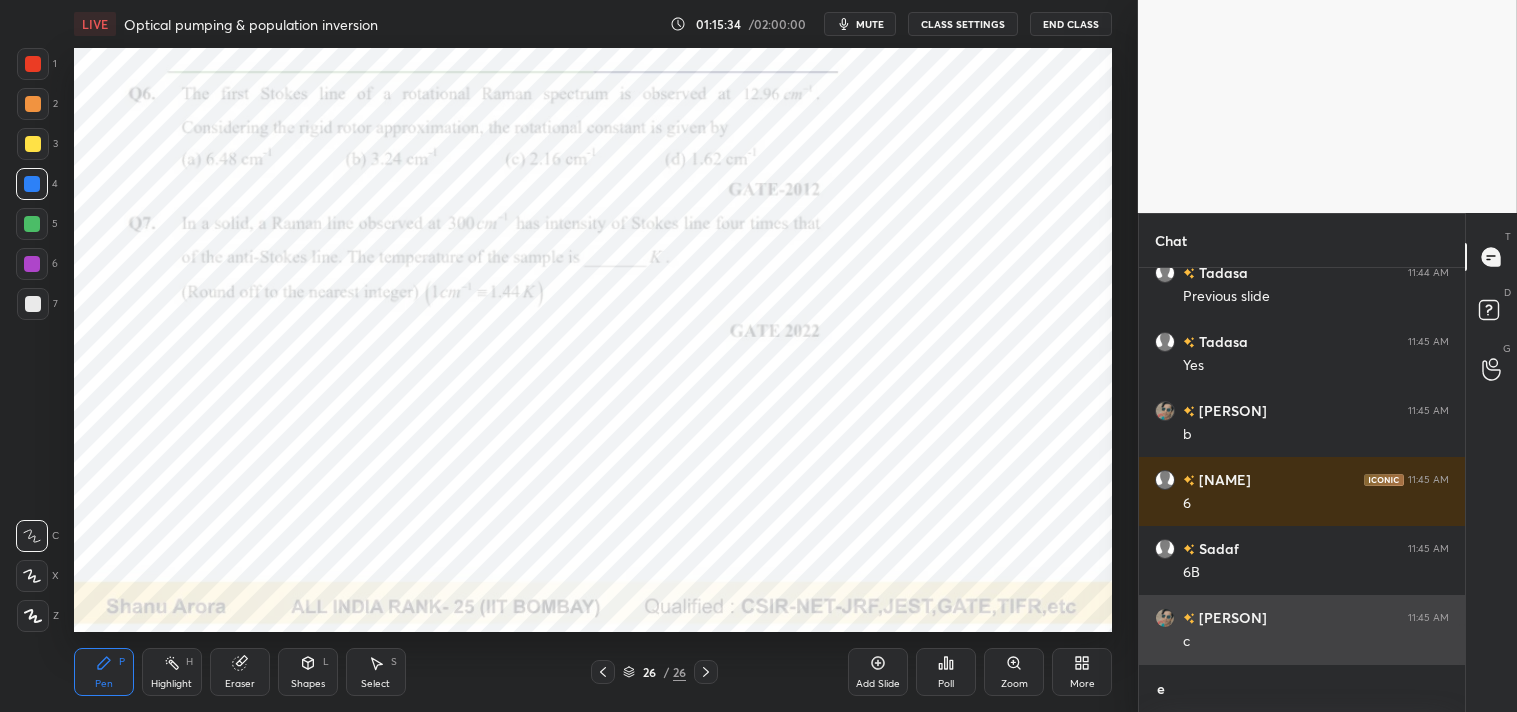 type on "ey" 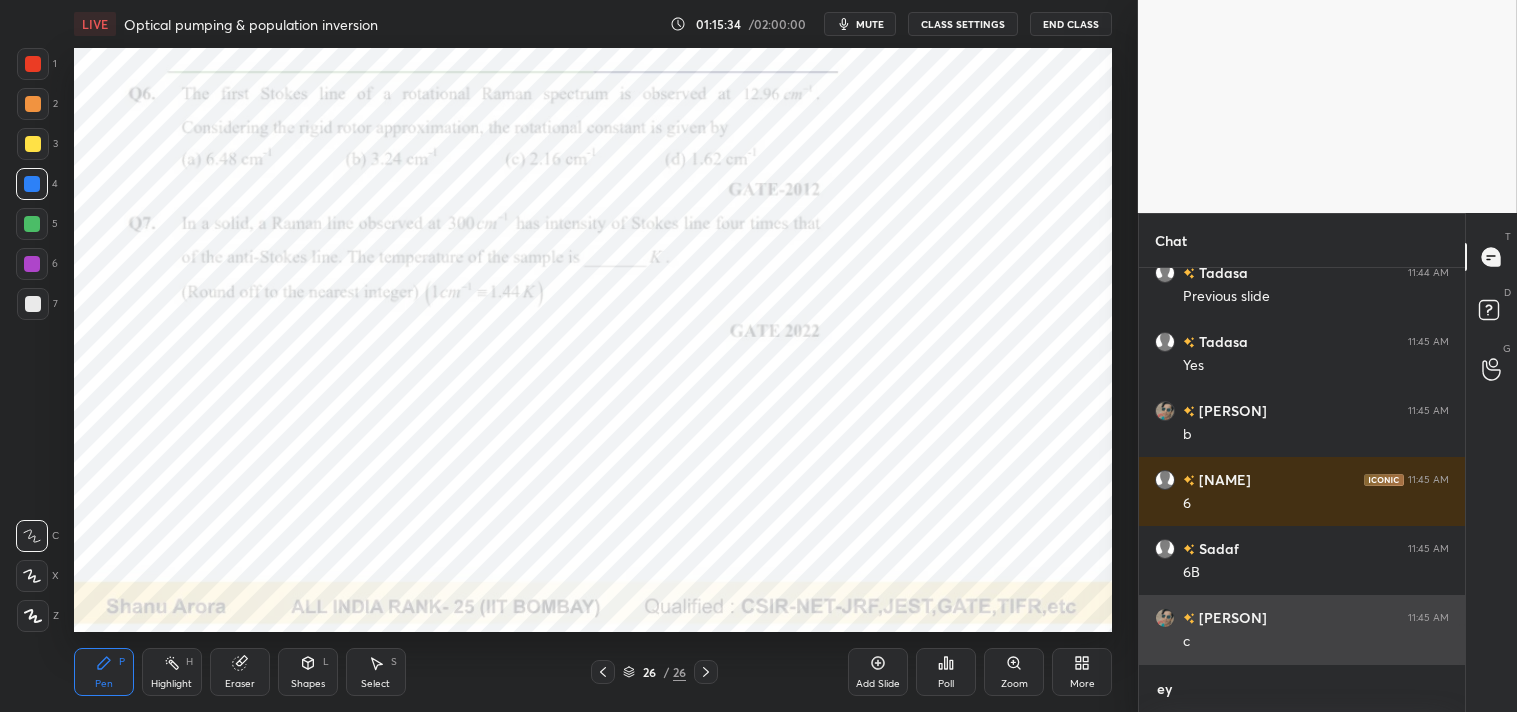 scroll, scrollTop: 384, scrollLeft: 320, axis: both 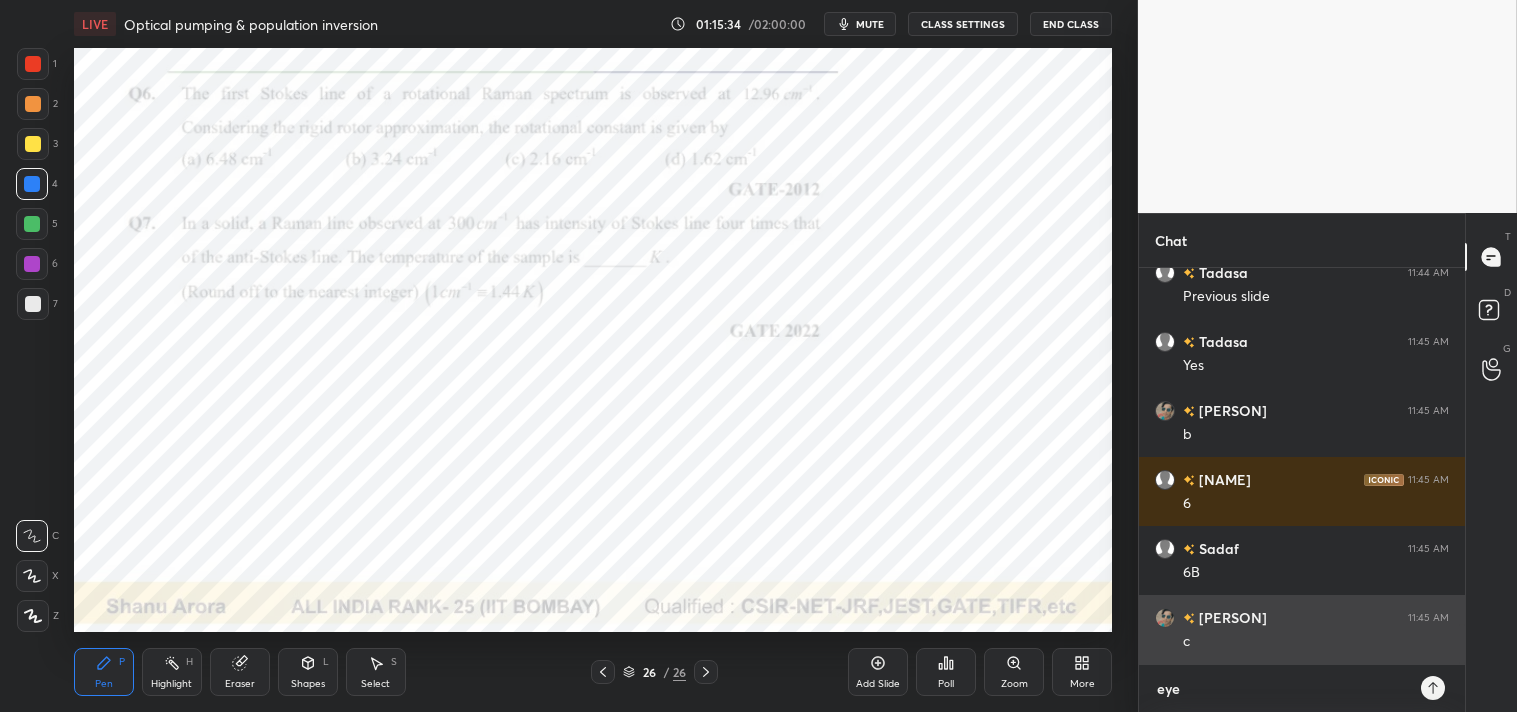 type on "eye" 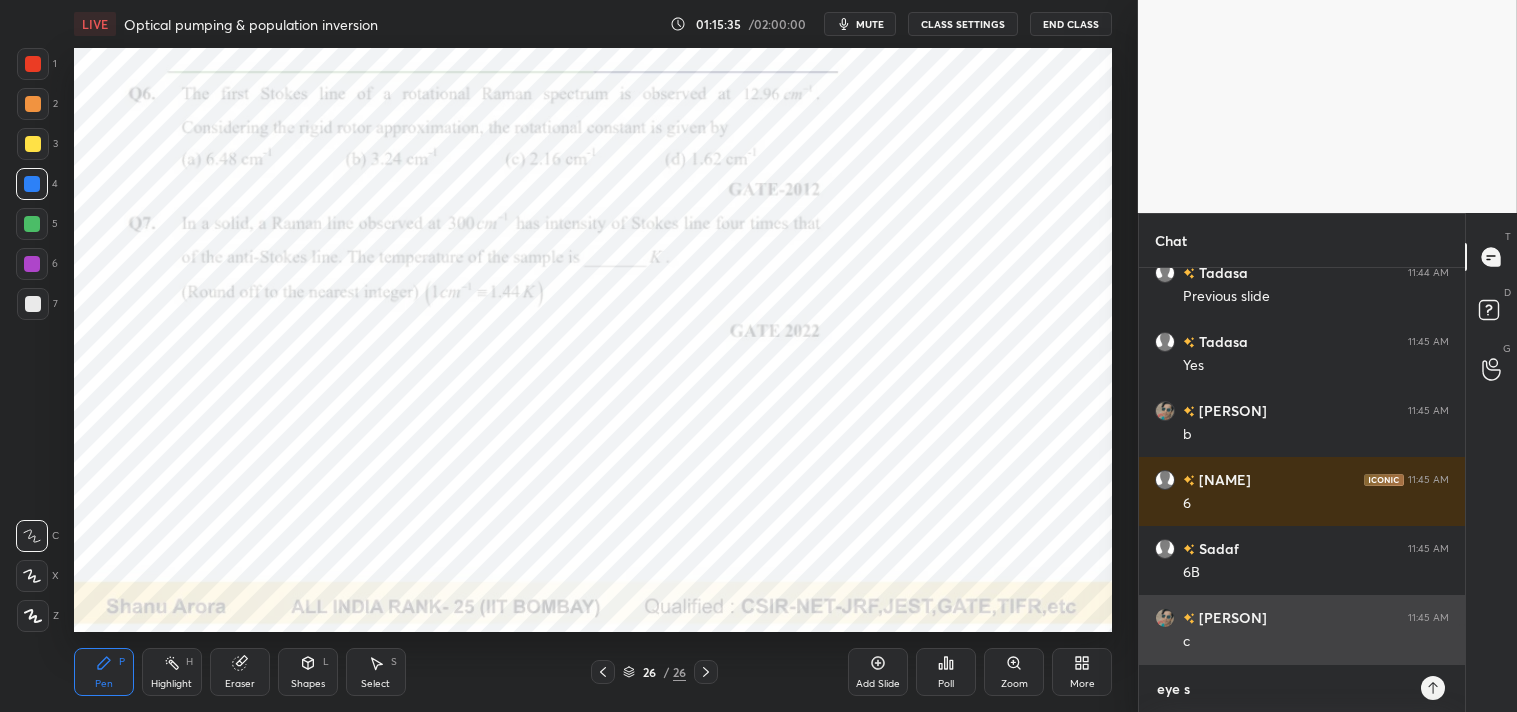 type on "eye" 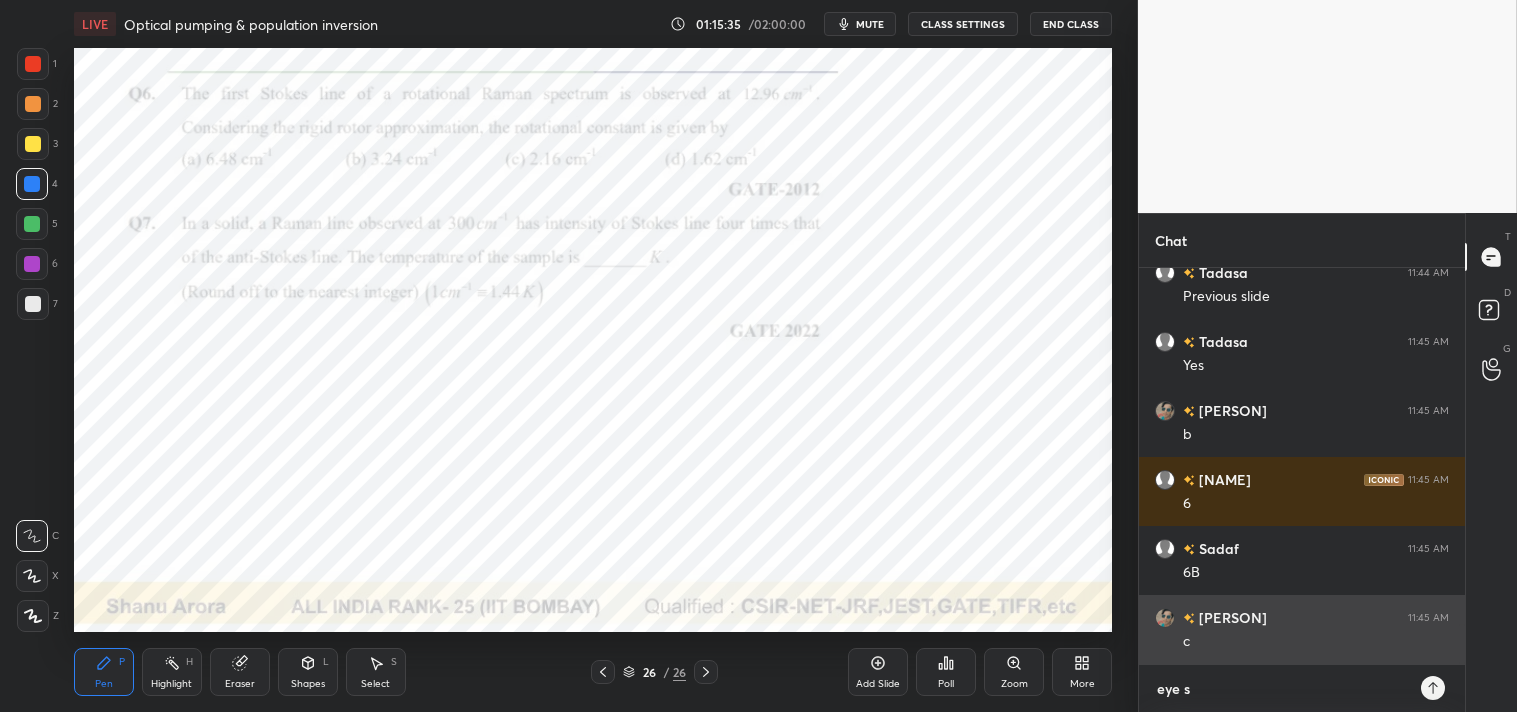 type on "x" 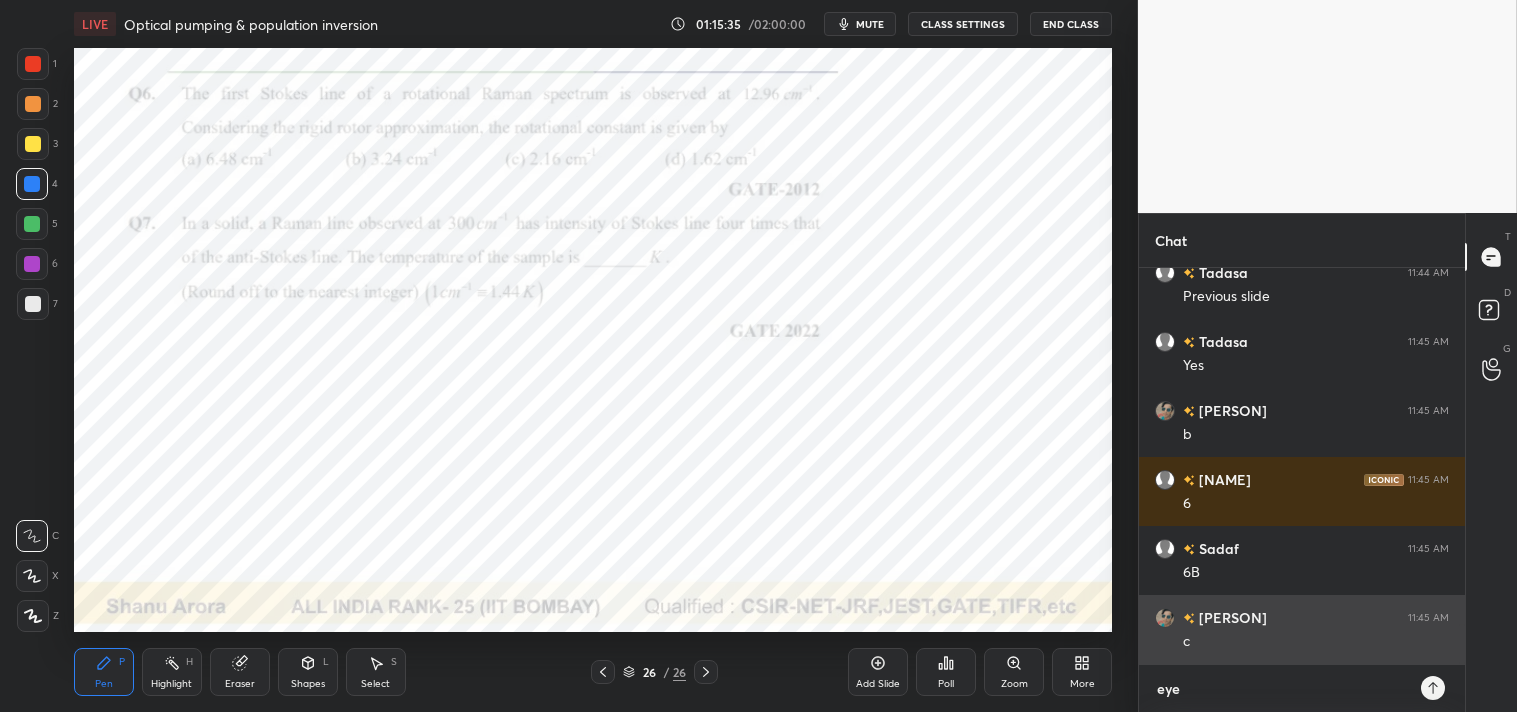 type on "eye" 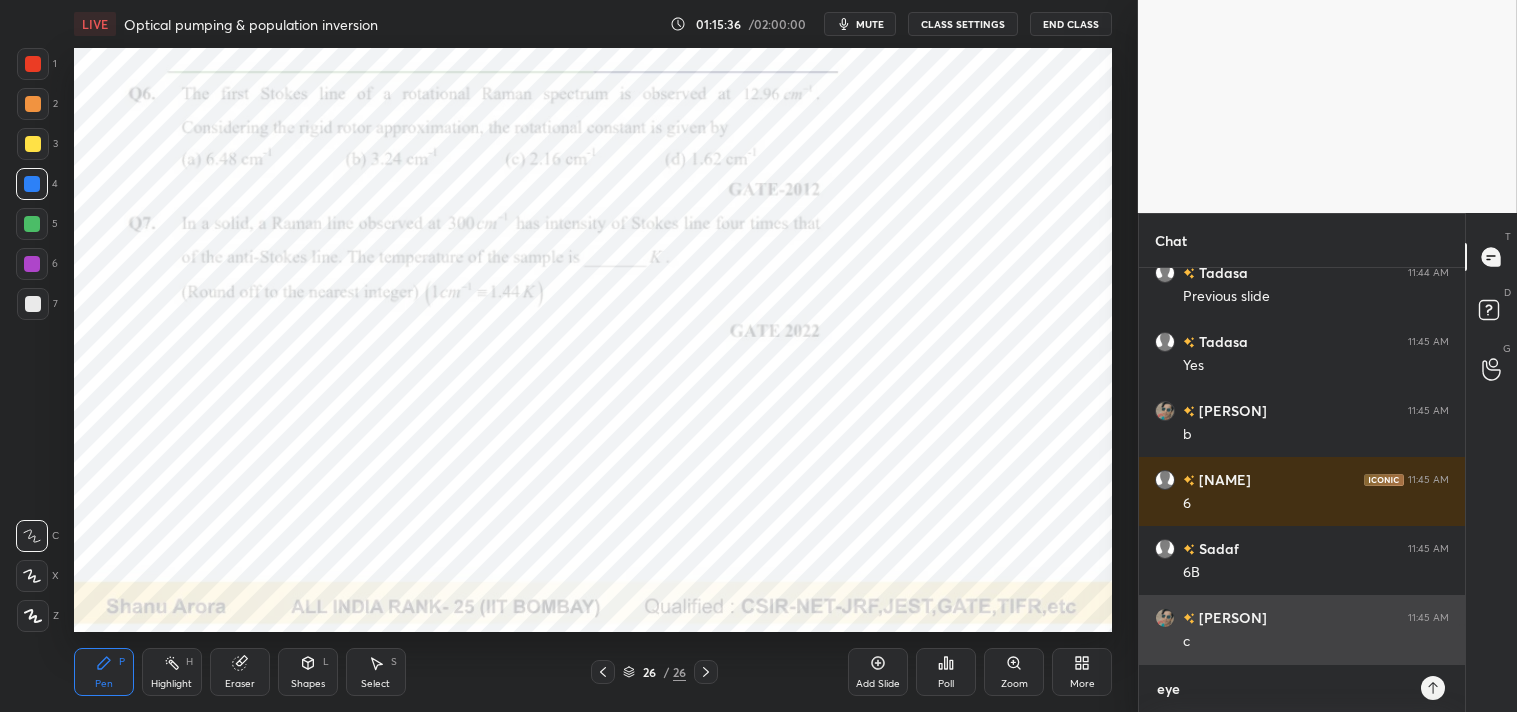 type on "eyes" 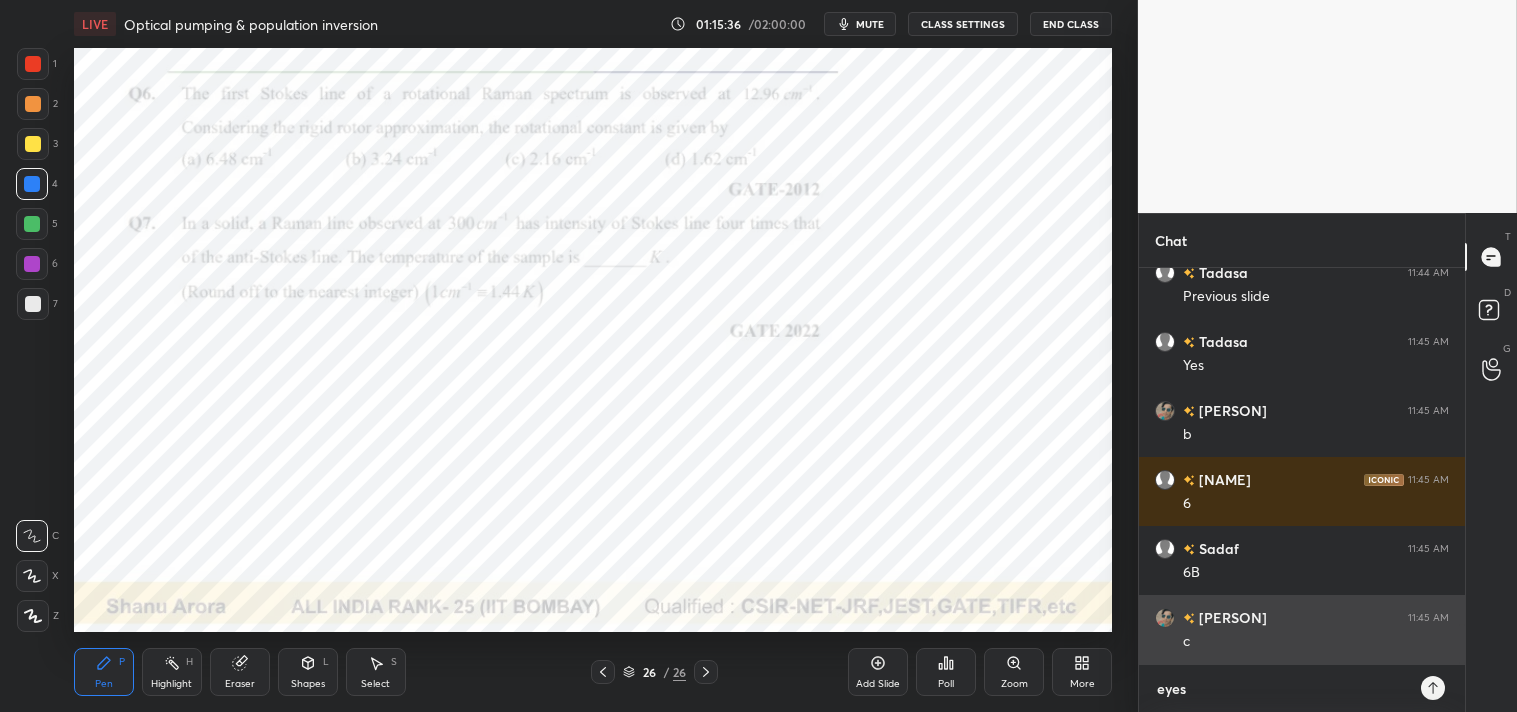 type on "eyes" 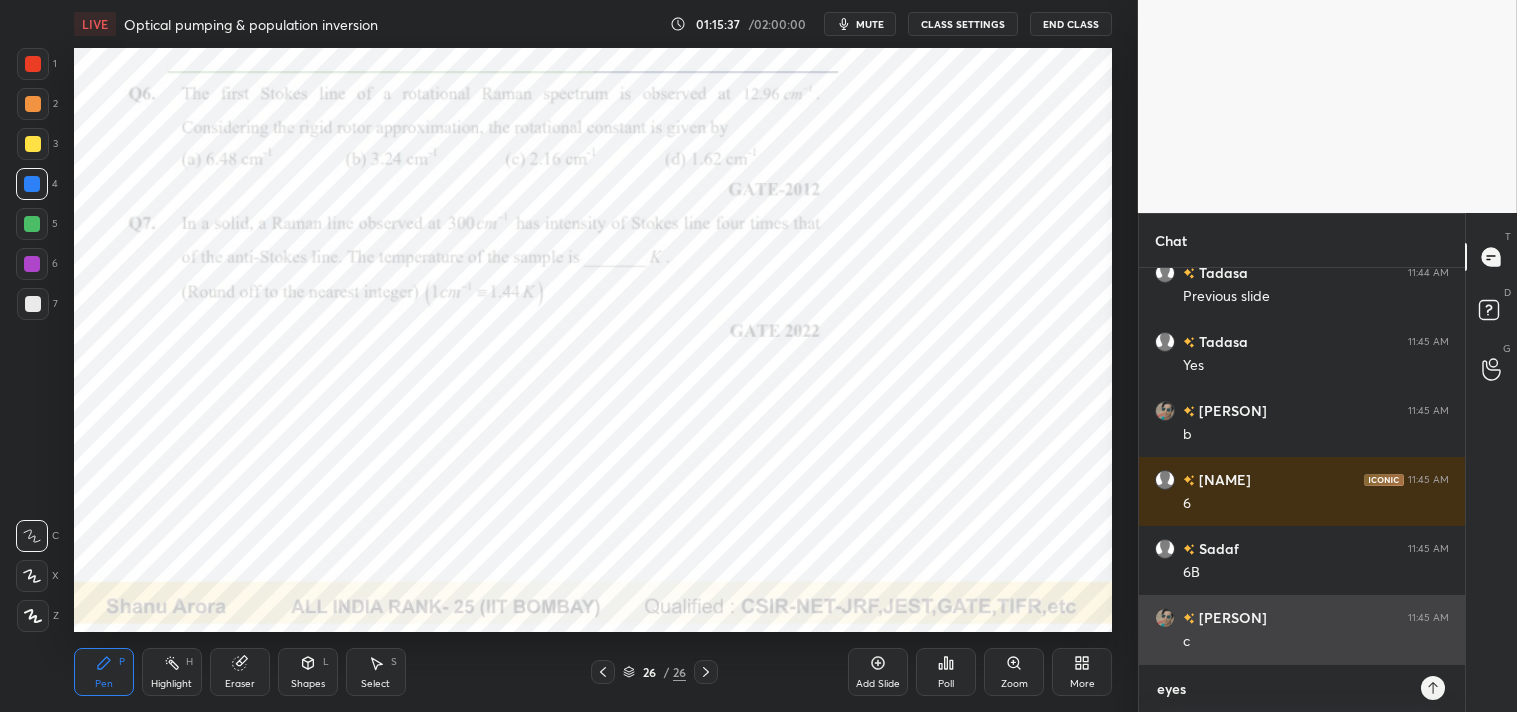 type on "eyes b" 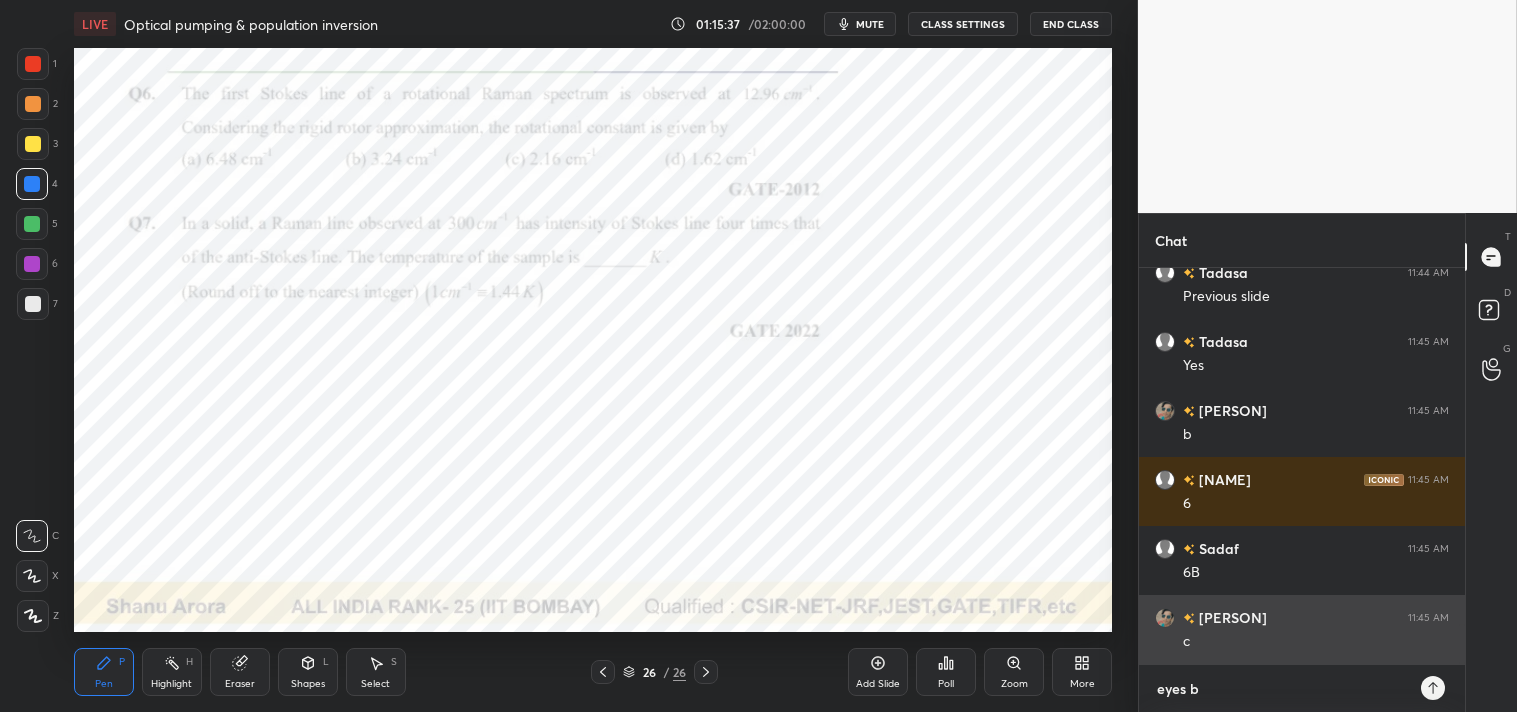 type on "eyes br" 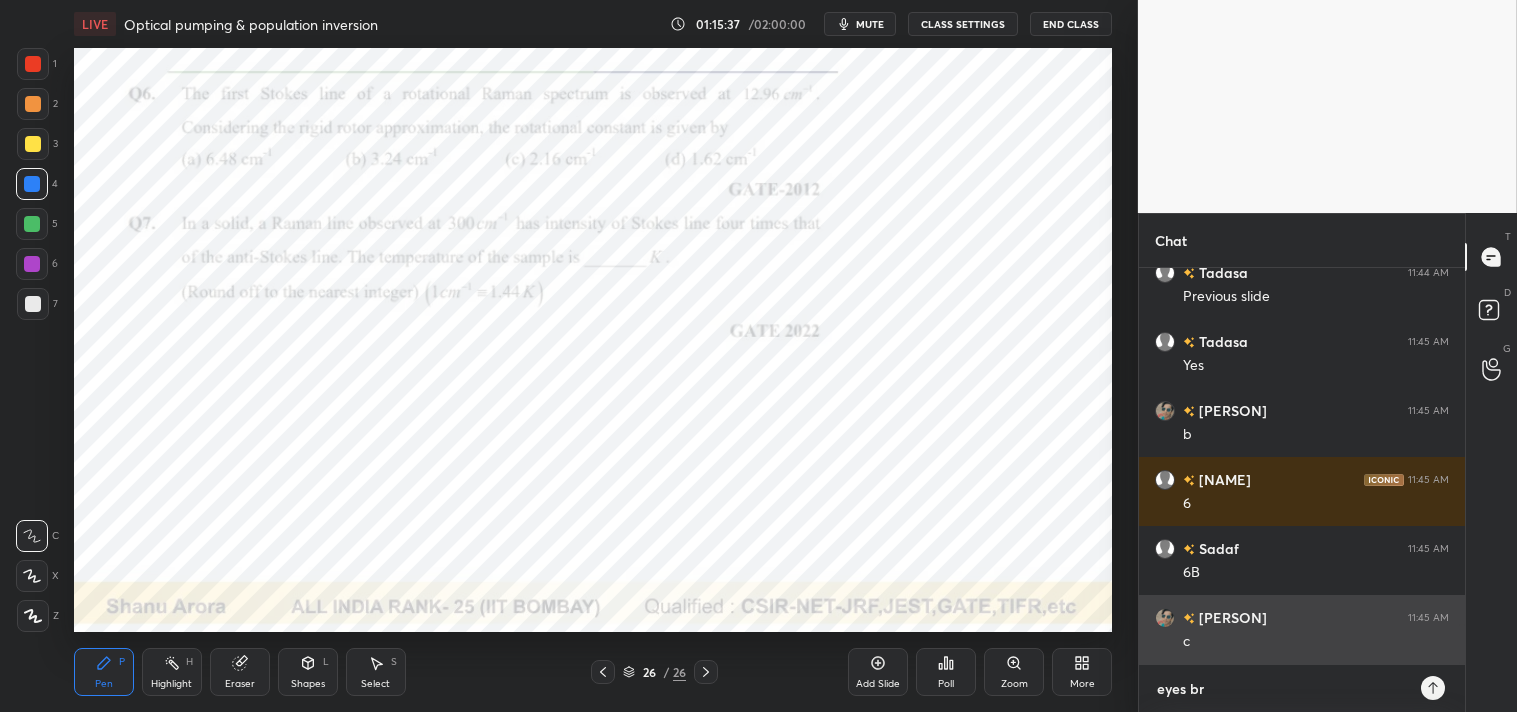 type on "eyes brk" 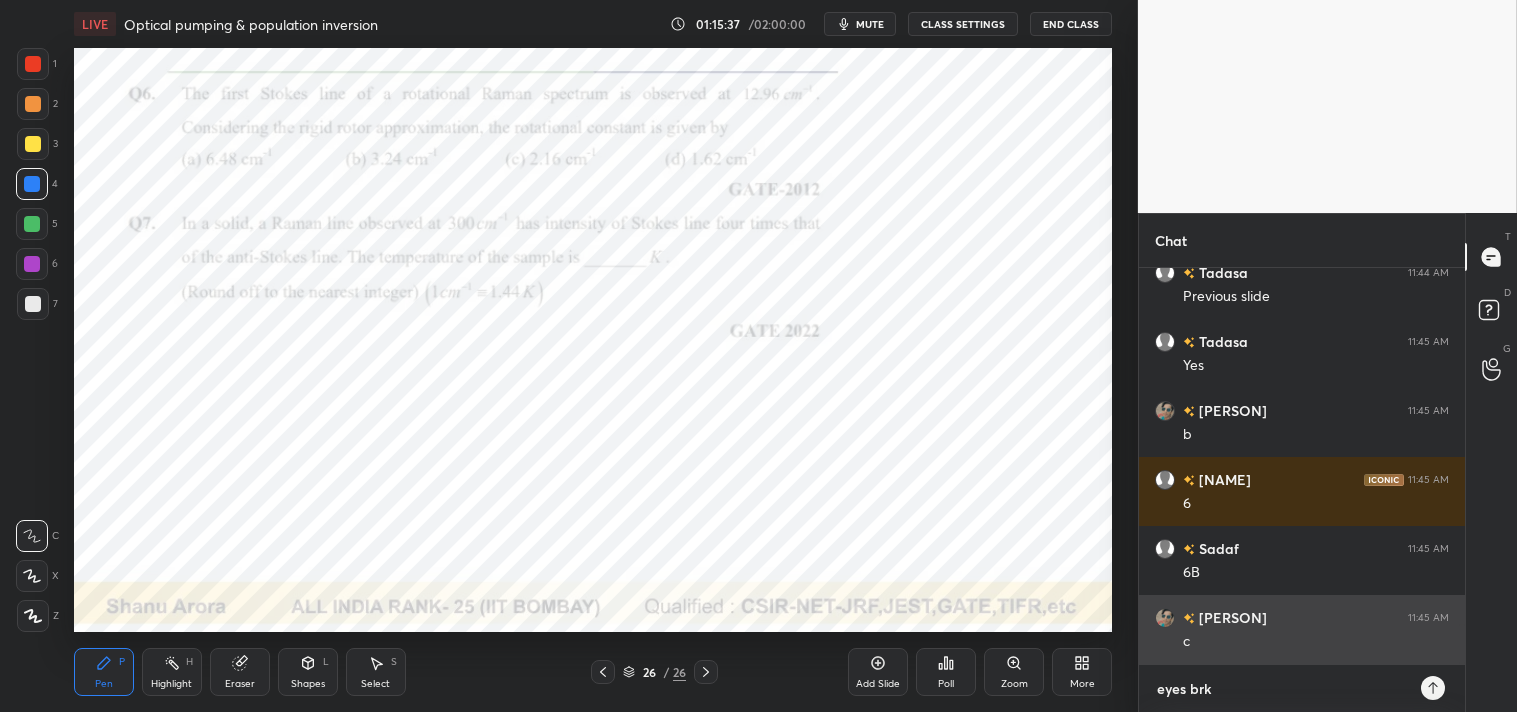 type on "eyes brk" 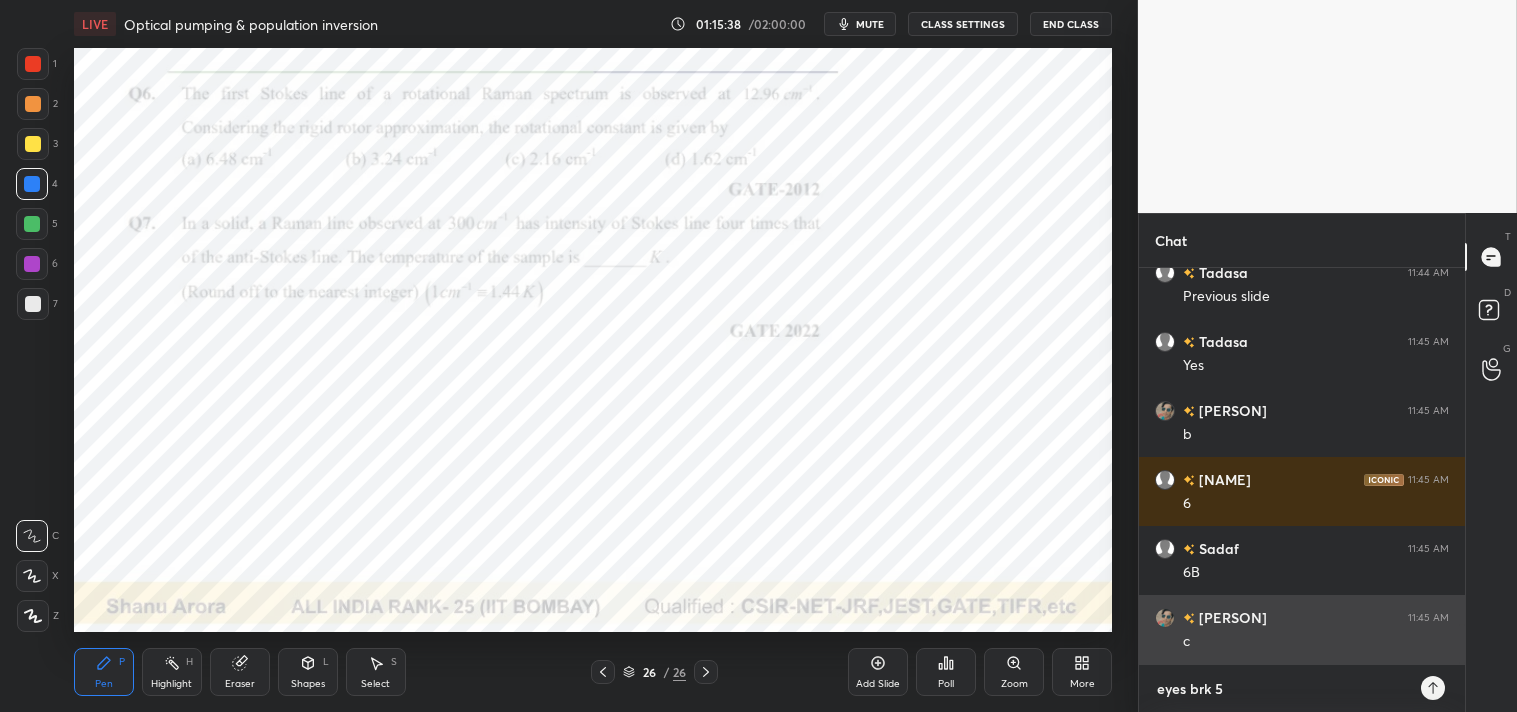 type on "eyes brk 5m" 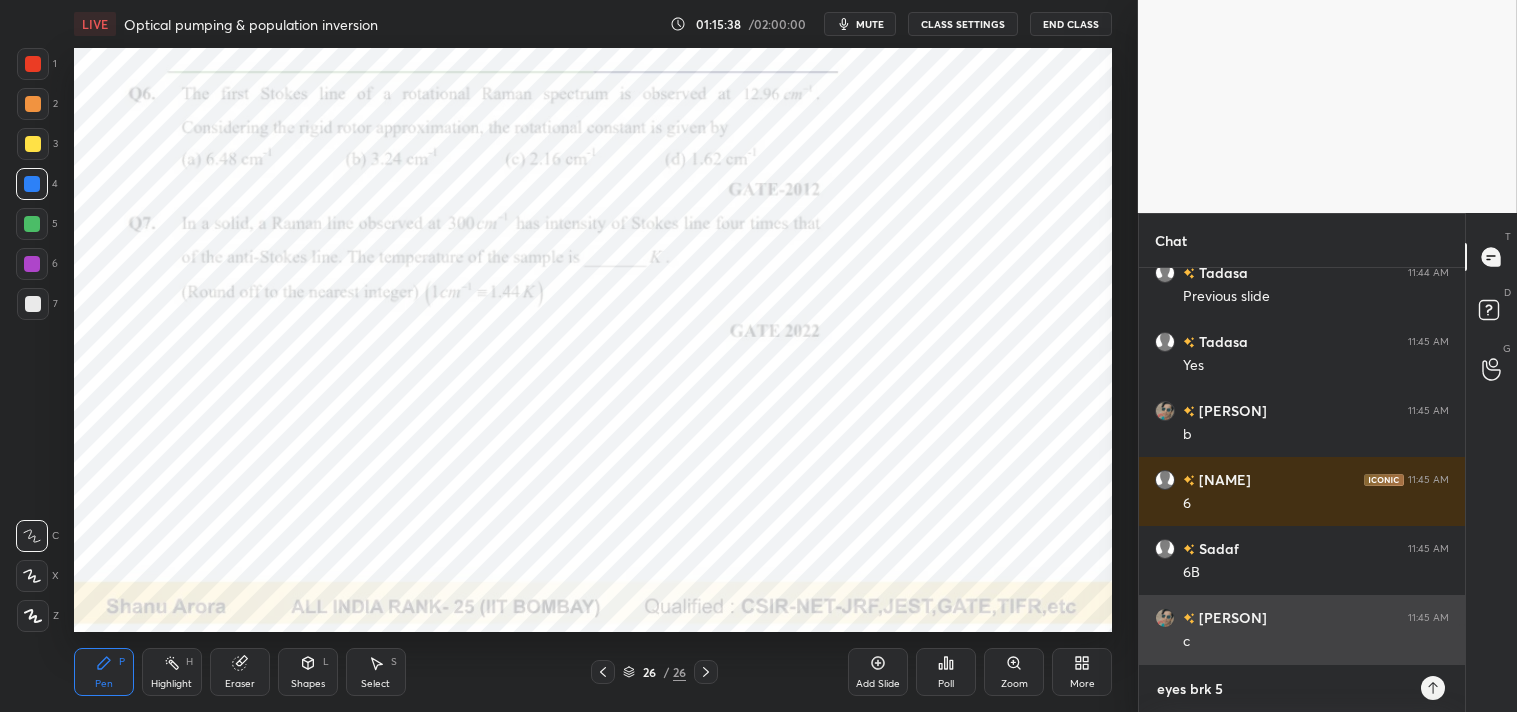 type on "x" 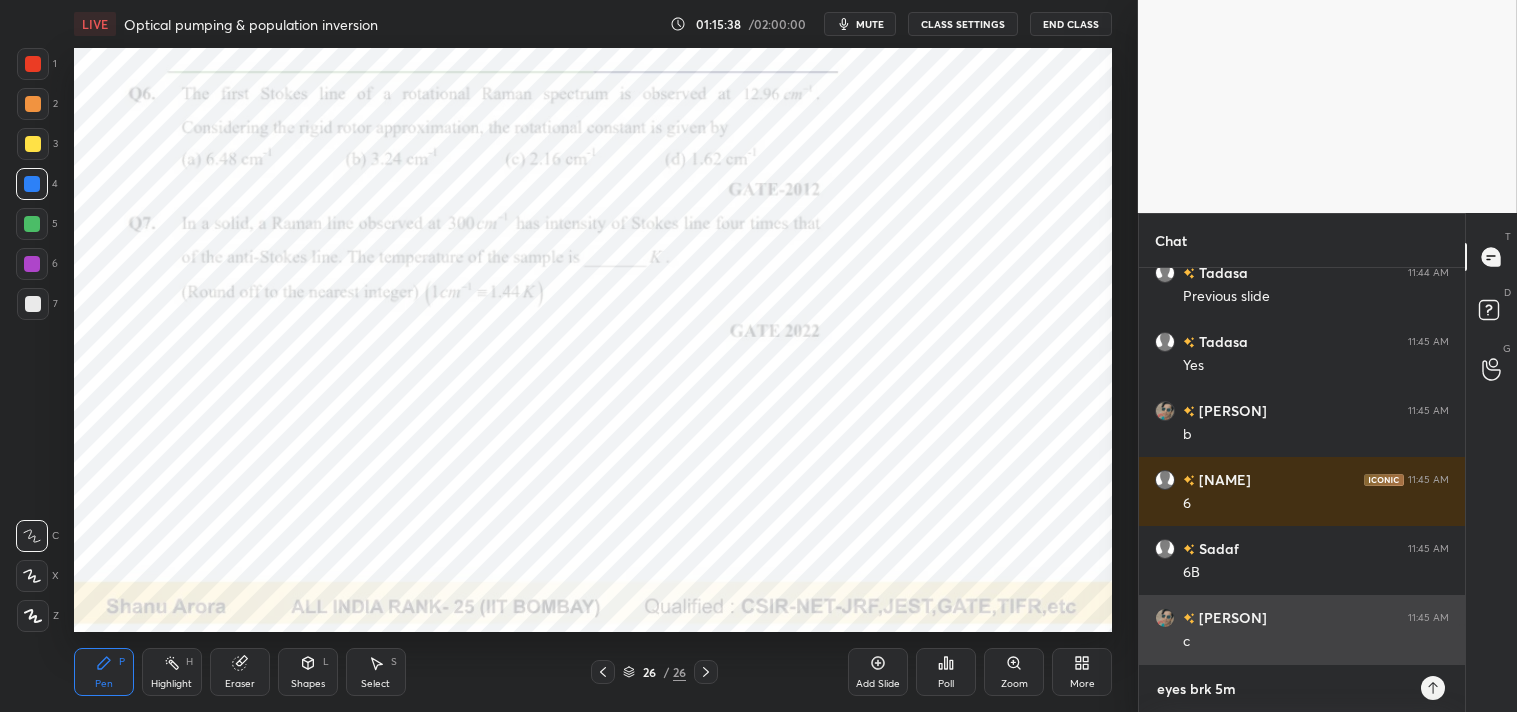 type on "eyes brk 5mi" 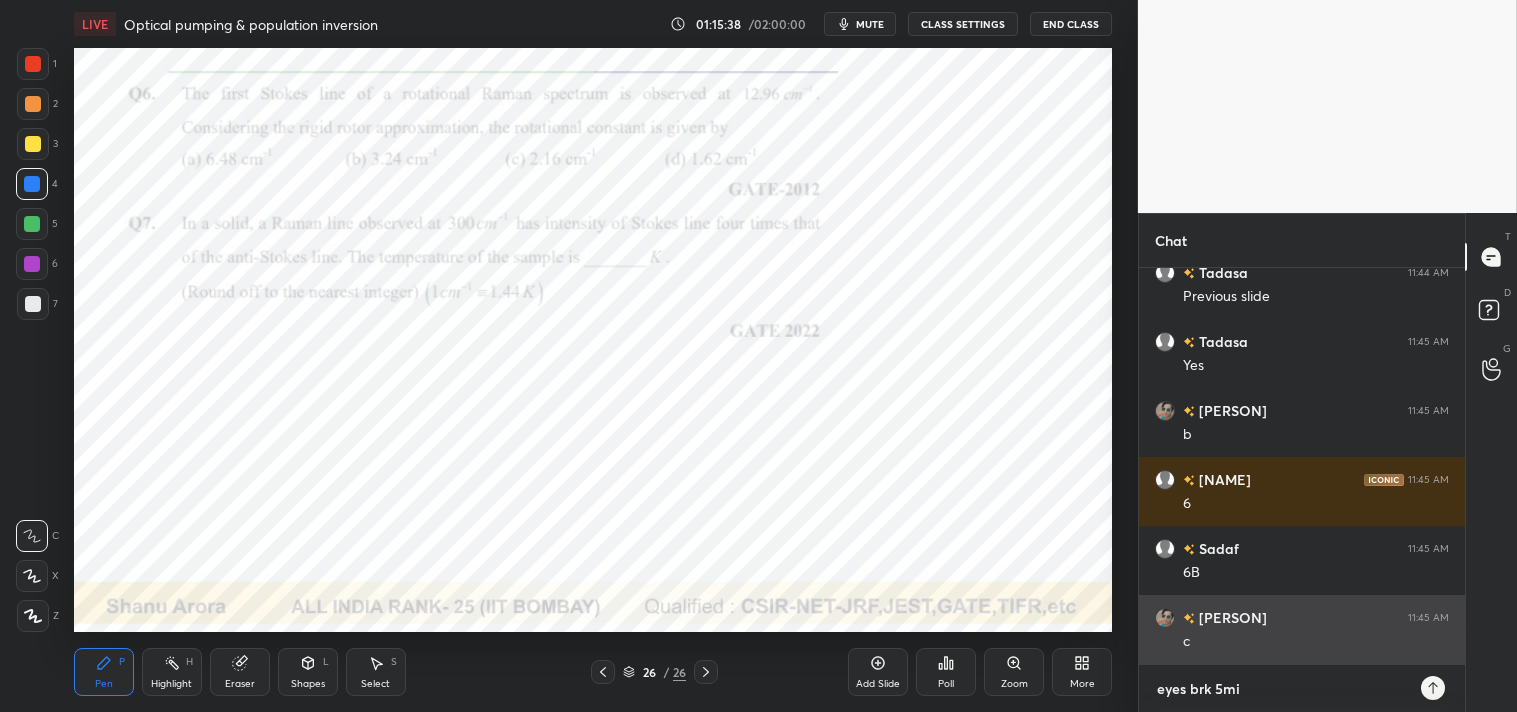 type on "eyes brk 5min" 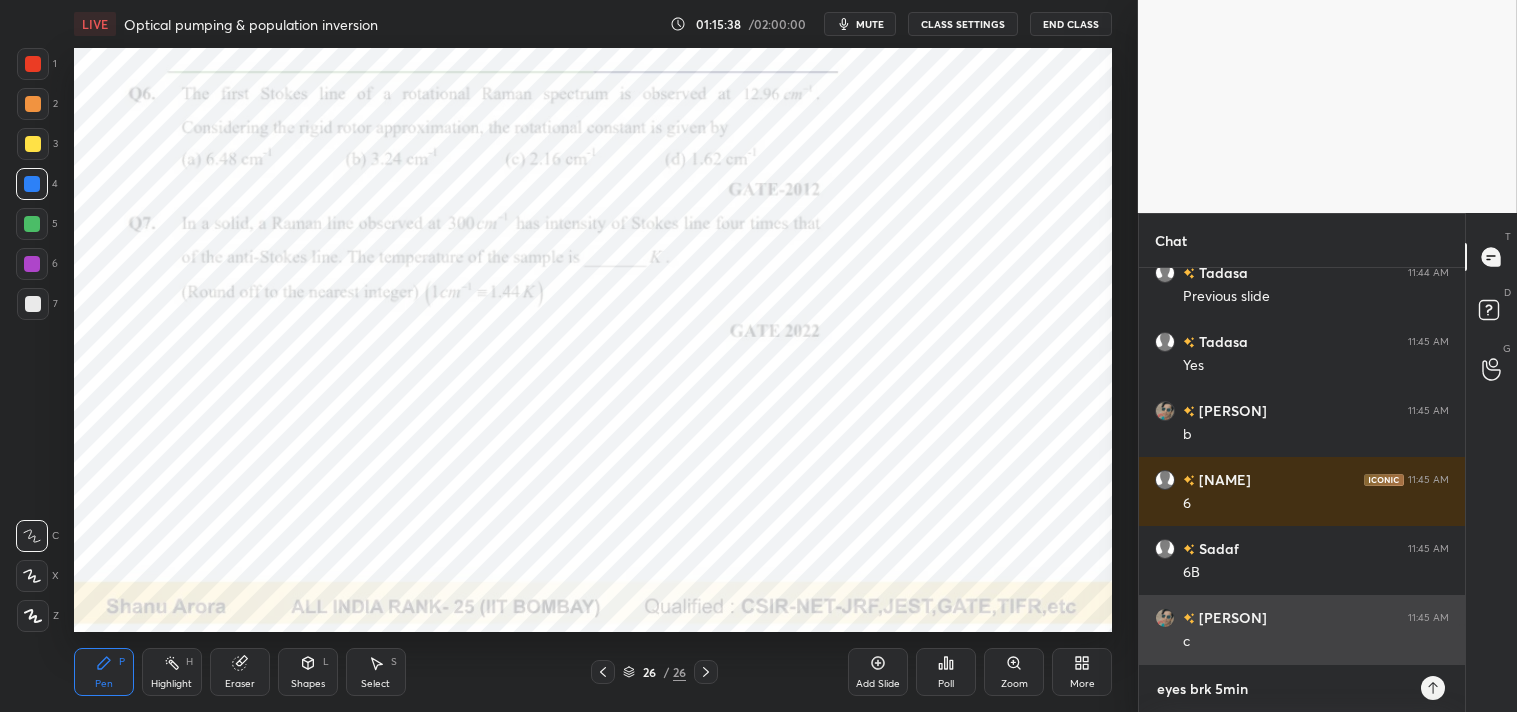 type 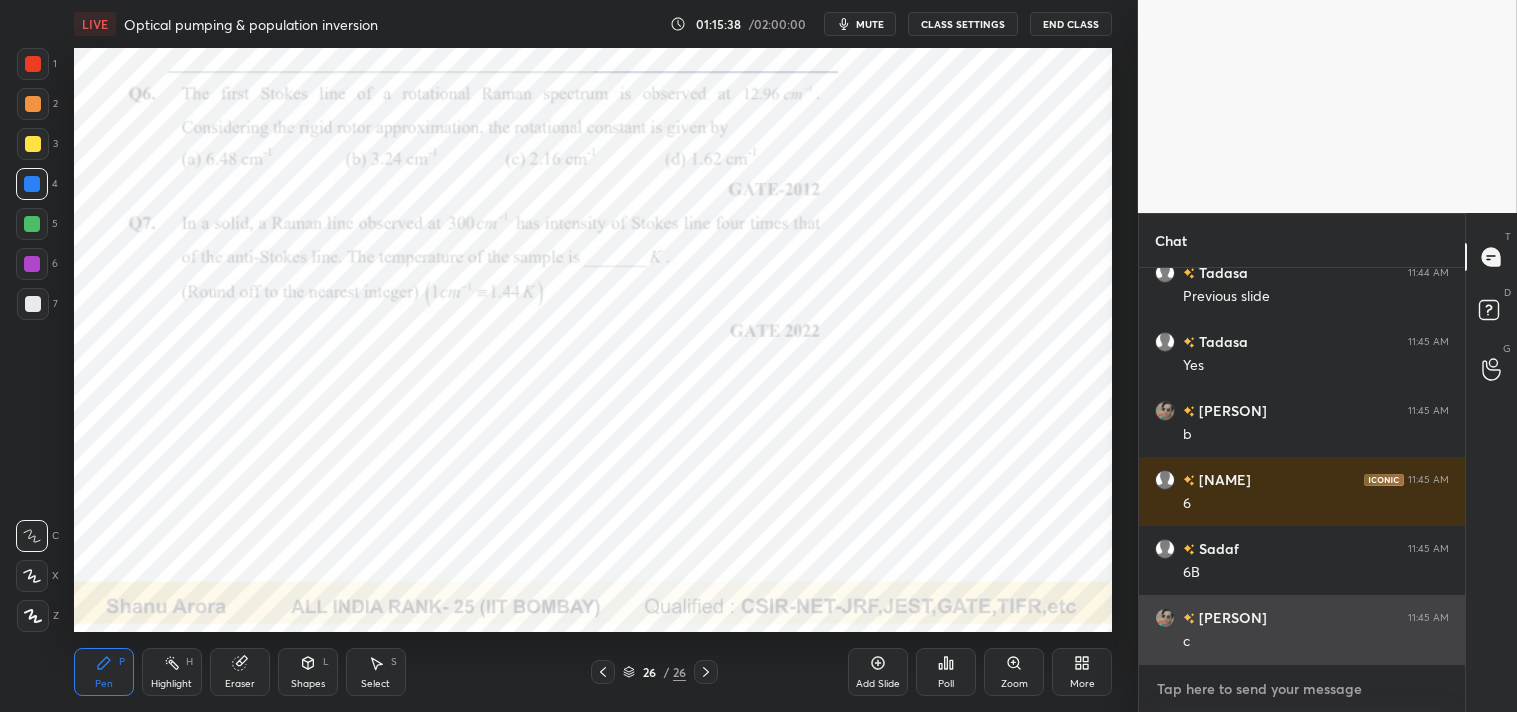 scroll, scrollTop: 3676, scrollLeft: 0, axis: vertical 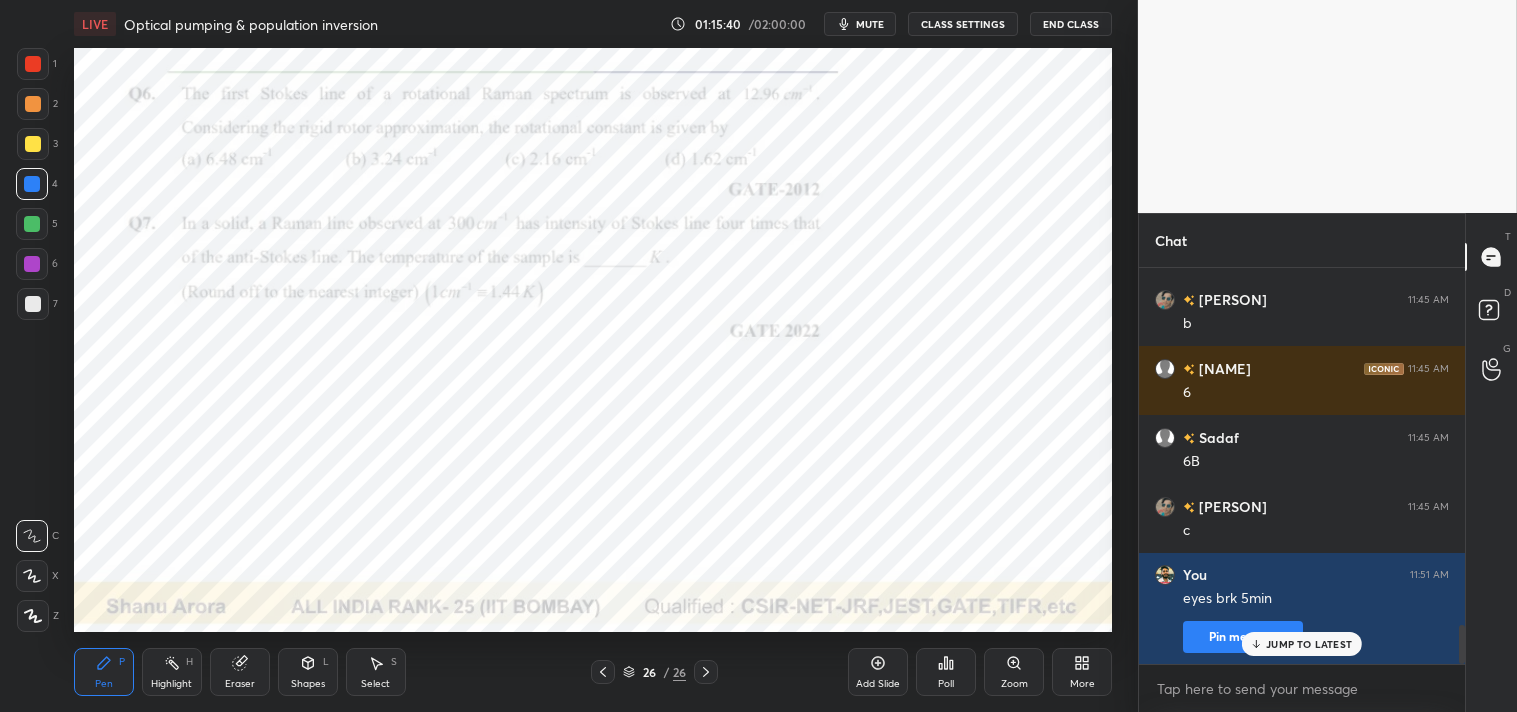 click on "mute" at bounding box center [870, 24] 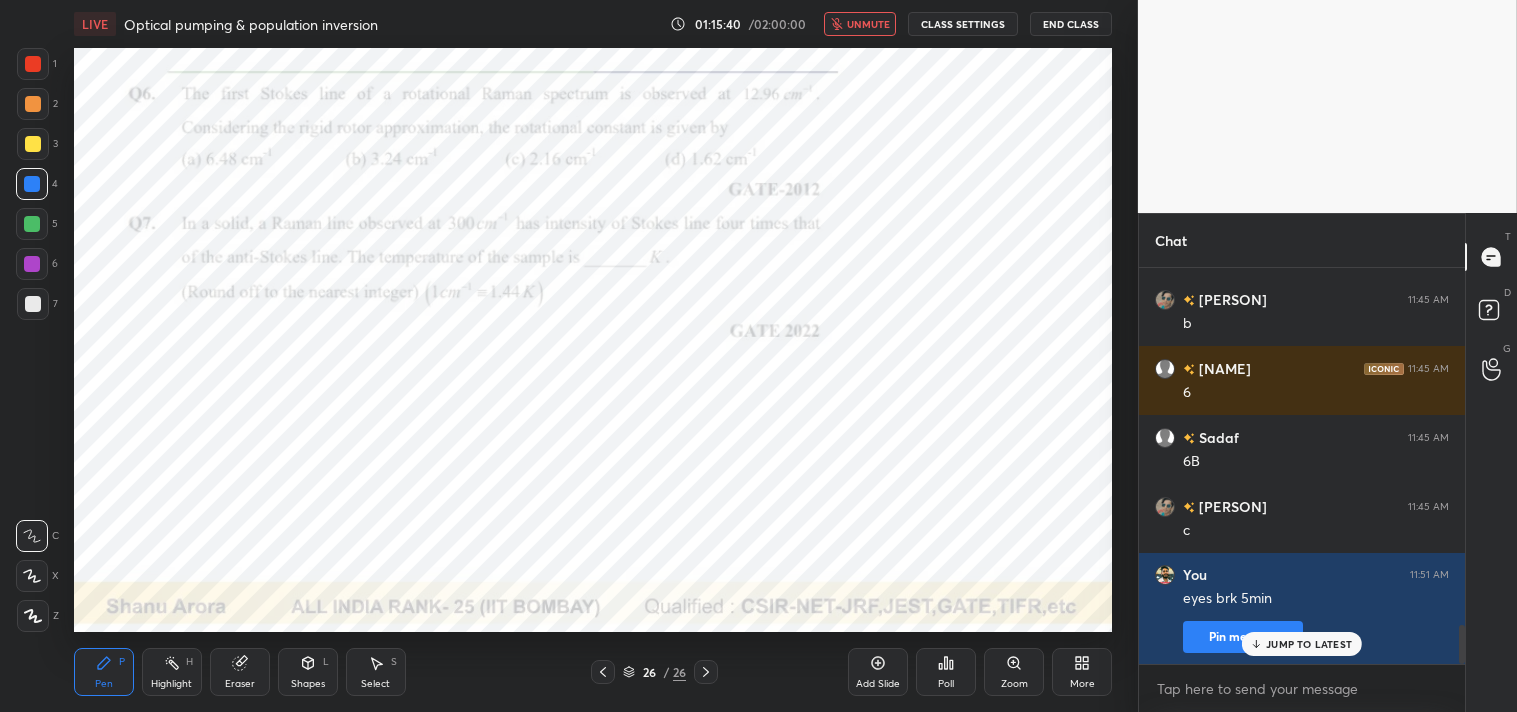 click on "CLASS SETTINGS" at bounding box center (963, 24) 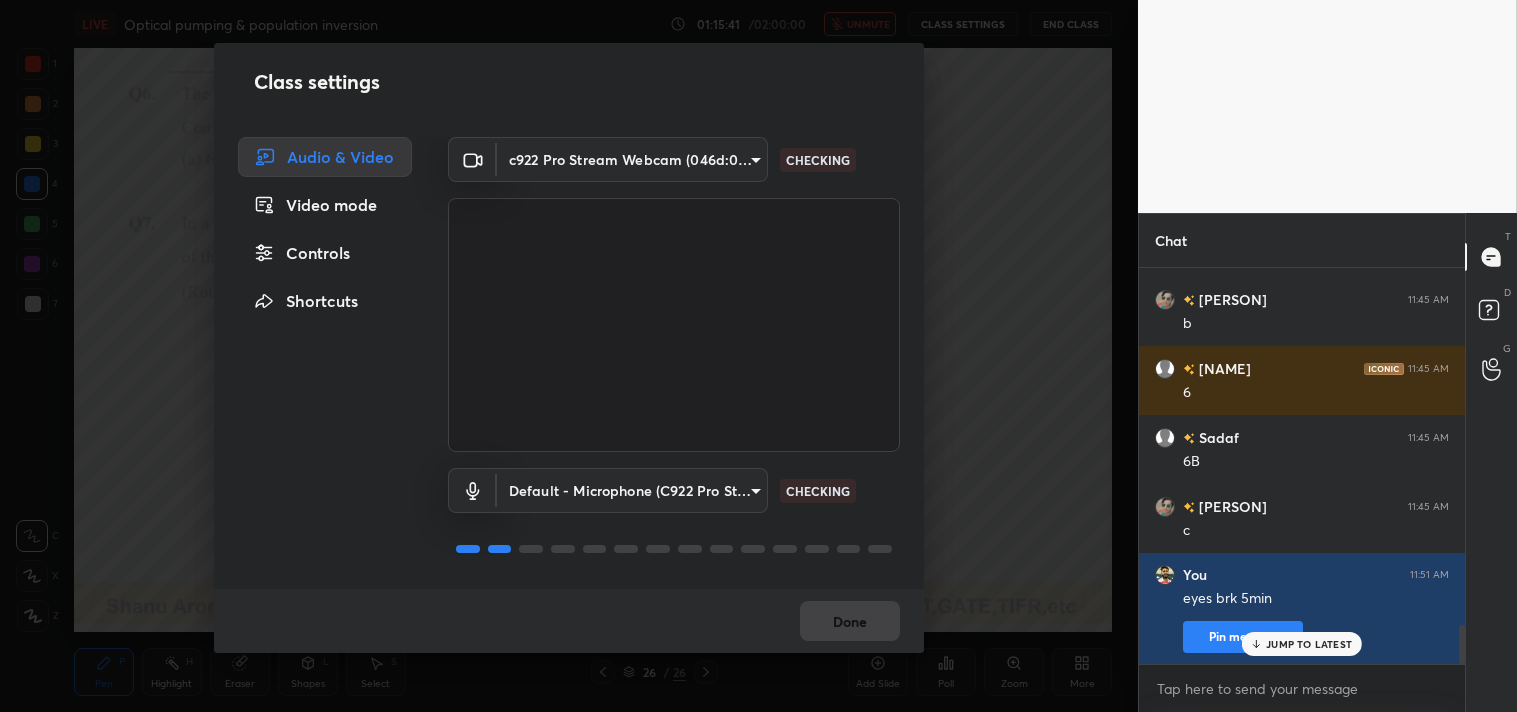 click on "1 2 3 4 5 6 7 C X Z C X Z E E Erase all   H H LIVE Optical pumping & population inversion 01:15:41 /  02:00:00 unmute CLASS SETTINGS End Class Setting up your live class Poll for   secs No correct answer Start poll Back Optical pumping & population inversion • L22 of Complete Atomic & Molecular Physics | CSIR NET, GATE, JEST & TIFR [NAME] Pen P Highlight H Eraser Shapes L Select S 26 / 26 Add Slide Poll Zoom More Chat [NAME] 11:41 AM dn [NAME] 11:42 AM b [NAME] 11:42 AM c [NAME] 11:43 AM c [NAME] 11:43 AM c [NAME] 11:43 AM D [NAME] 11:43 AM D [NAME] 11:43 AM d [NAME] 11:43 AM y [NAME] 11:44 AM Previous slide [NAME] 11:45 AM Yes [NAME] 11:45 AM b [NAME] 11:45 AM 6 [NAME] 11:45 AM 6B [NAME] 11:45 AM c You 11:51 AM eyes brk 5min Pin message JUMP TO LATEST L Enable hand raising Enable raise hand to speak to learners. Once enabled, chat will be turned off temporarily. Enable x   Doubts asked by learners will show up here NEW DOUBTS ASKED No one has raised a hand yet Can't raise hand Got it T Messages (T) D G" at bounding box center (758, 356) 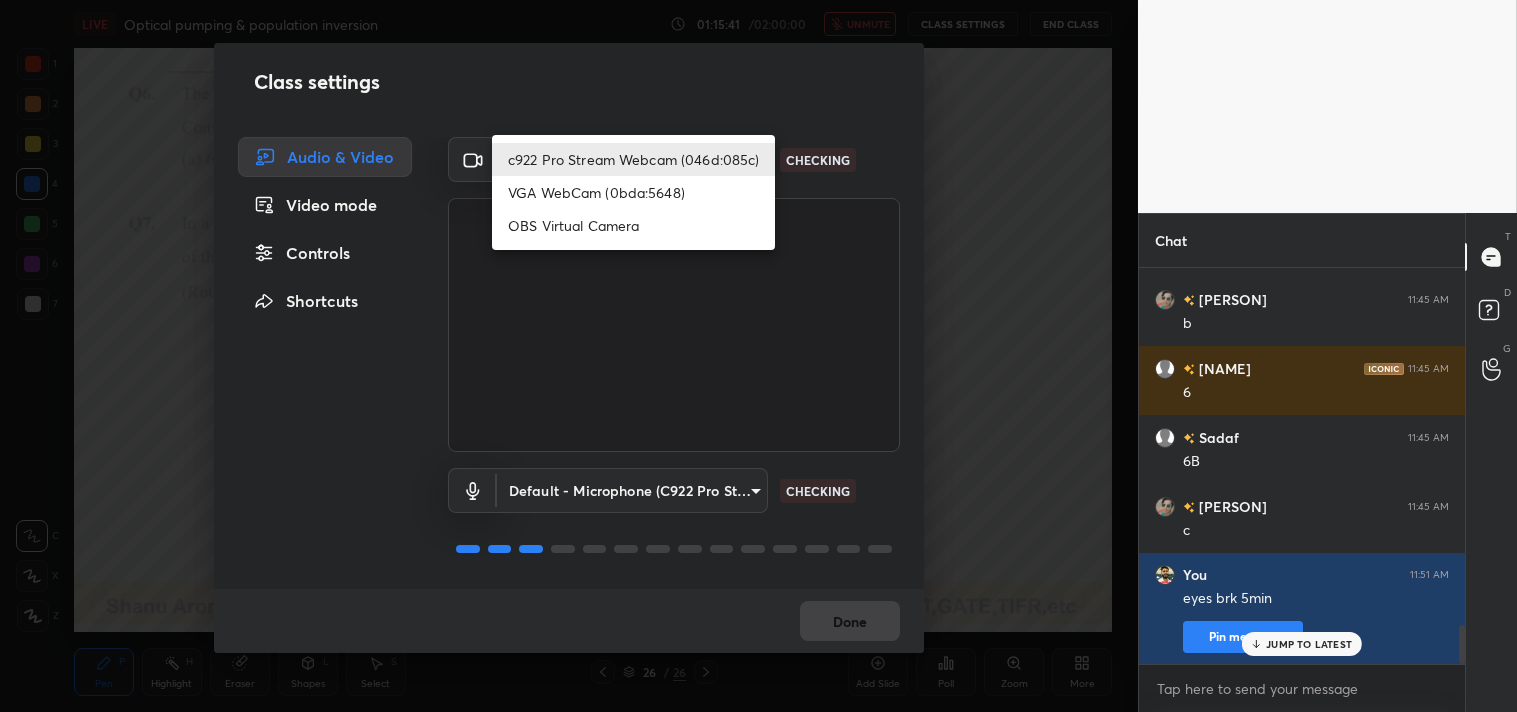 click on "OBS Virtual Camera" at bounding box center (633, 225) 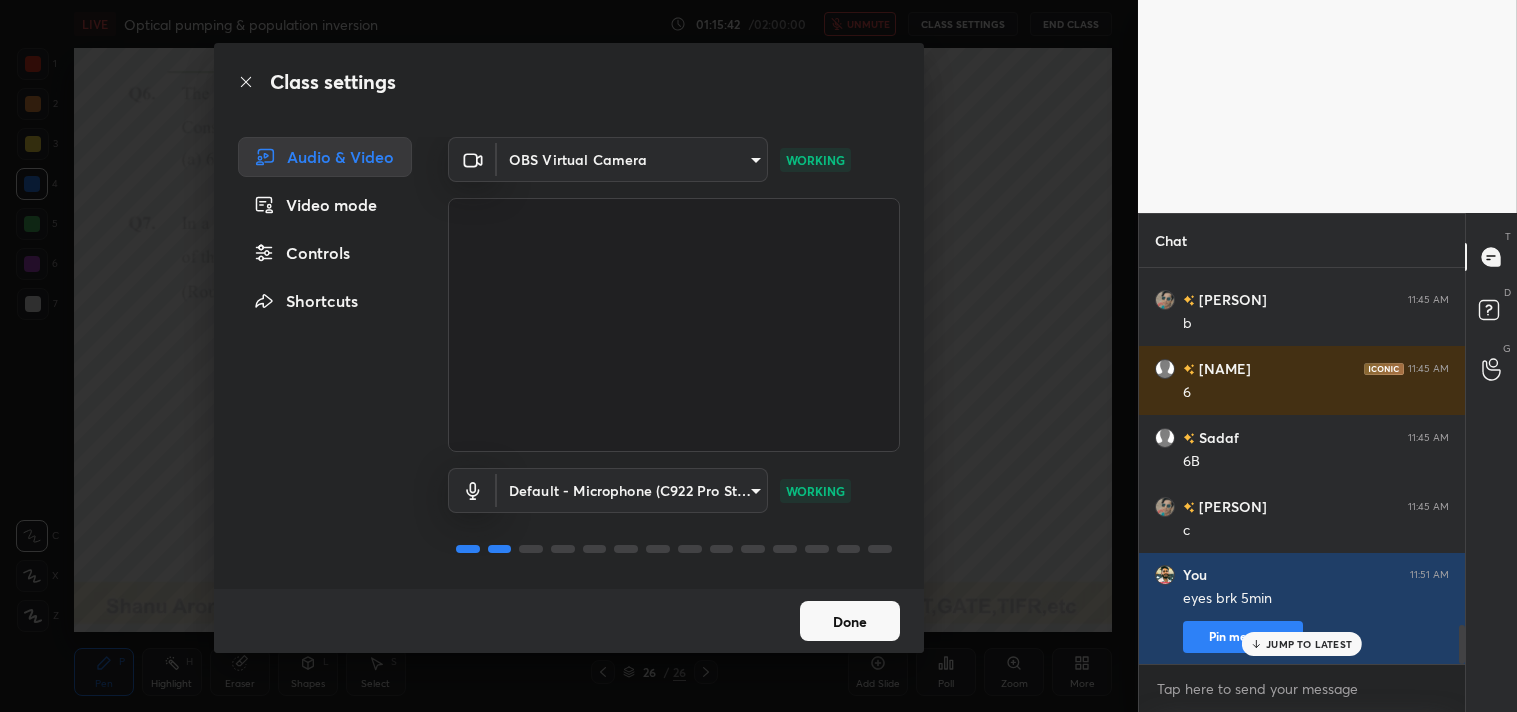 click on "Done" at bounding box center (850, 621) 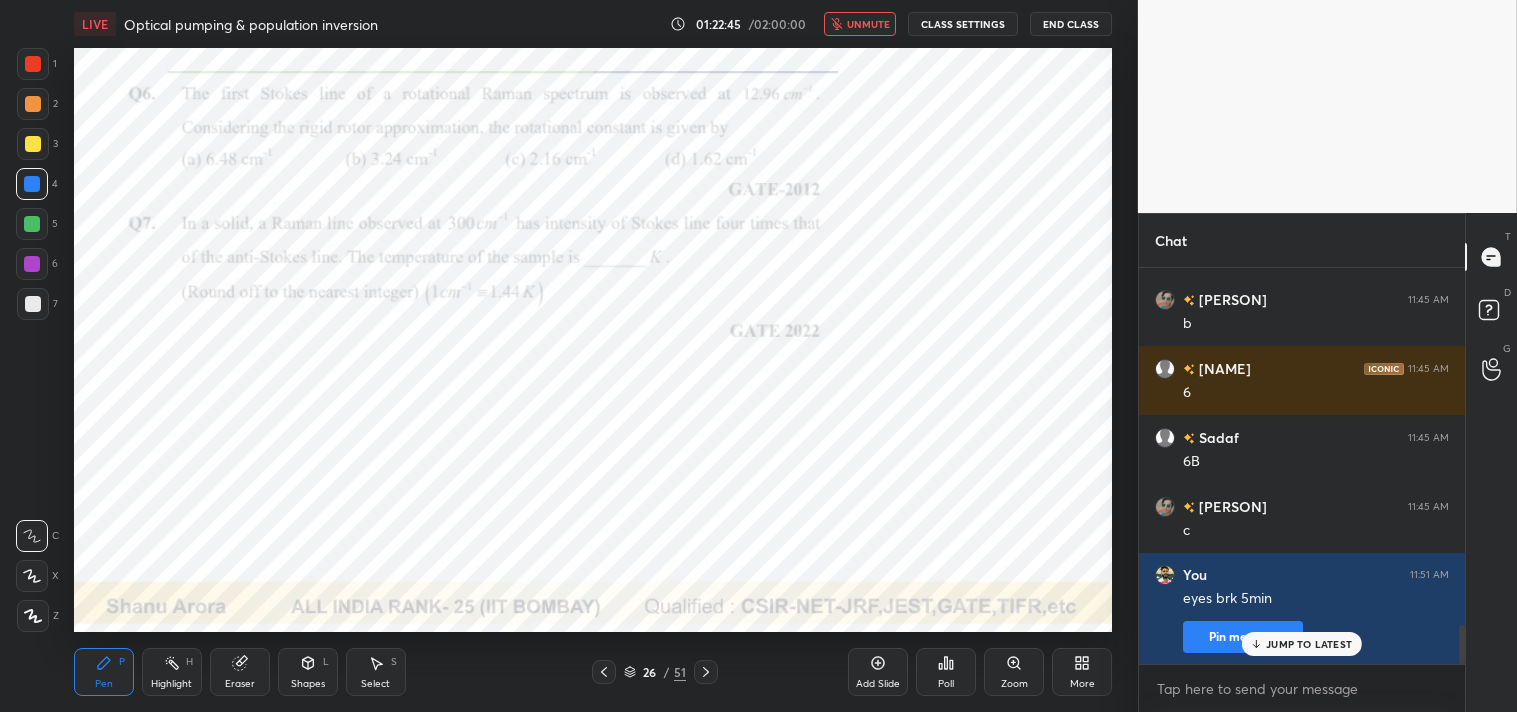 click on "unmute" at bounding box center (868, 24) 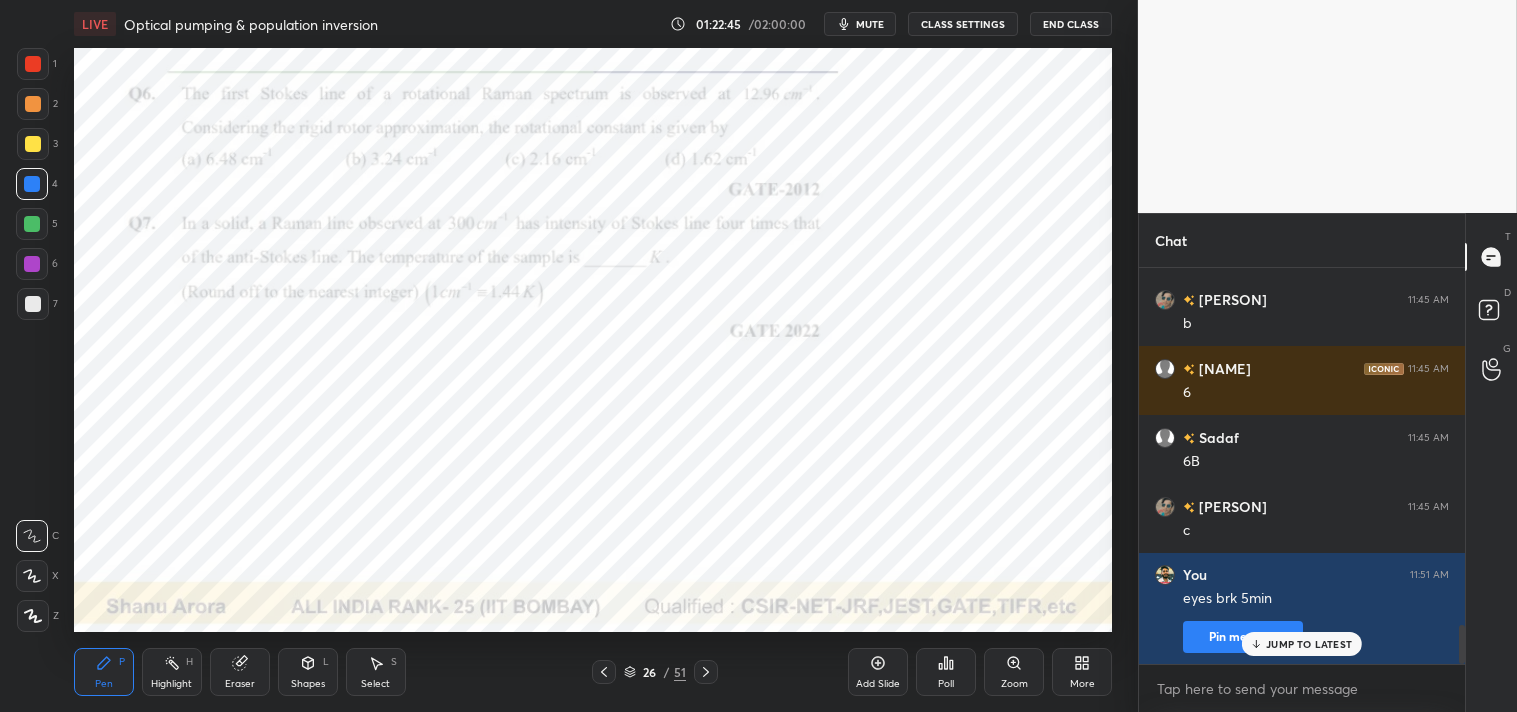 click on "CLASS SETTINGS" at bounding box center (963, 24) 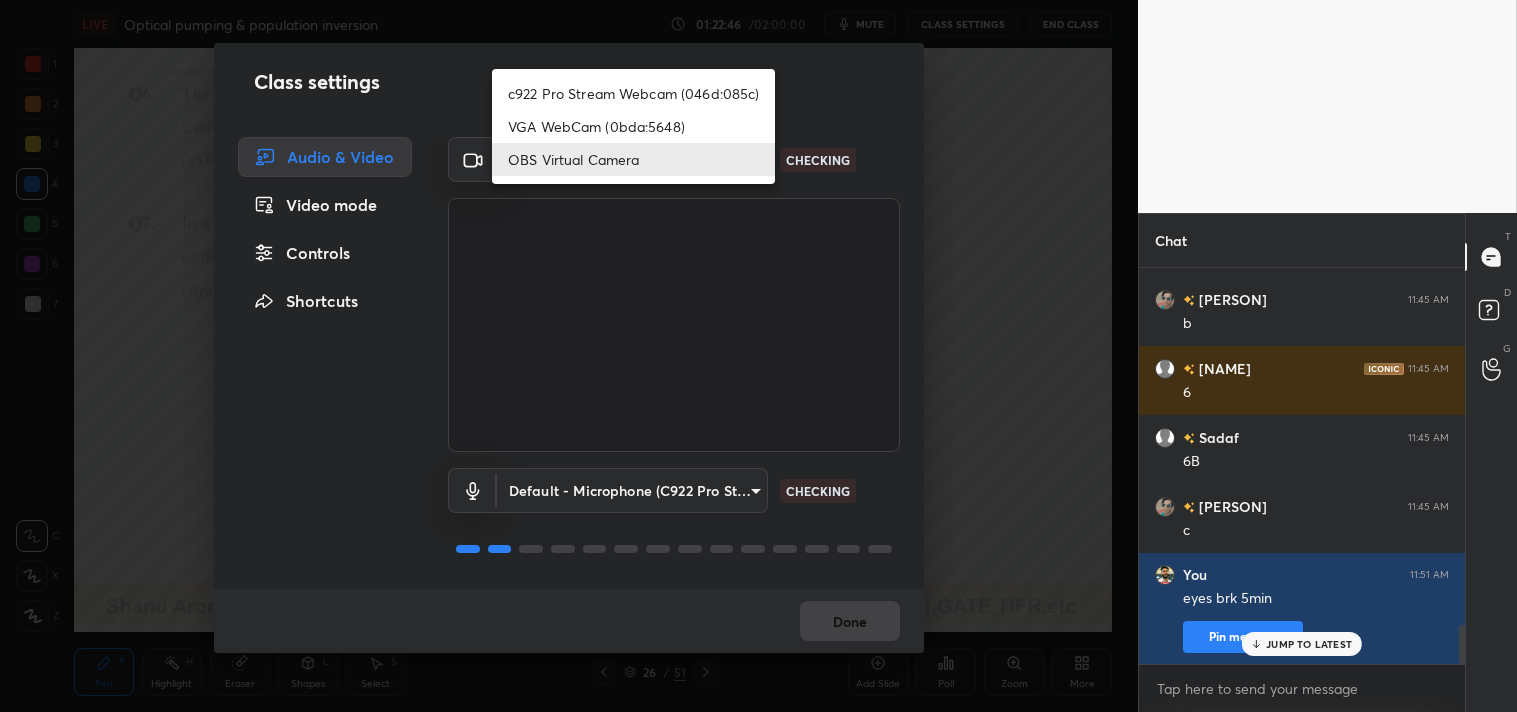 click on "1 2 3 4 5 6 7 C X Z C X Z E E Erase all   H H LIVE Optical pumping & population inversion 01:22:46 /  02:00:00 mute CLASS SETTINGS End Class Setting up your live class Poll for   secs No correct answer Start poll Back Optical pumping & population inversion • L22 of Complete Atomic & Molecular Physics | CSIR NET, GATE, JEST & TIFR [PERSON] Pen P Highlight H Eraser Shapes L Select S 26 / 51 Add Slide Poll Zoom More Chat [PERSON] 11:41 AM dn [PERSON] 11:42 AM b [PERSON] 11:42 AM C [PERSON] 11:43 AM c [PERSON] 11:43 AM c [PERSON] 11:43 AM D [PERSON] 11:43 AM D [PERSON] 11:43 AM d [PERSON] 11:43 AM y [PERSON] 11:44 AM Previous slide [PERSON] 11:45 AM Yes [PERSON] 11:45 AM b [PERSON] 11:45 AM 6 [PERSON] 11:45 AM 6B [PERSON] 11:45 AM c You 11:51 AM eyes brk 5min Pin message JUMP TO LATEST Enable hand raising Enable raise hand to speak to learners. Once enabled, chat will be turned off temporarily. Enable x   Doubts asked by learners will show up here NEW DOUBTS ASKED No one has raised a hand yet Can't raise hand Got it T Messages (T) D G" at bounding box center [758, 356] 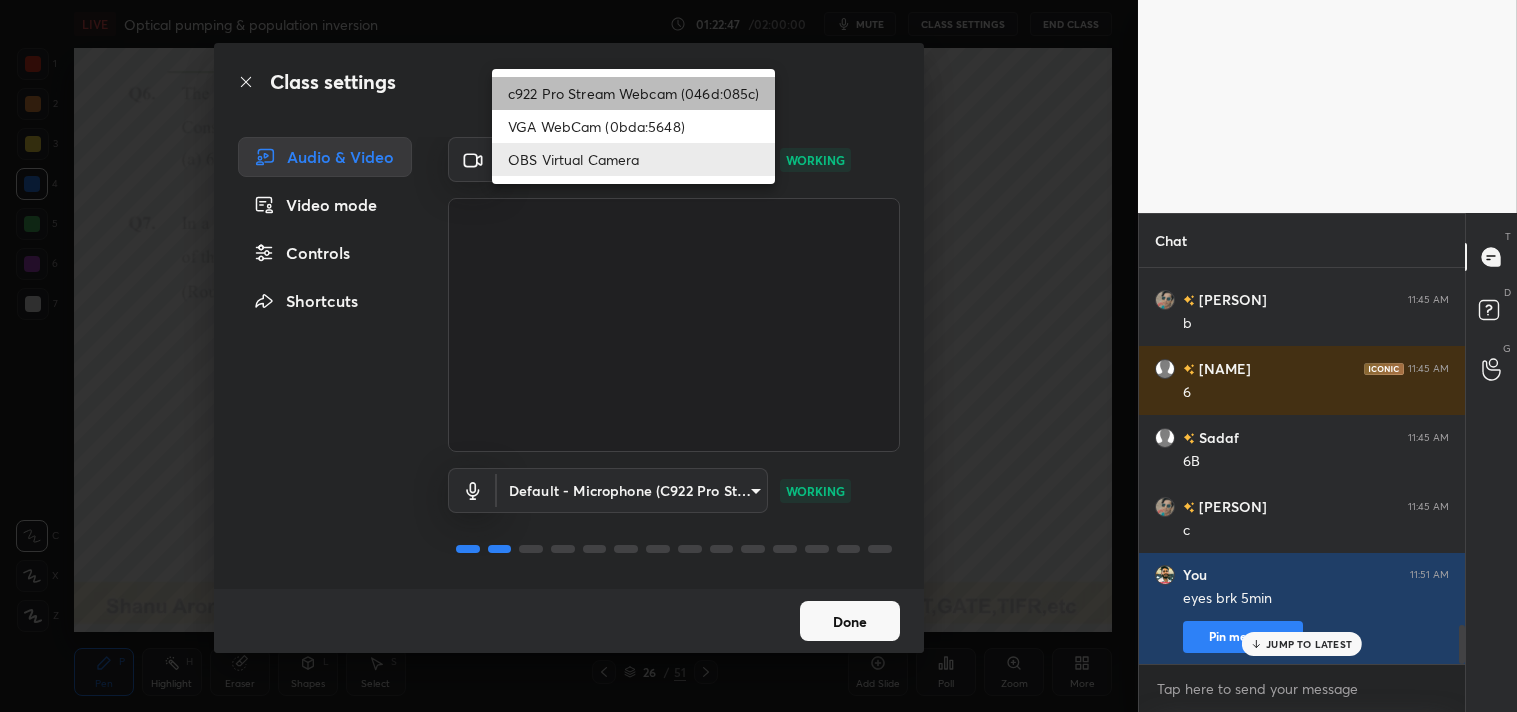click on "c922 Pro Stream Webcam (046d:085c)" at bounding box center [633, 93] 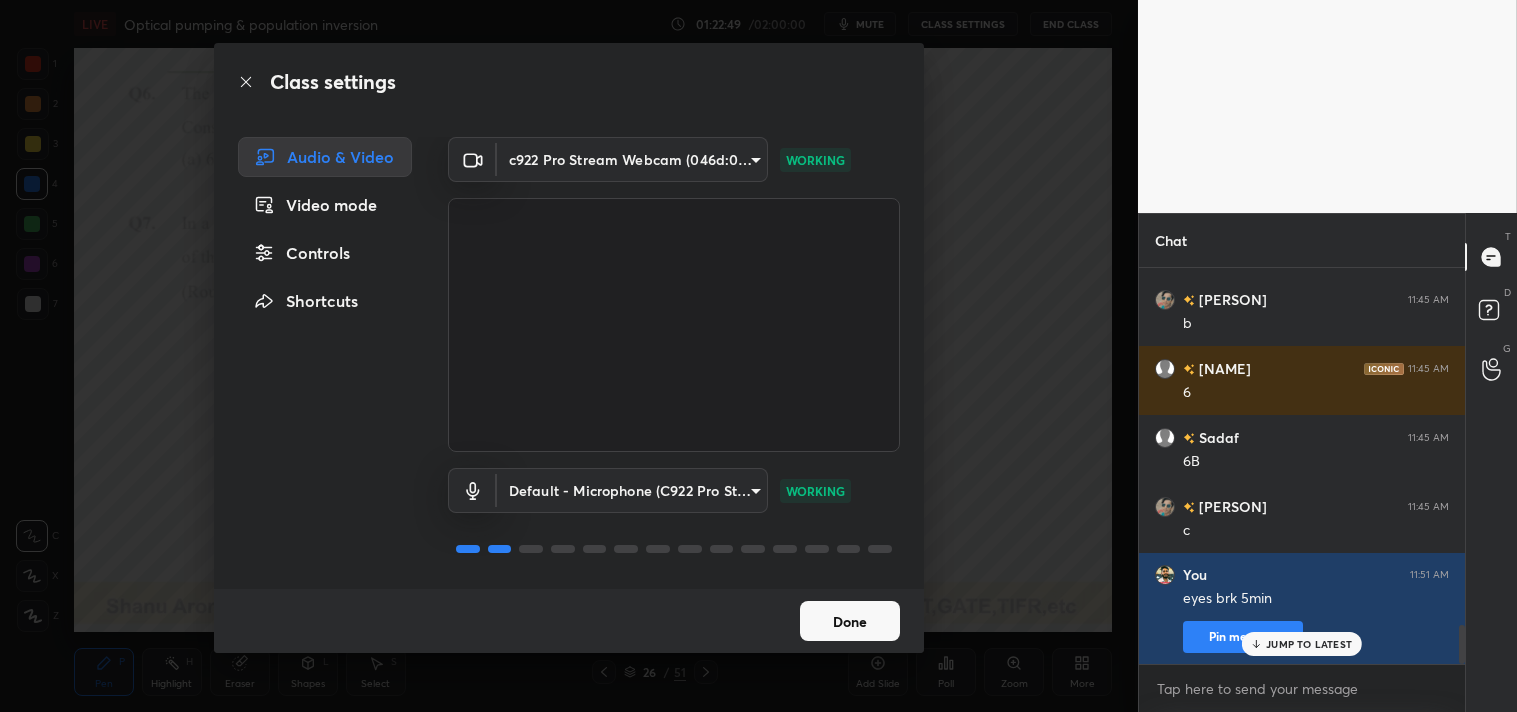 click on "Done" at bounding box center [850, 621] 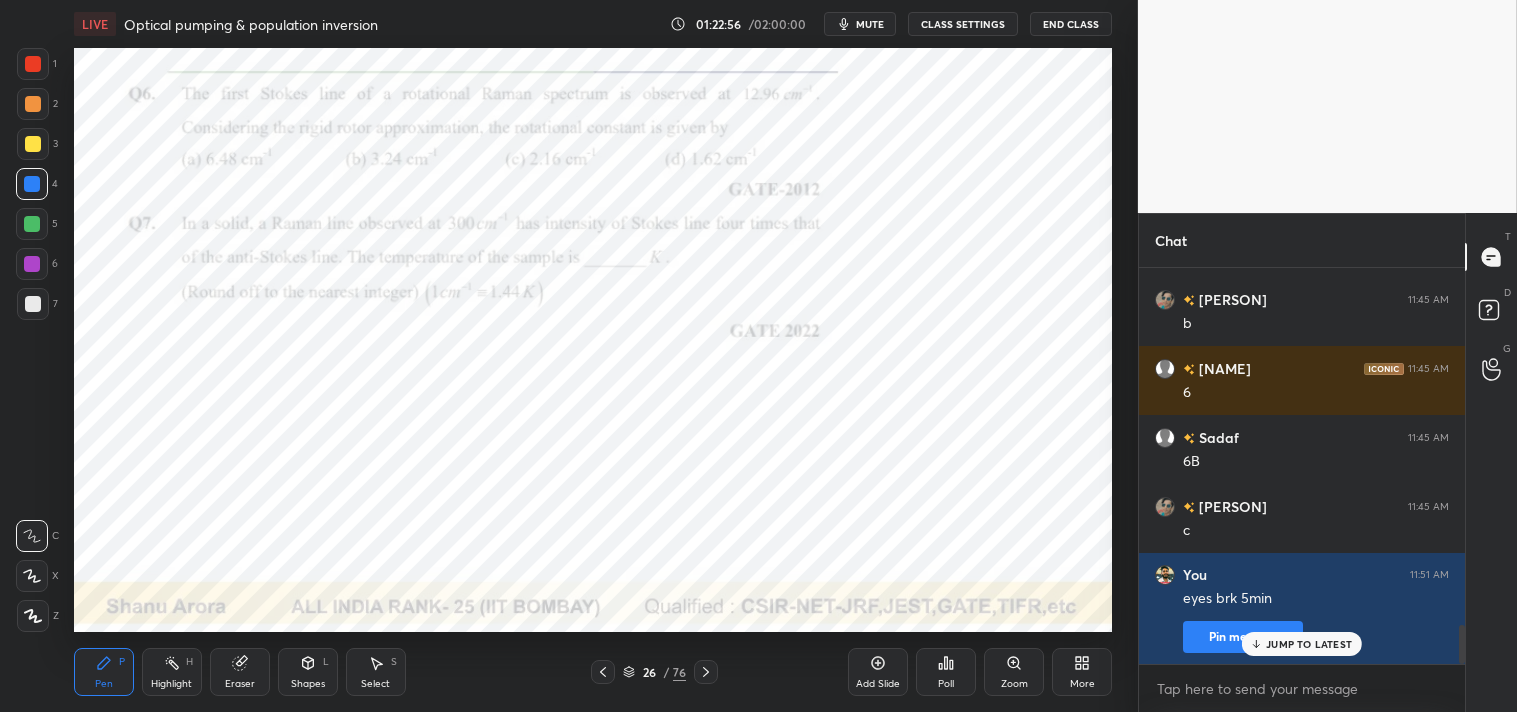 type 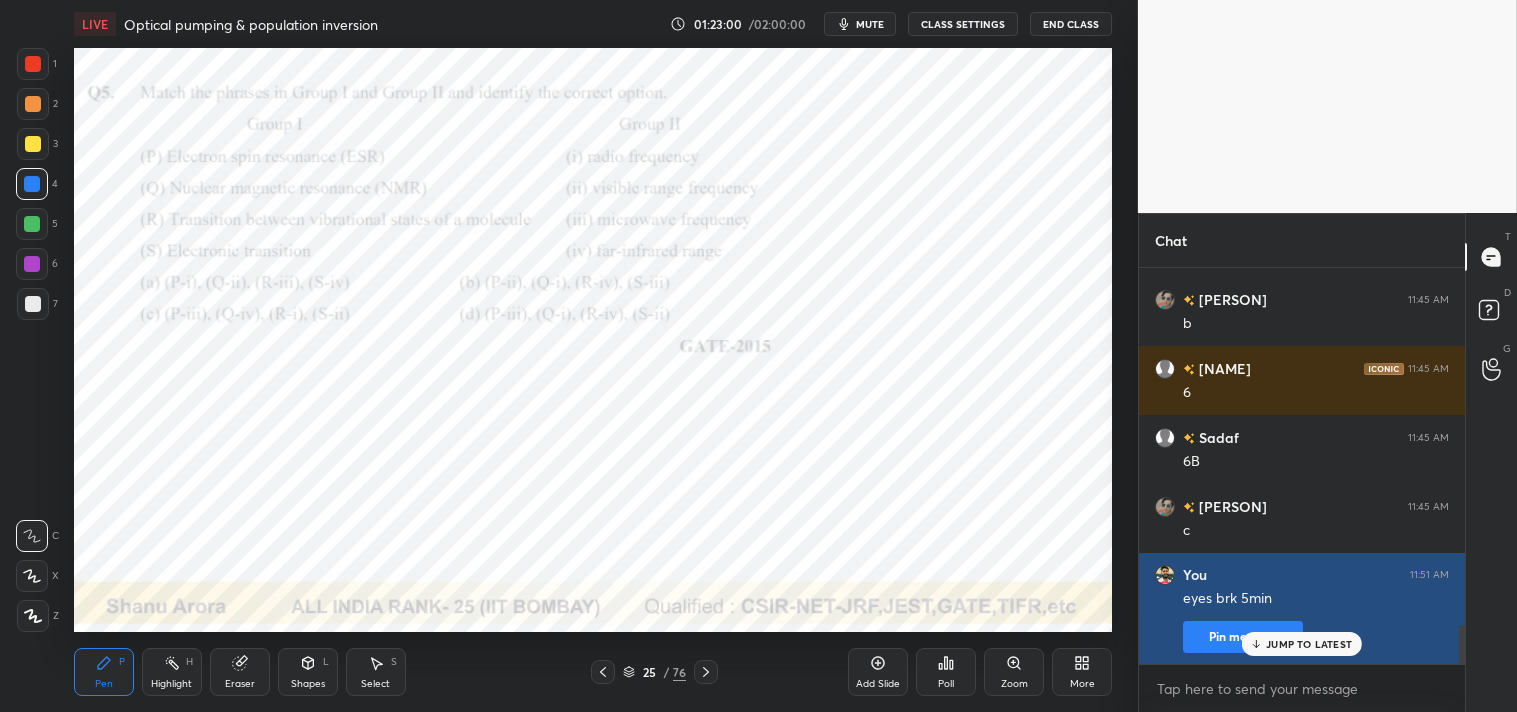 click on "JUMP TO LATEST" at bounding box center (1309, 644) 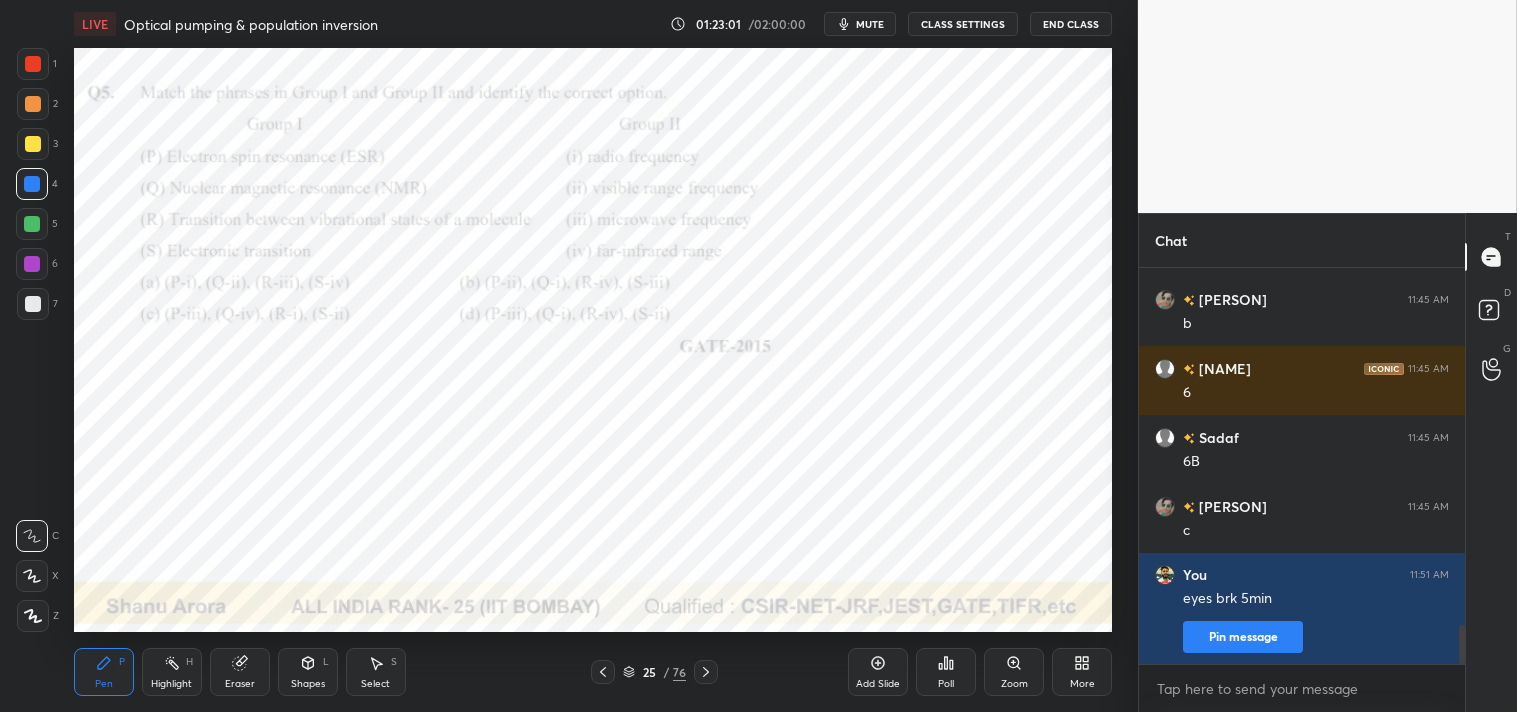 click 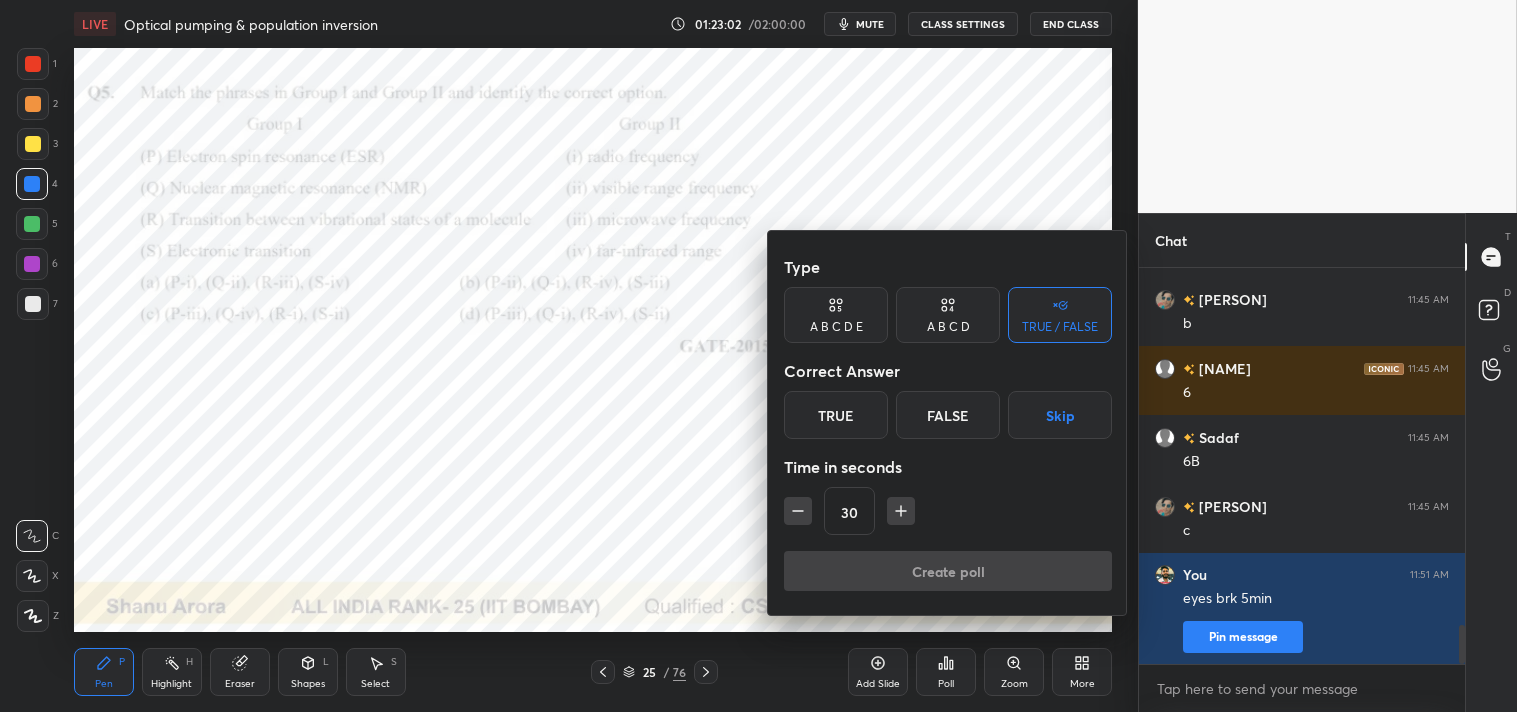 click on "True" at bounding box center [836, 415] 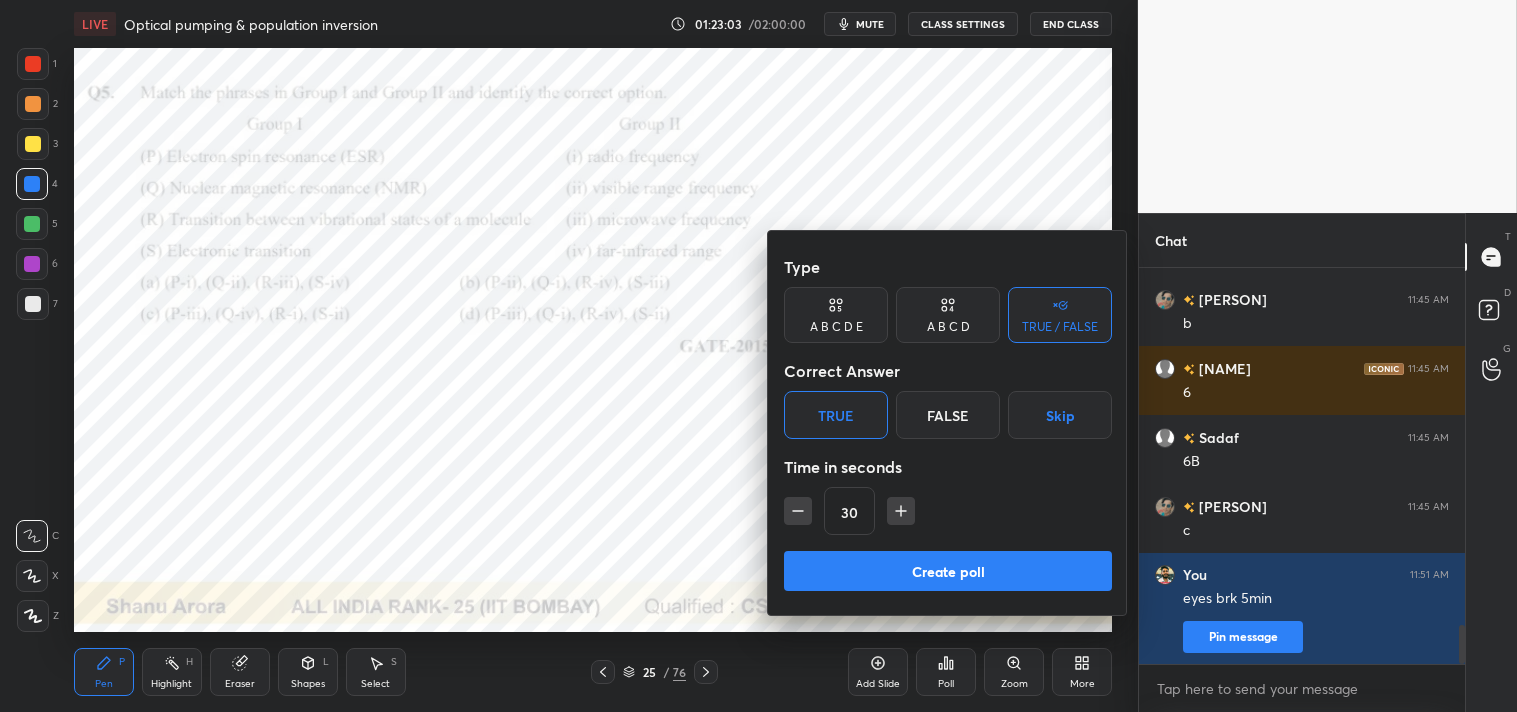 click on "Create poll" at bounding box center (948, 571) 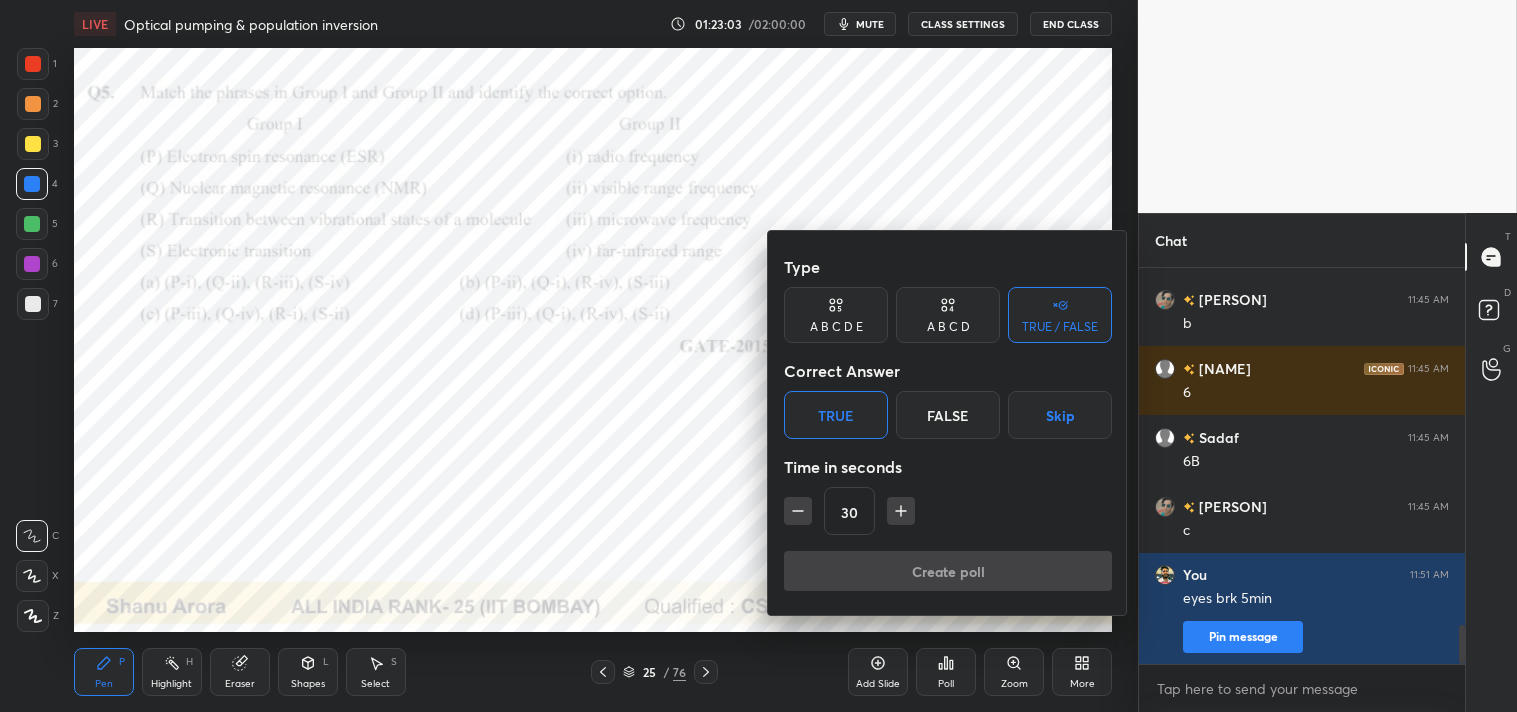 scroll, scrollTop: 337, scrollLeft: 320, axis: both 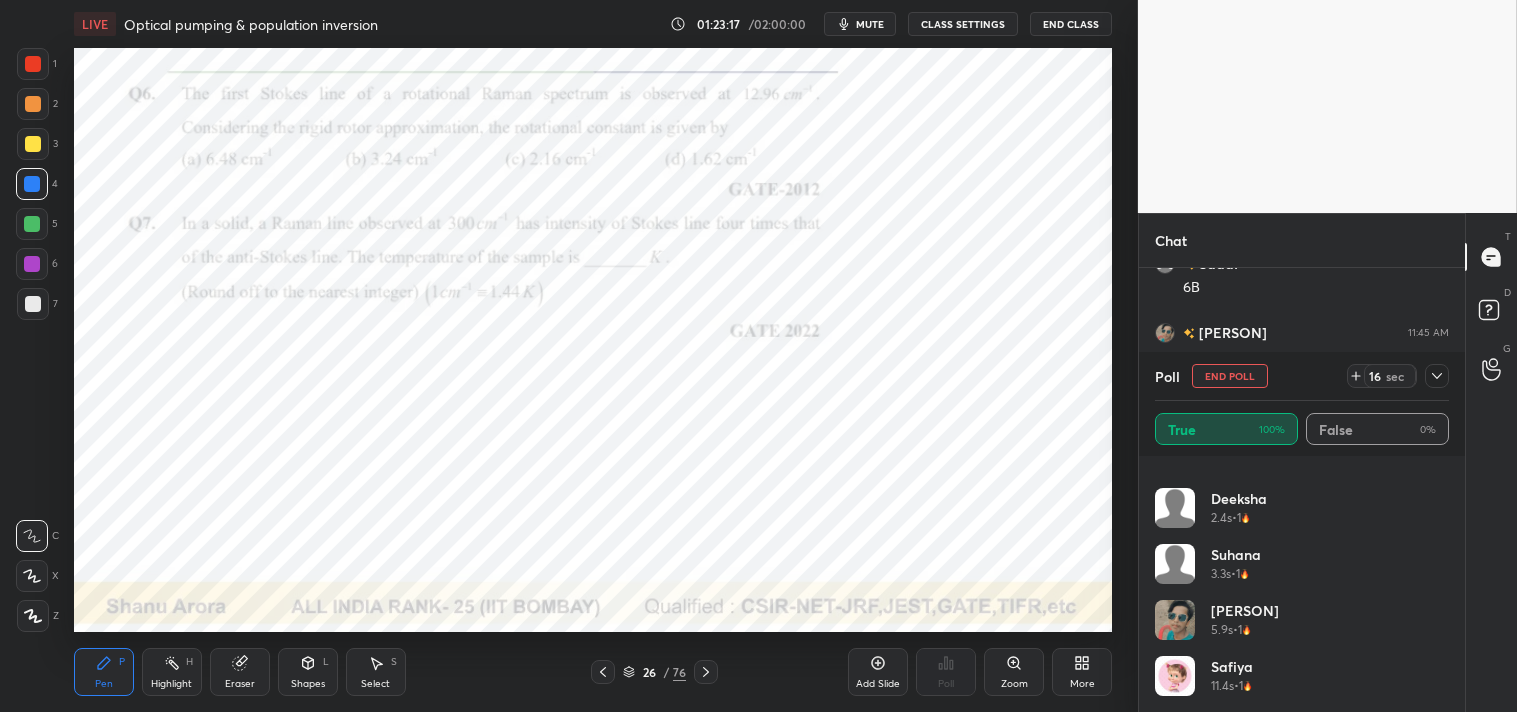 click on "End Poll" at bounding box center (1230, 376) 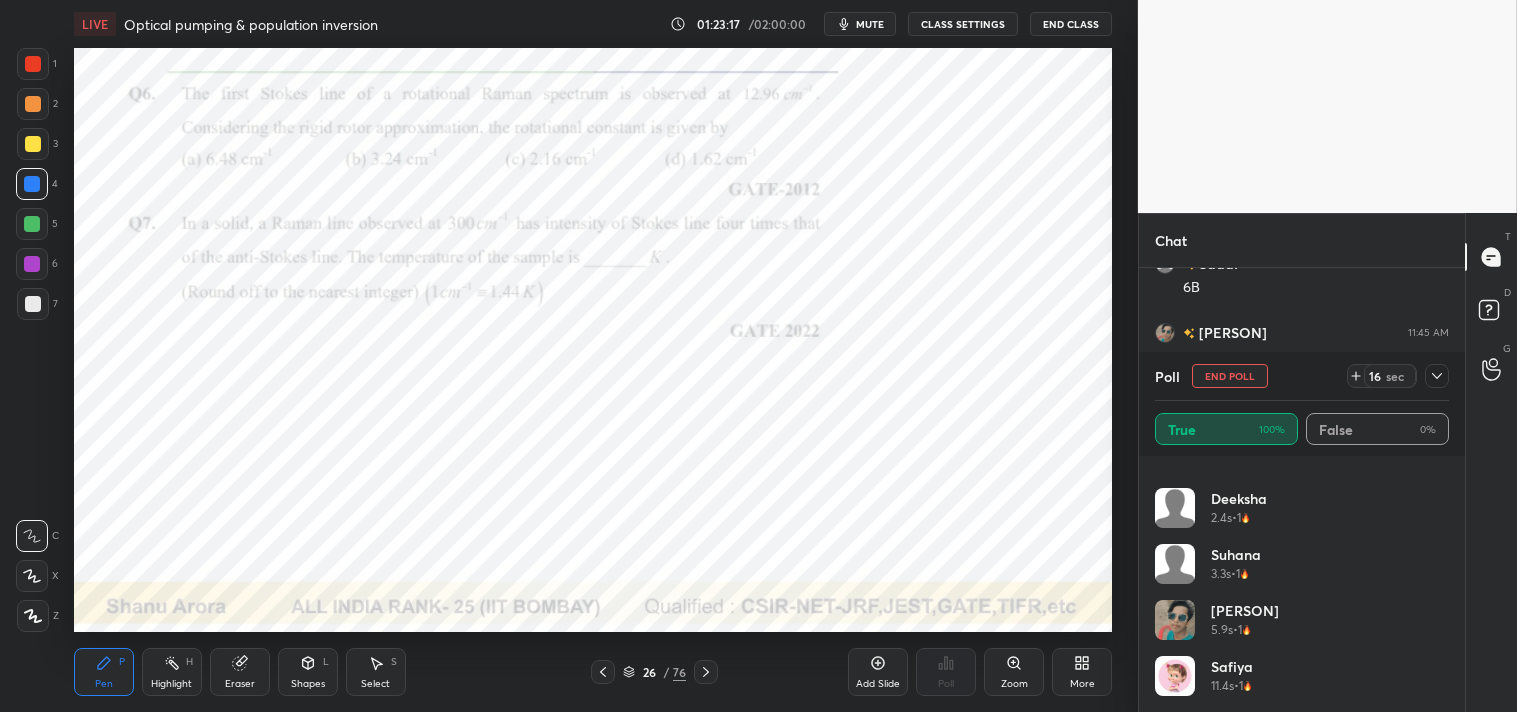 scroll, scrollTop: 121, scrollLeft: 288, axis: both 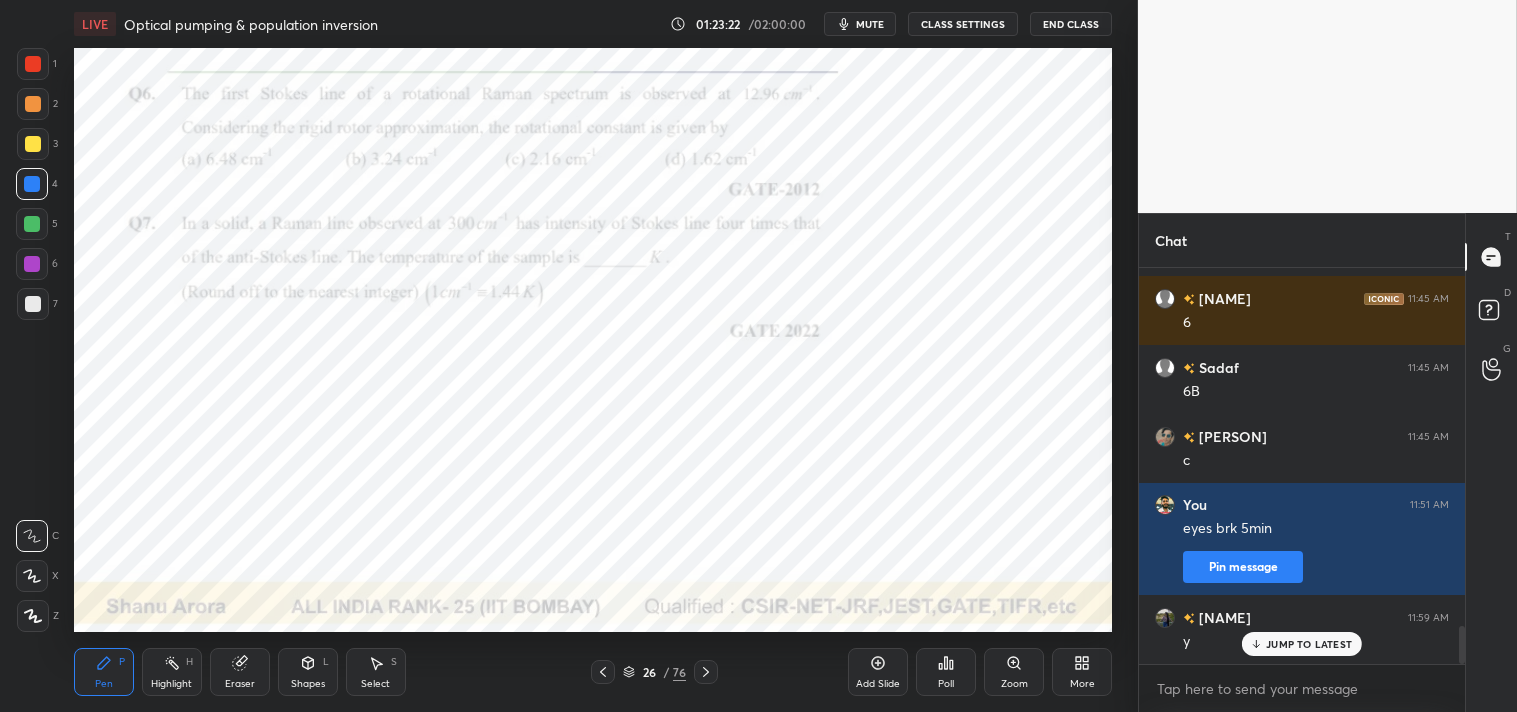 click 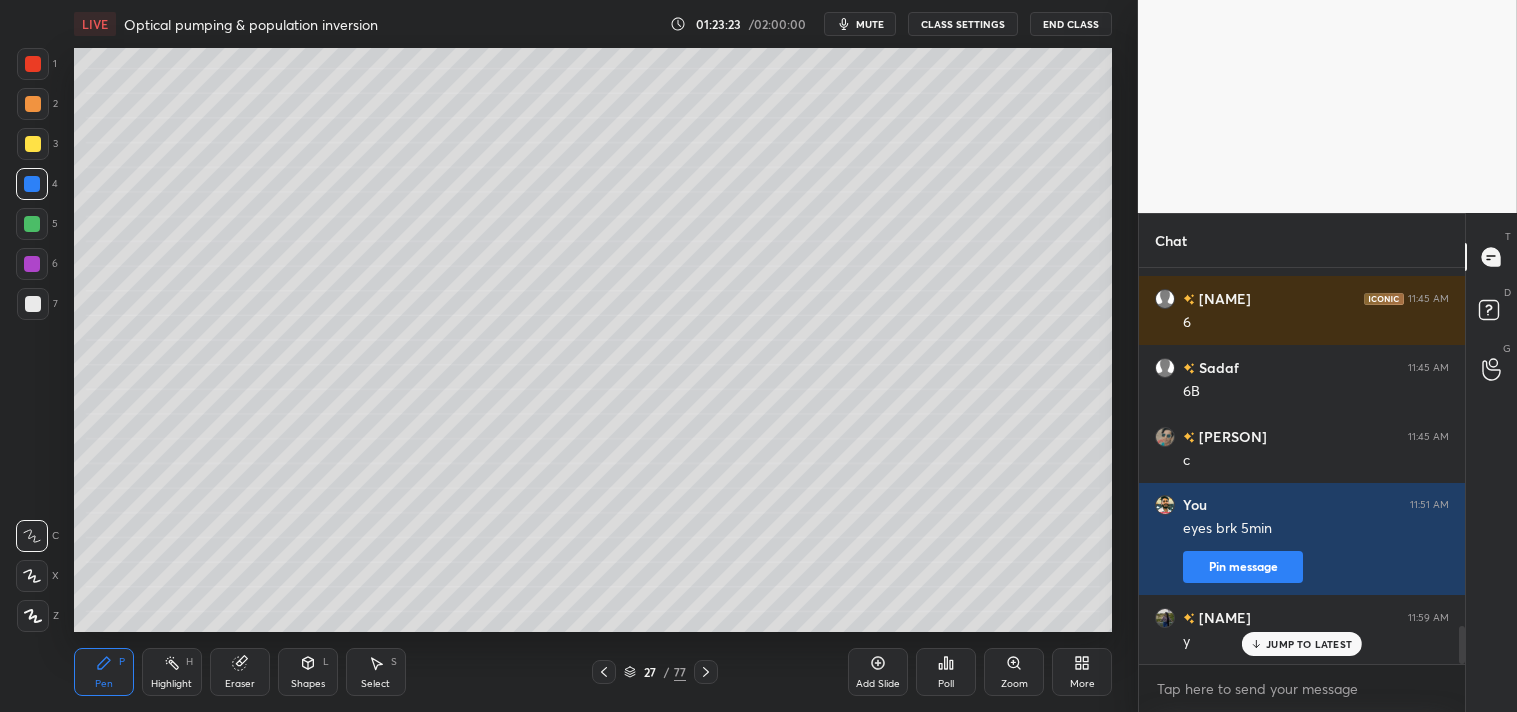 click on "Shapes L" at bounding box center [308, 672] 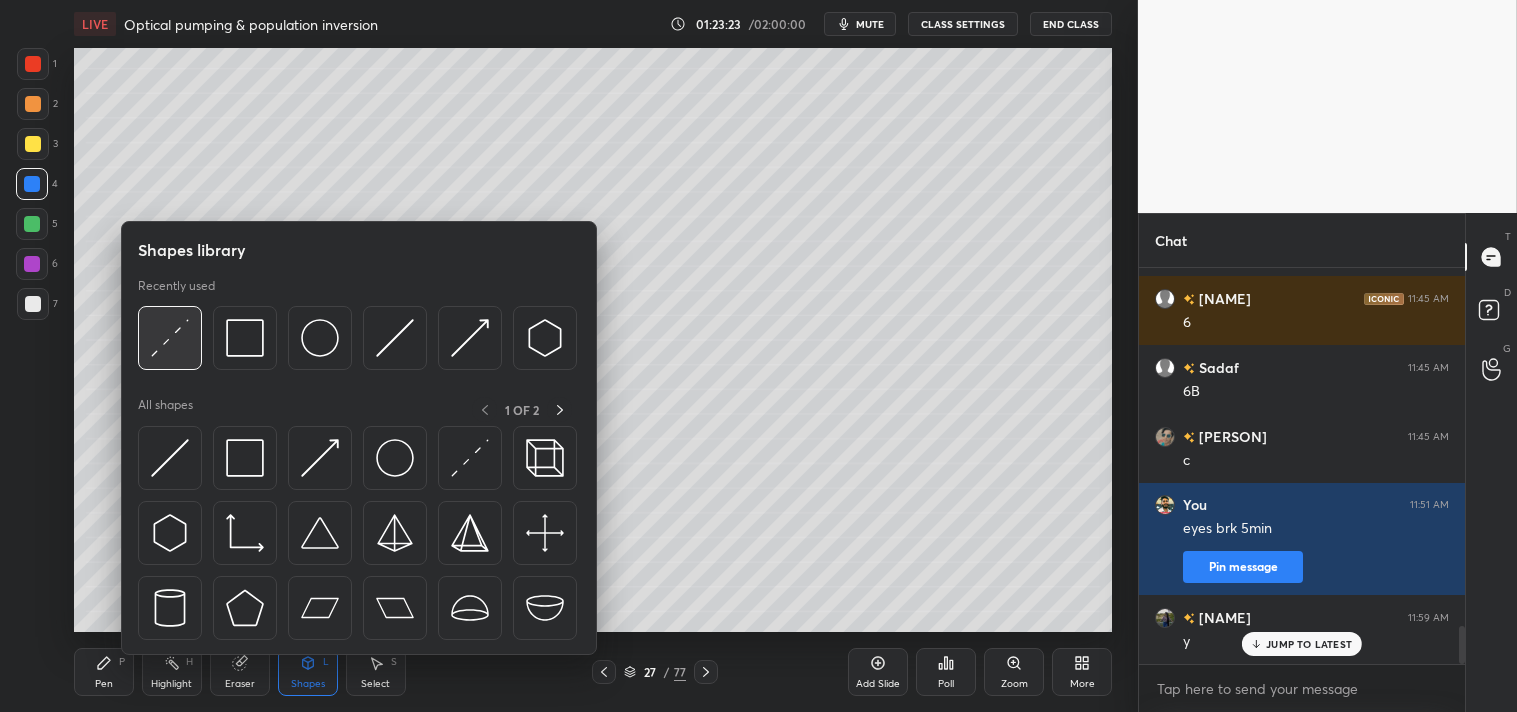 click at bounding box center [170, 338] 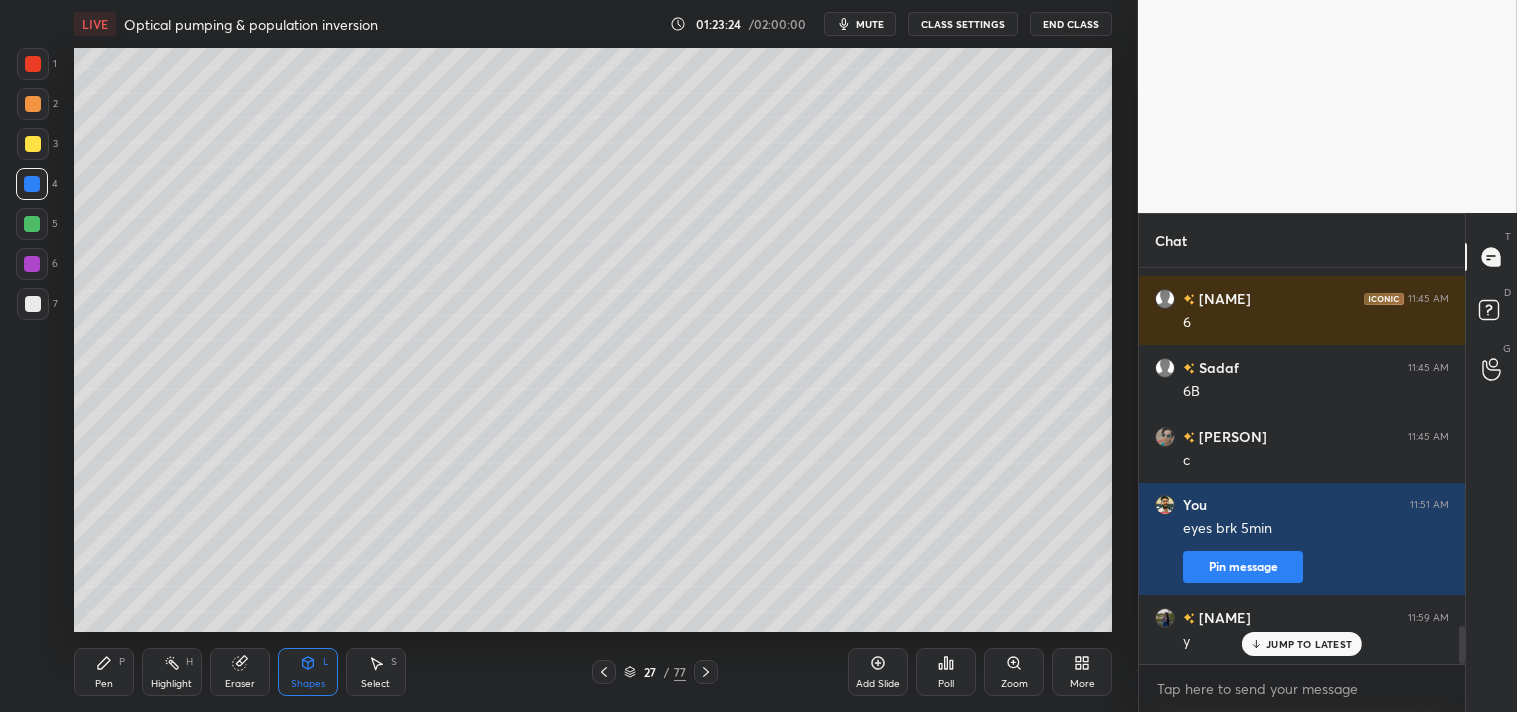 click at bounding box center [33, 304] 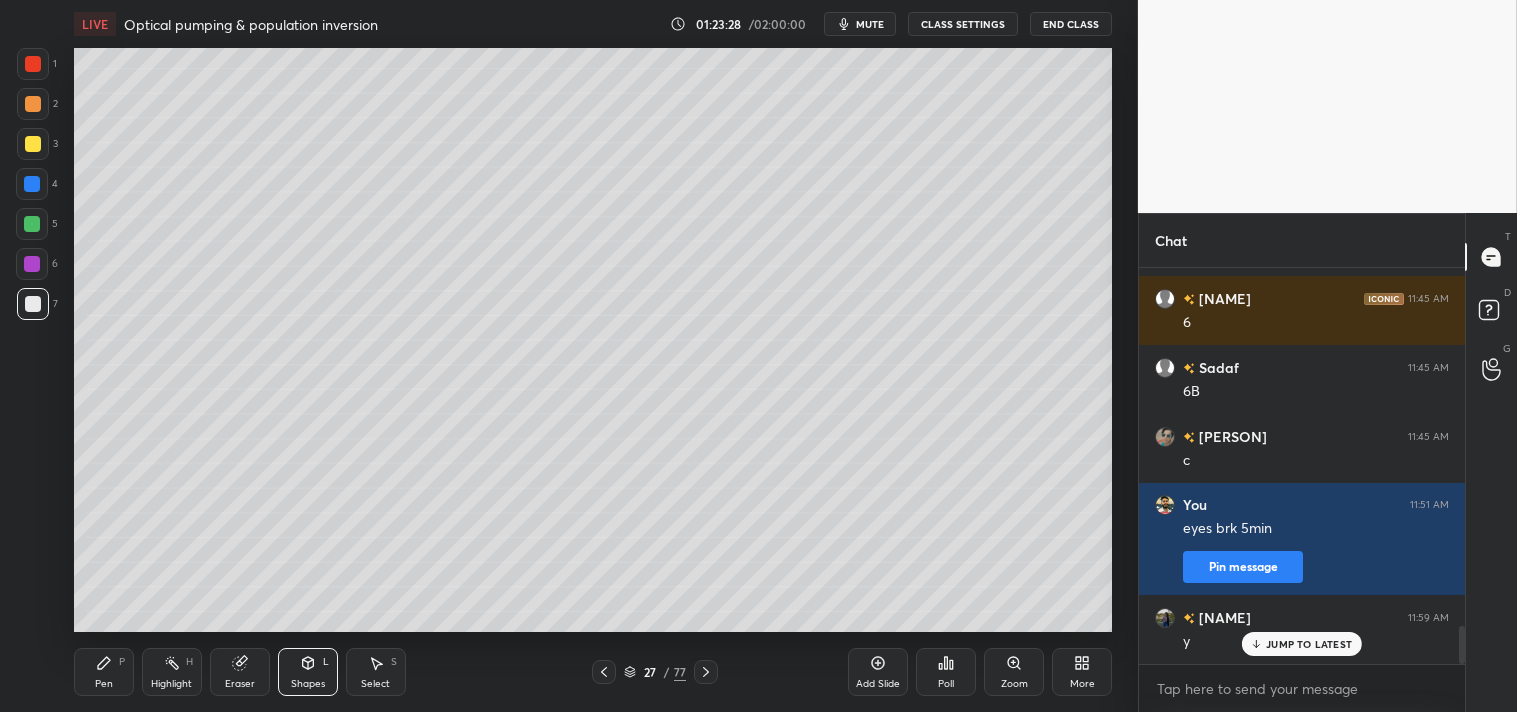 click on "Zoom" at bounding box center (1014, 672) 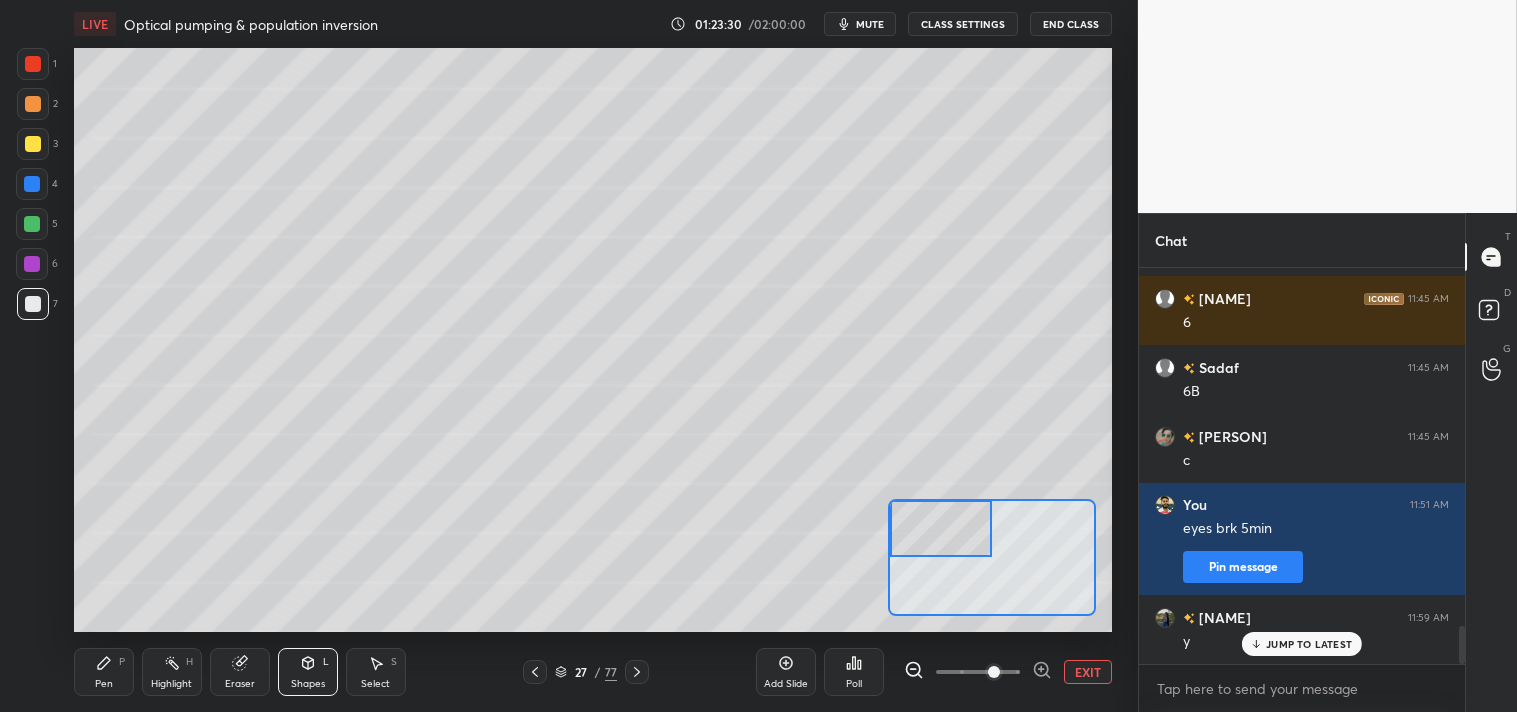 click on "Pen P" at bounding box center [104, 672] 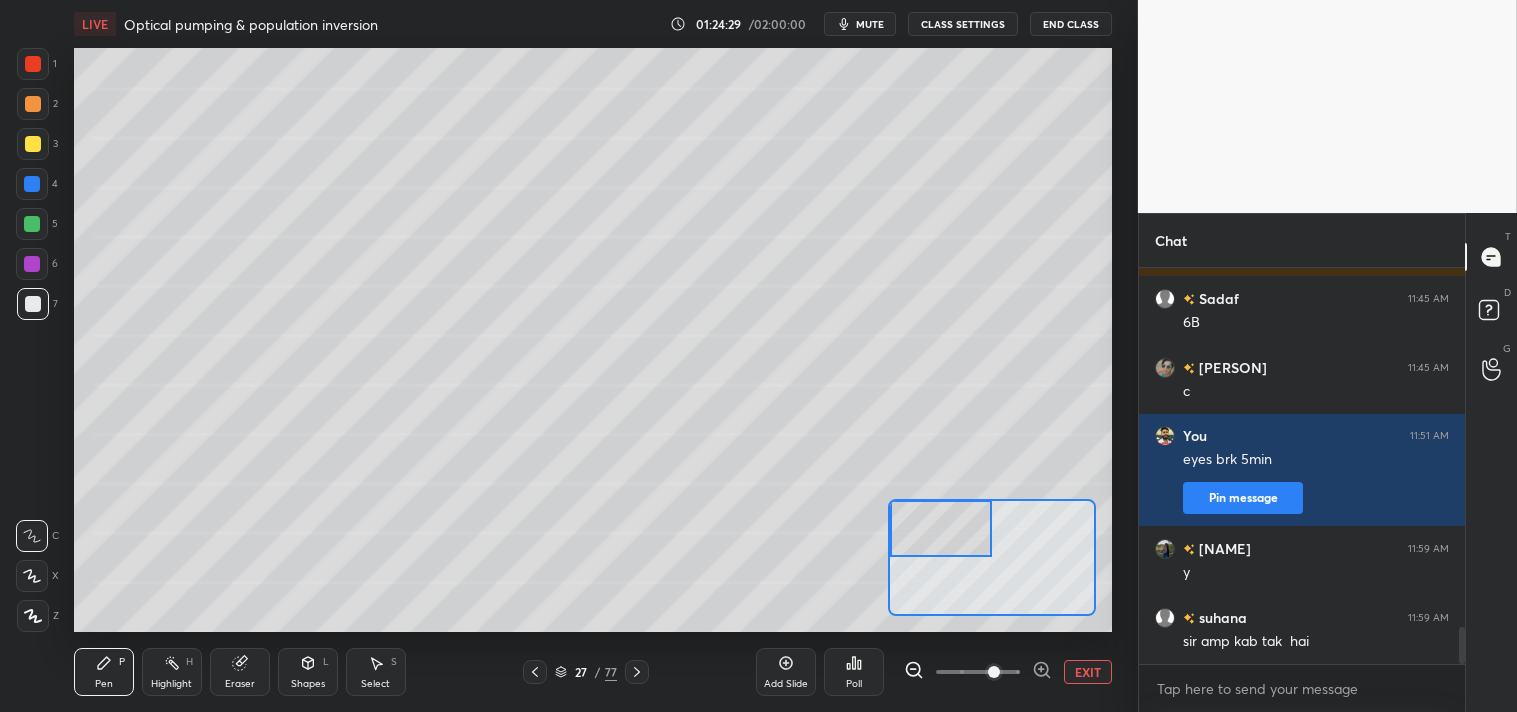 click at bounding box center (33, 144) 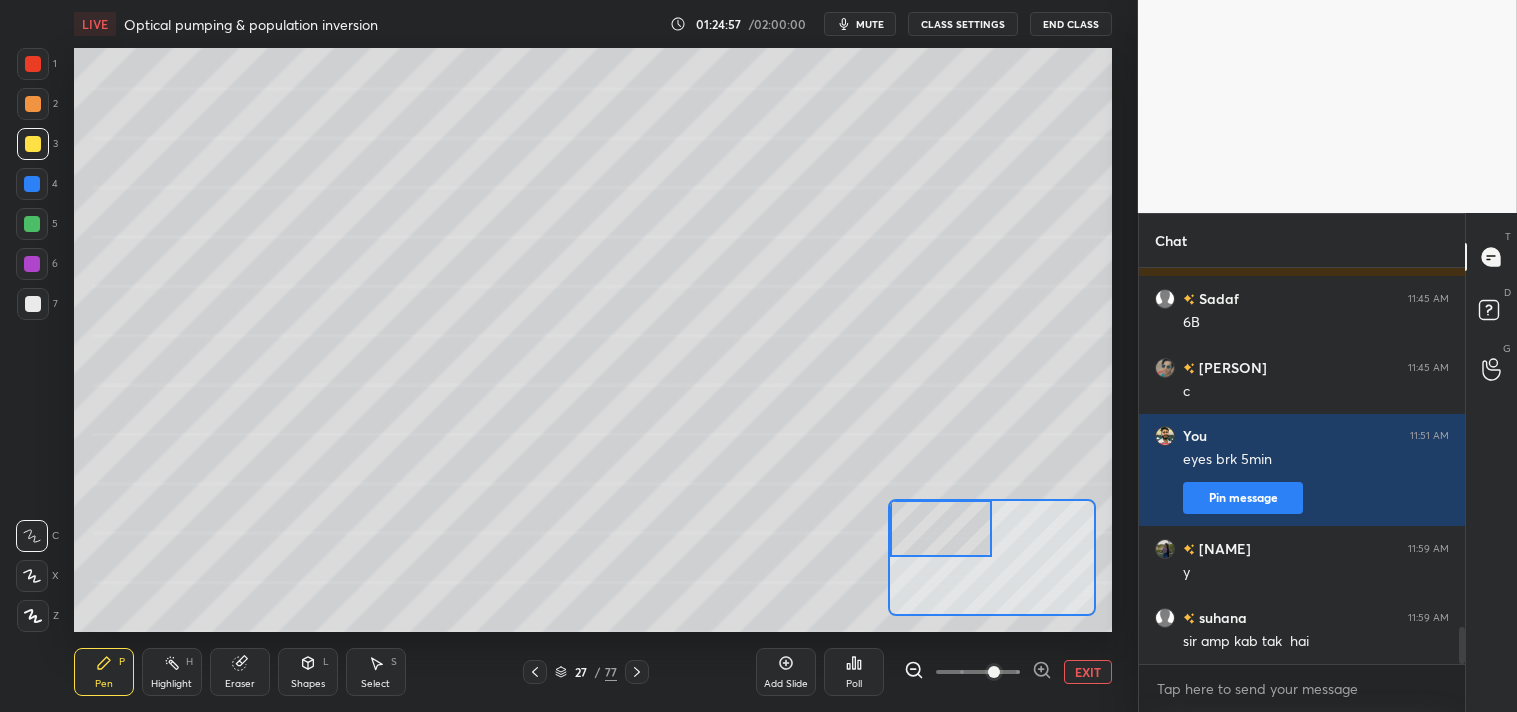 scroll, scrollTop: 3902, scrollLeft: 0, axis: vertical 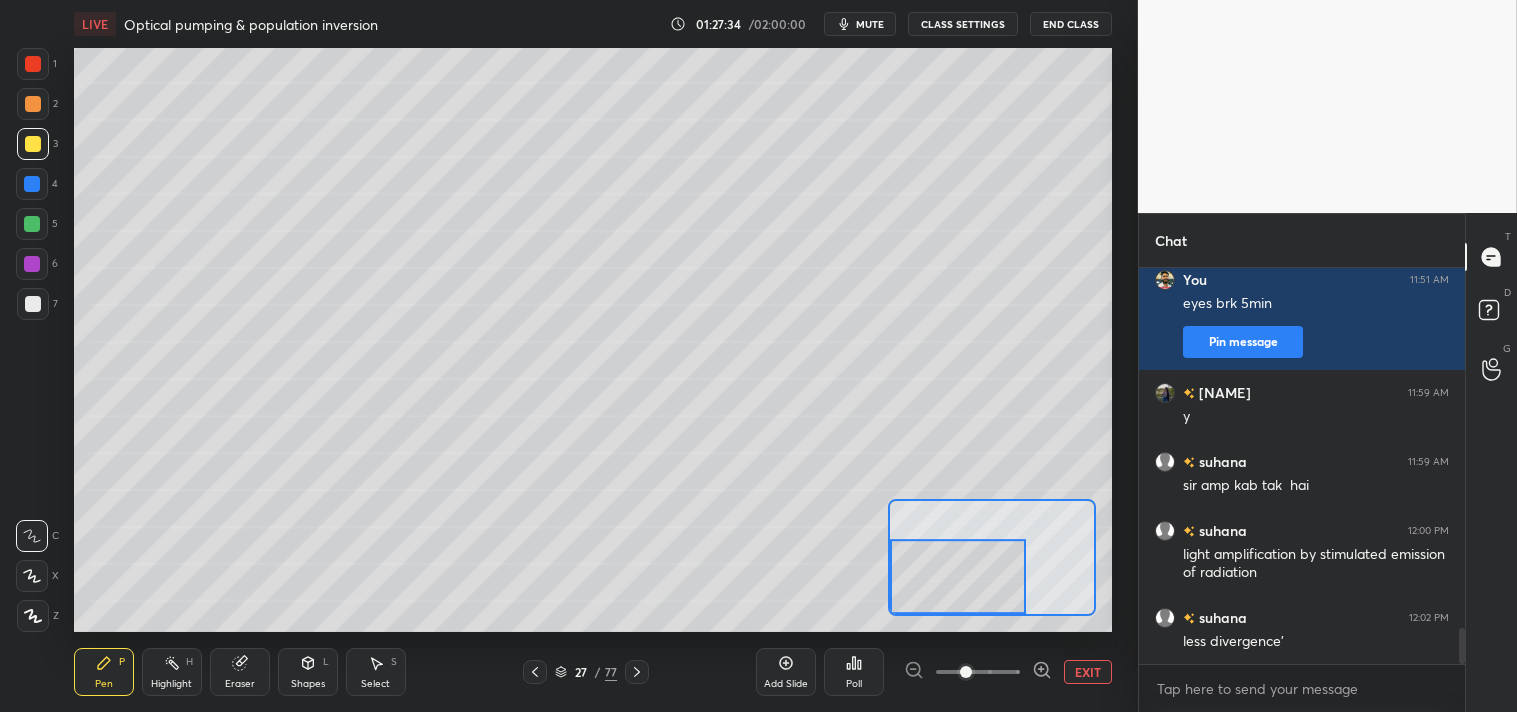 click on "EXIT" at bounding box center (1088, 672) 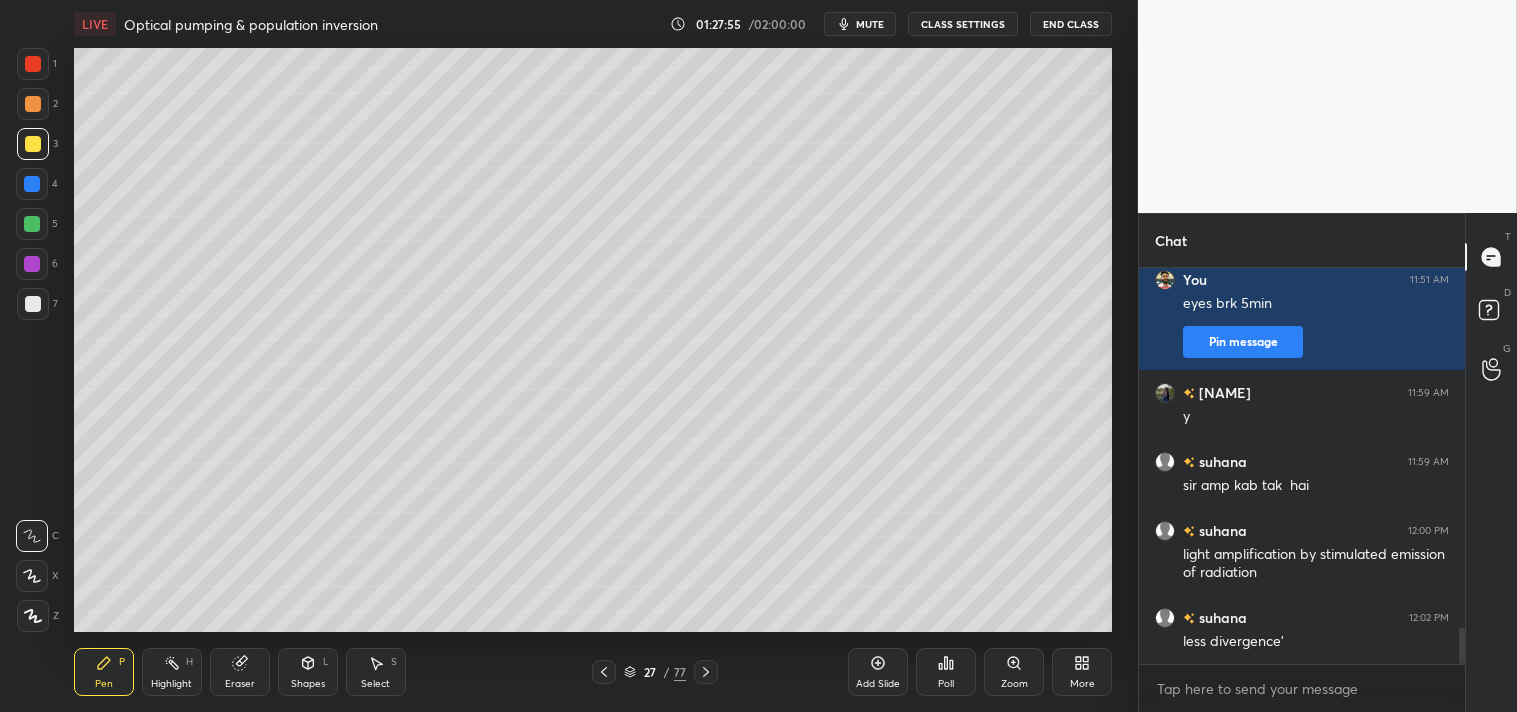 click 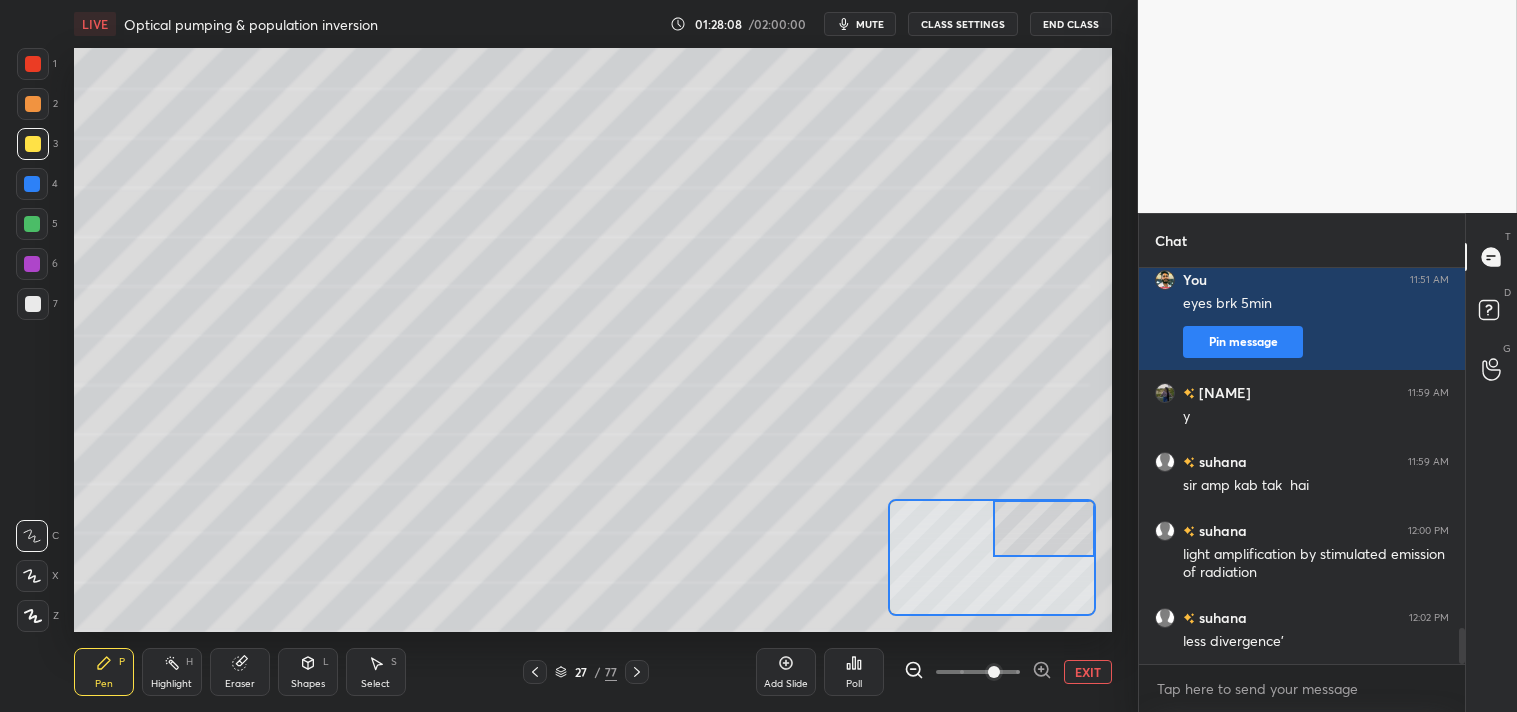 click at bounding box center [33, 304] 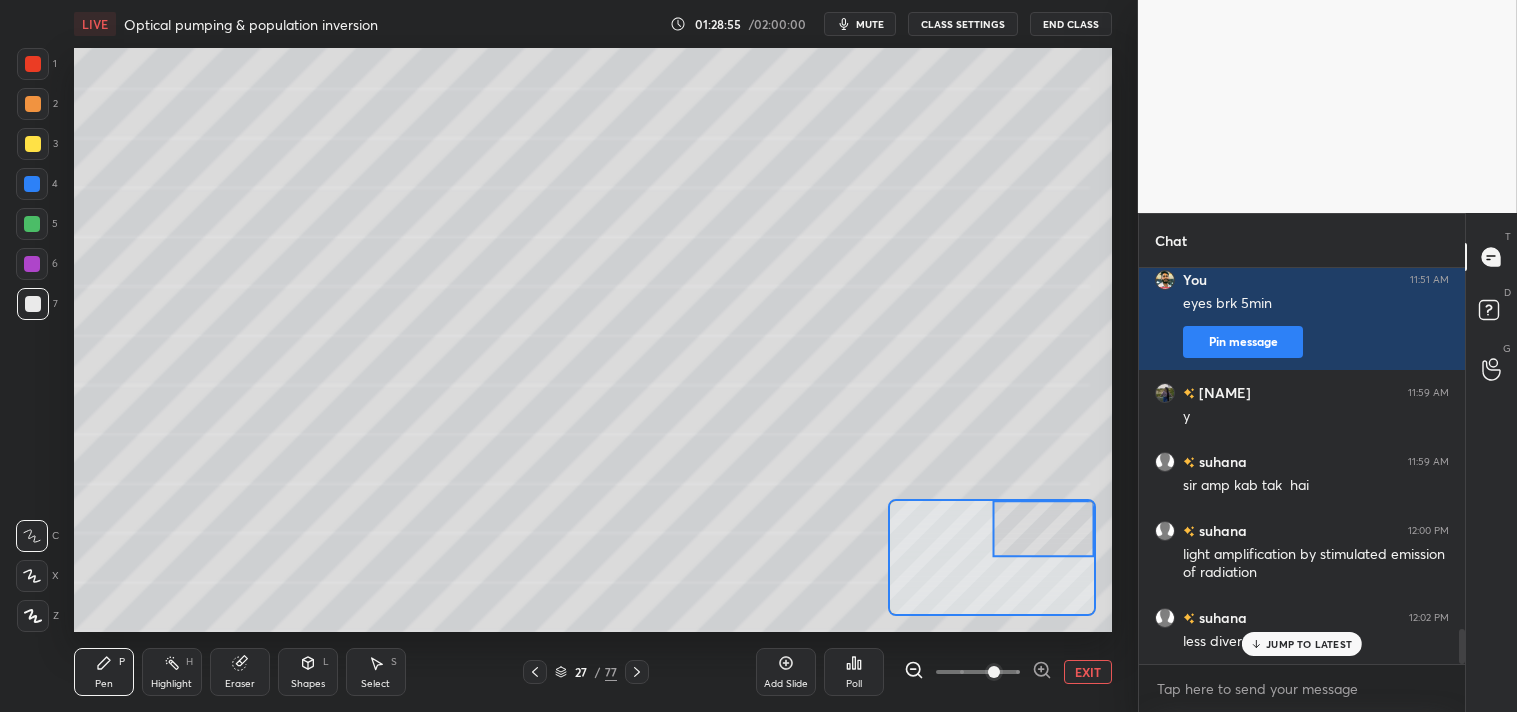 scroll, scrollTop: 4075, scrollLeft: 0, axis: vertical 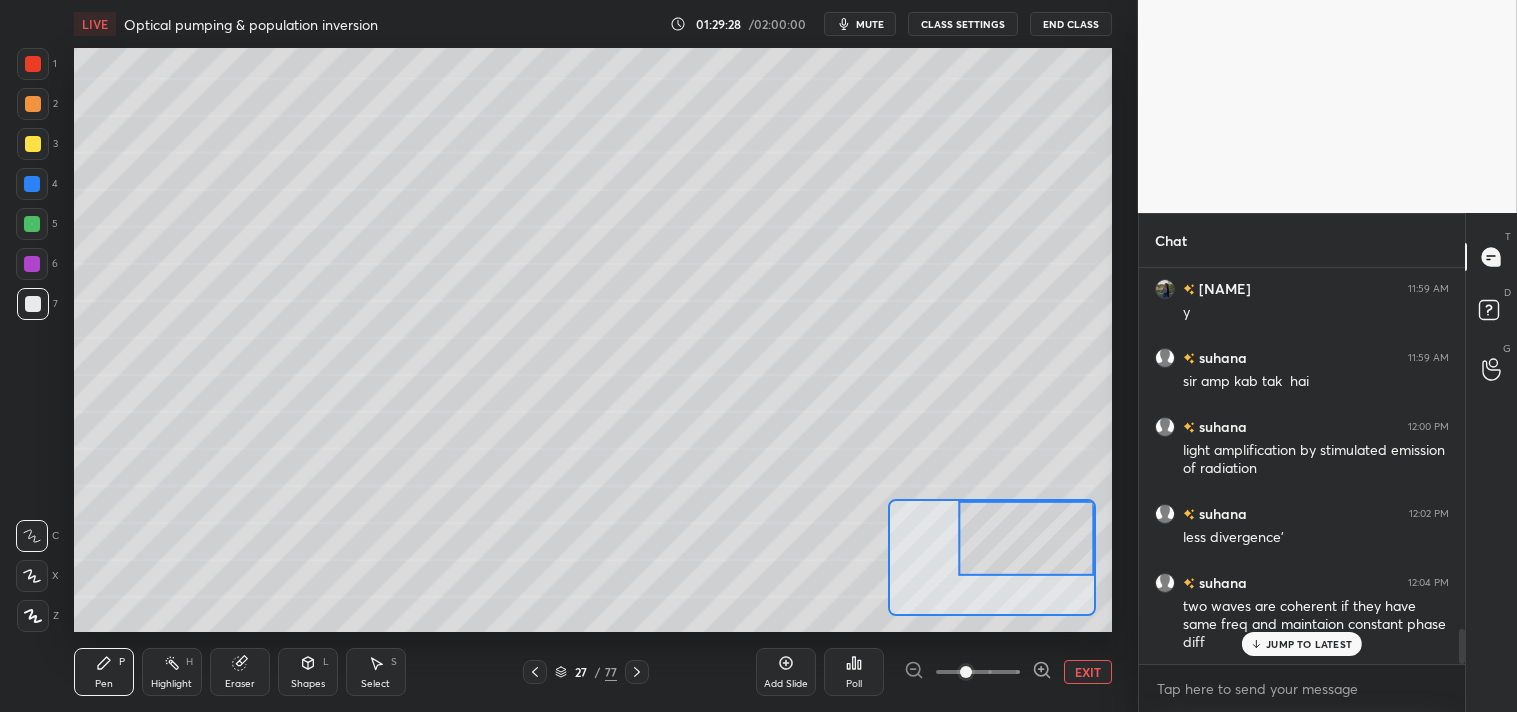 click on "JUMP TO LATEST" at bounding box center (1302, 644) 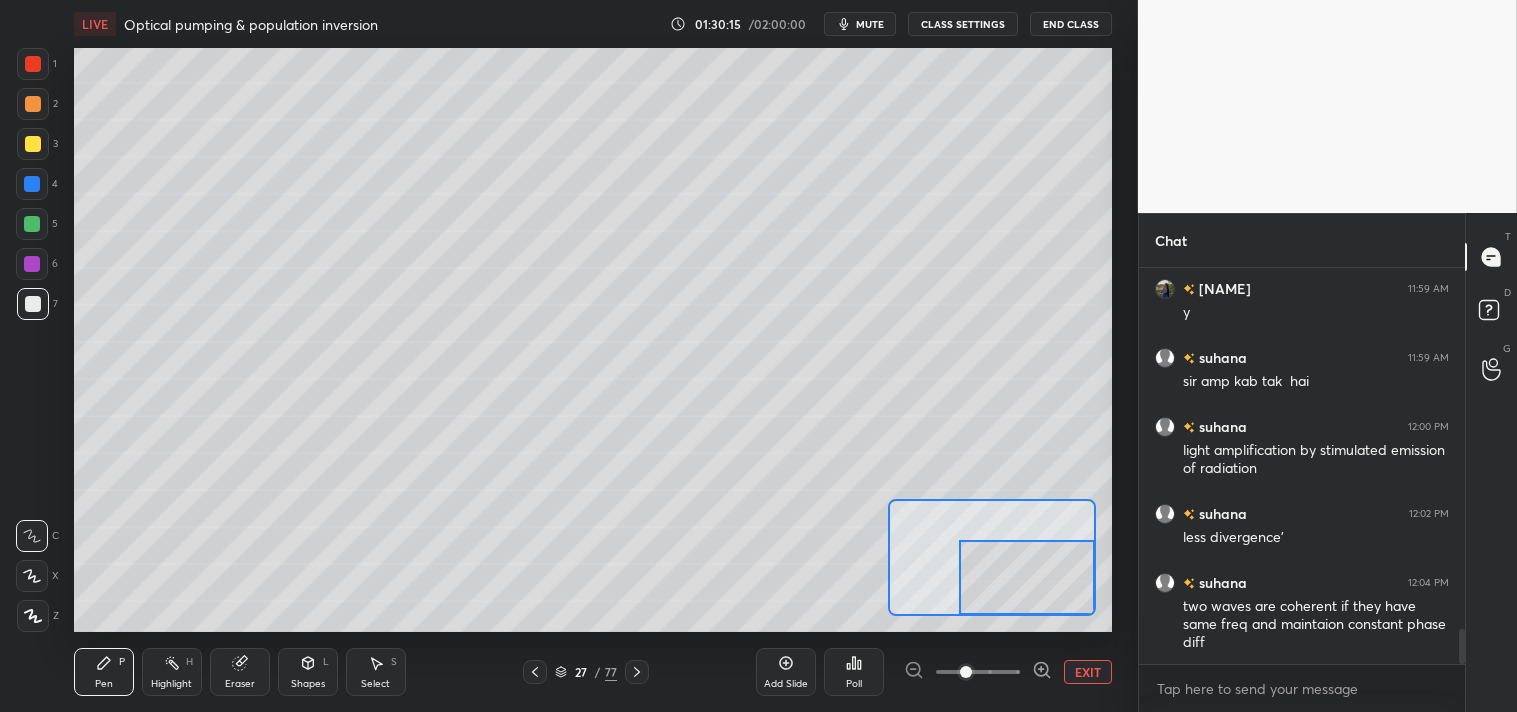 click at bounding box center [992, 557] 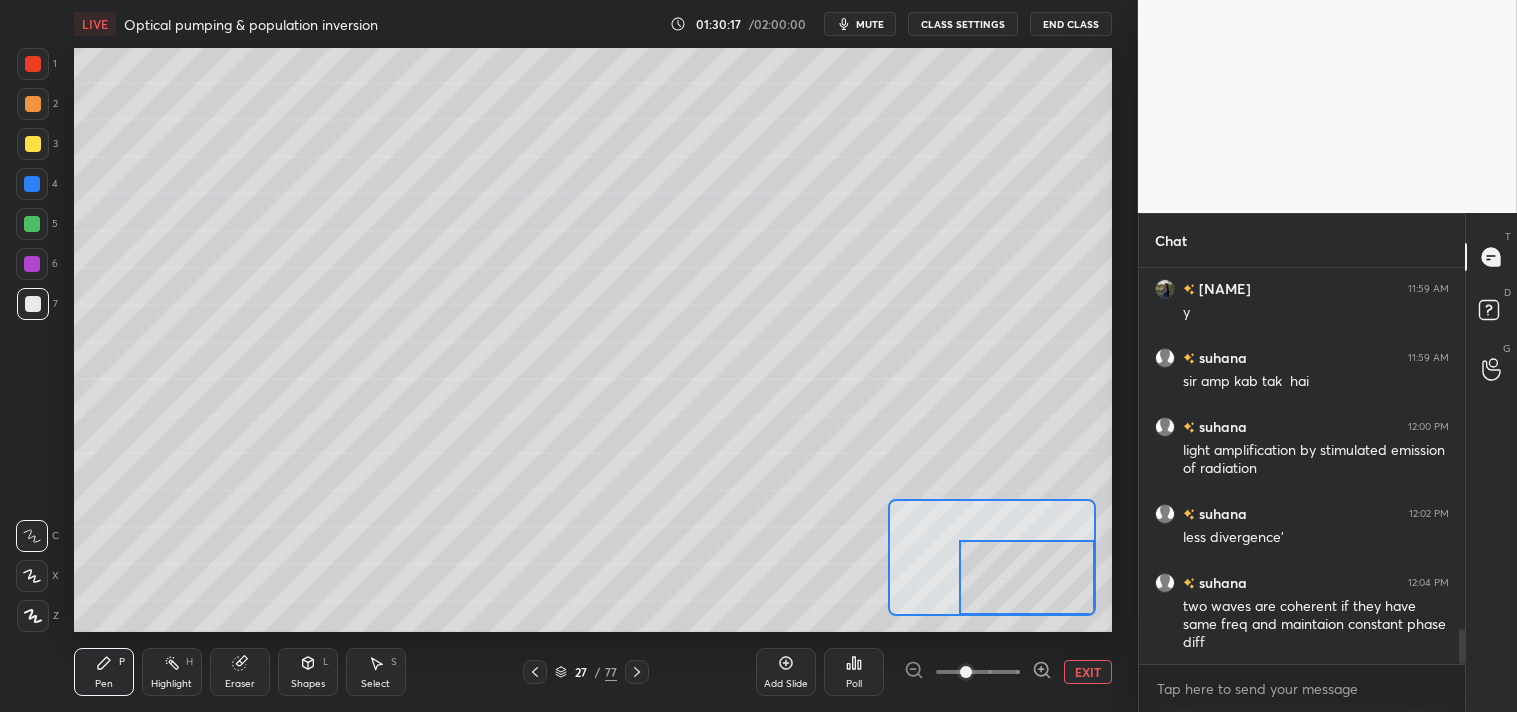 click on "EXIT" at bounding box center (1088, 672) 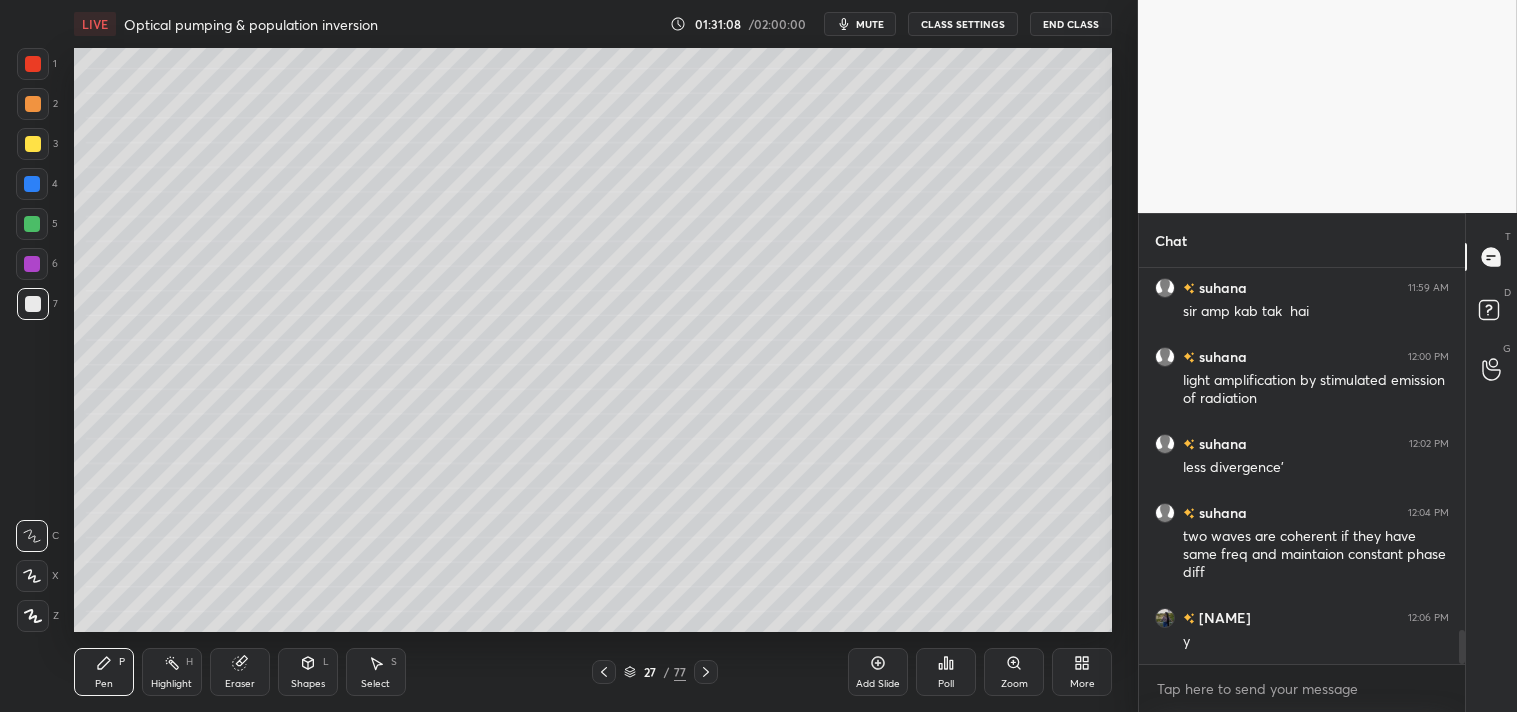 scroll, scrollTop: 4214, scrollLeft: 0, axis: vertical 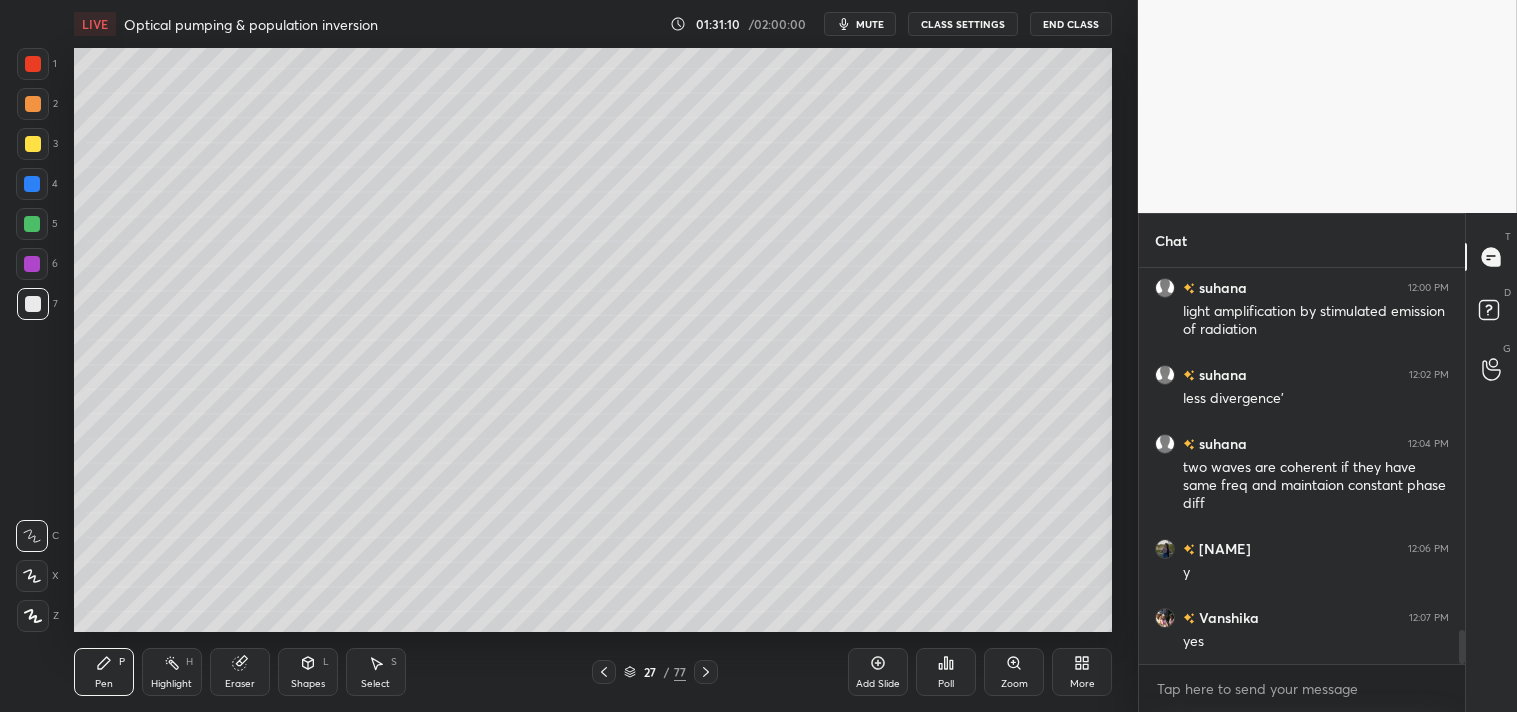 click on "Add Slide" at bounding box center (878, 672) 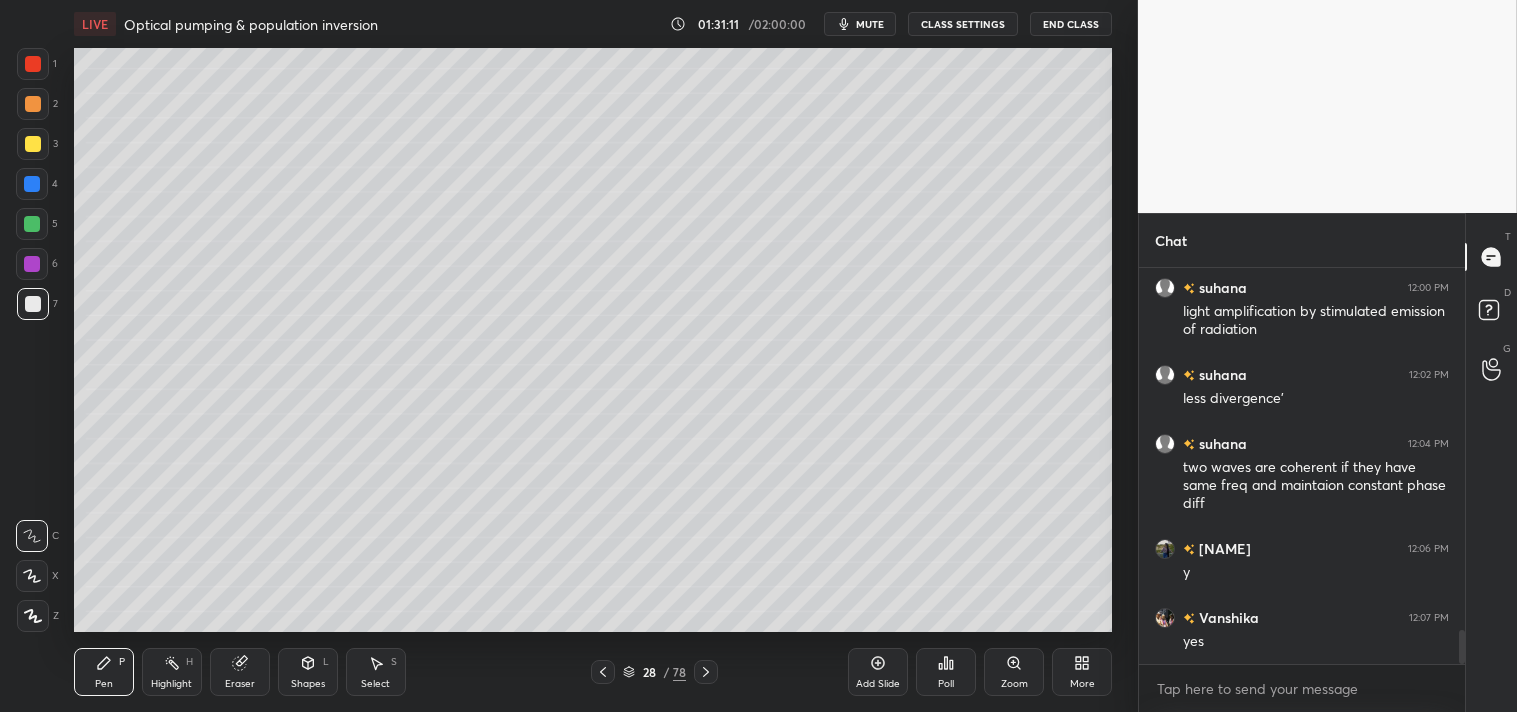 click 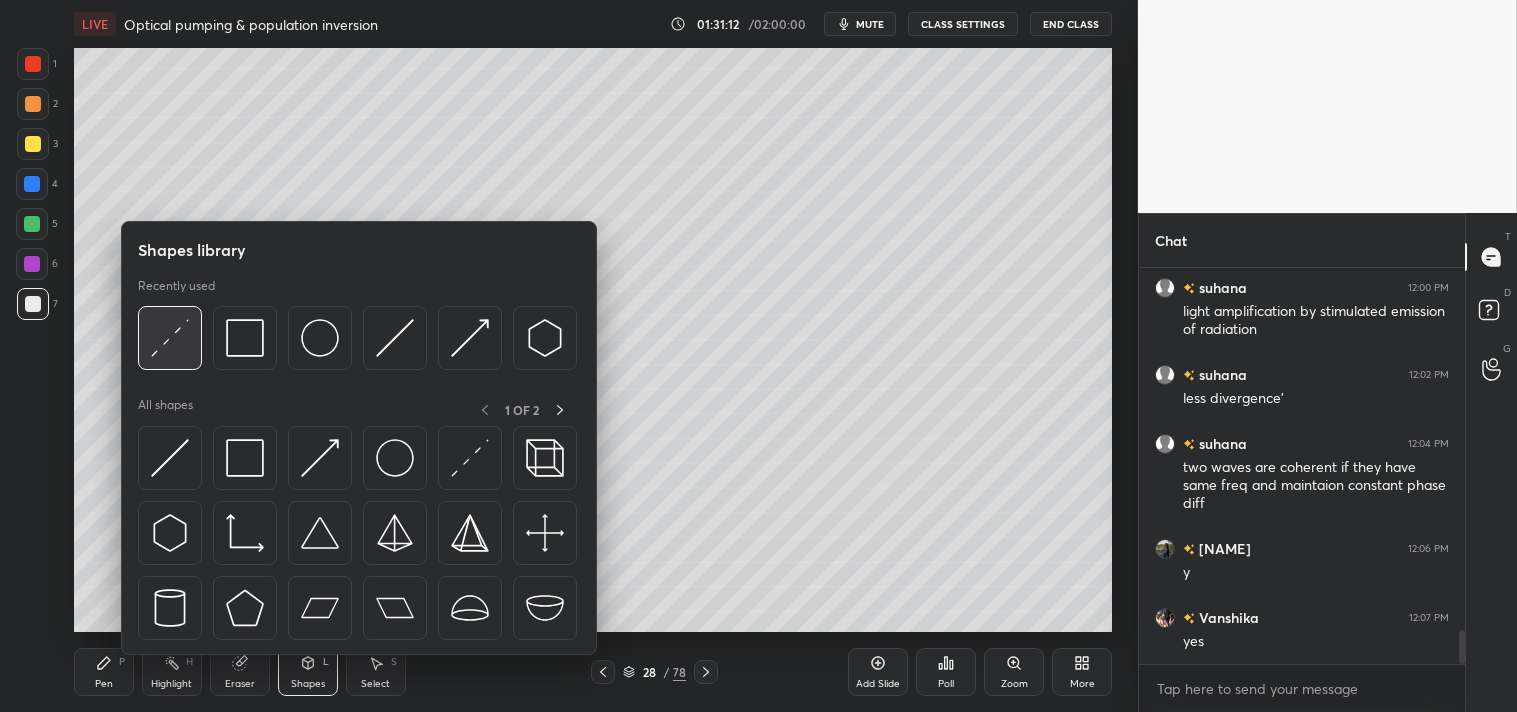 click at bounding box center (170, 338) 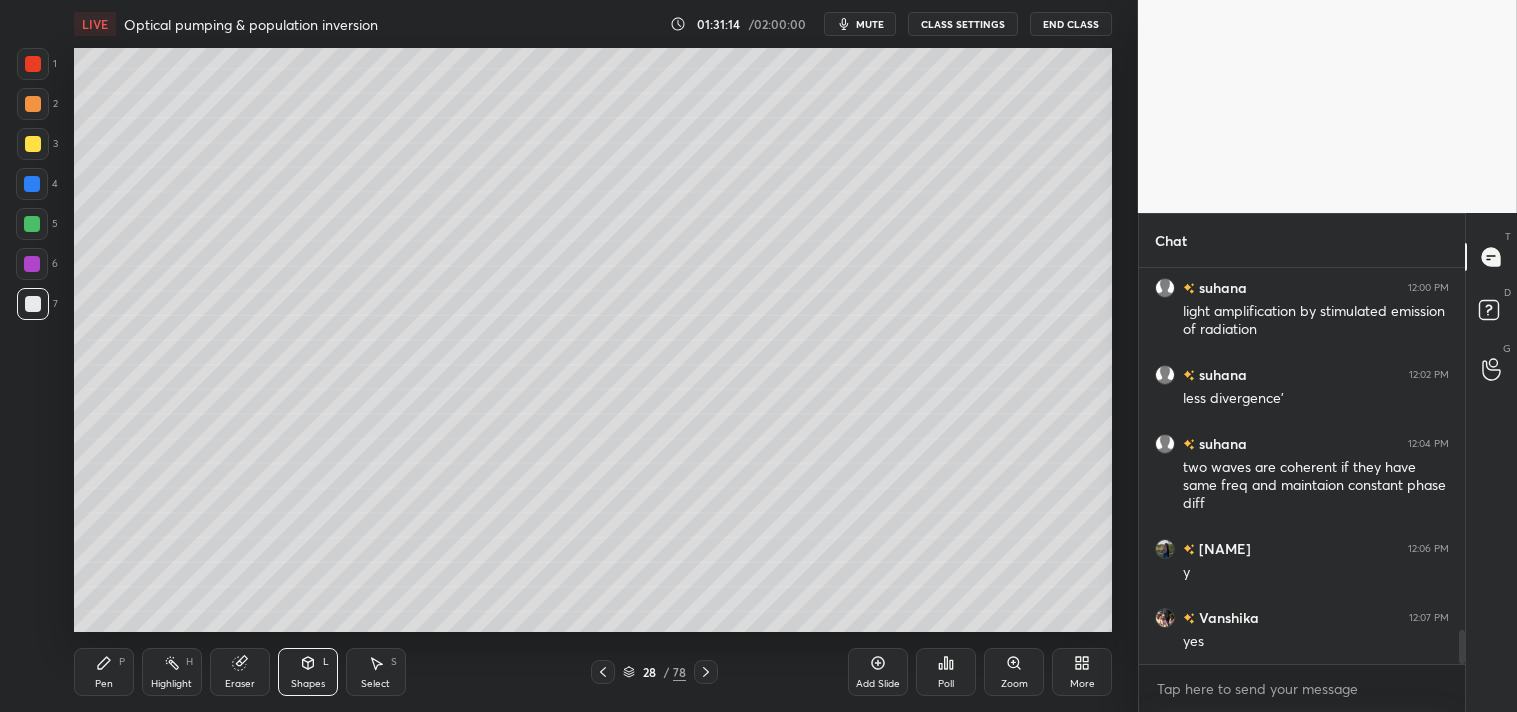 click on "Zoom" at bounding box center (1014, 672) 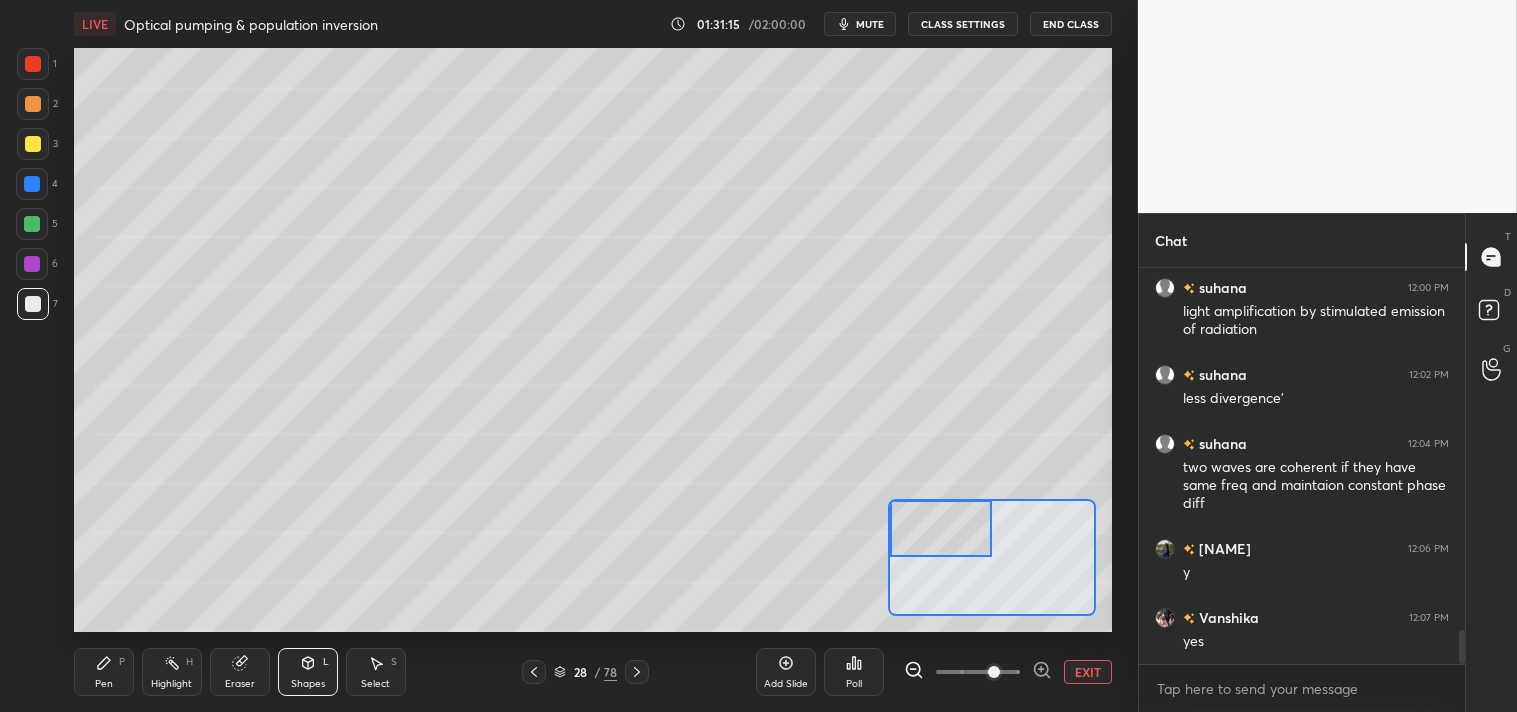 click 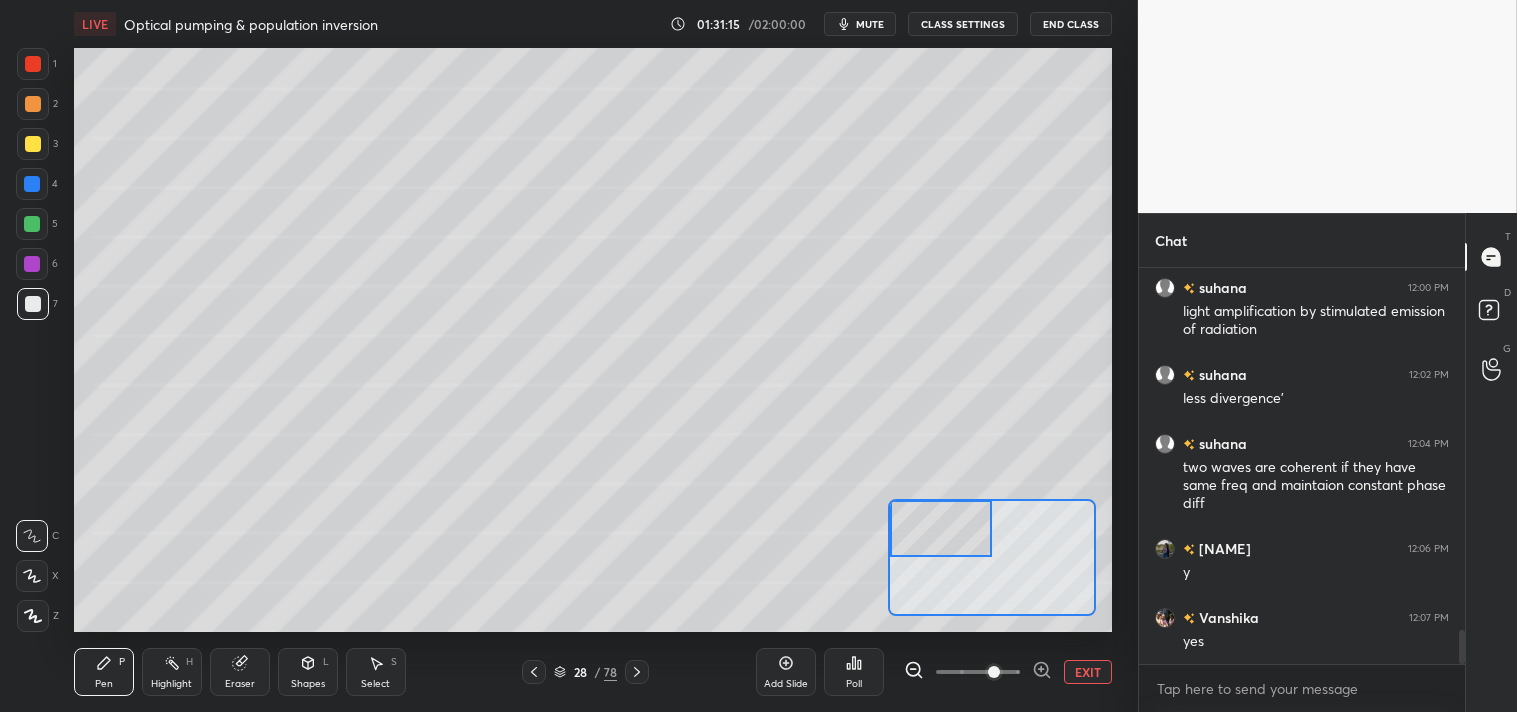 click 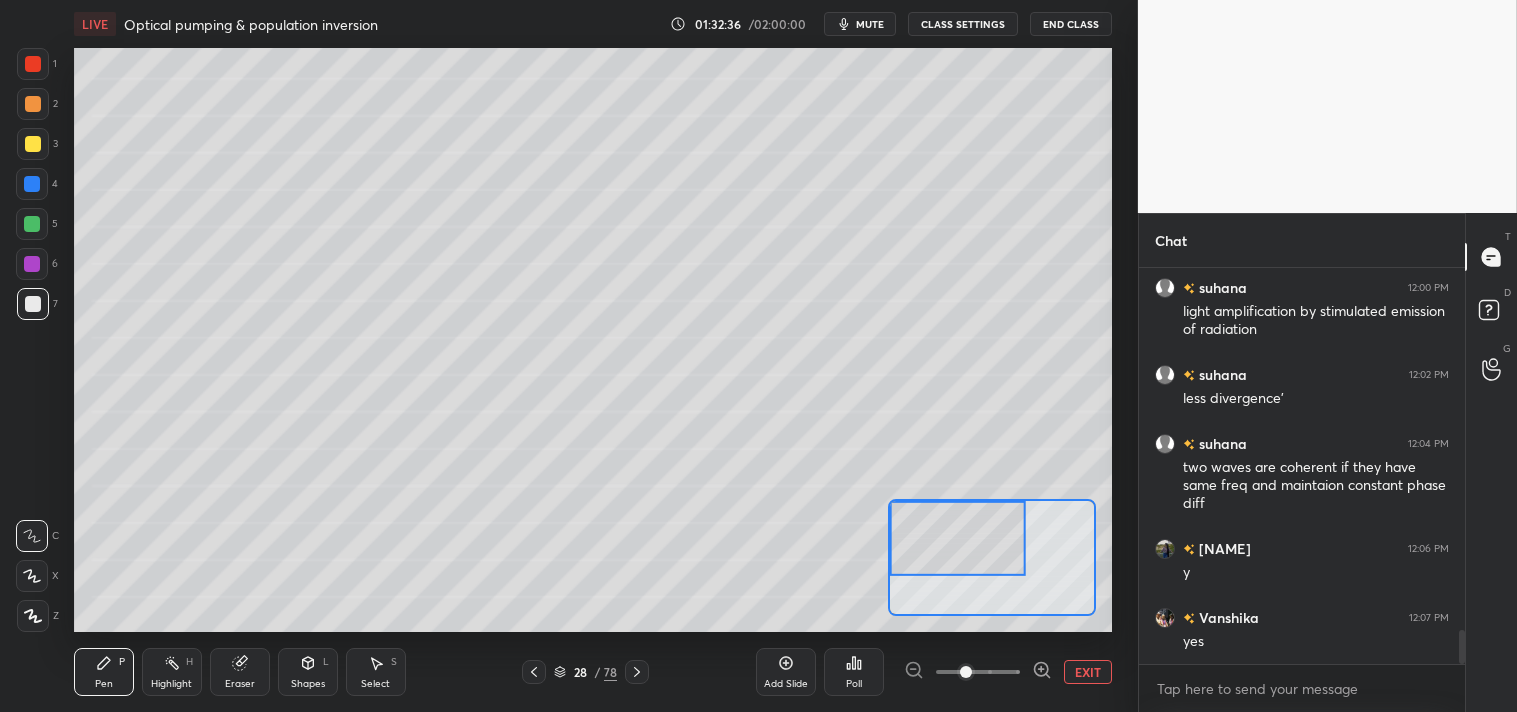 click at bounding box center (33, 144) 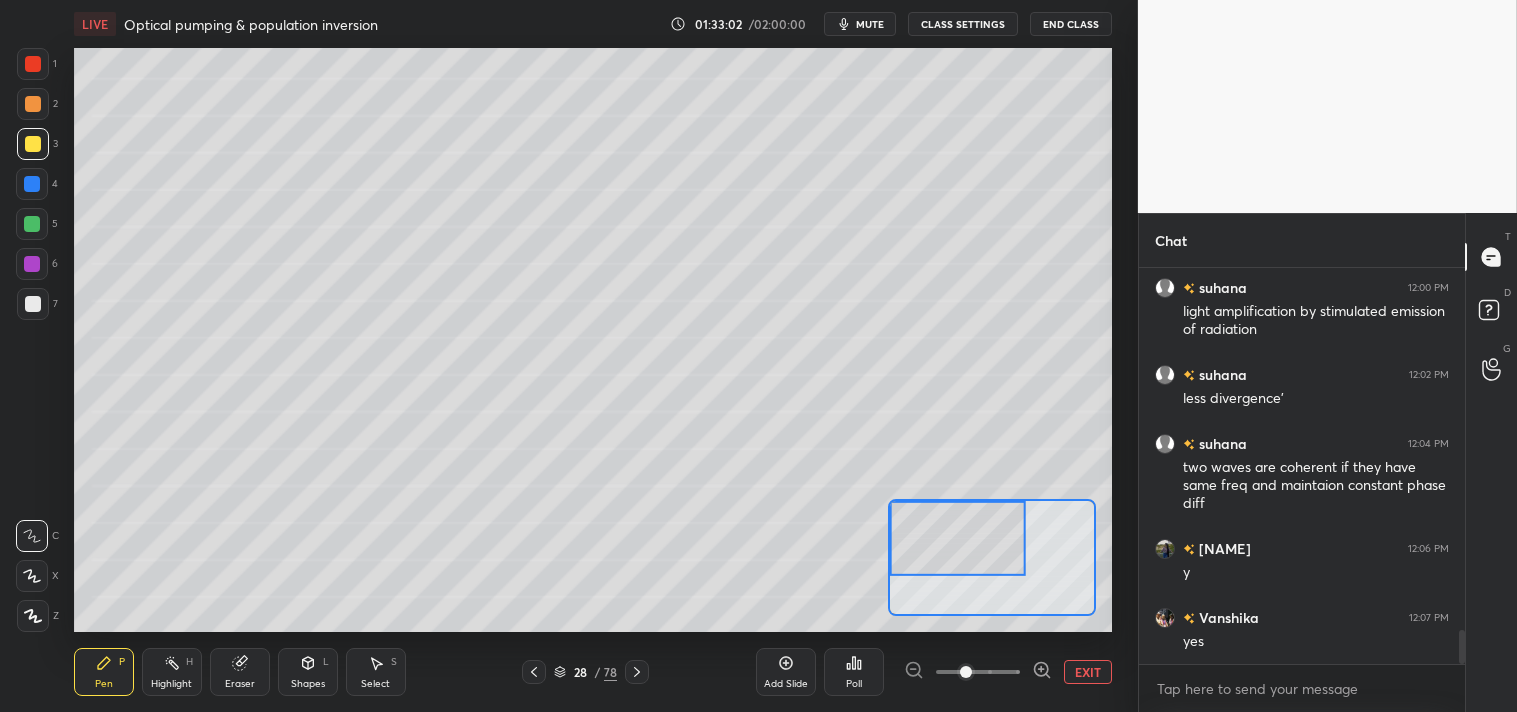 scroll, scrollTop: 350, scrollLeft: 320, axis: both 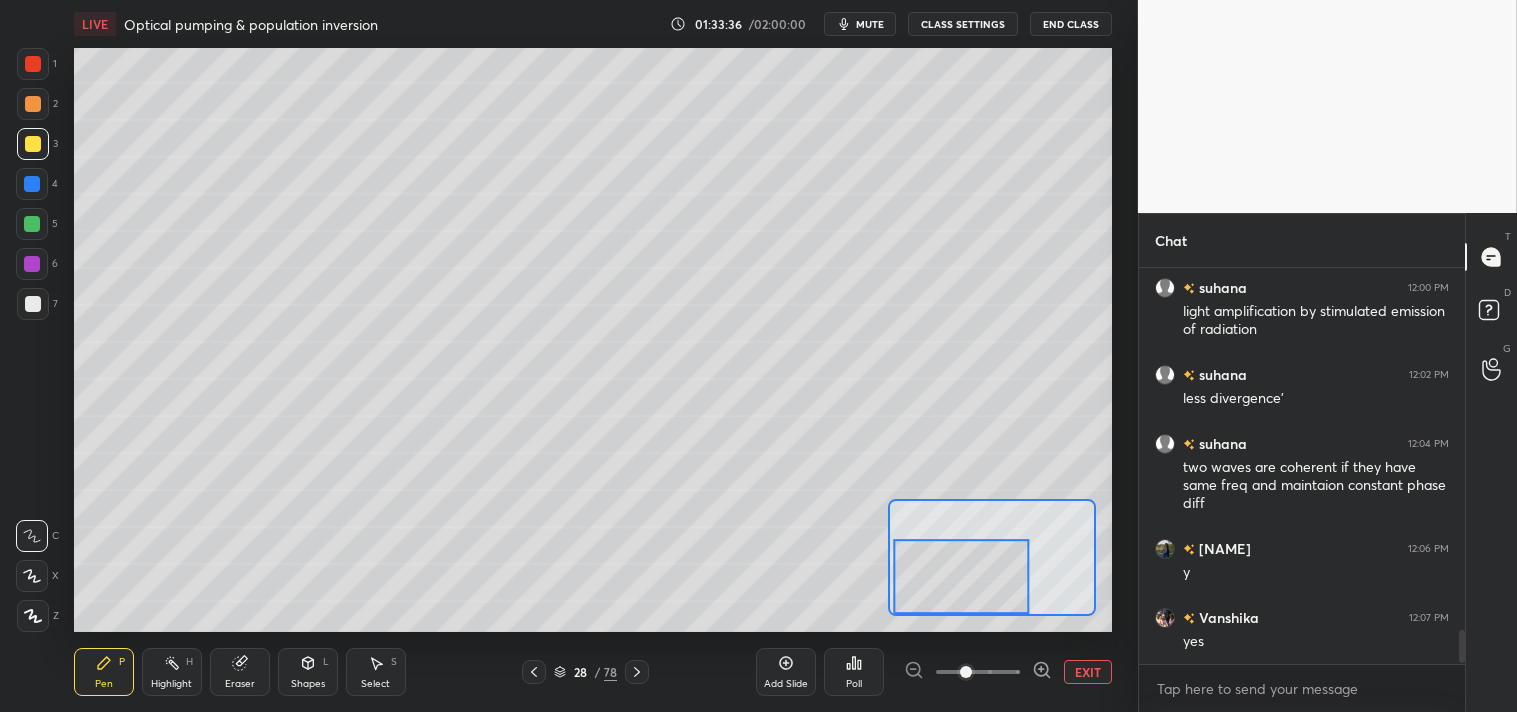 click on "Eraser" at bounding box center [240, 672] 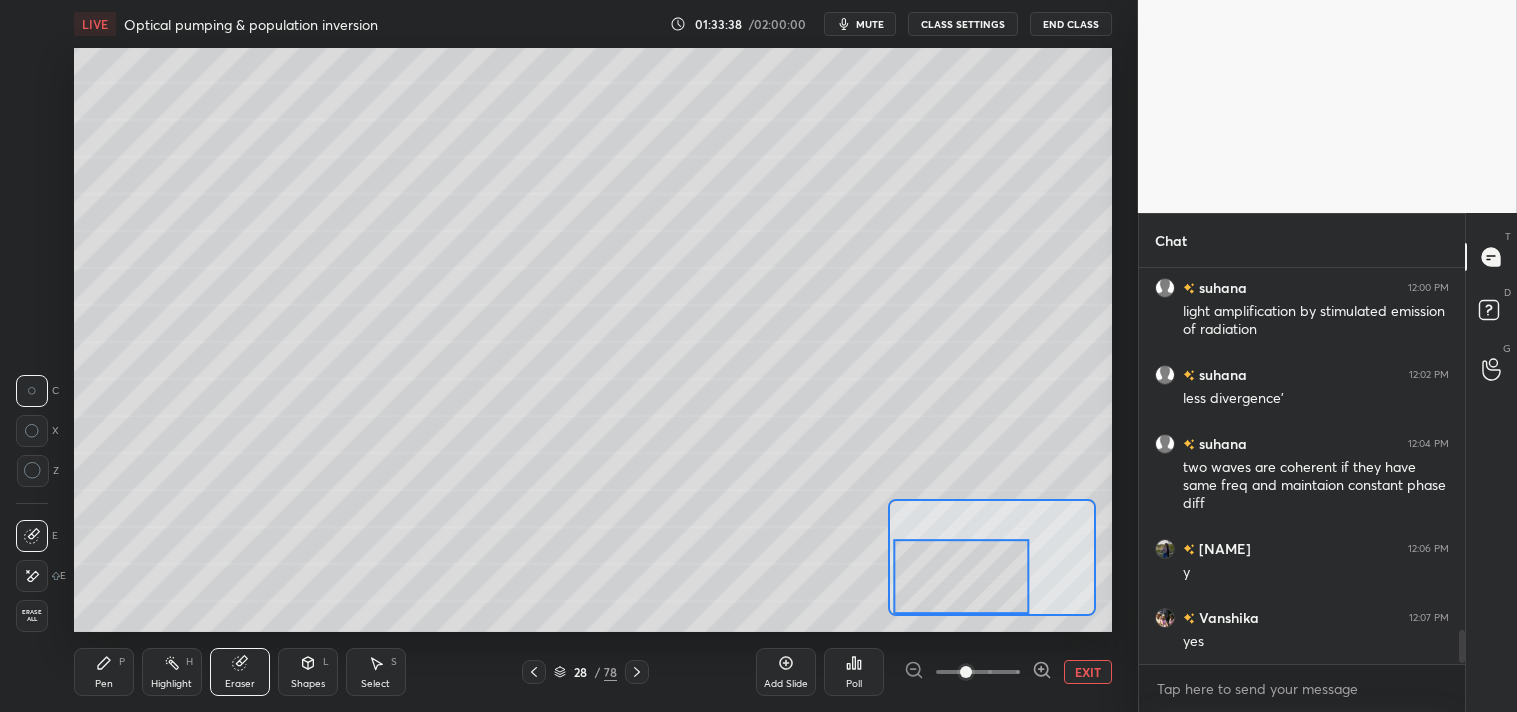 click on "Pen P" at bounding box center (104, 672) 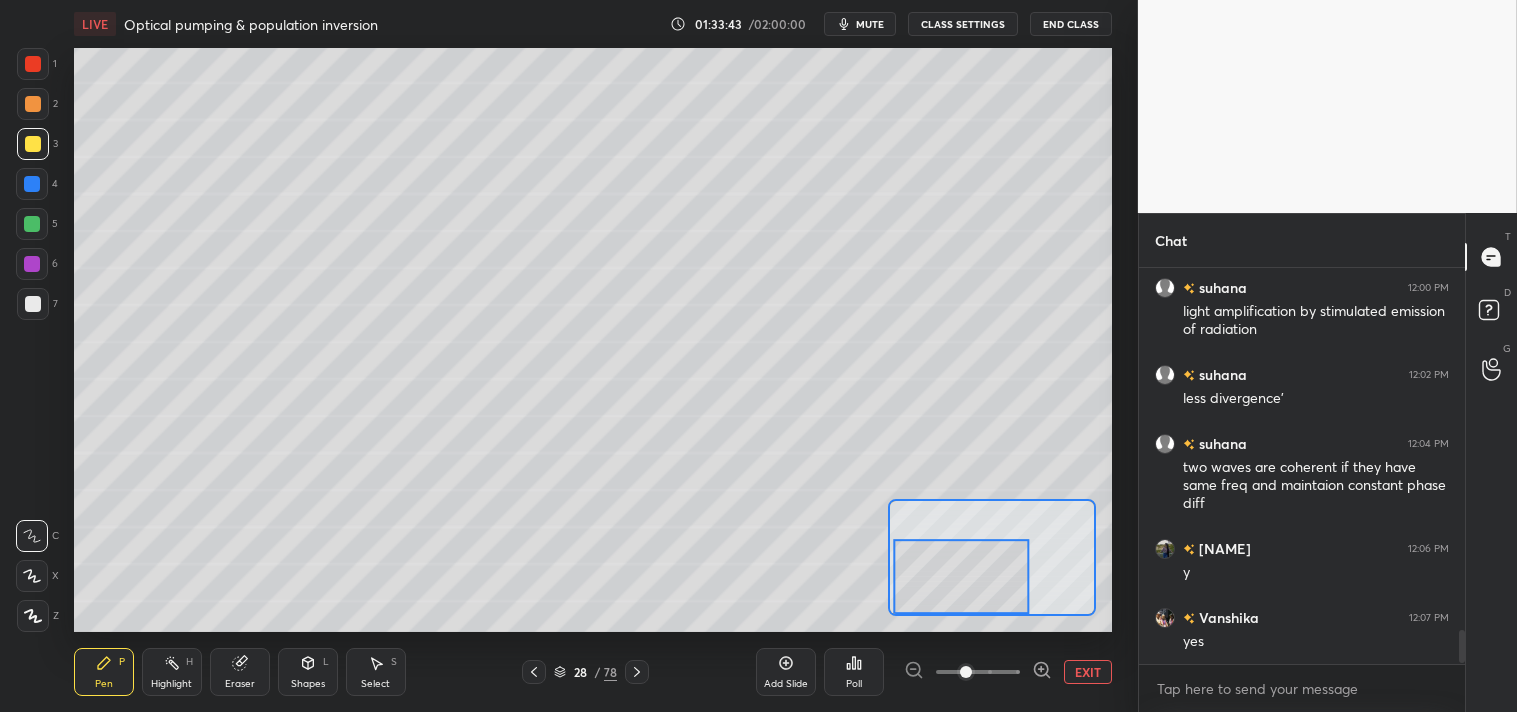 click on "EXIT" at bounding box center [1088, 672] 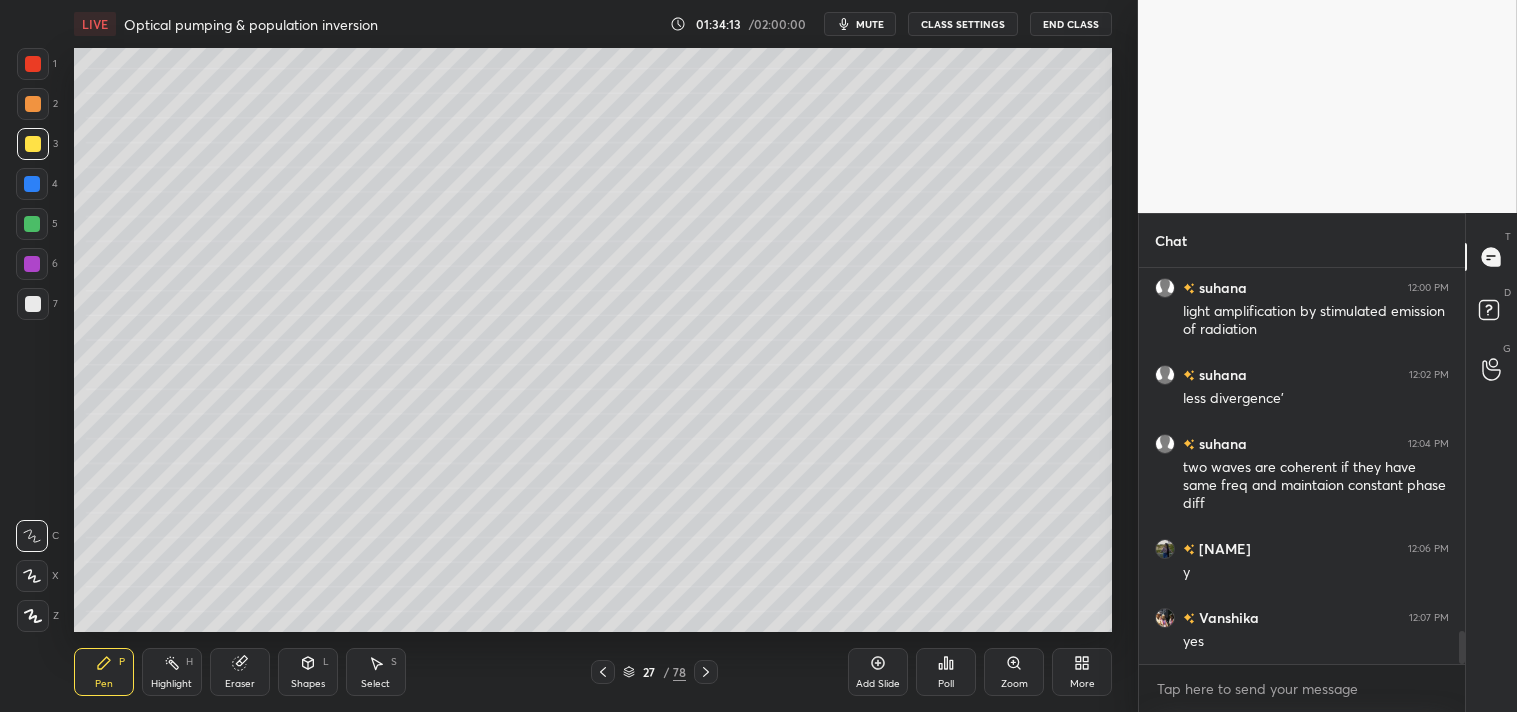 scroll, scrollTop: 4283, scrollLeft: 0, axis: vertical 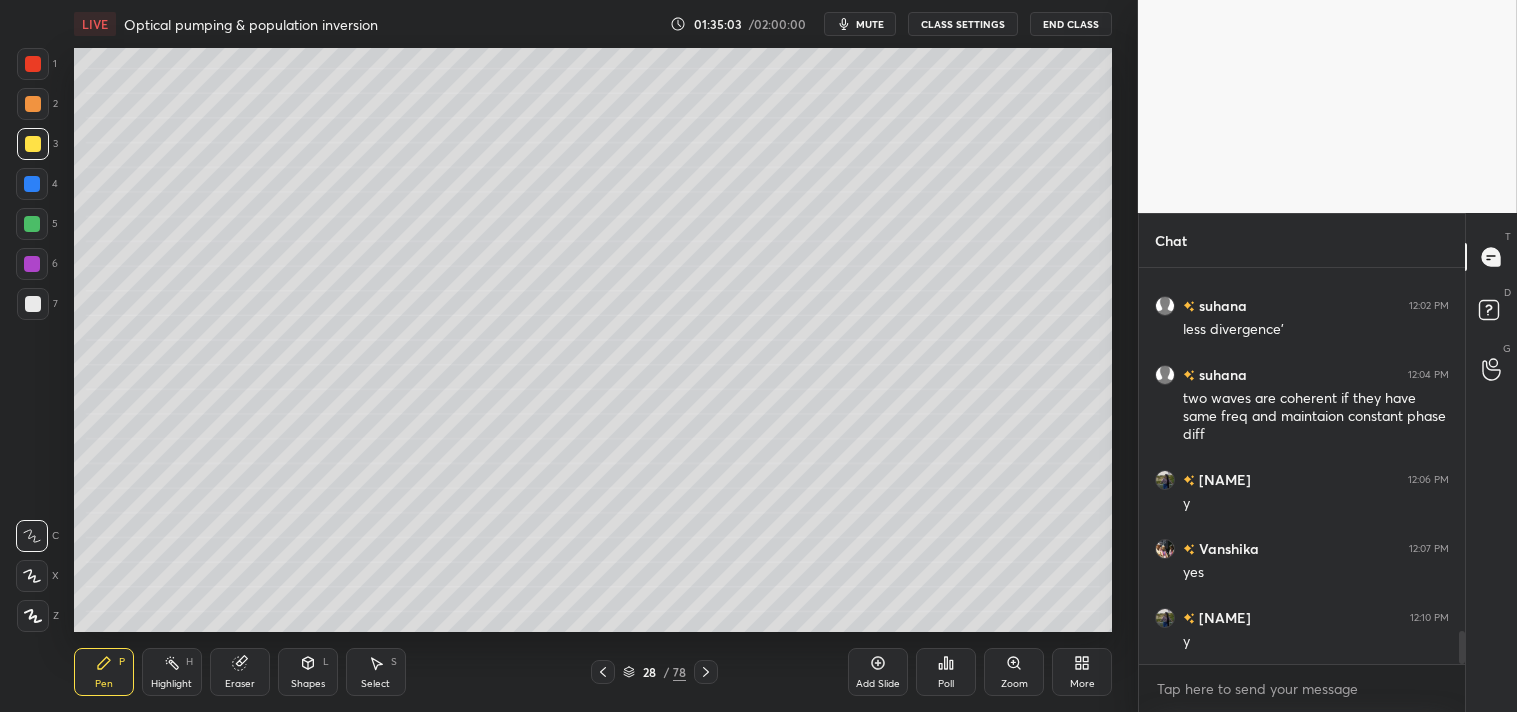 click on "Eraser" at bounding box center [240, 684] 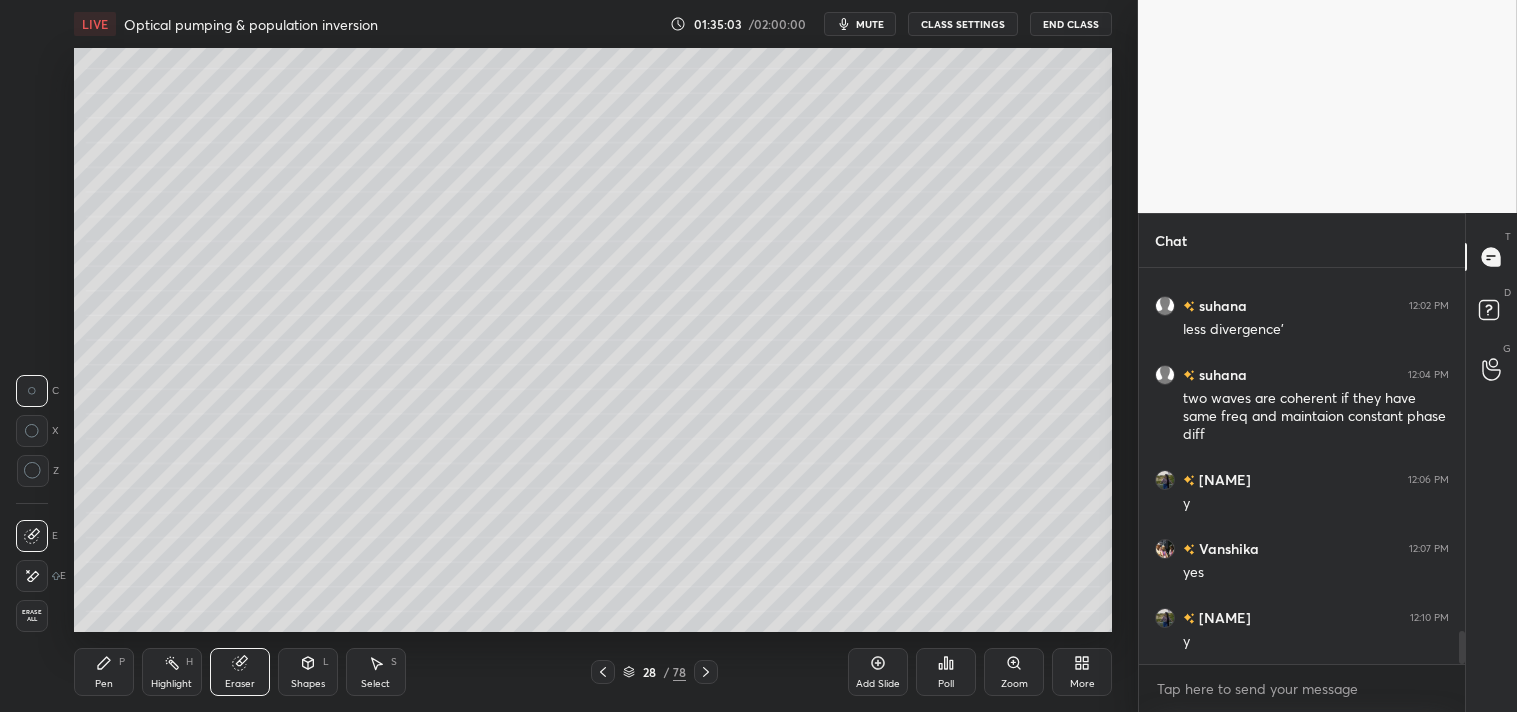 click on "Pen P Highlight H Eraser Shapes L Select S" at bounding box center (267, 672) 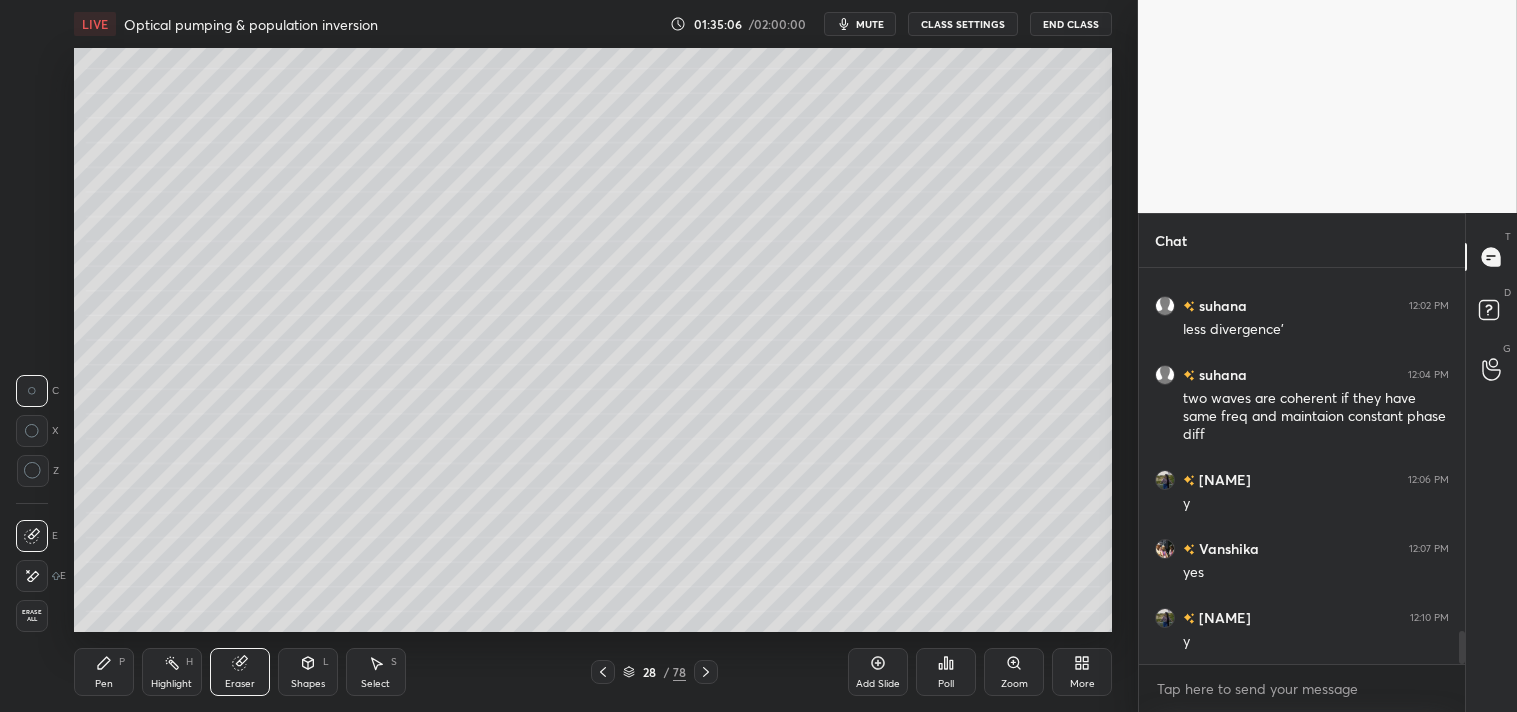 click on "Pen" at bounding box center (104, 684) 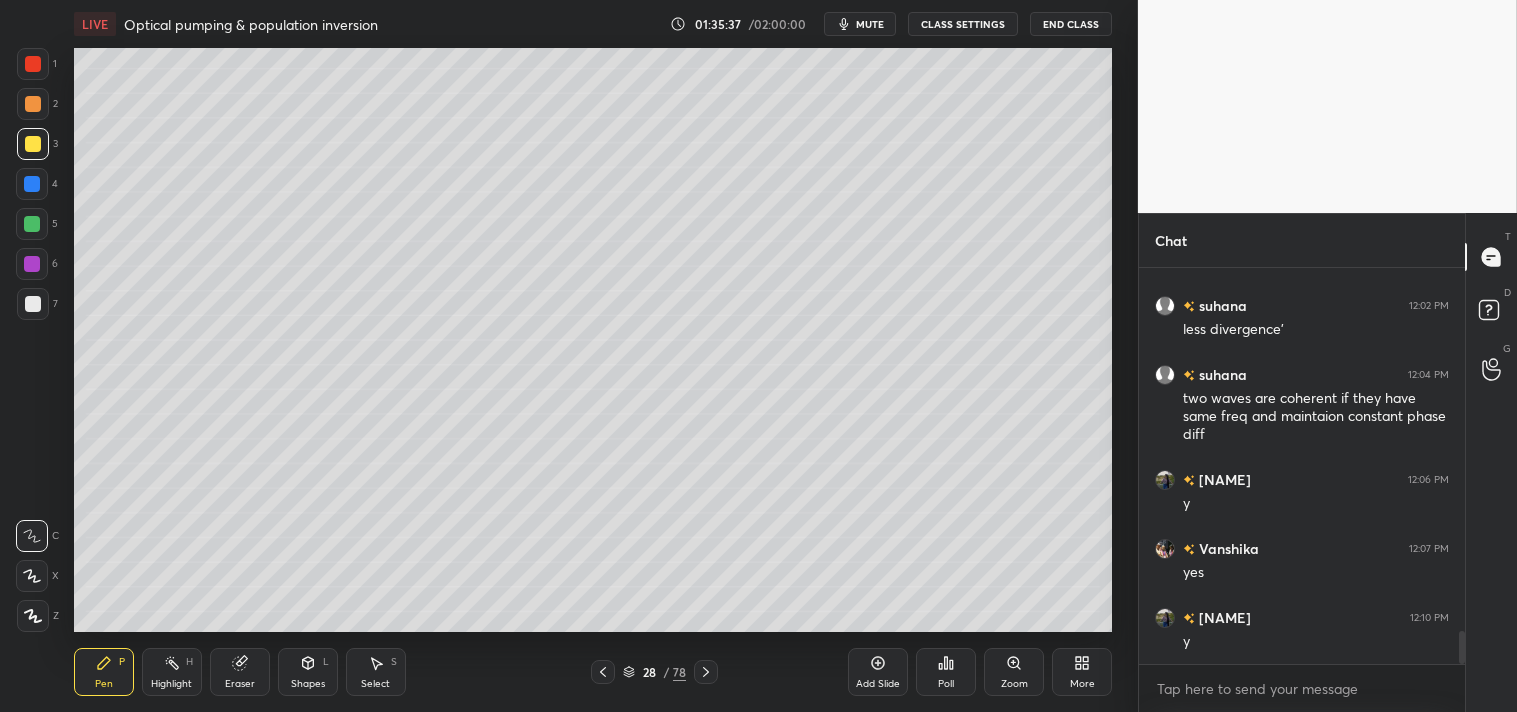 click at bounding box center (33, 304) 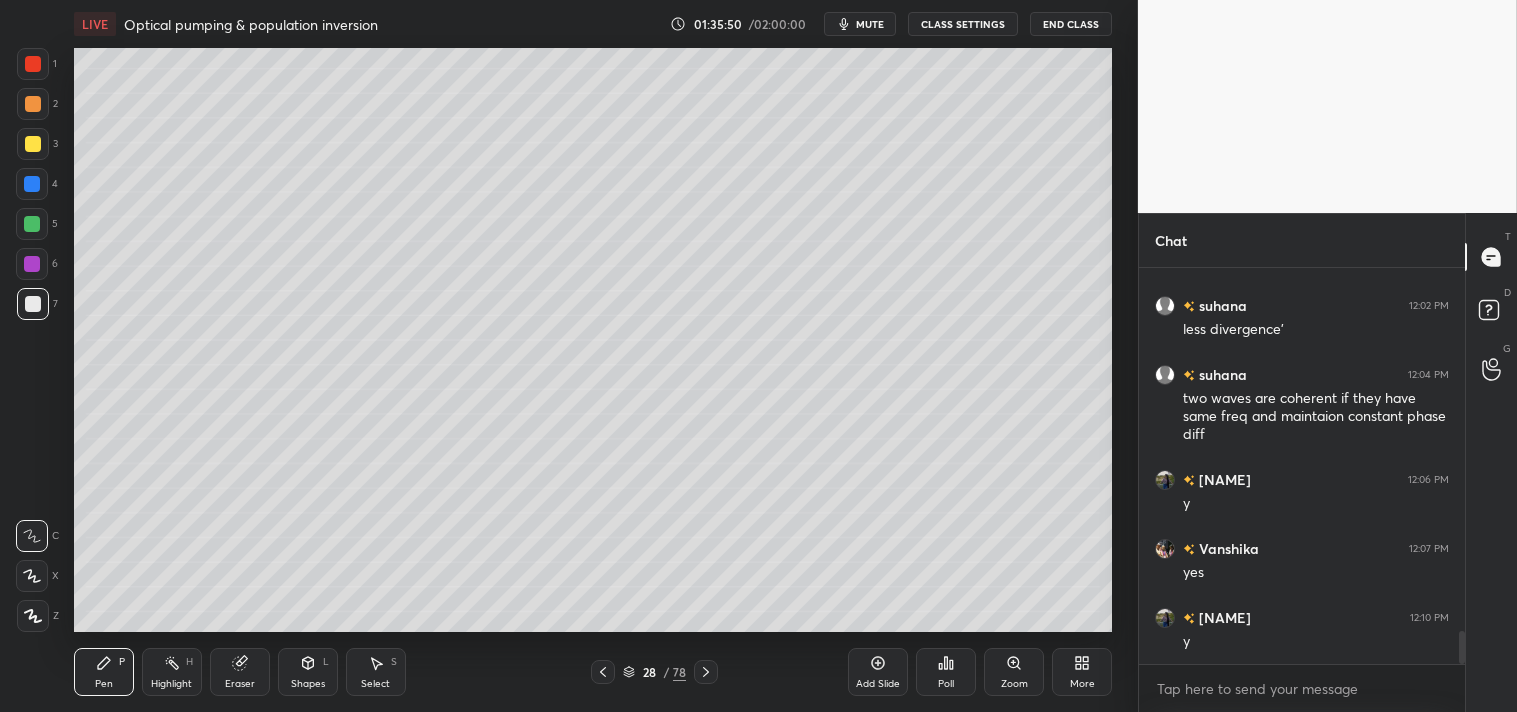 scroll, scrollTop: 4352, scrollLeft: 0, axis: vertical 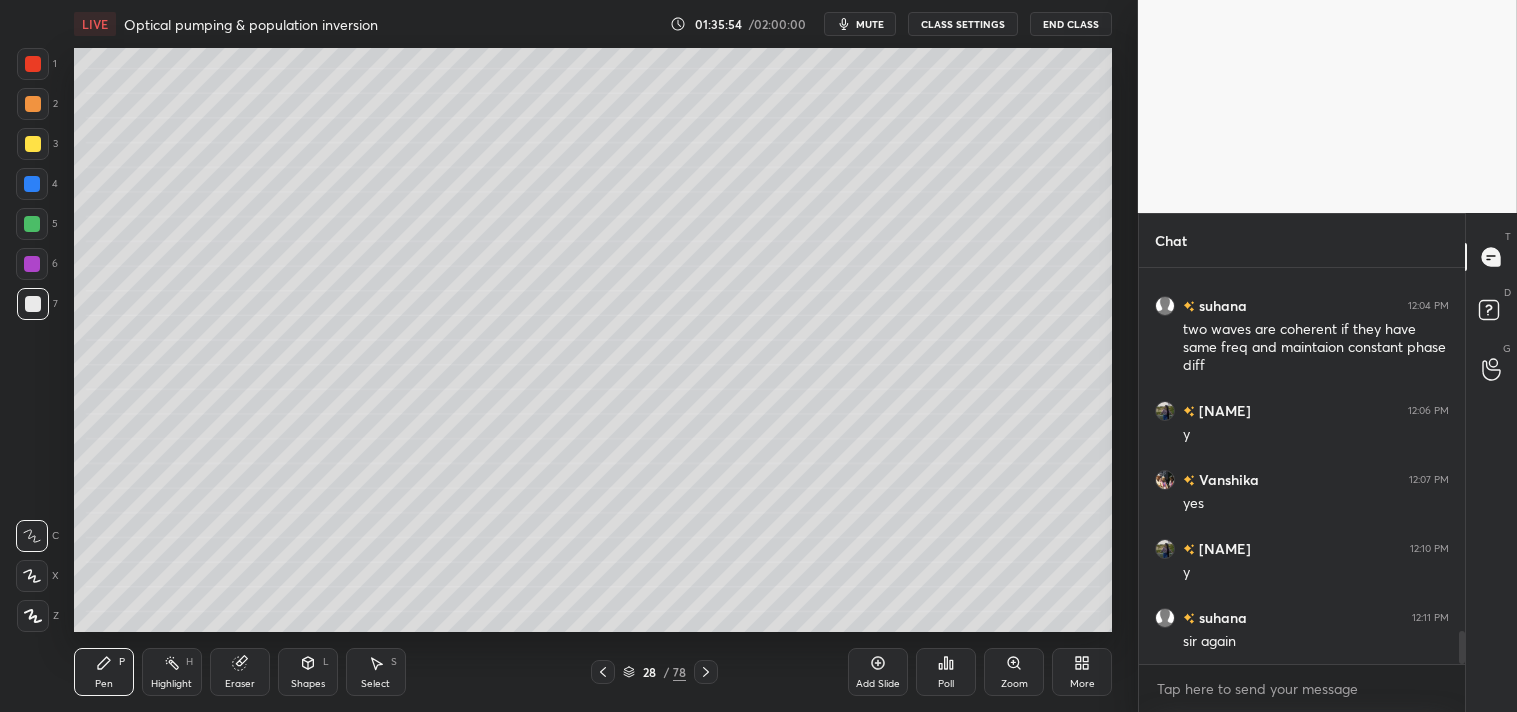 click on "Pen P Highlight H Eraser Shapes L Select S 28 / 78 Add Slide Poll Zoom More" at bounding box center (593, 672) 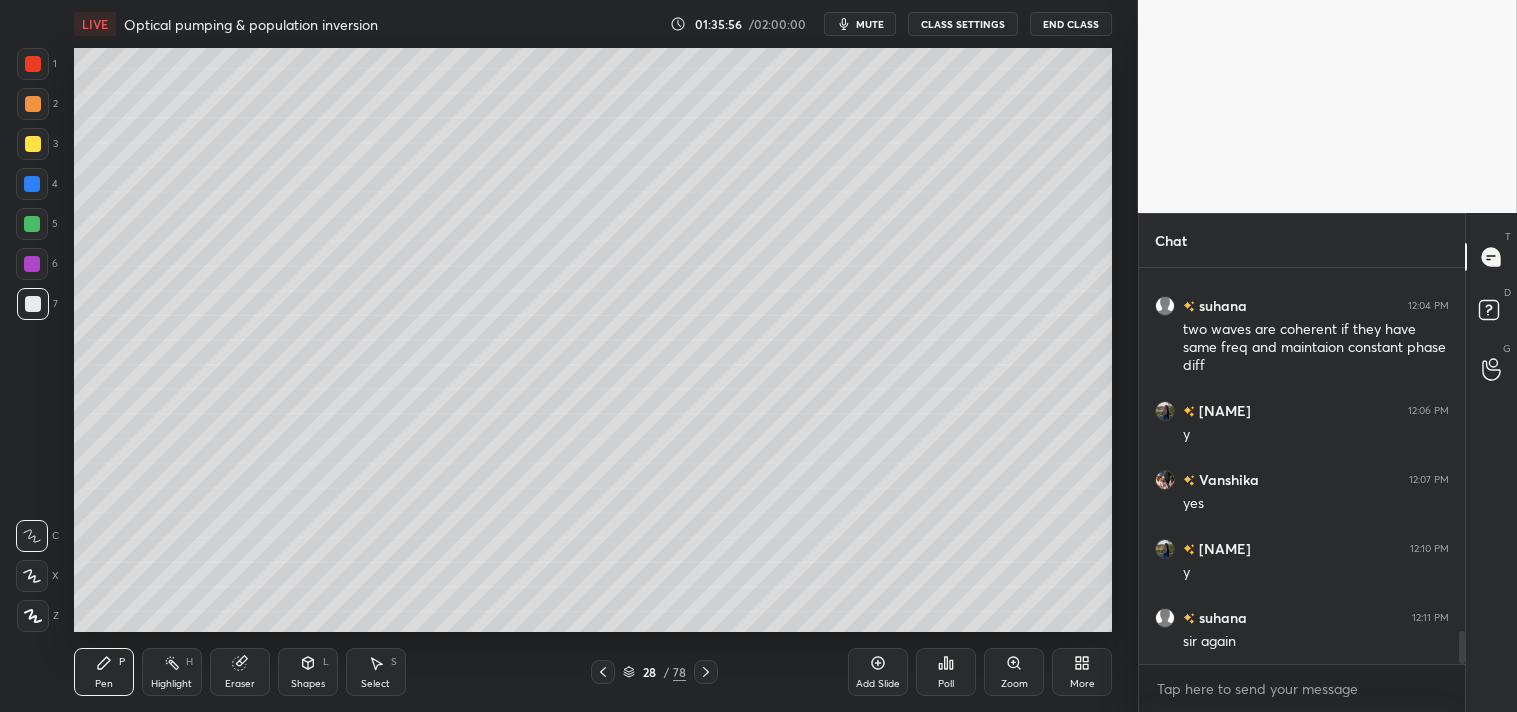 click on "Highlight H" at bounding box center (172, 672) 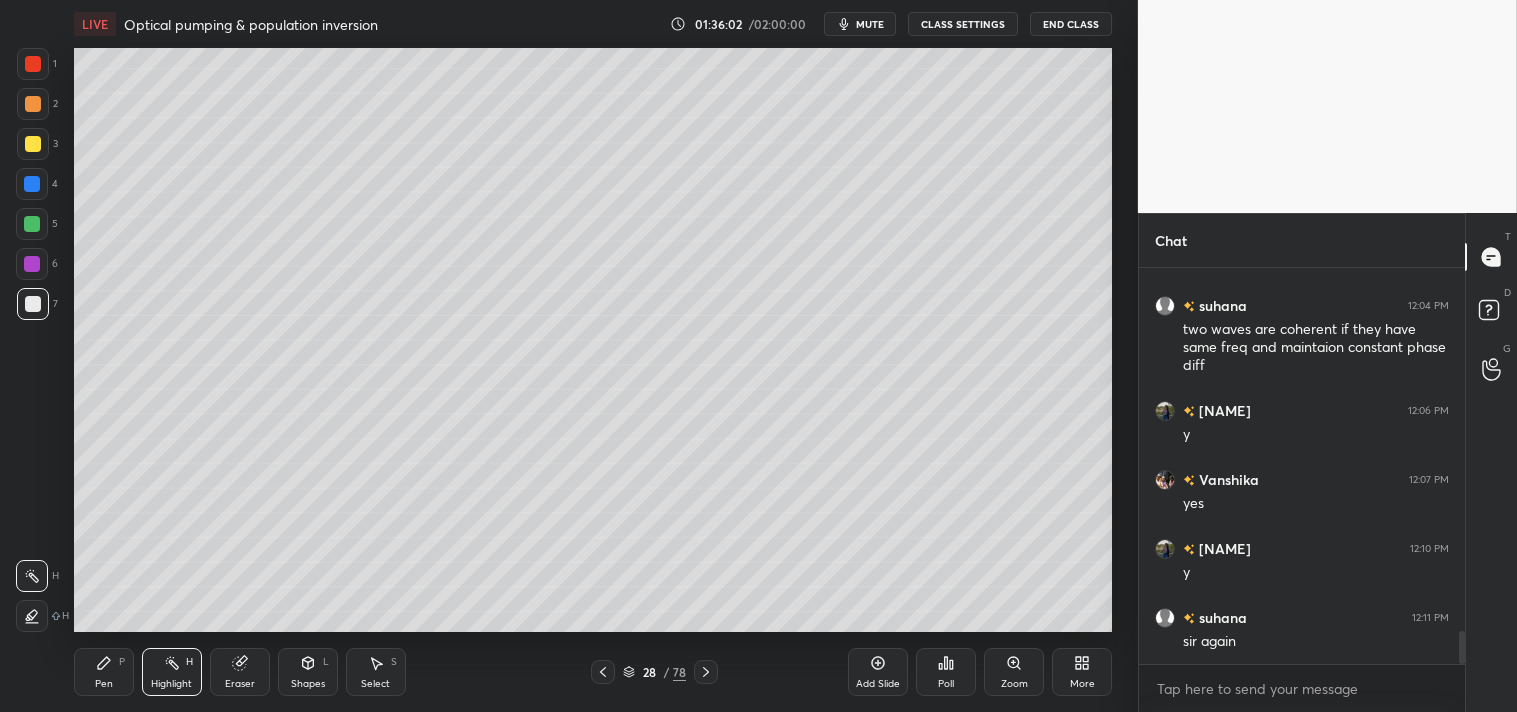 click on "Pen" at bounding box center (104, 684) 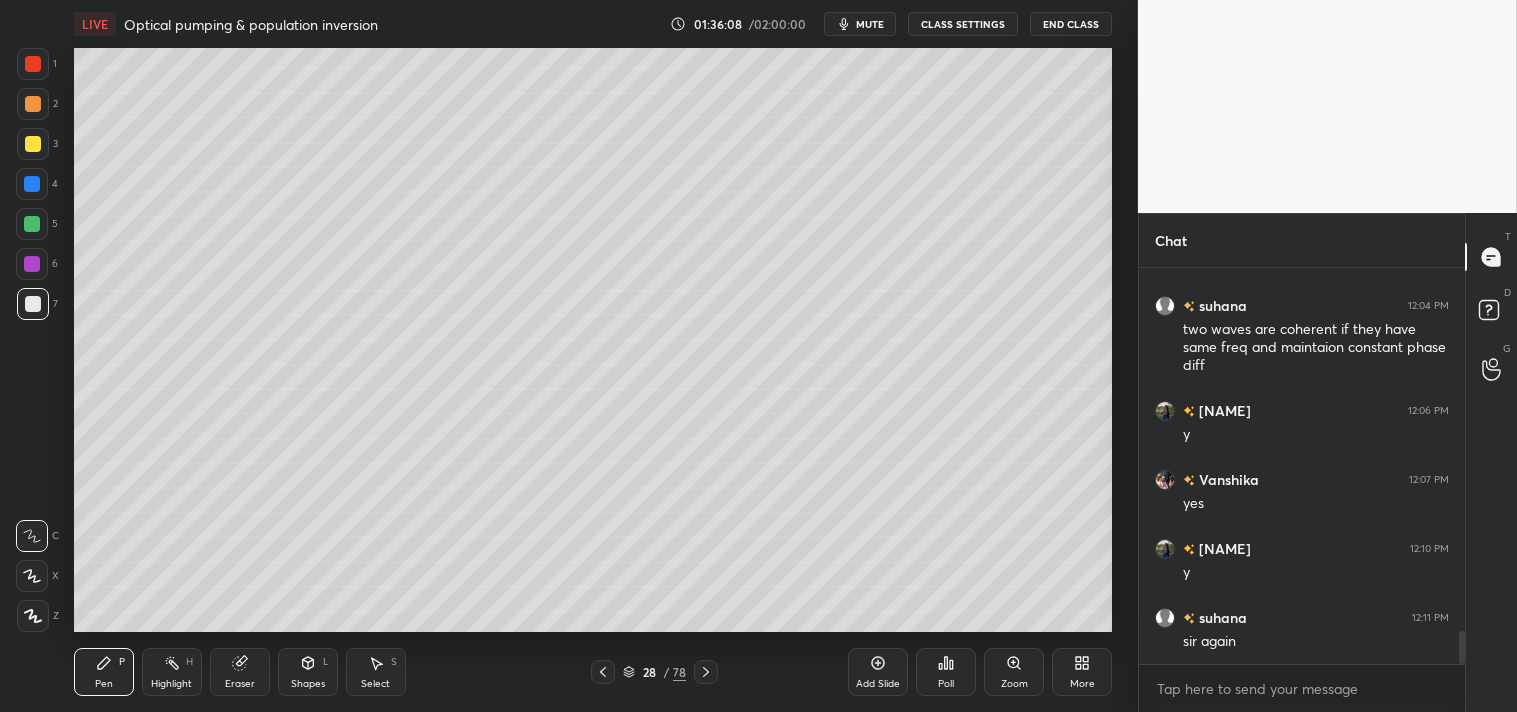 click on "Highlight" at bounding box center (171, 684) 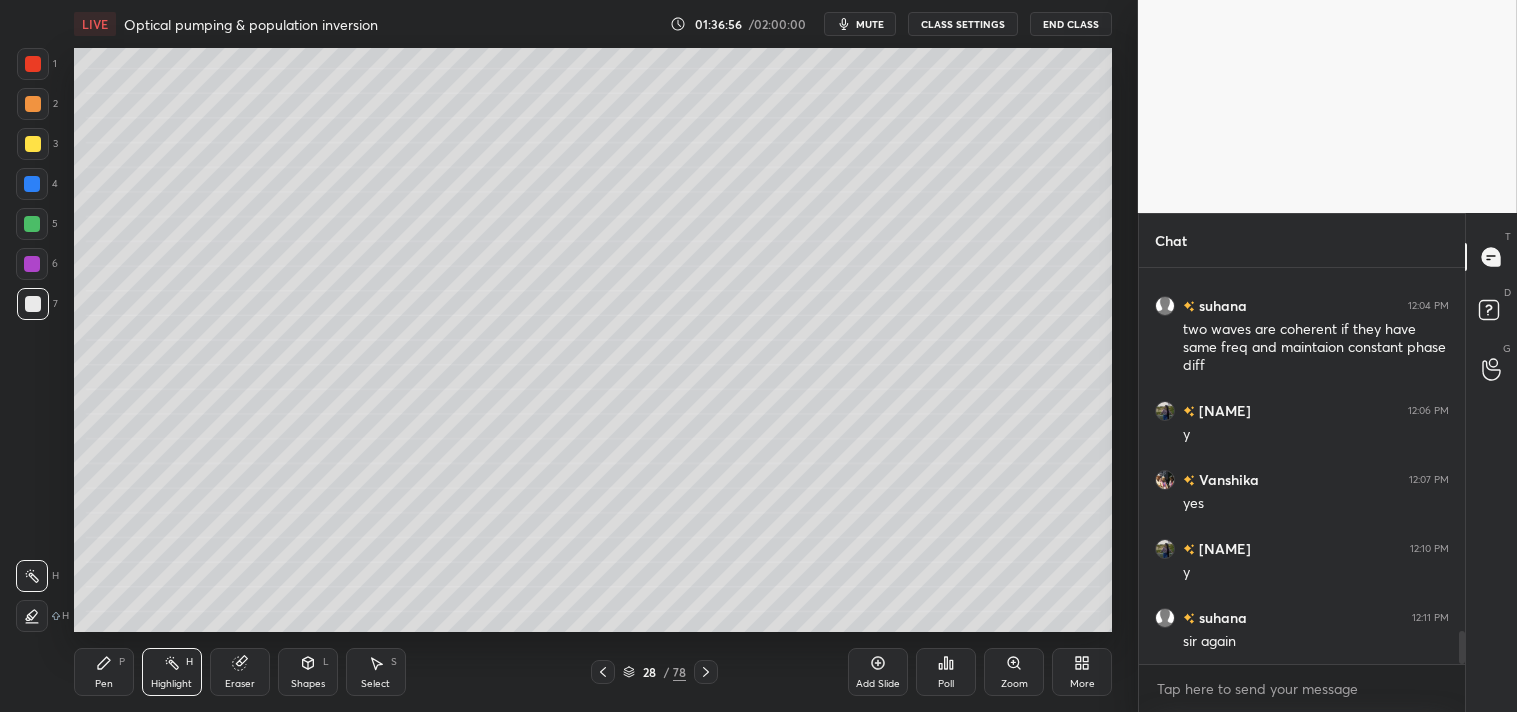 scroll, scrollTop: 4421, scrollLeft: 0, axis: vertical 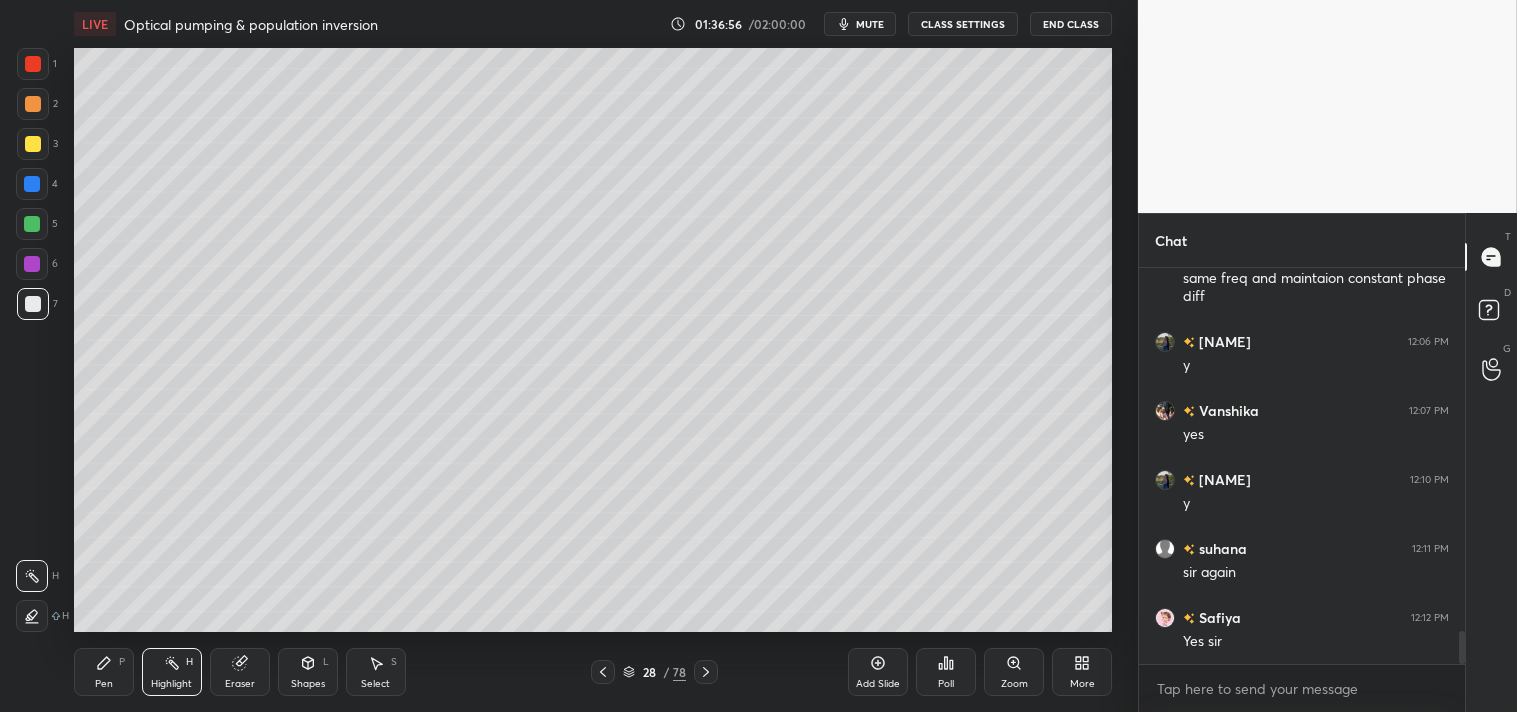 click on "Pen P" at bounding box center [104, 672] 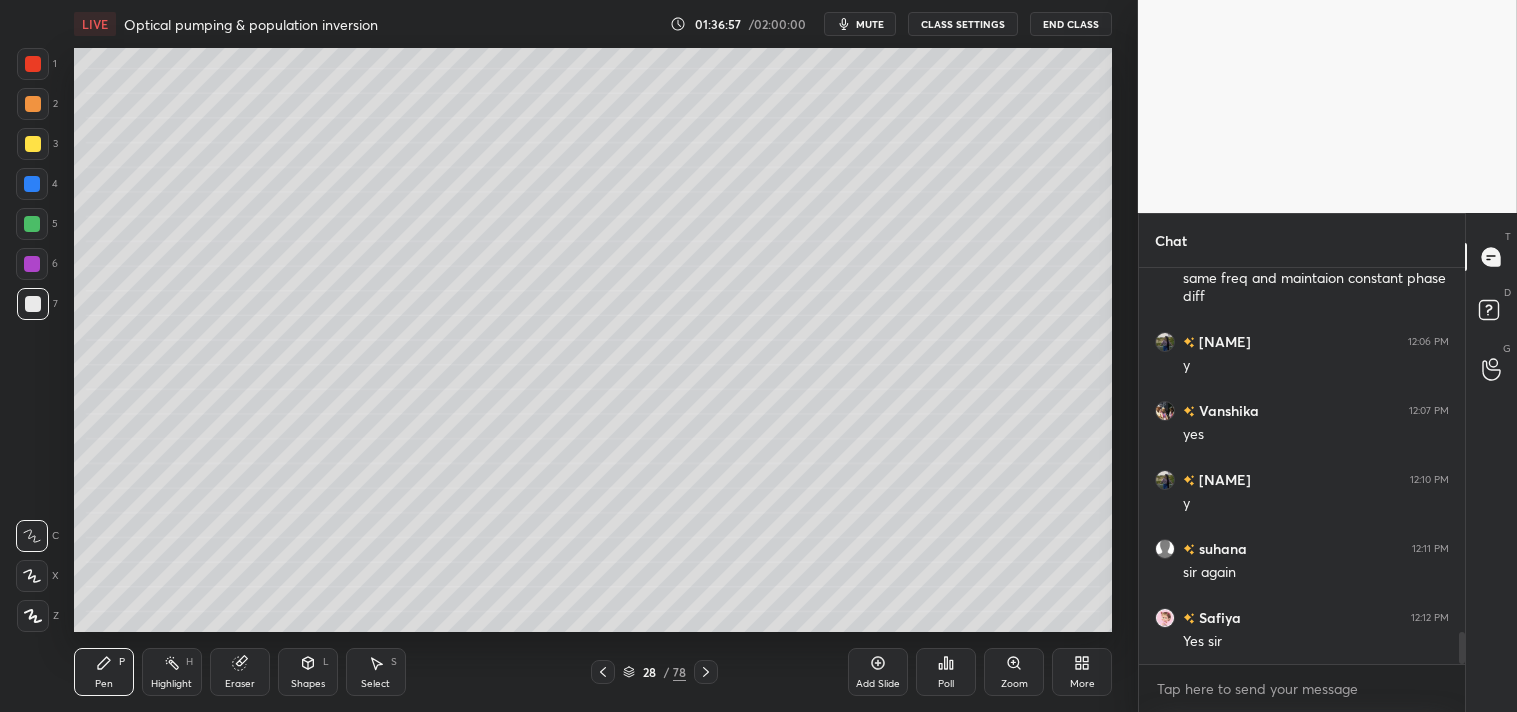 scroll, scrollTop: 4490, scrollLeft: 0, axis: vertical 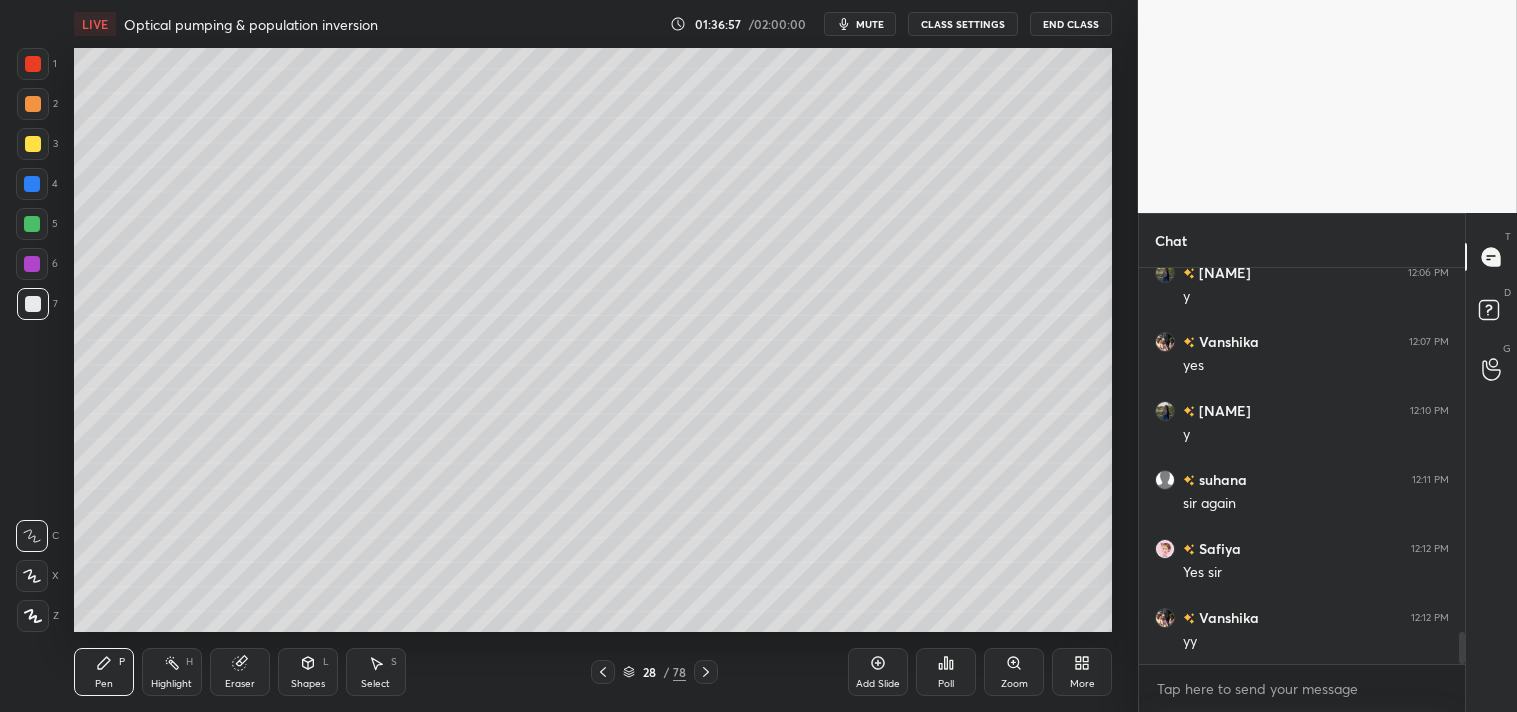click 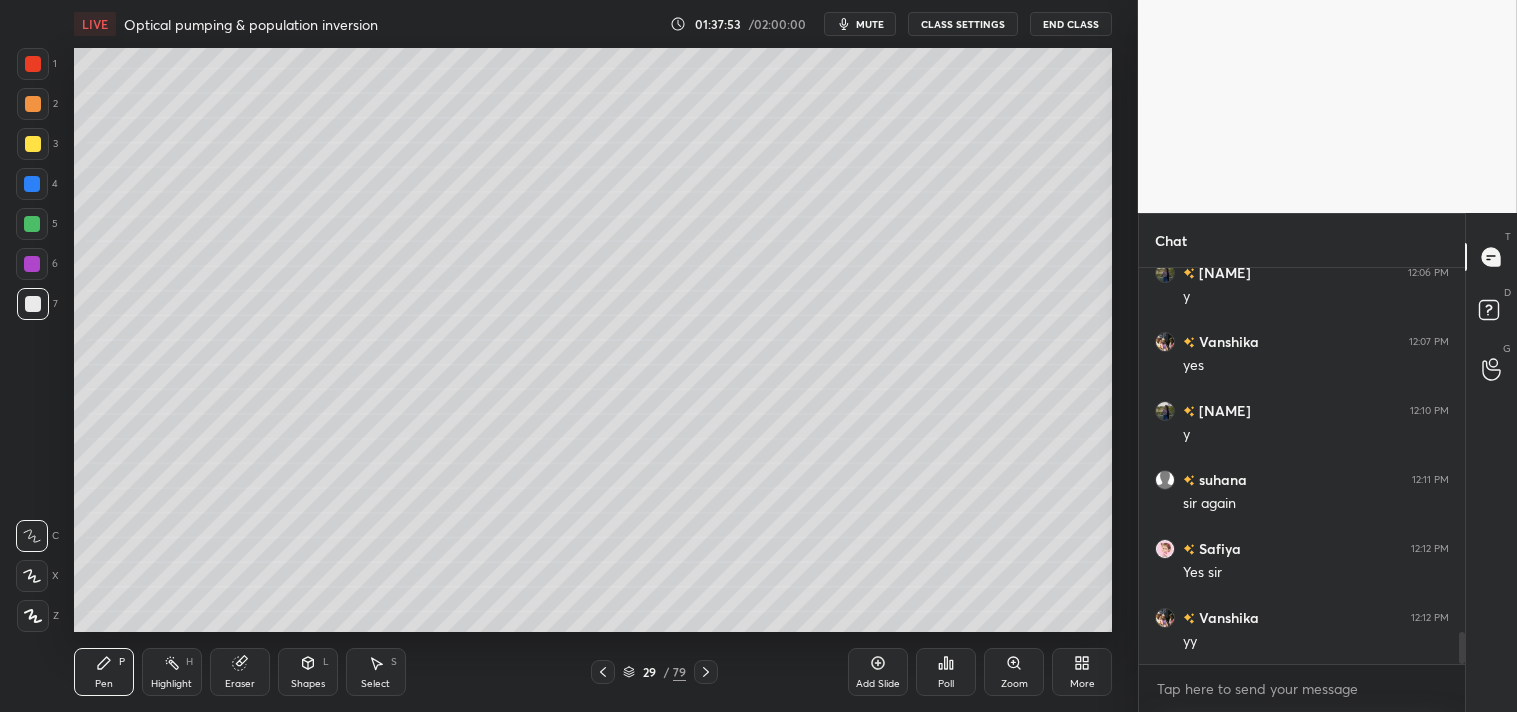 click at bounding box center [33, 144] 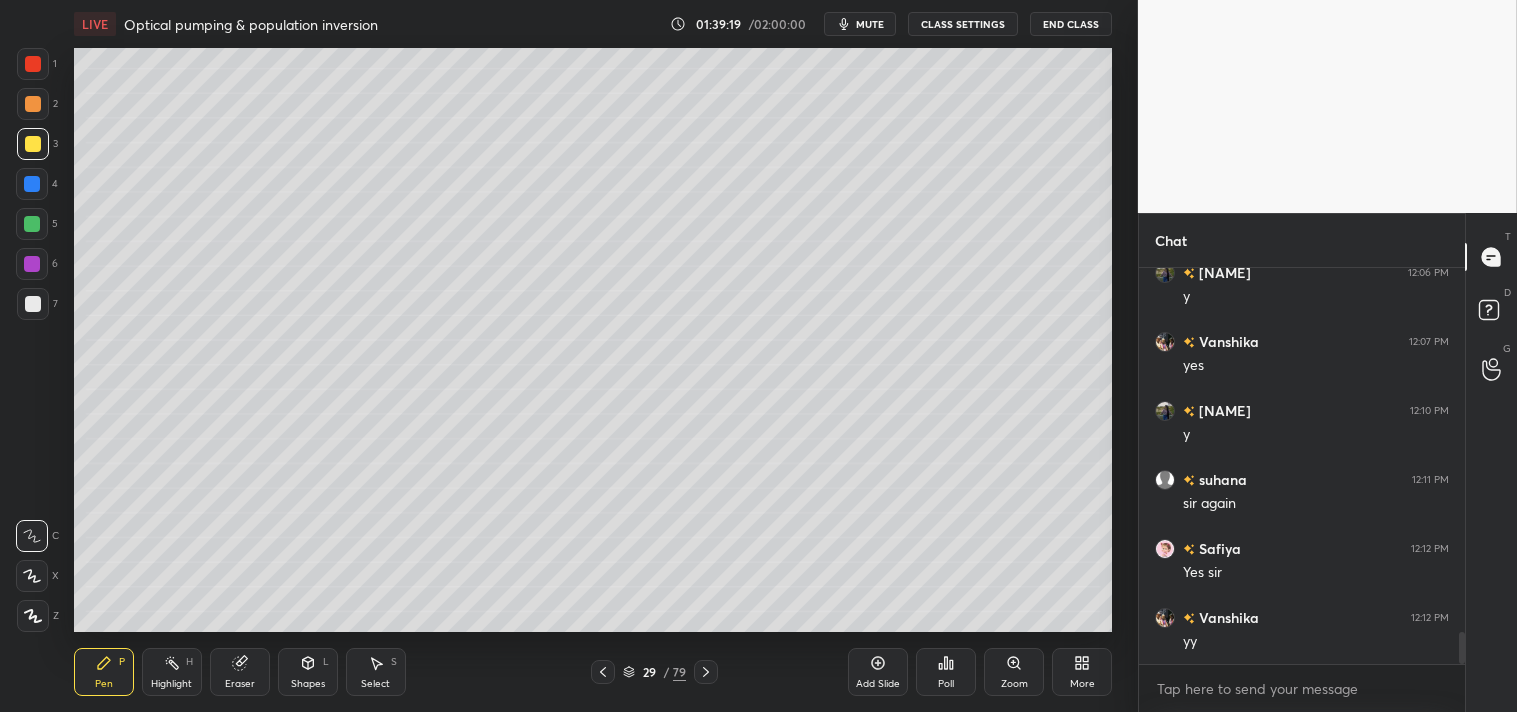 click on "Highlight" at bounding box center [171, 684] 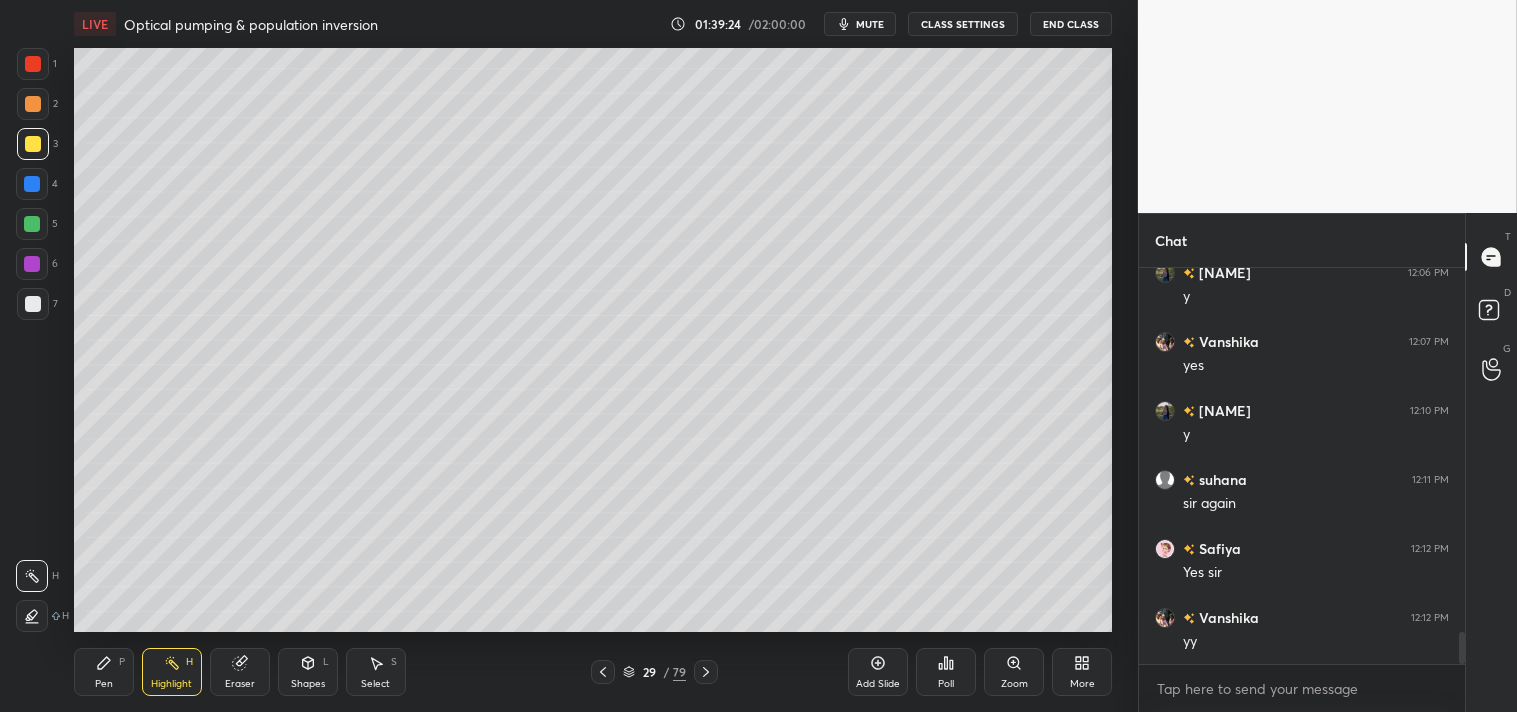 click on "Eraser" at bounding box center (240, 672) 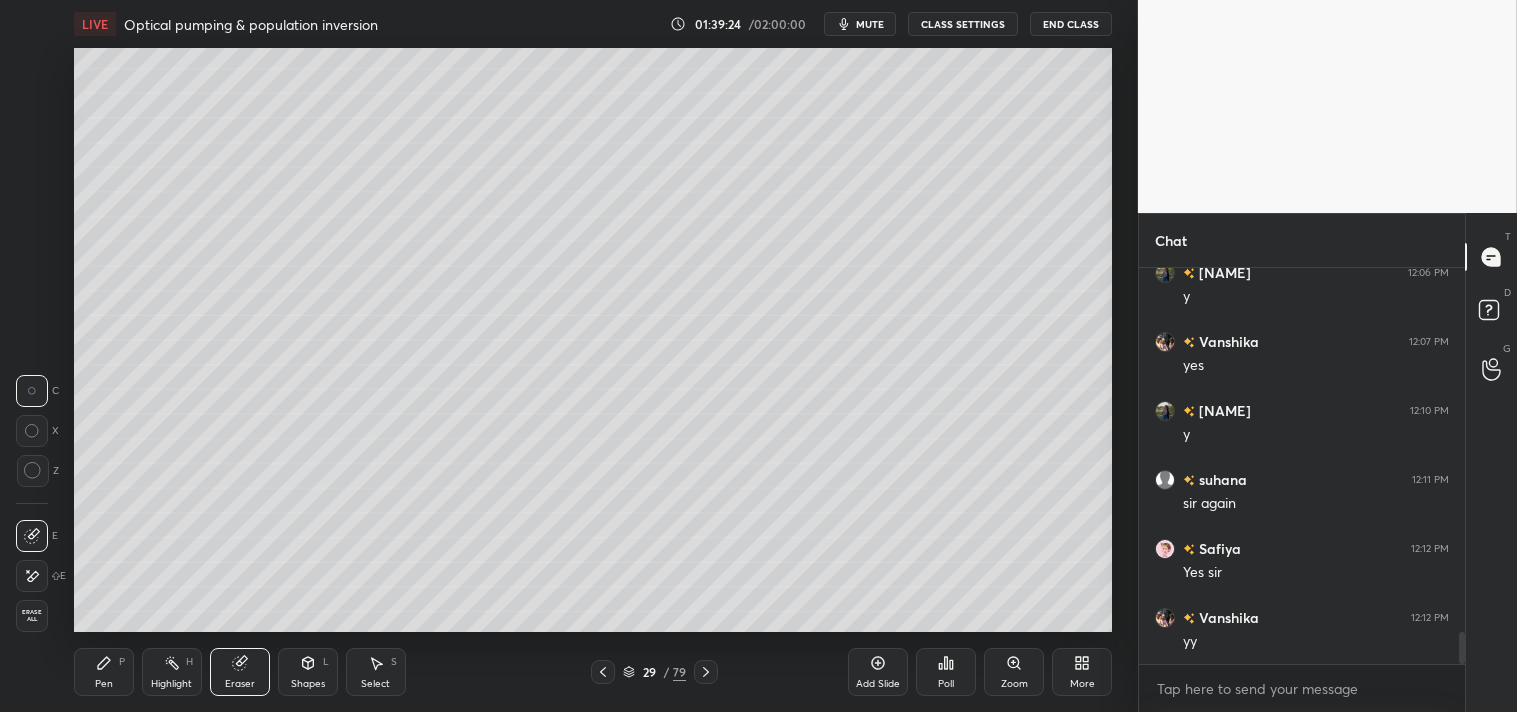 click on "Eraser" at bounding box center (240, 672) 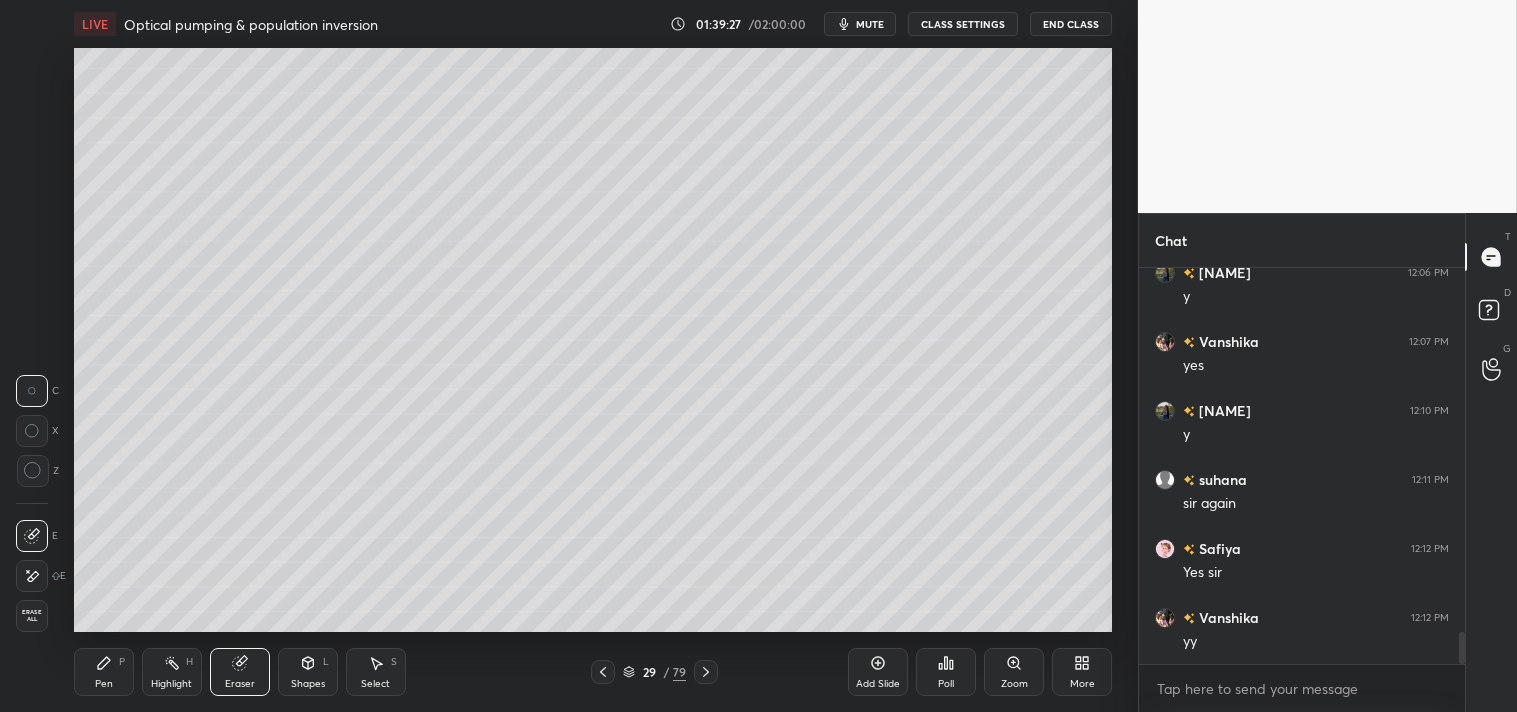 click on "Pen P" at bounding box center [104, 672] 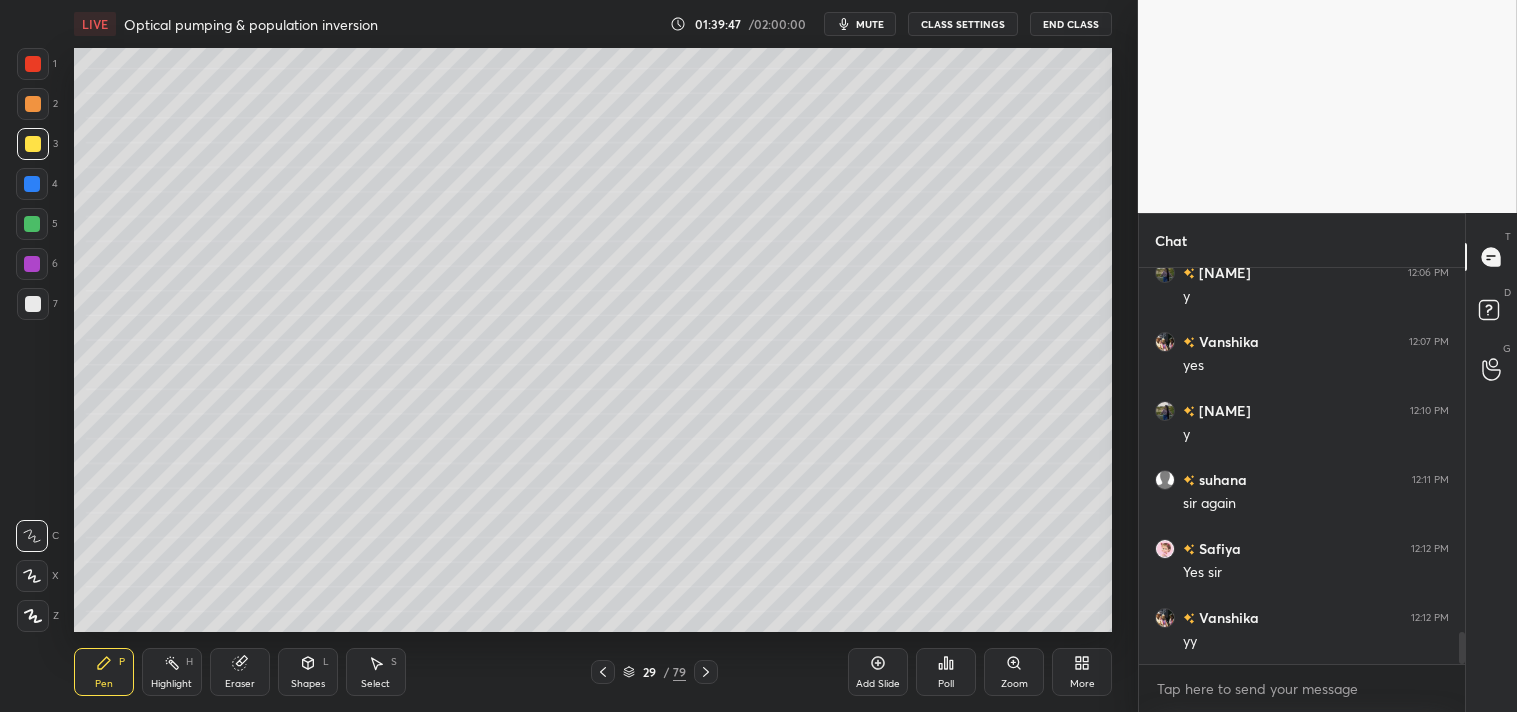 click on "mute" at bounding box center [870, 24] 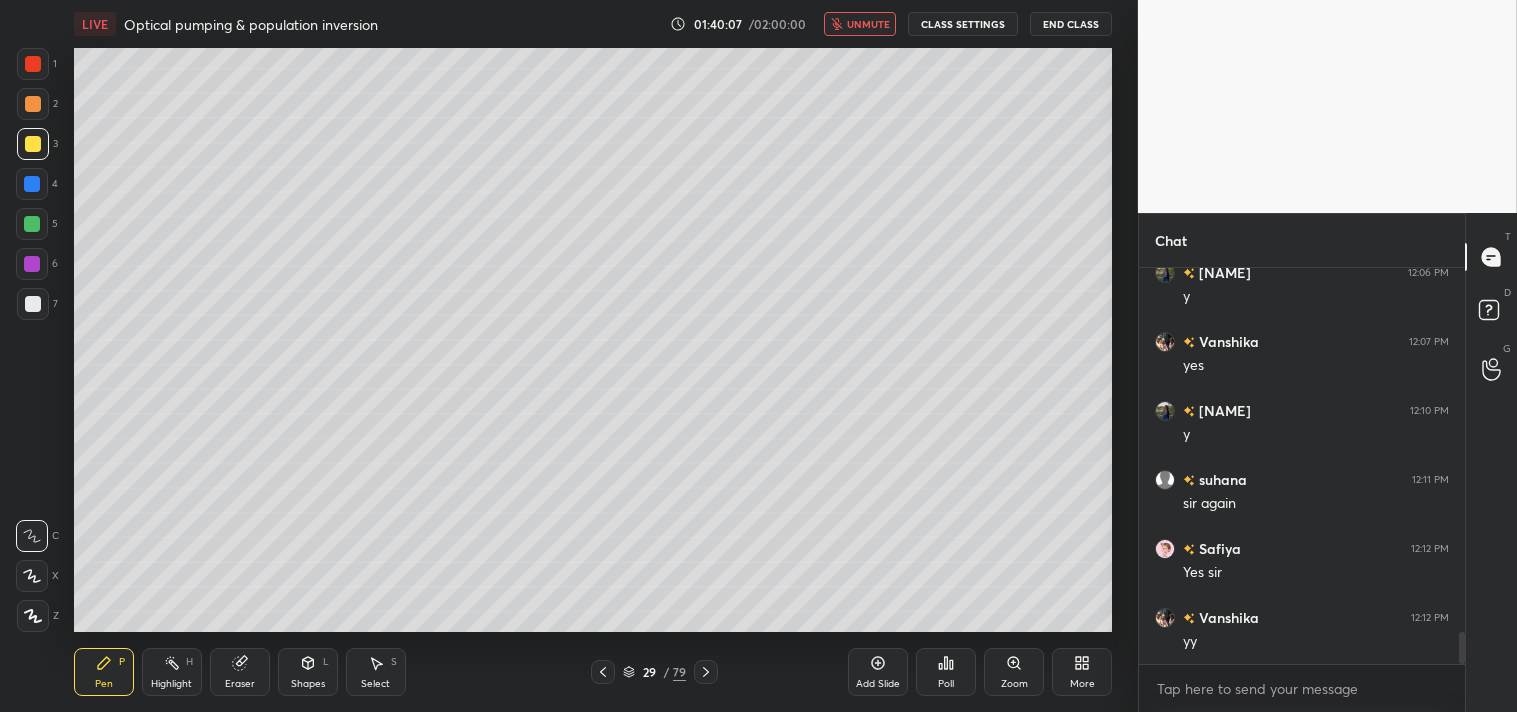 click on "unmute" at bounding box center (868, 24) 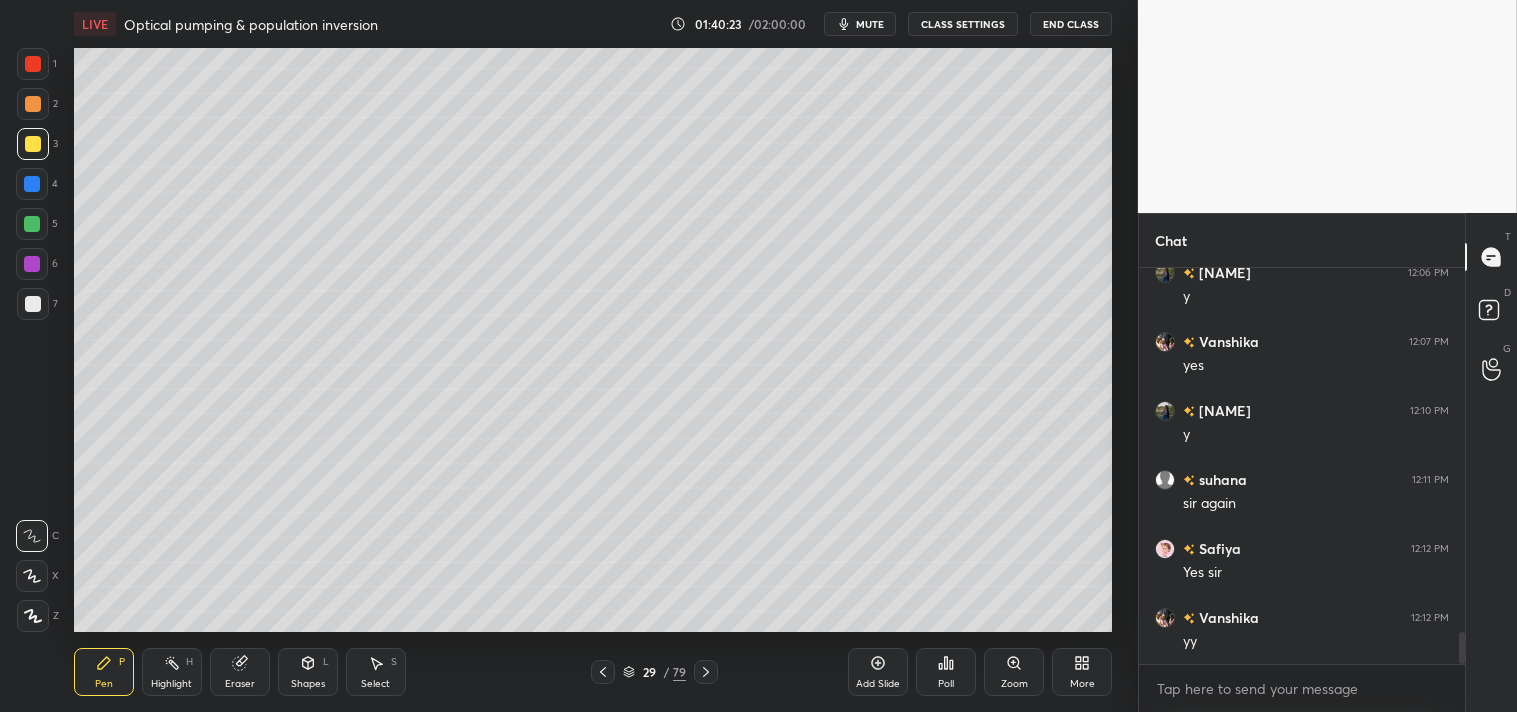 click on "Eraser" at bounding box center (240, 672) 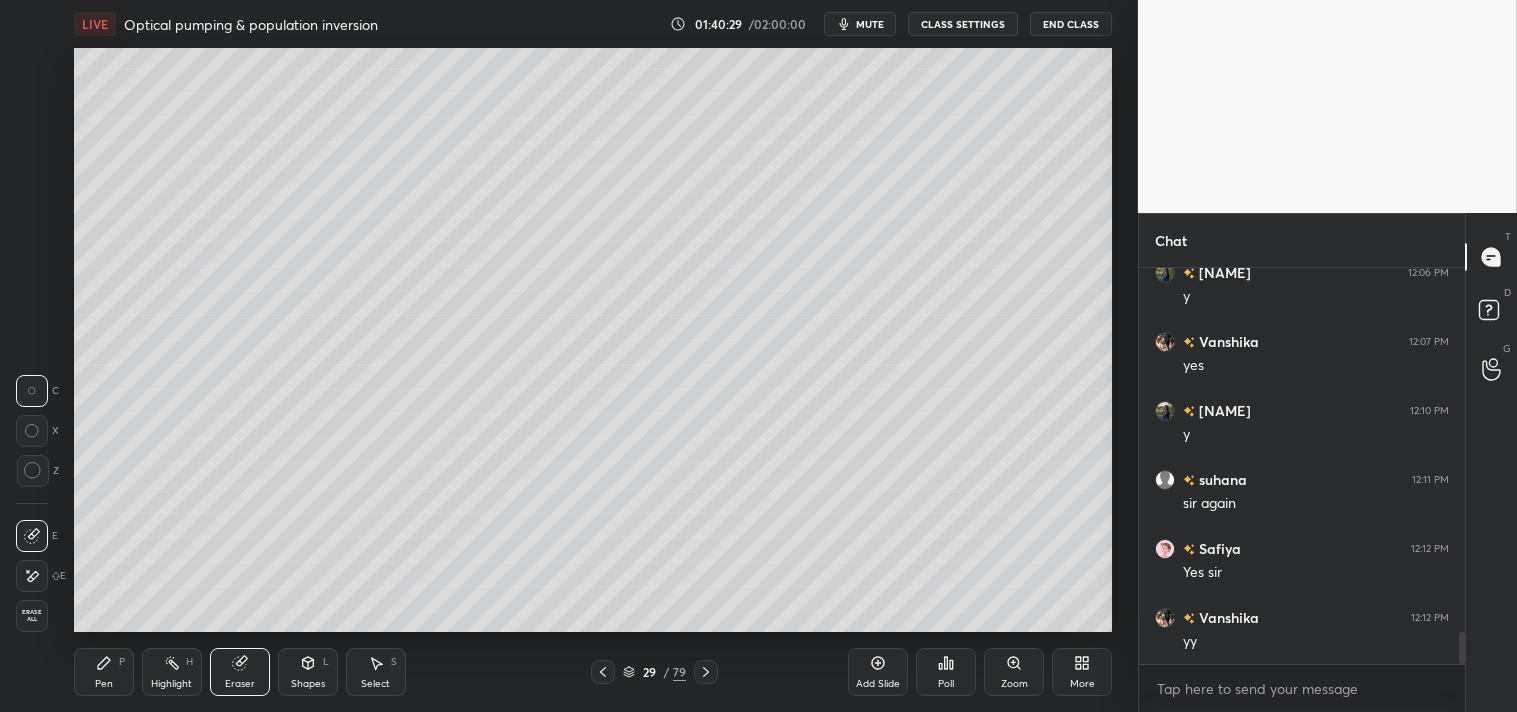 click on "Pen" at bounding box center [104, 684] 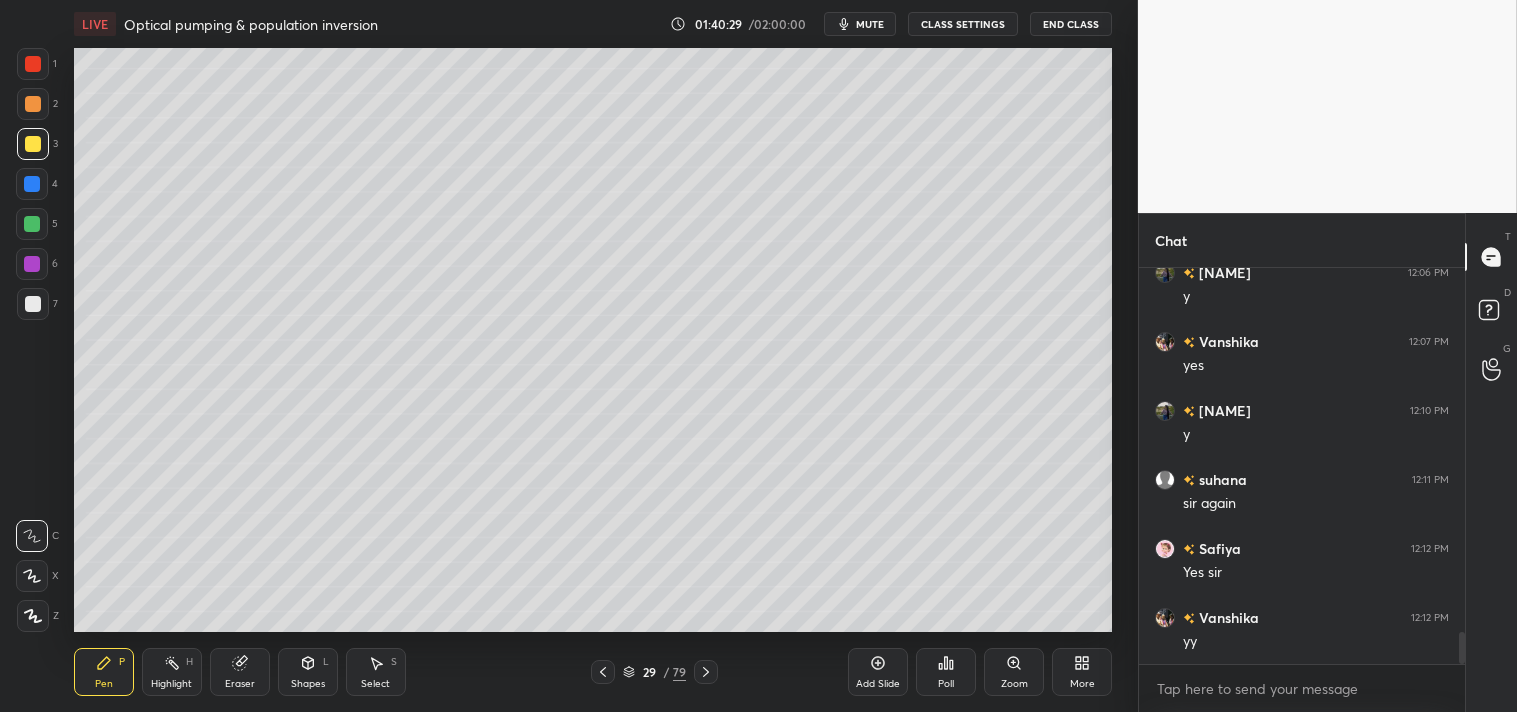 click on "Pen P" at bounding box center [104, 672] 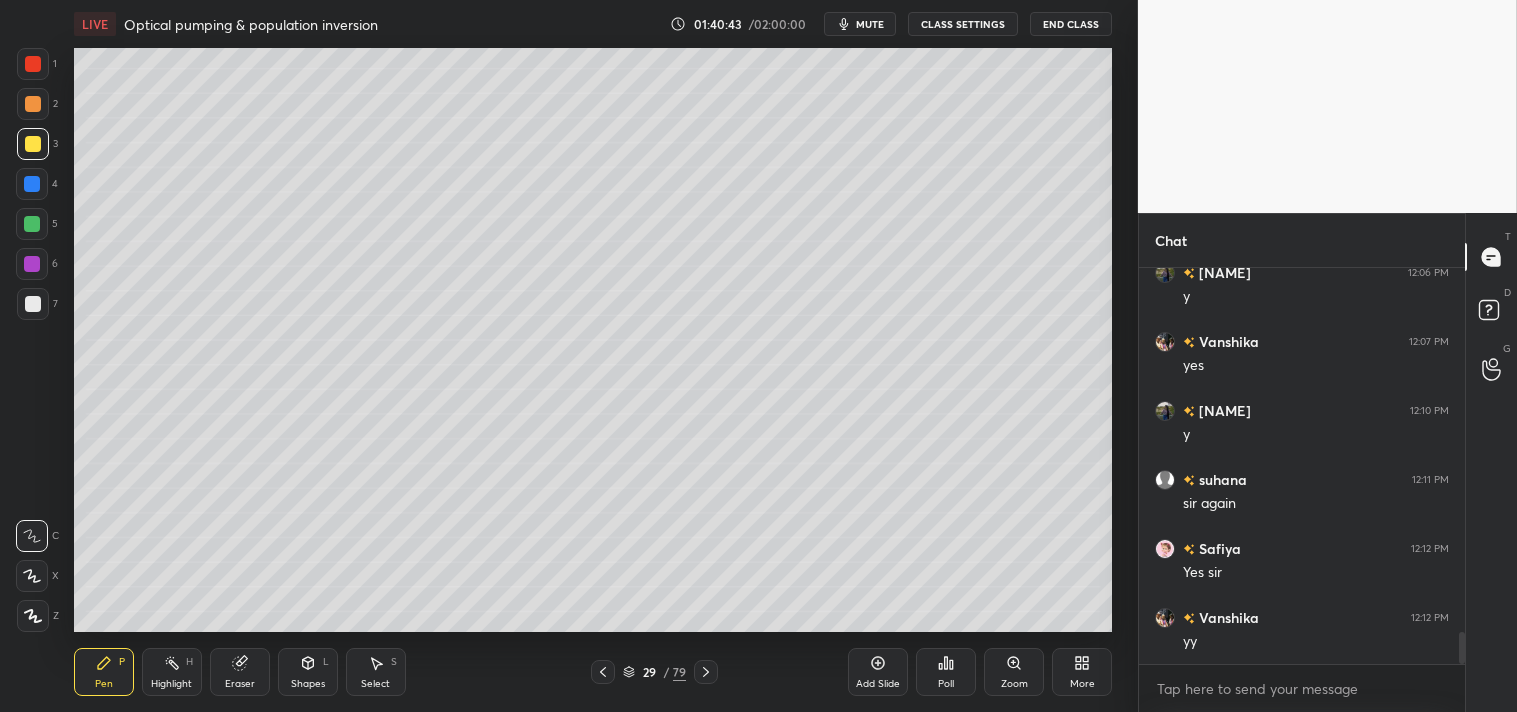 click on "Highlight" at bounding box center [171, 684] 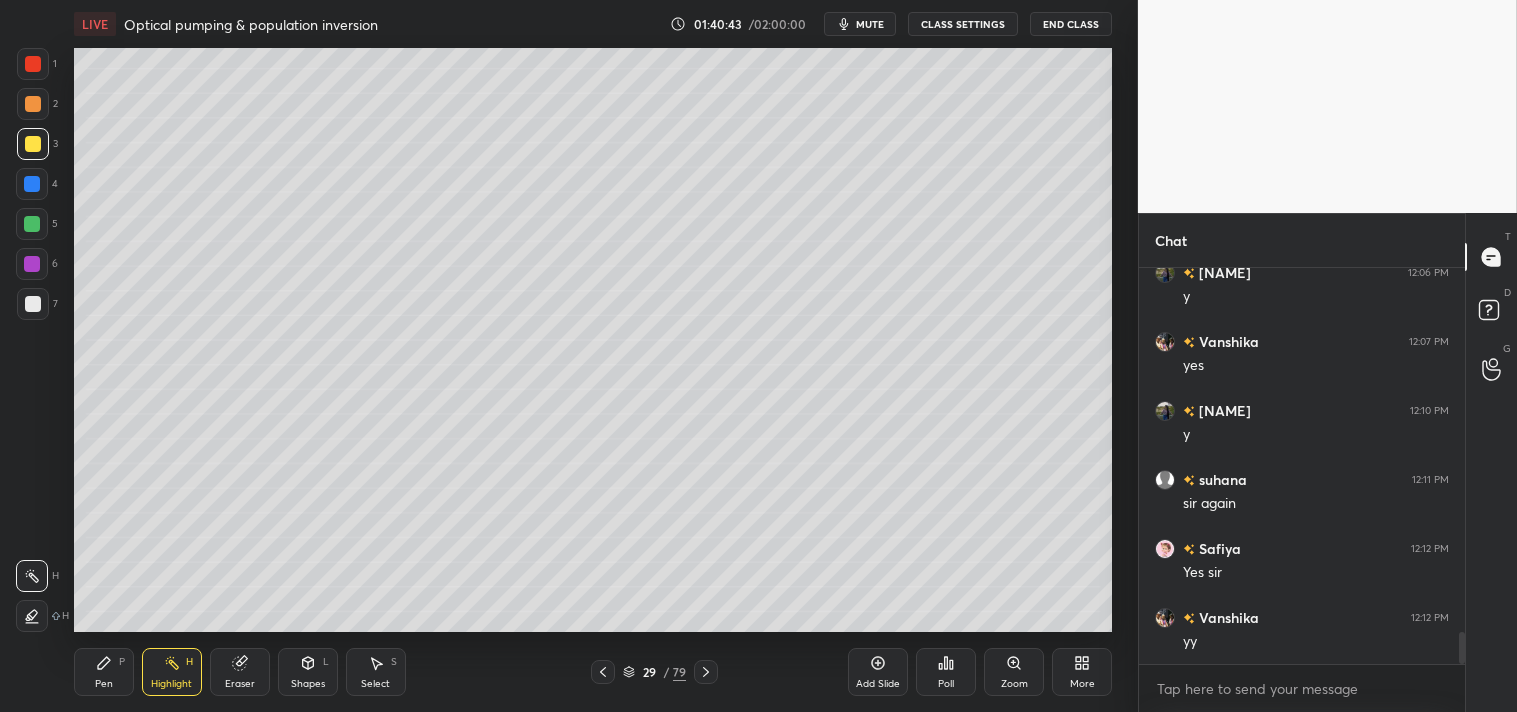 click on "Highlight" at bounding box center [171, 684] 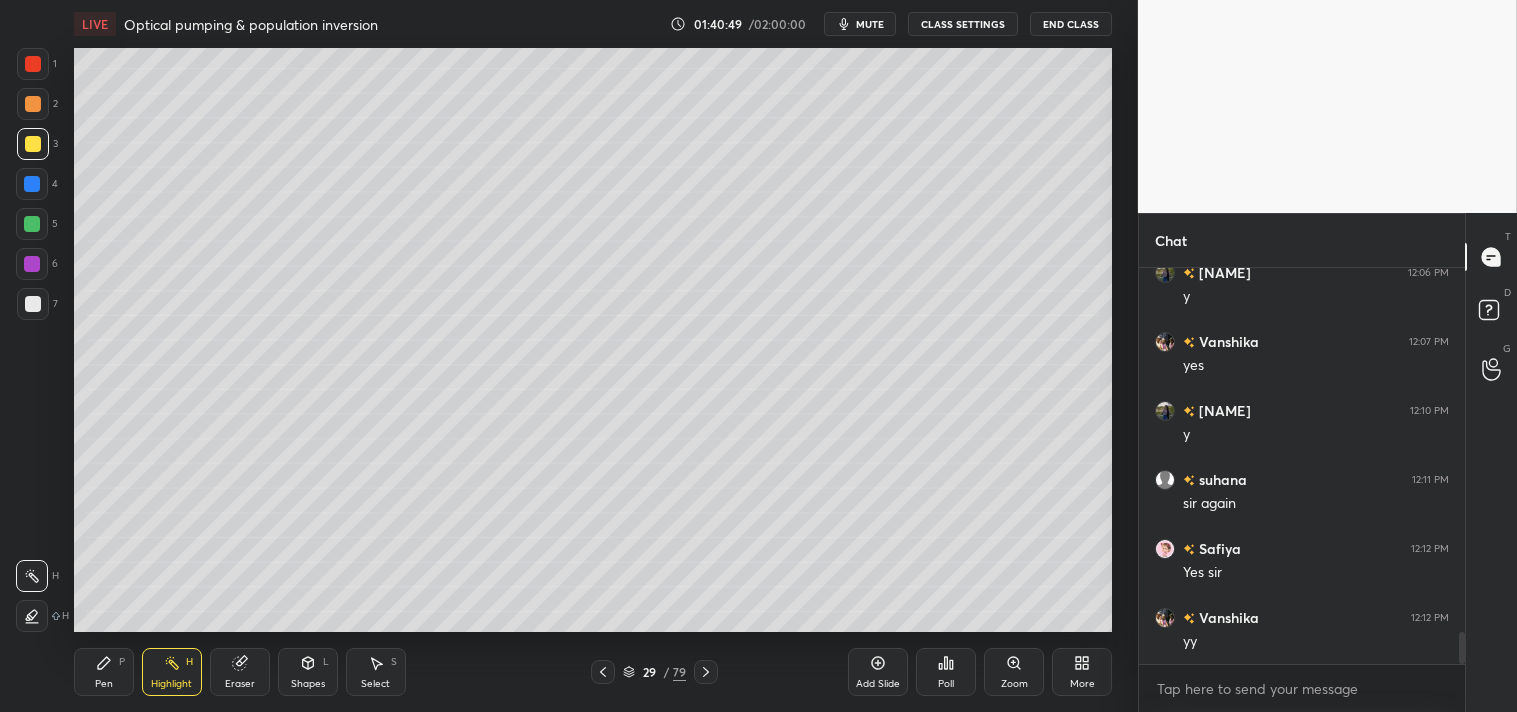 click on "Pen" at bounding box center (104, 684) 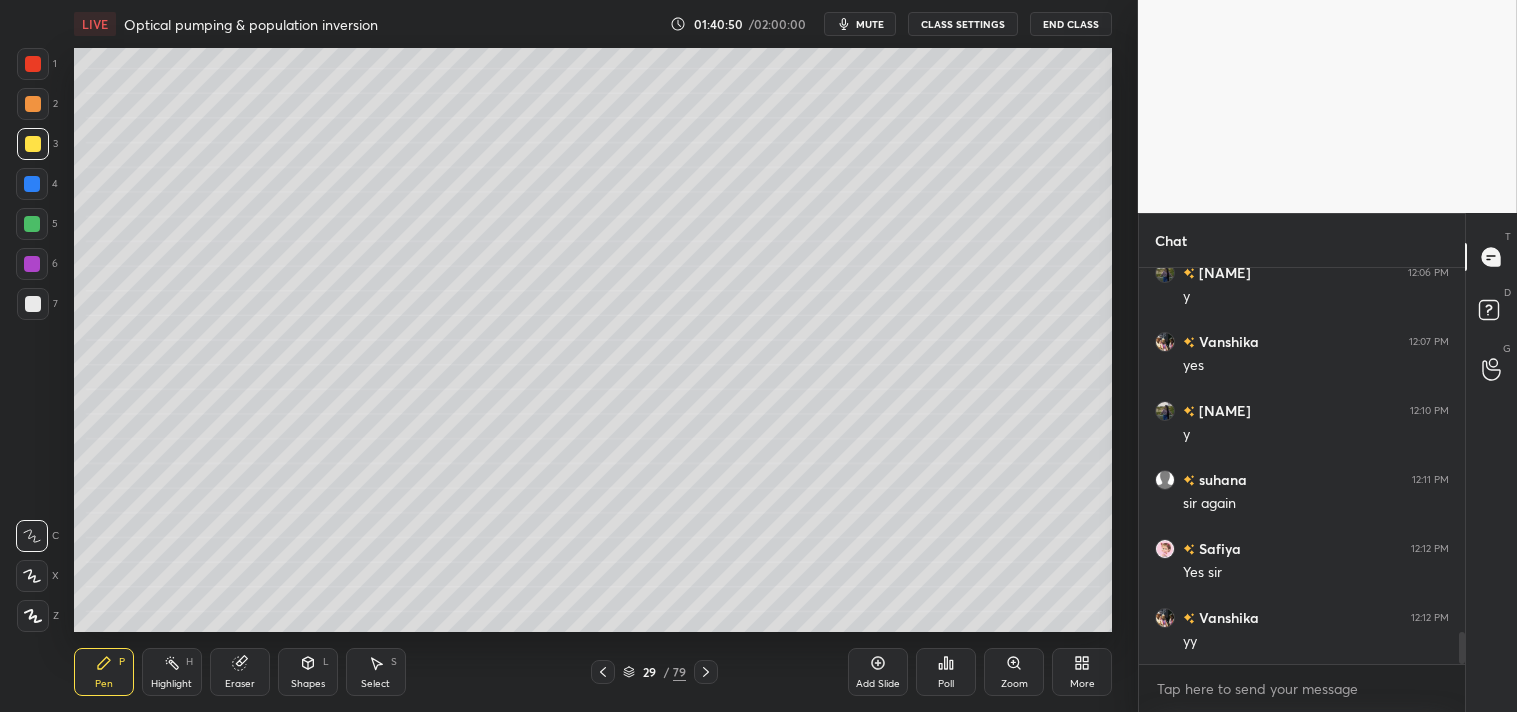 click on "Add Slide" at bounding box center [878, 684] 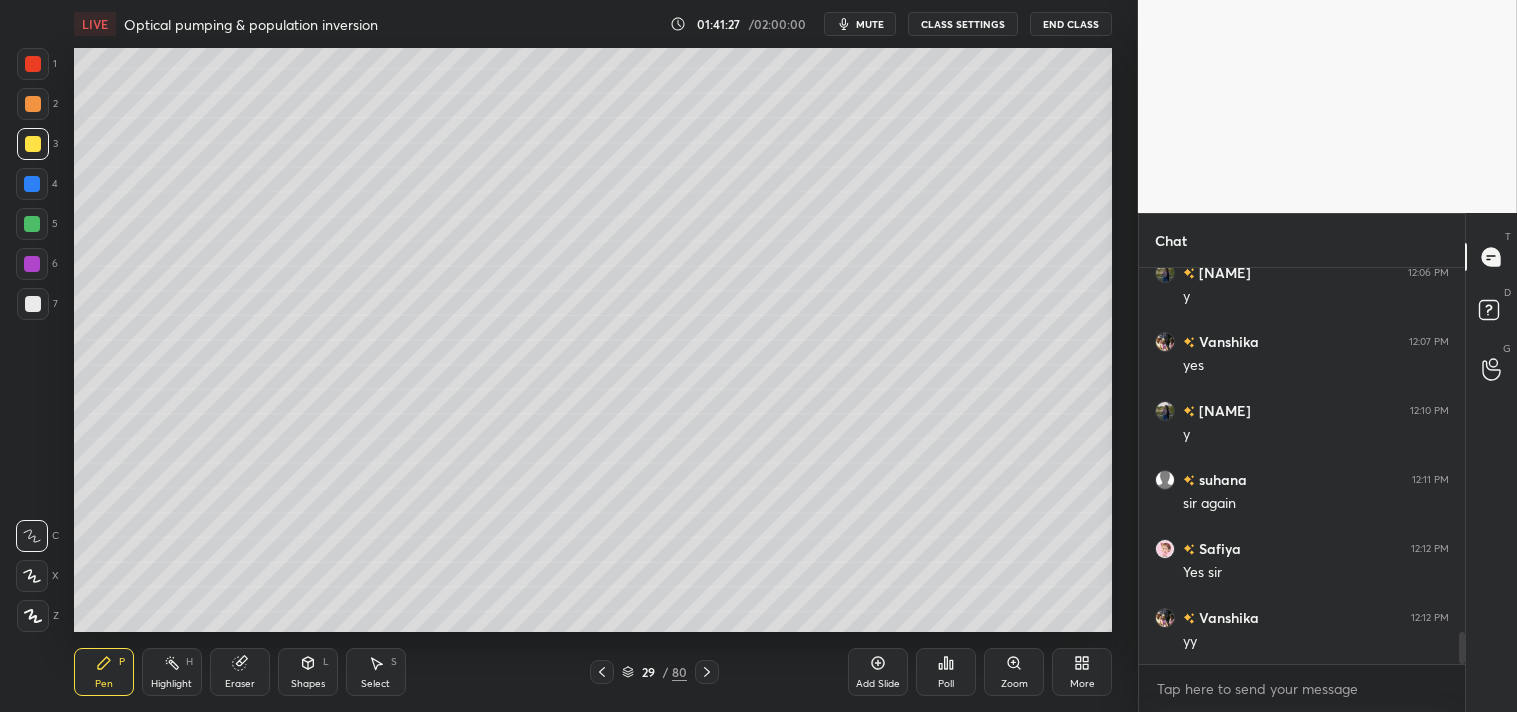 click at bounding box center [33, 304] 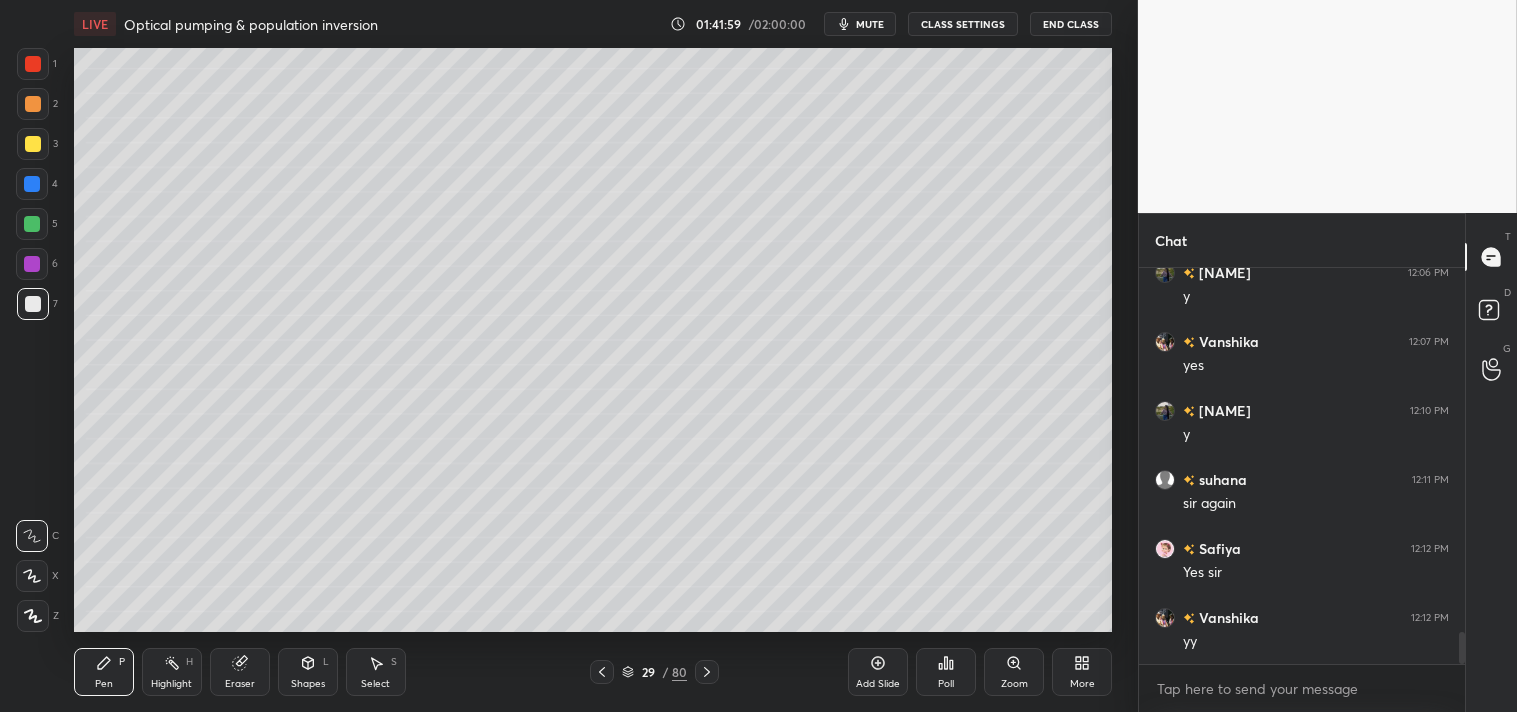 click on "Highlight" at bounding box center (171, 684) 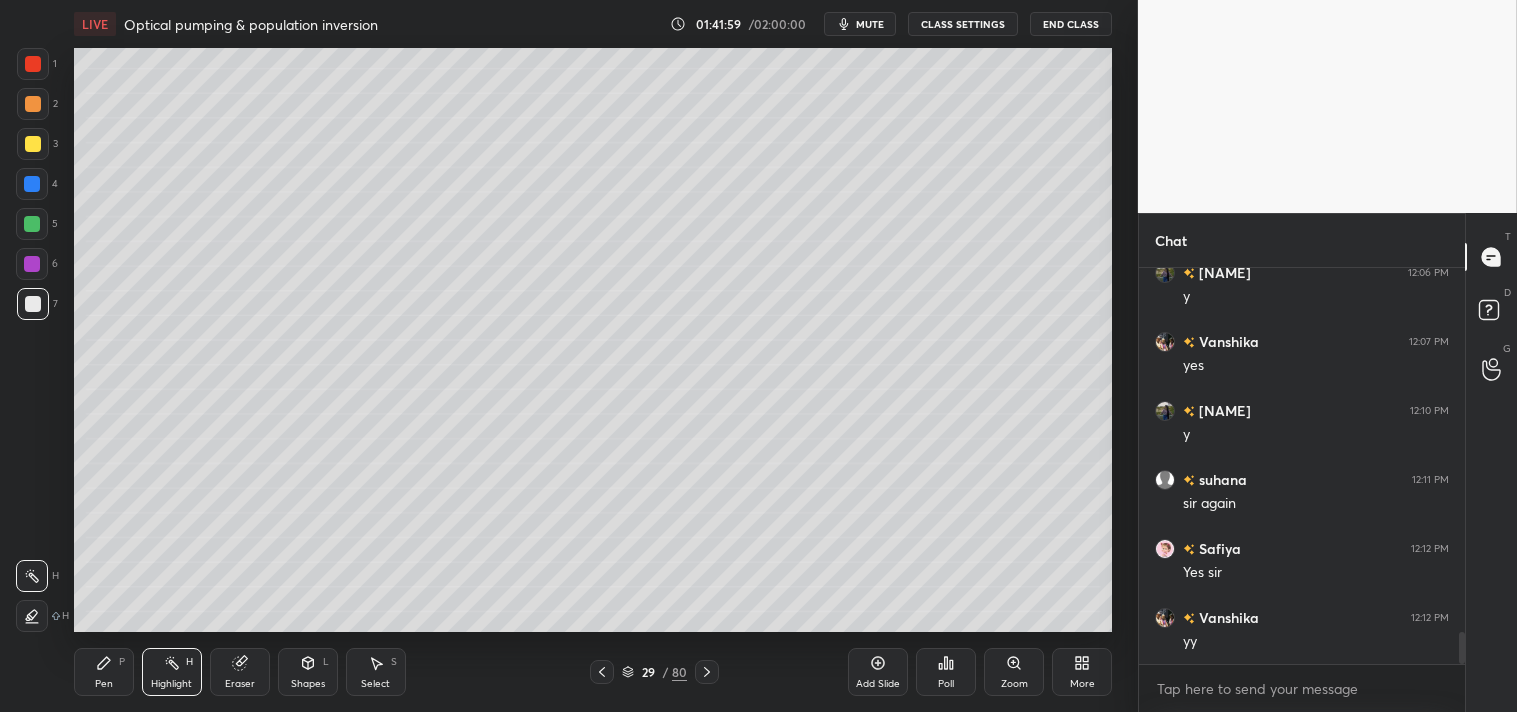 click 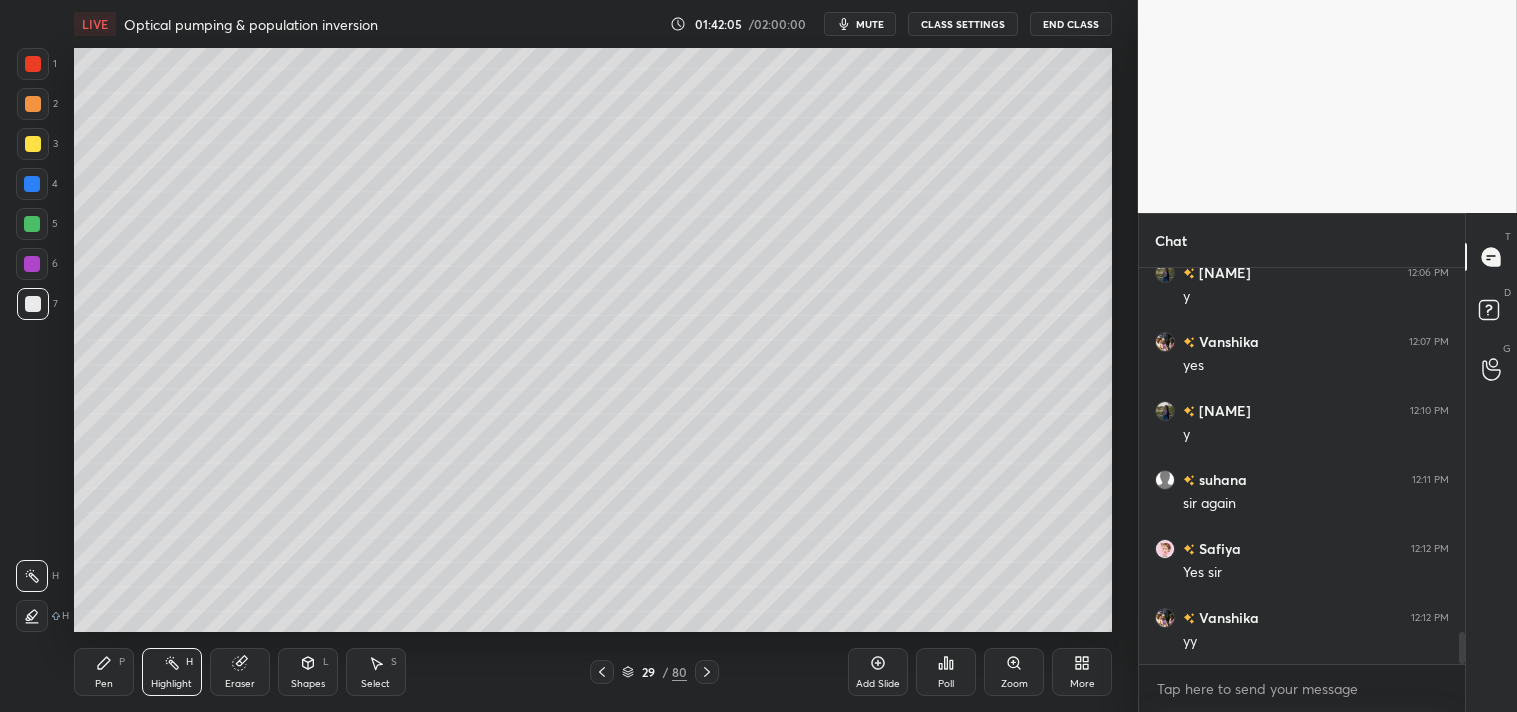 click on "1 2 3 4 5 6 7 C X Z C X Z E E Erase all   H H LIVE Optical pumping & population inversion 01:42:05 /  02:00:00 mute CLASS SETTINGS End Class Setting up your live class Poll for   secs No correct answer Start poll Back Optical pumping & population inversion • L22 of Complete Atomic & Molecular Physics | CSIR NET, GATE, JEST & TIFR [NAME] Pen P Highlight H Eraser Shapes L Select S 29 / 80 Add Slide Poll Zoom More" at bounding box center [561, 356] 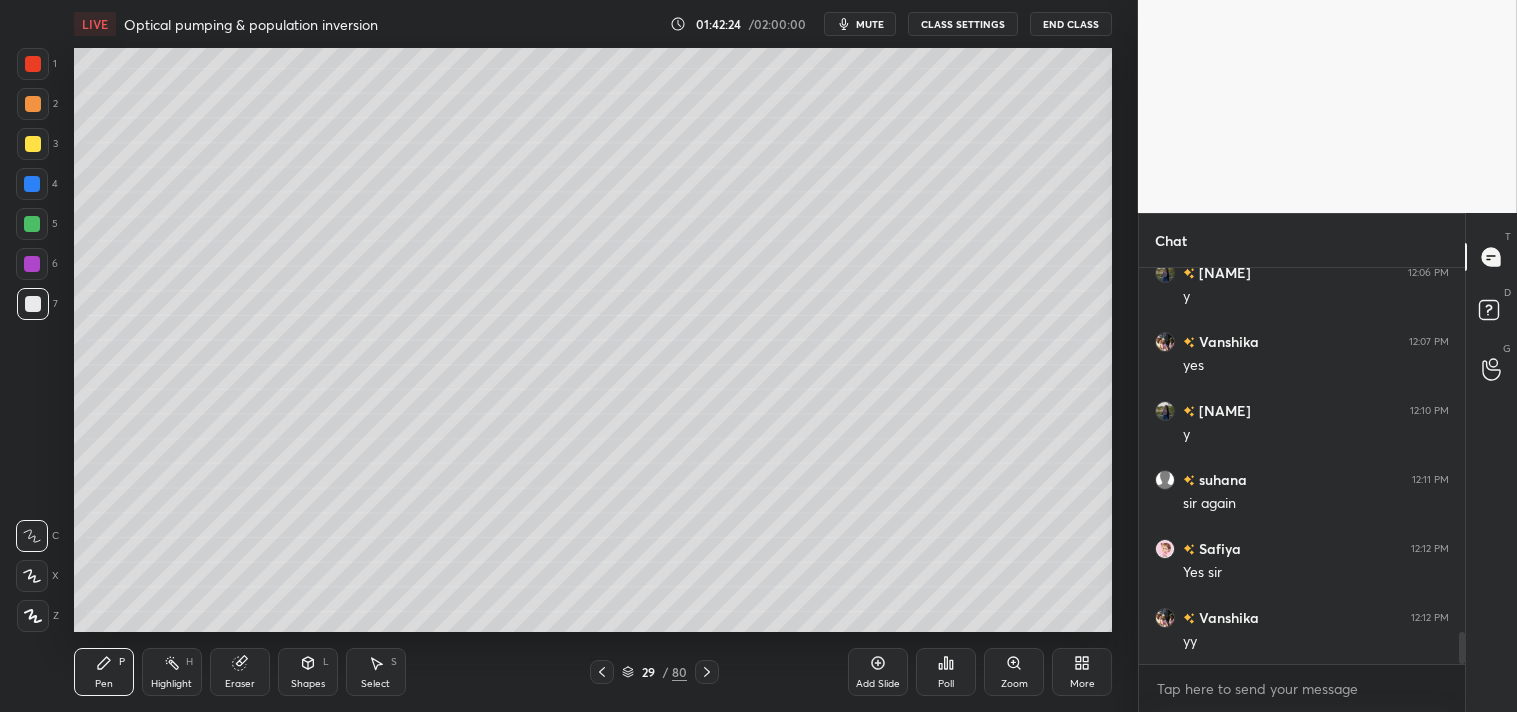 click on "Add Slide" at bounding box center (878, 684) 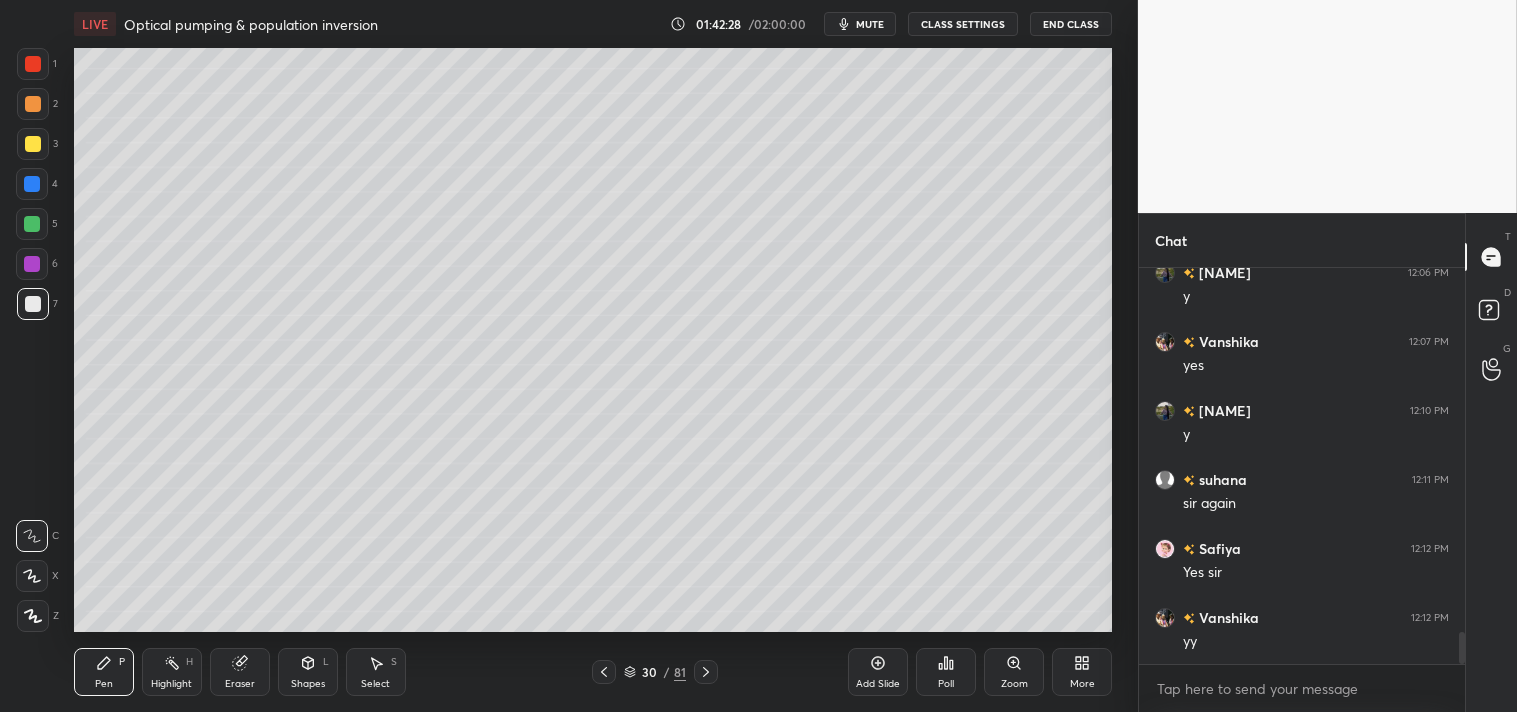 scroll, scrollTop: 4558, scrollLeft: 0, axis: vertical 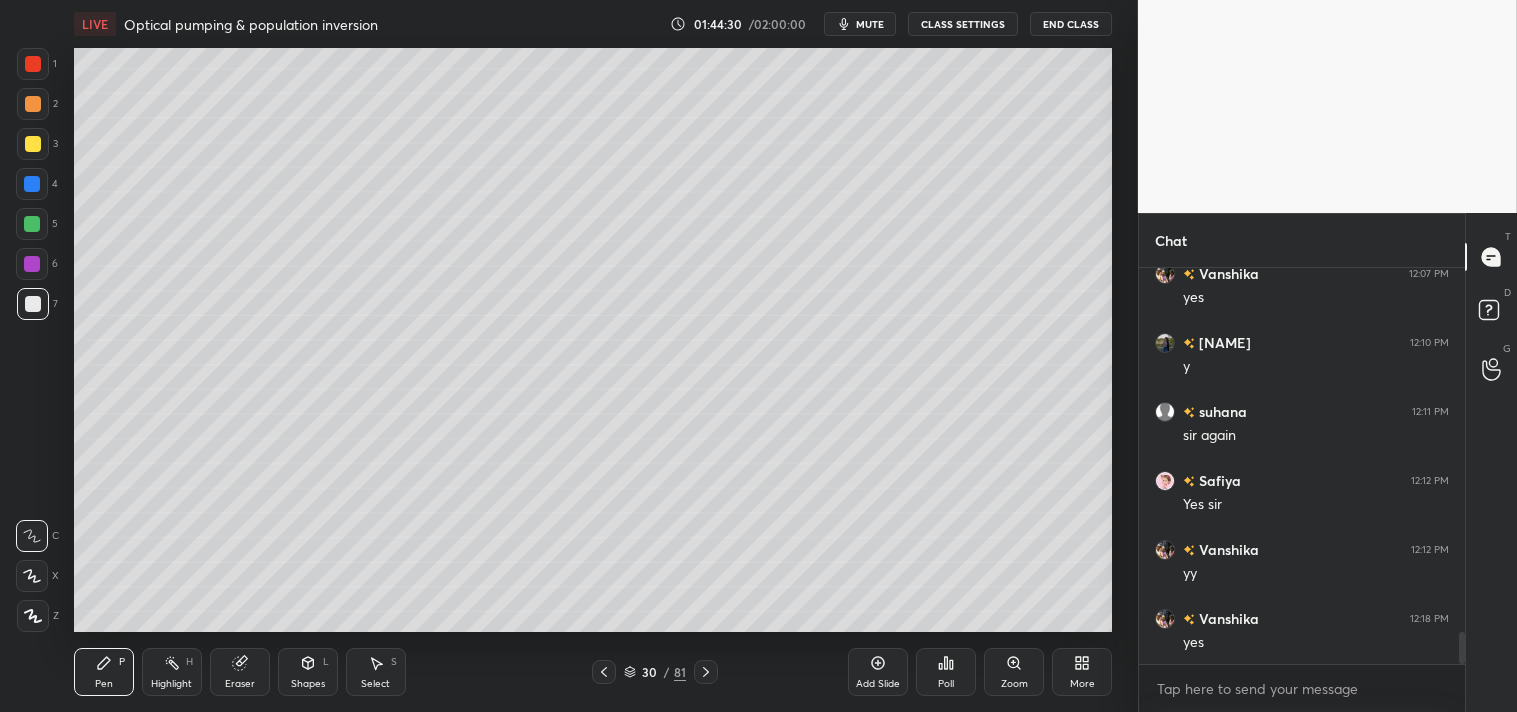 click on "Zoom" at bounding box center (1014, 684) 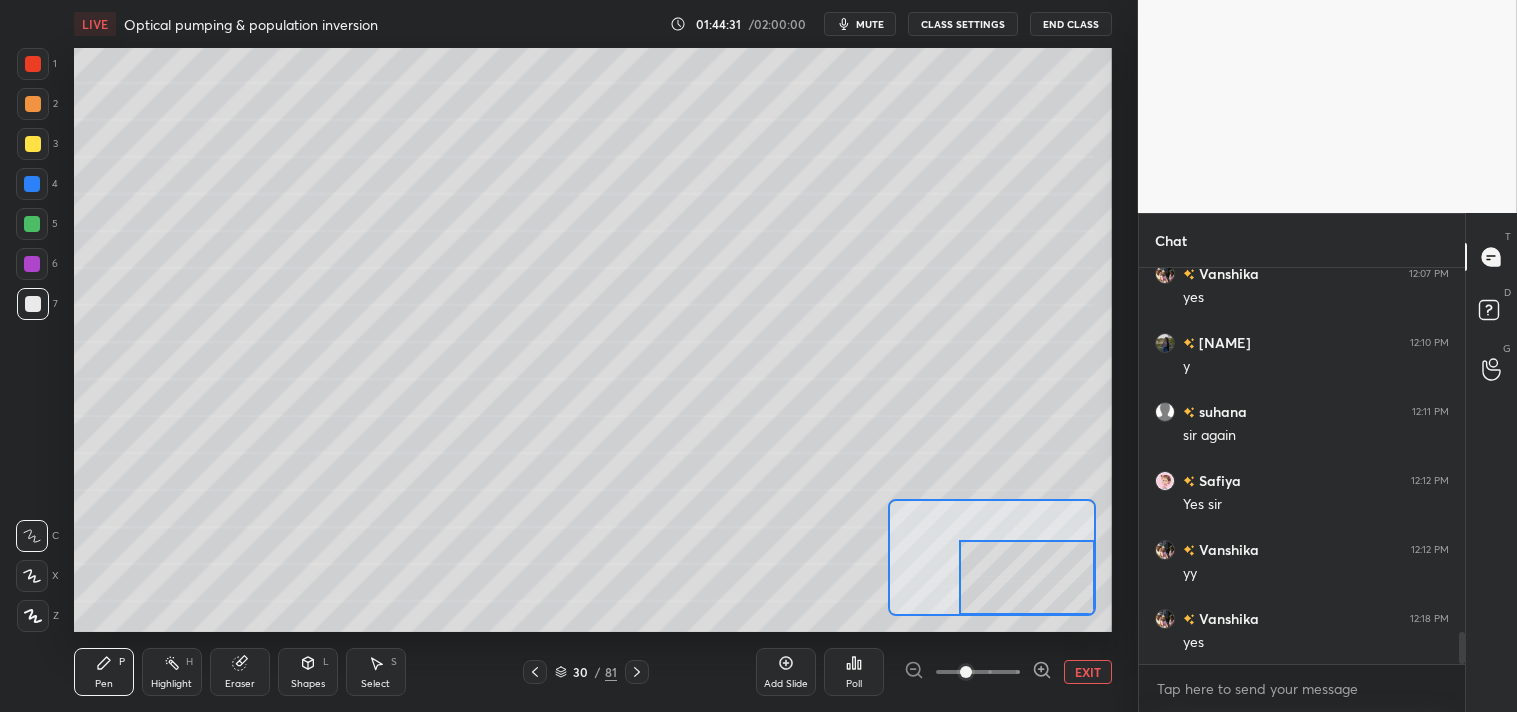 click at bounding box center (1027, 577) 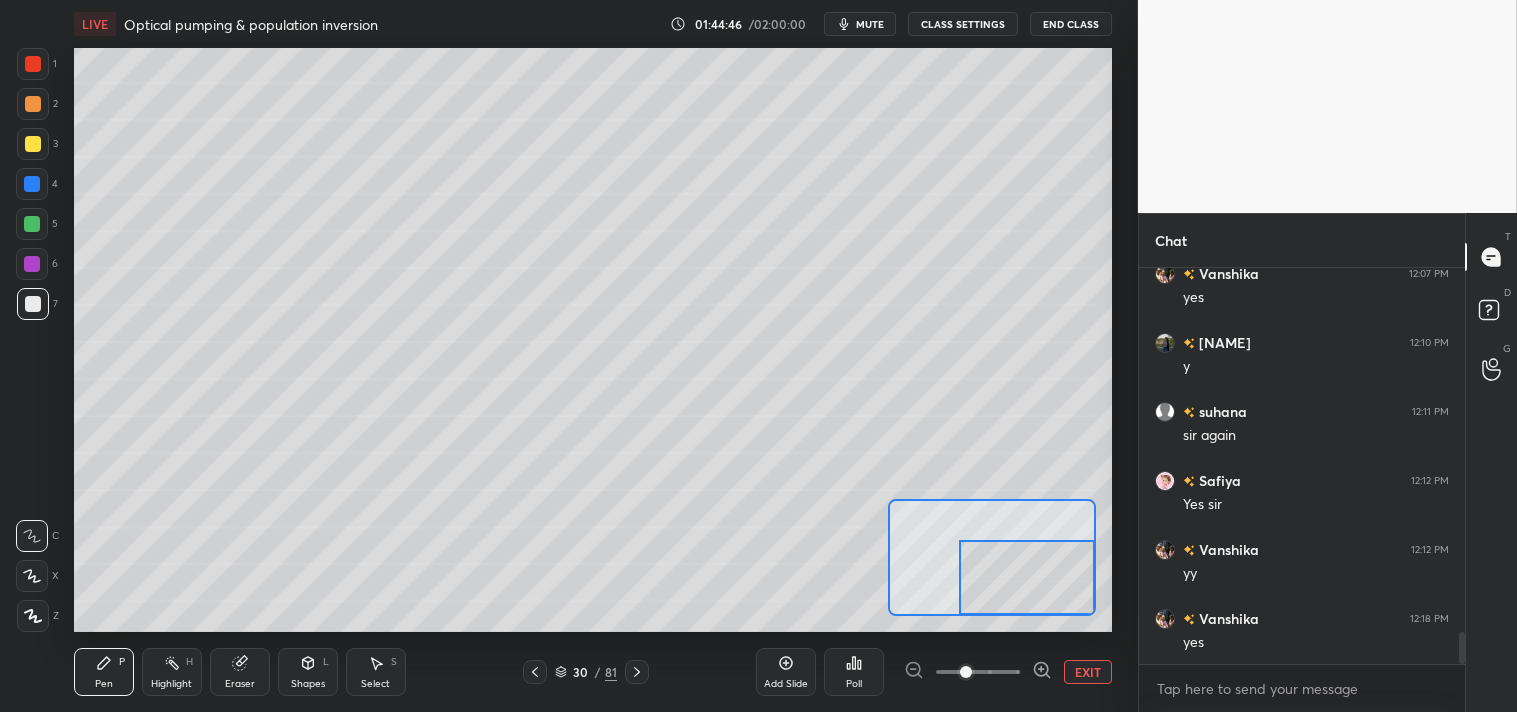 click on "EXIT" at bounding box center (1088, 672) 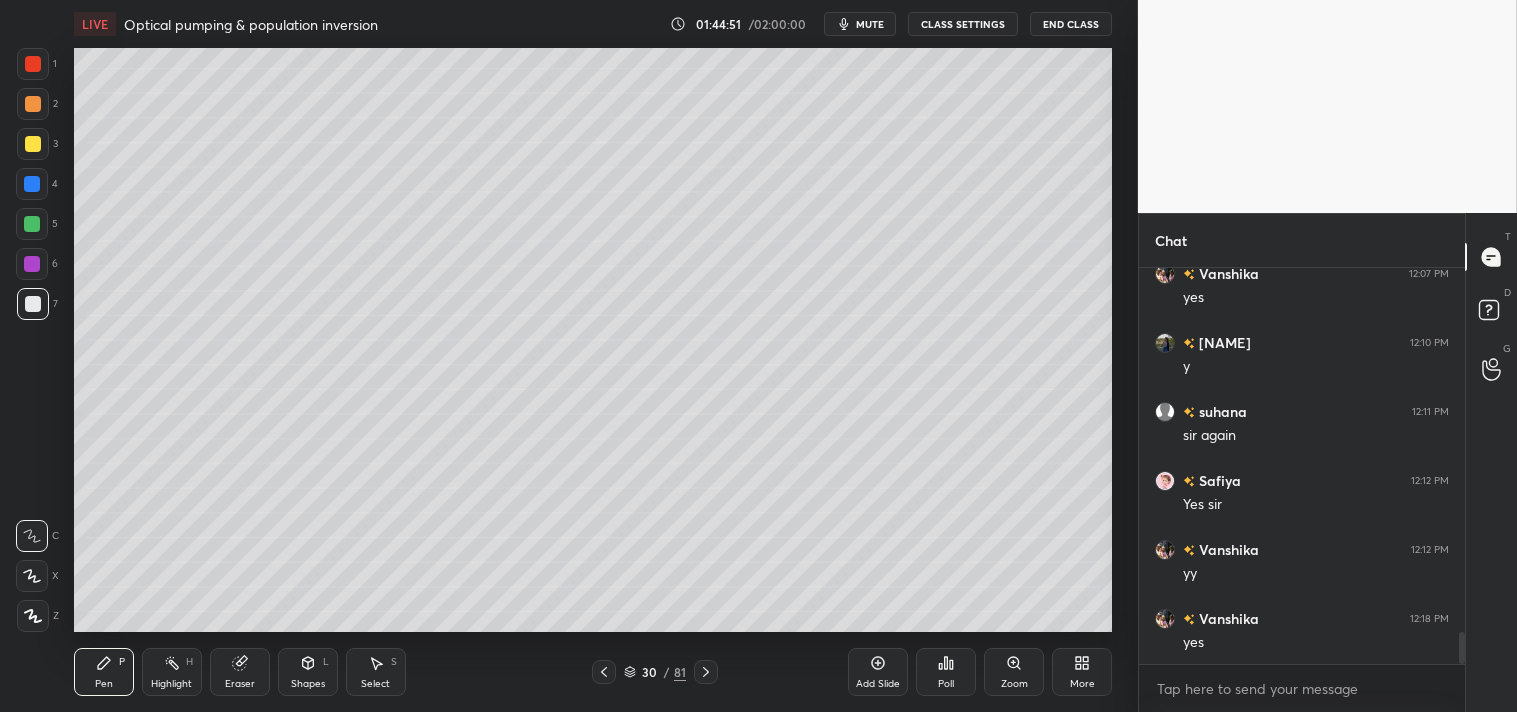 click on "Highlight H" at bounding box center [172, 672] 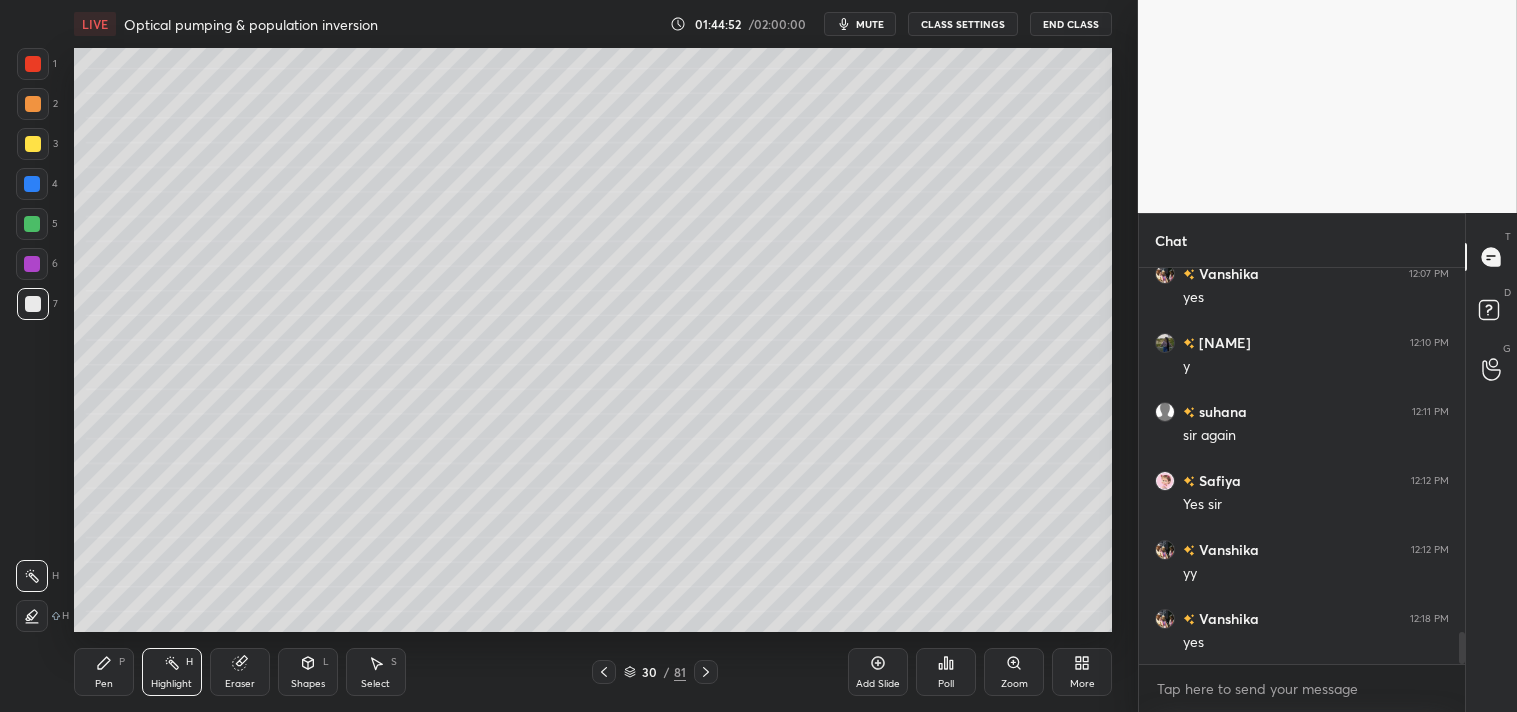 click on "Highlight" at bounding box center (171, 684) 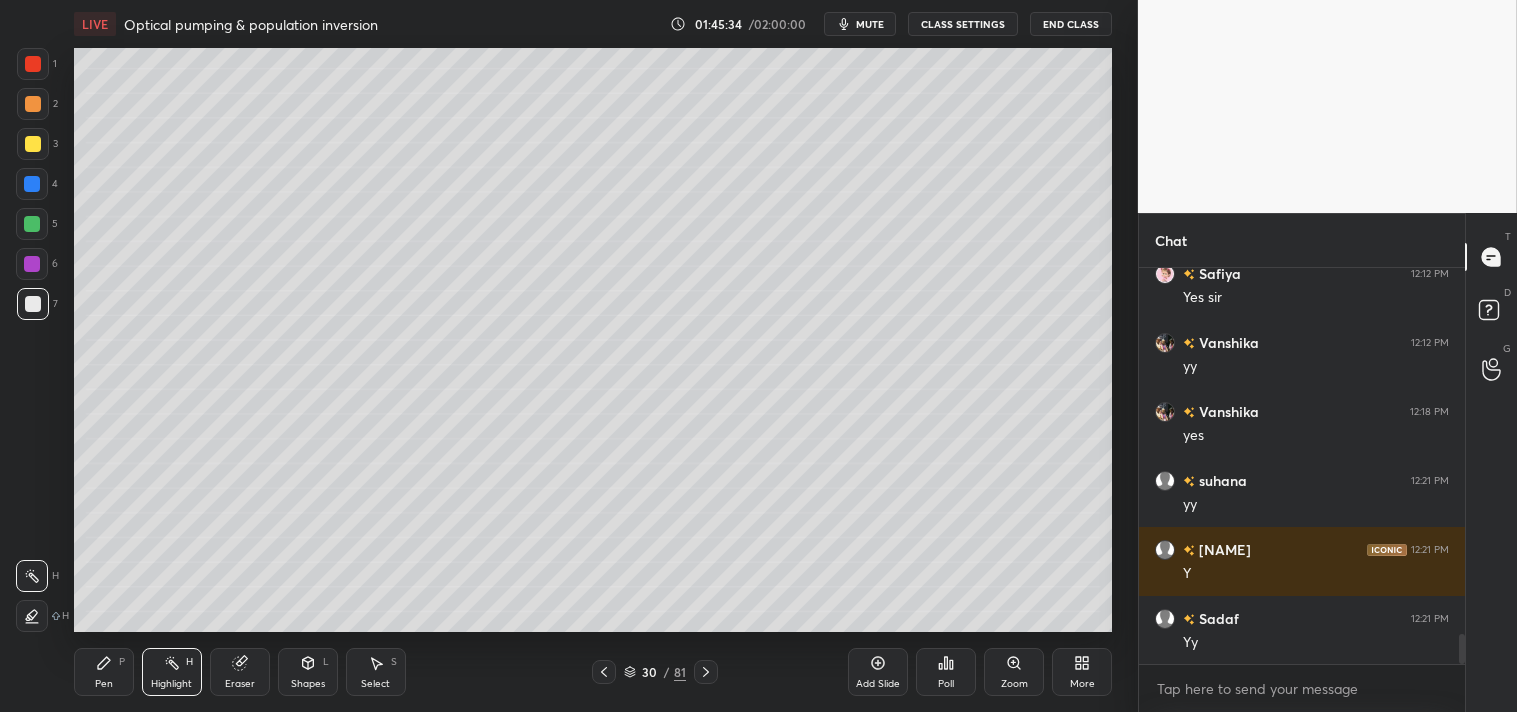 scroll, scrollTop: 4835, scrollLeft: 0, axis: vertical 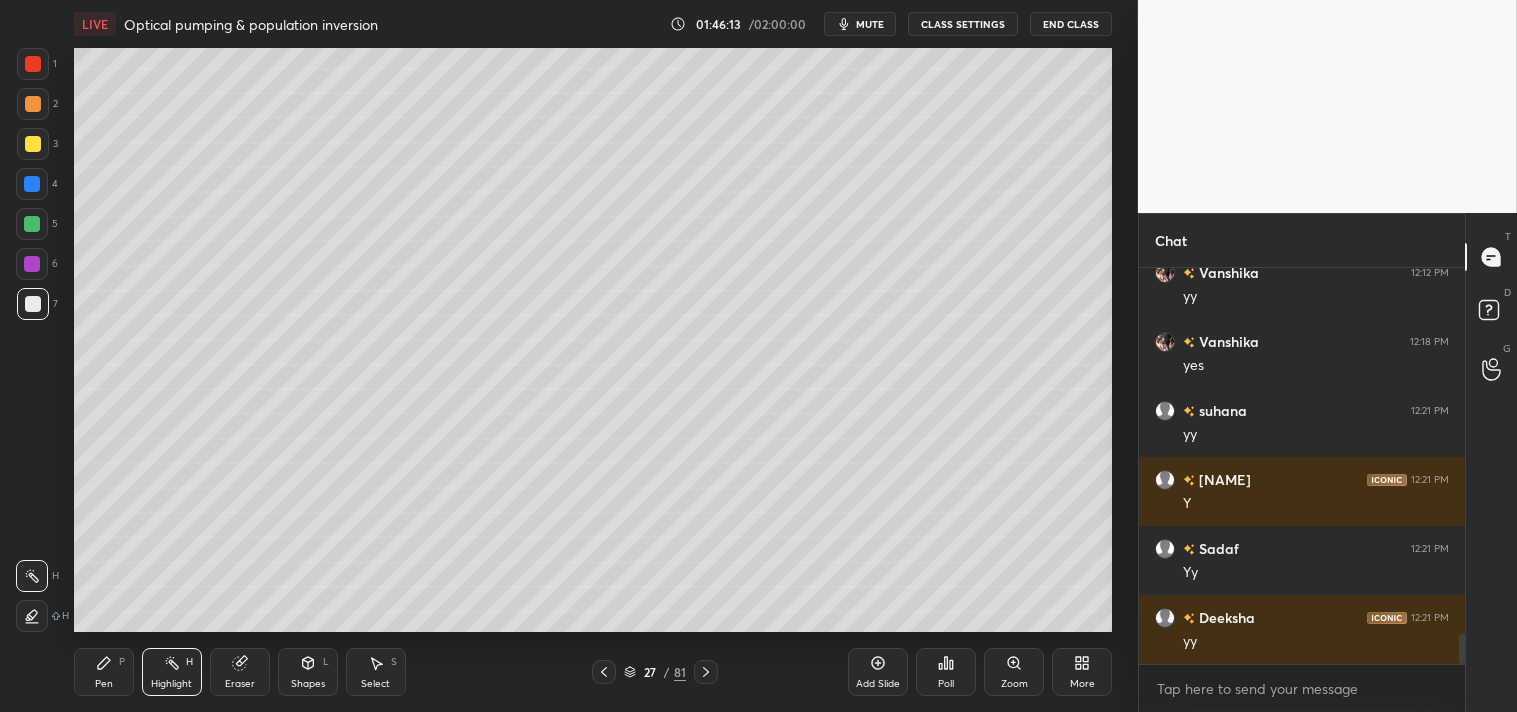 click on "Highlight" at bounding box center (171, 684) 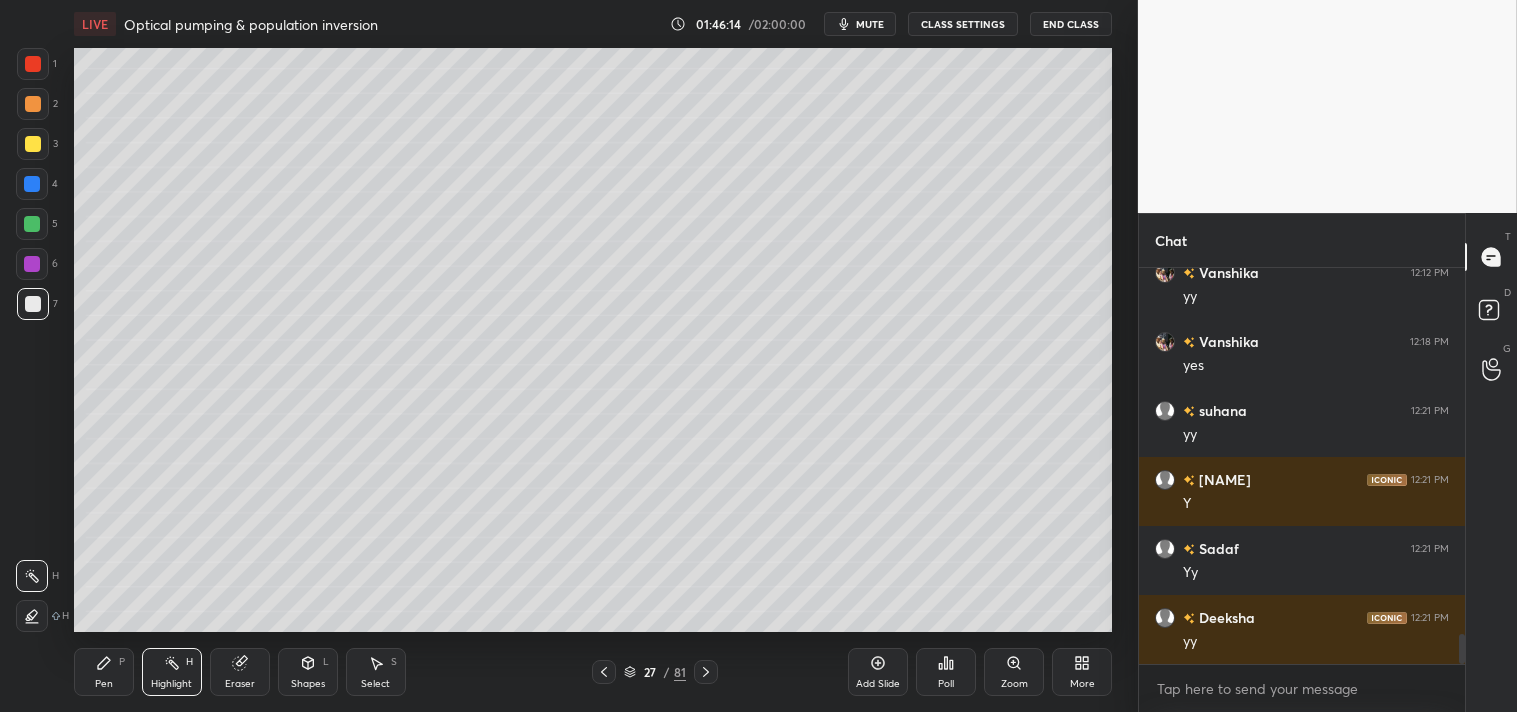 scroll, scrollTop: 4904, scrollLeft: 0, axis: vertical 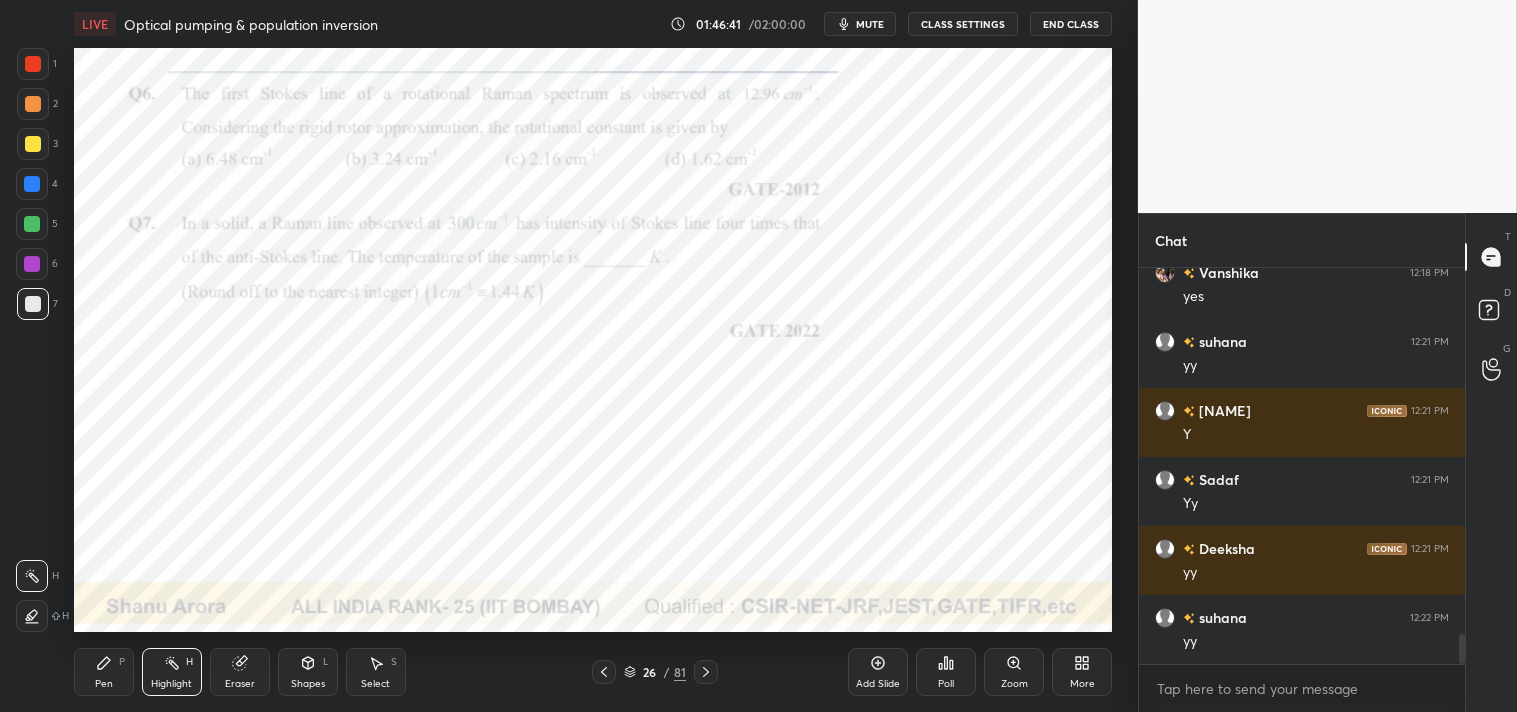 click on "Add Slide" at bounding box center [878, 672] 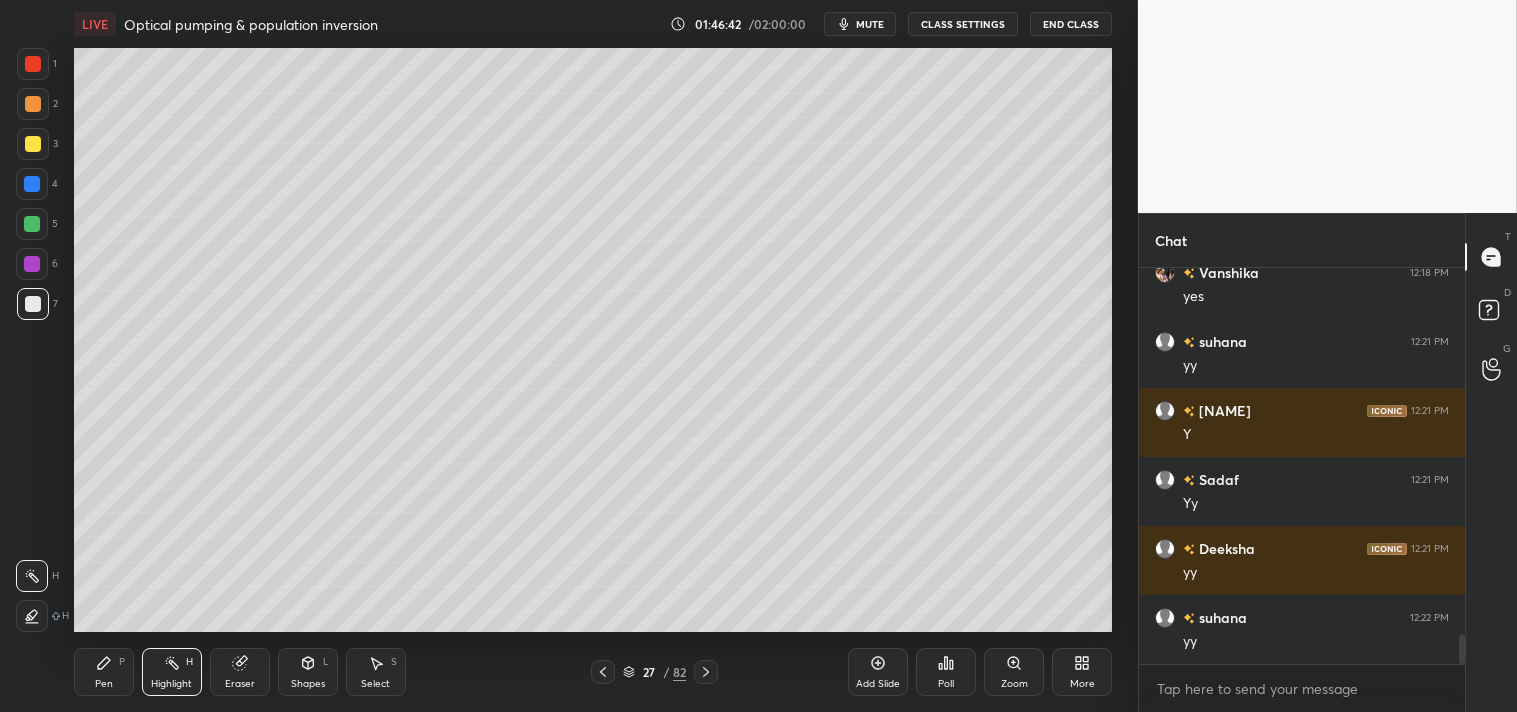 click on "Pen P" at bounding box center (104, 672) 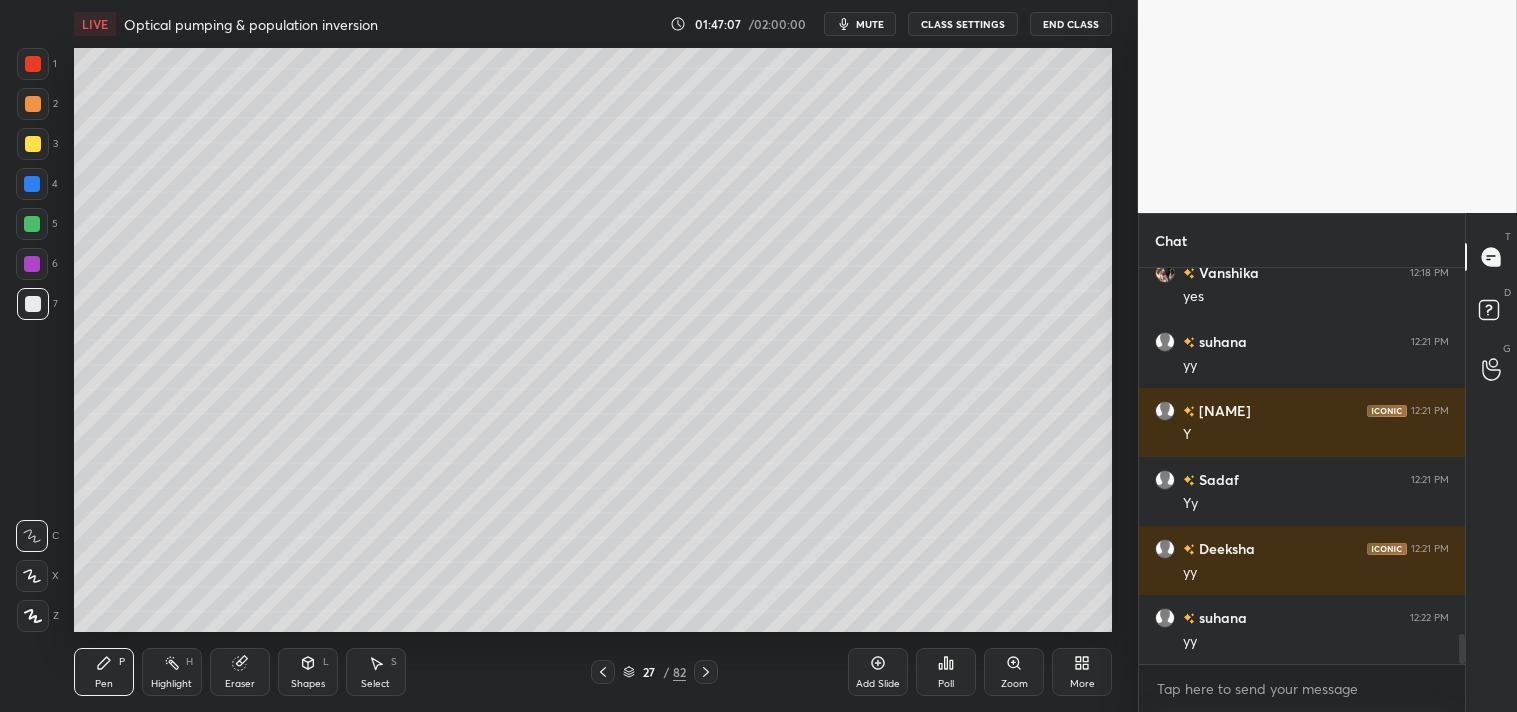 click on "Eraser" at bounding box center (240, 672) 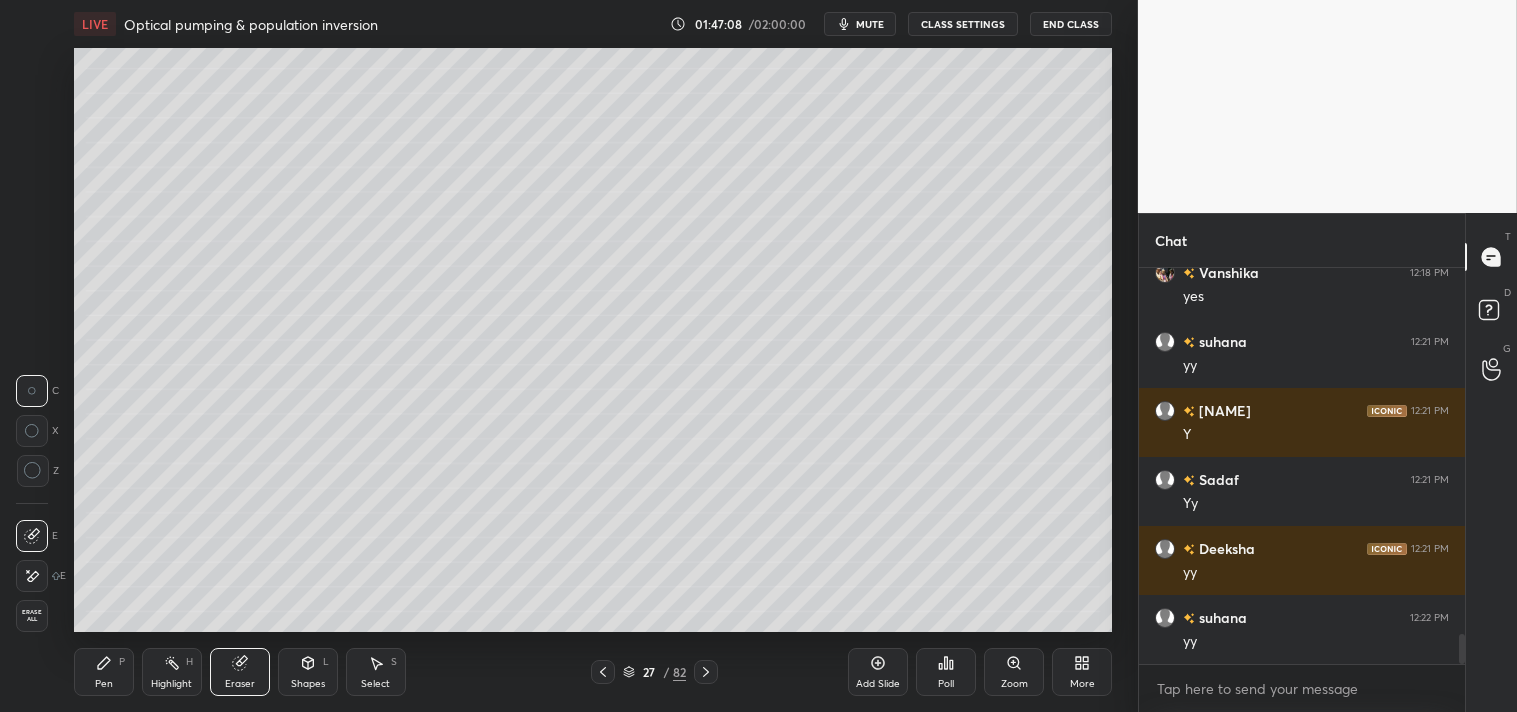 click 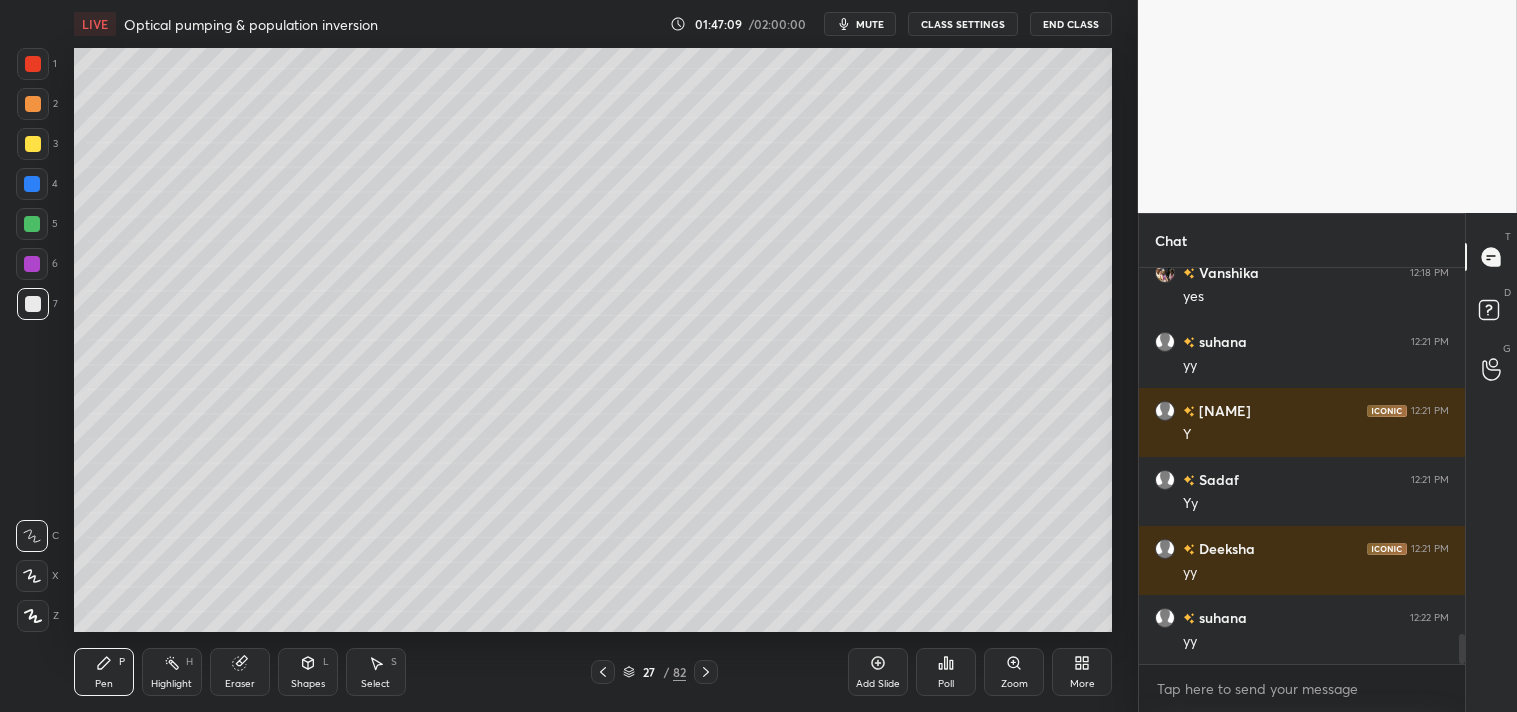 click on "Pen P" at bounding box center (104, 672) 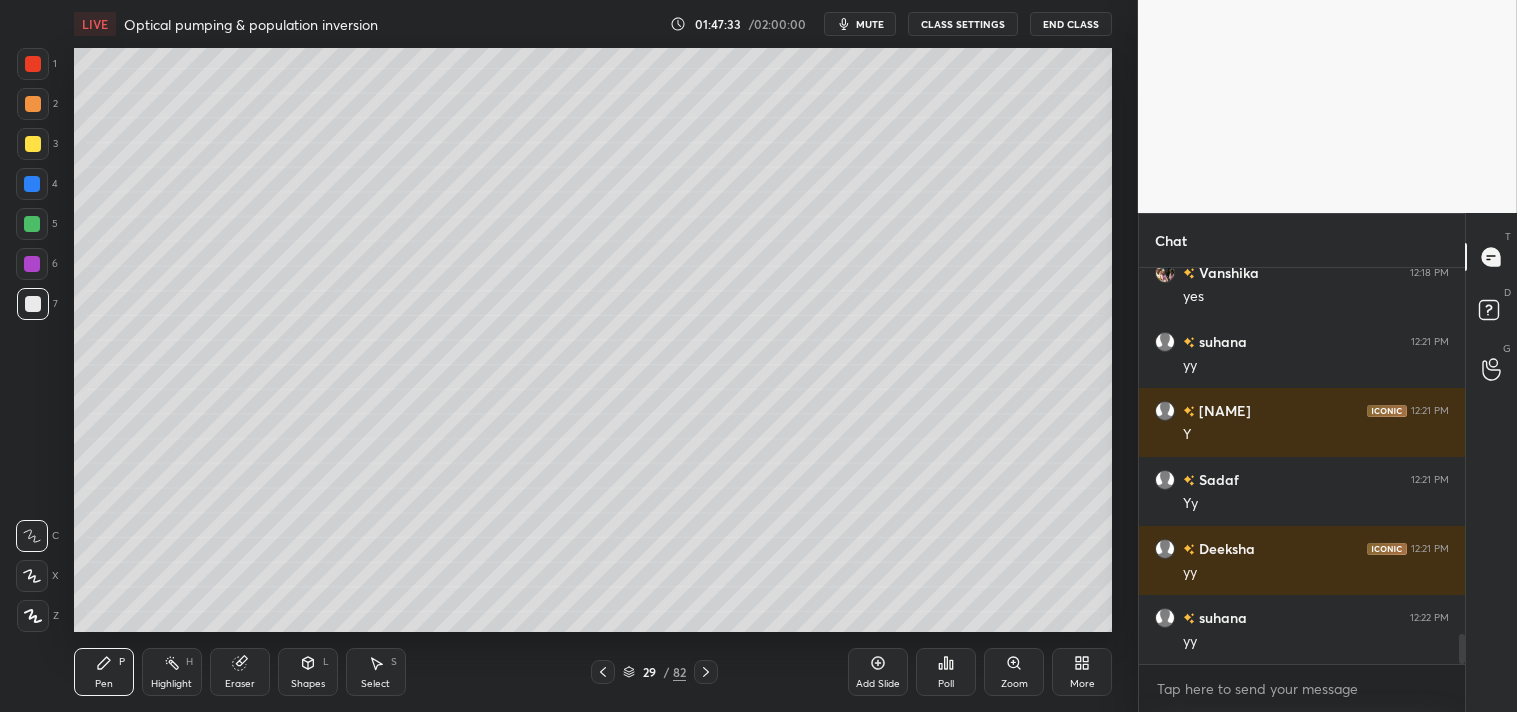click on "Highlight H" at bounding box center (172, 672) 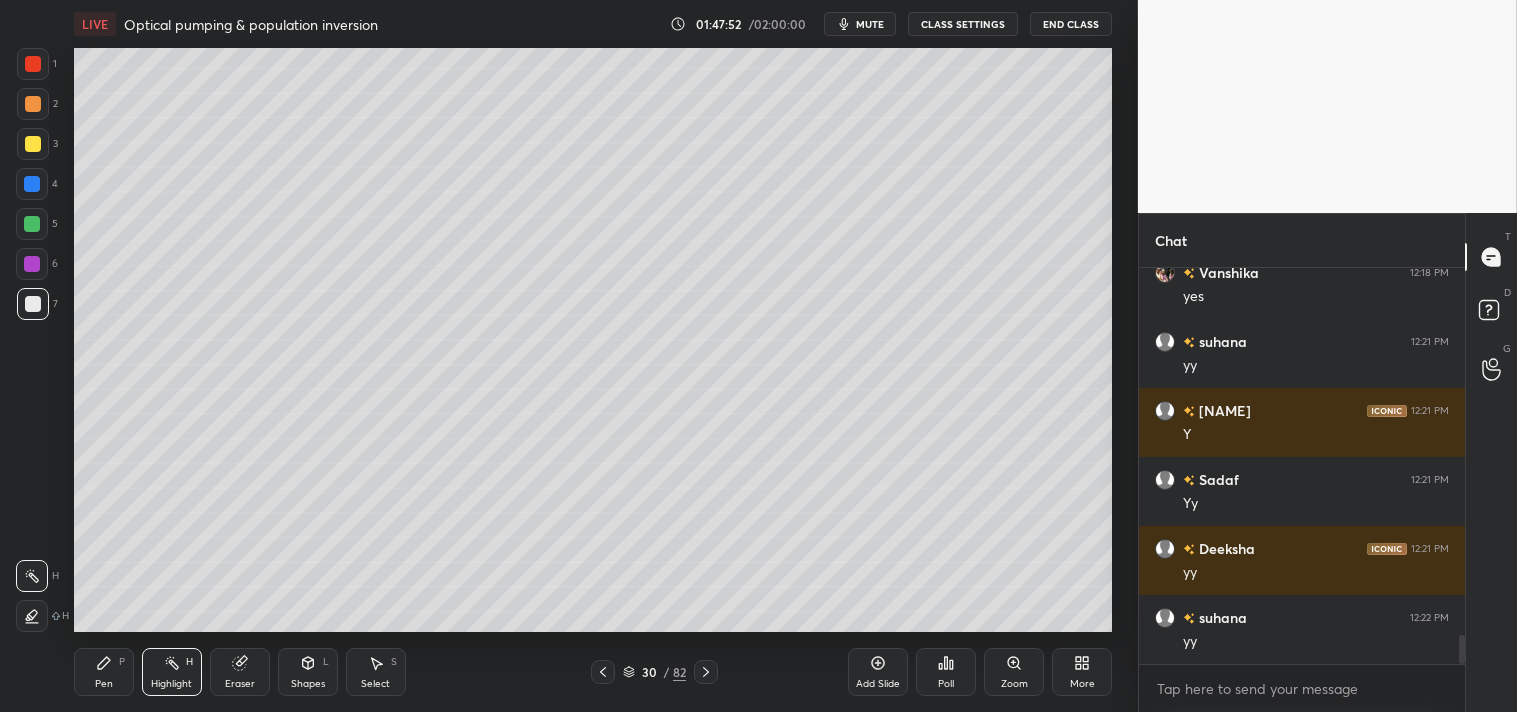 scroll, scrollTop: 4973, scrollLeft: 0, axis: vertical 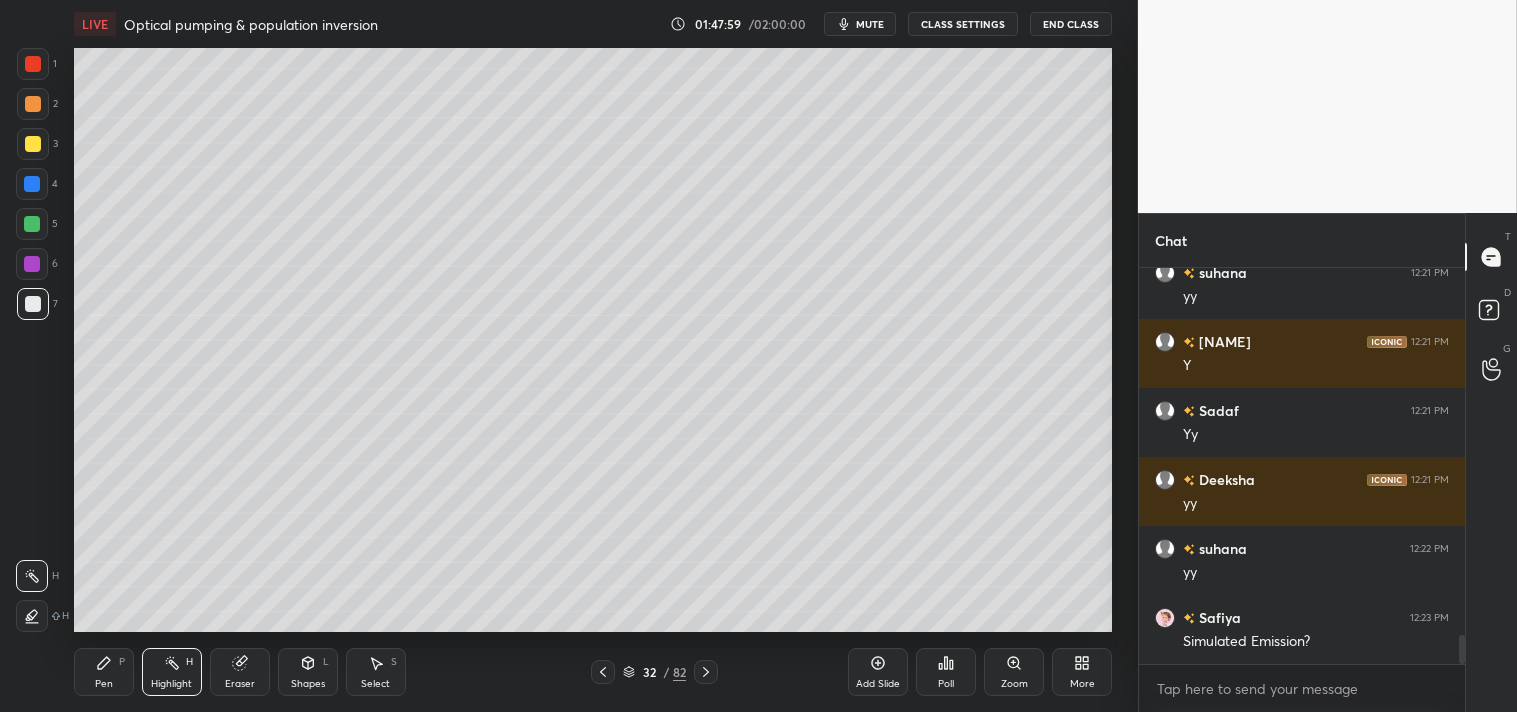 click 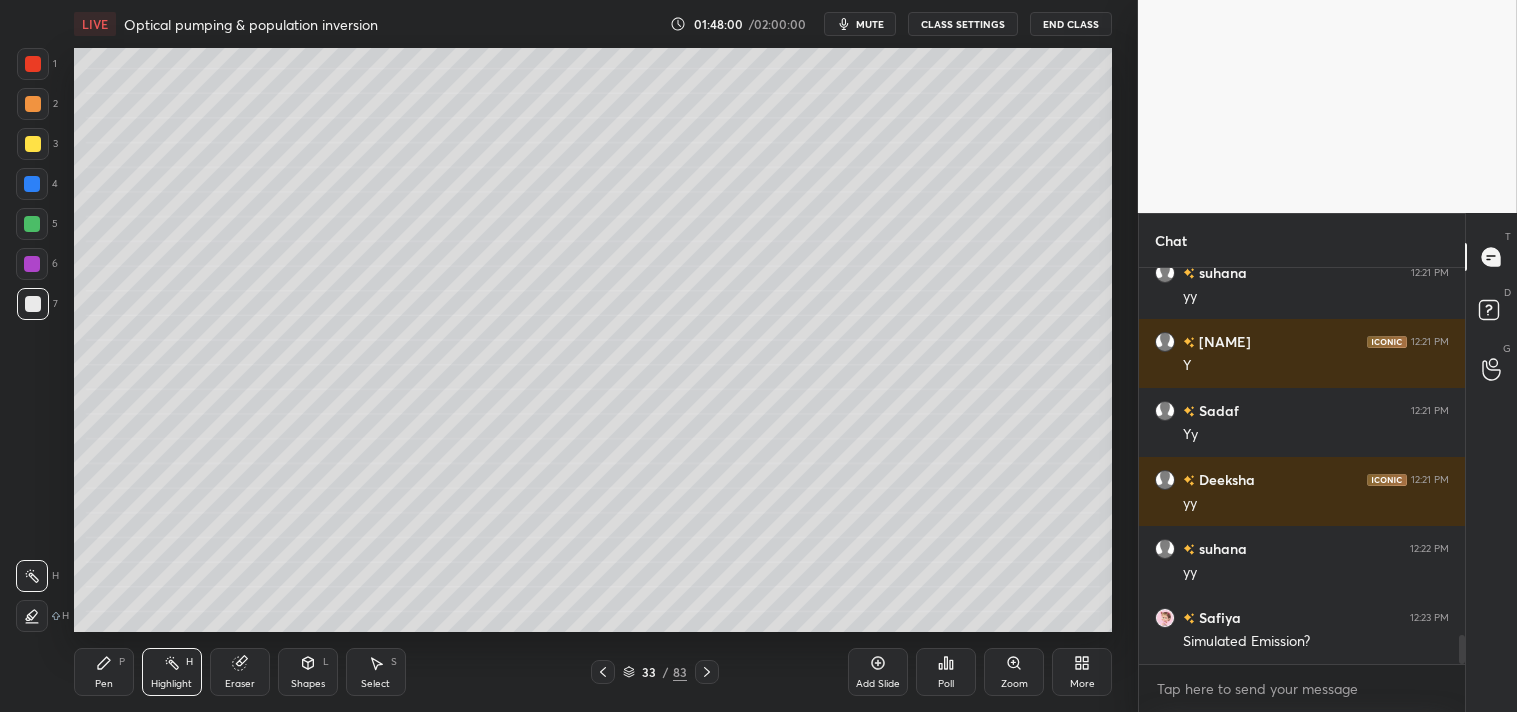click on "Shapes L" at bounding box center [308, 672] 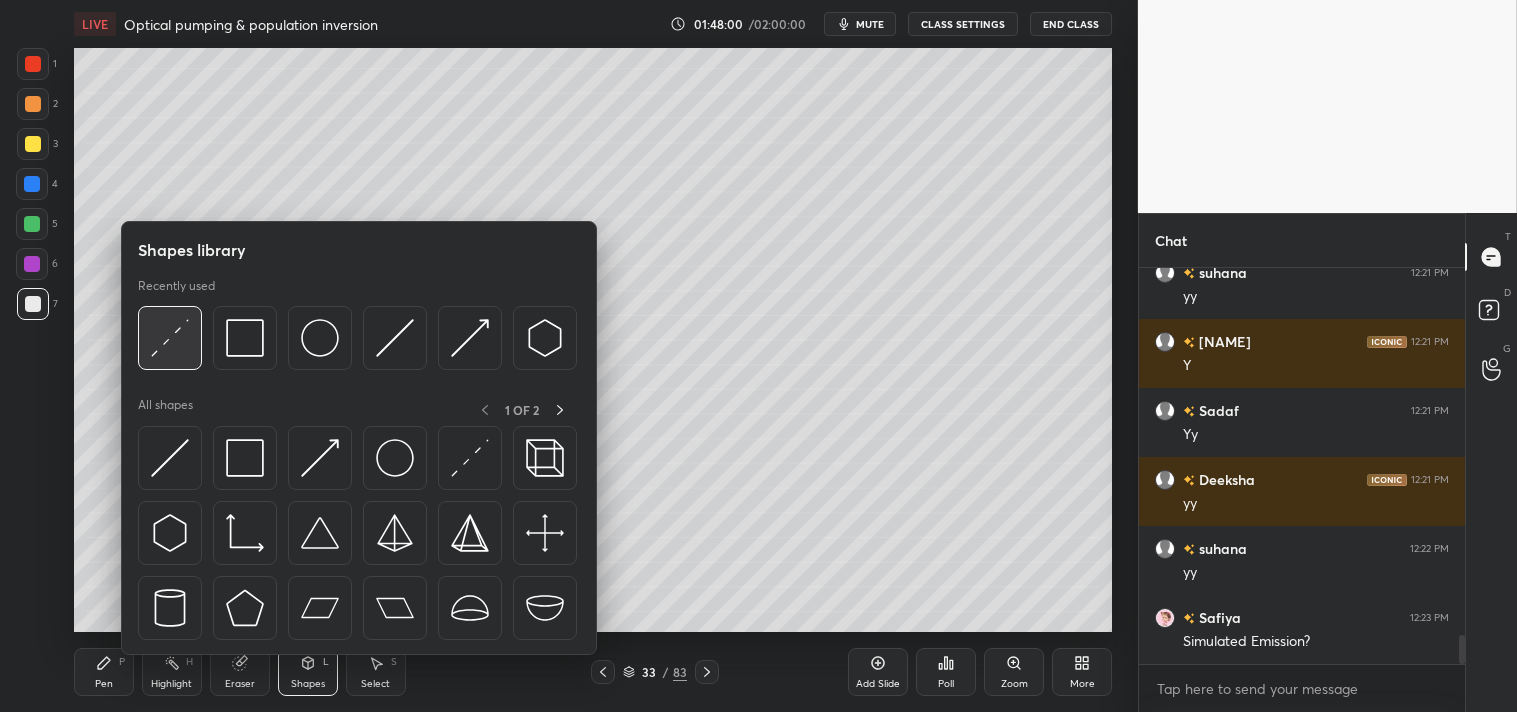 click at bounding box center [170, 338] 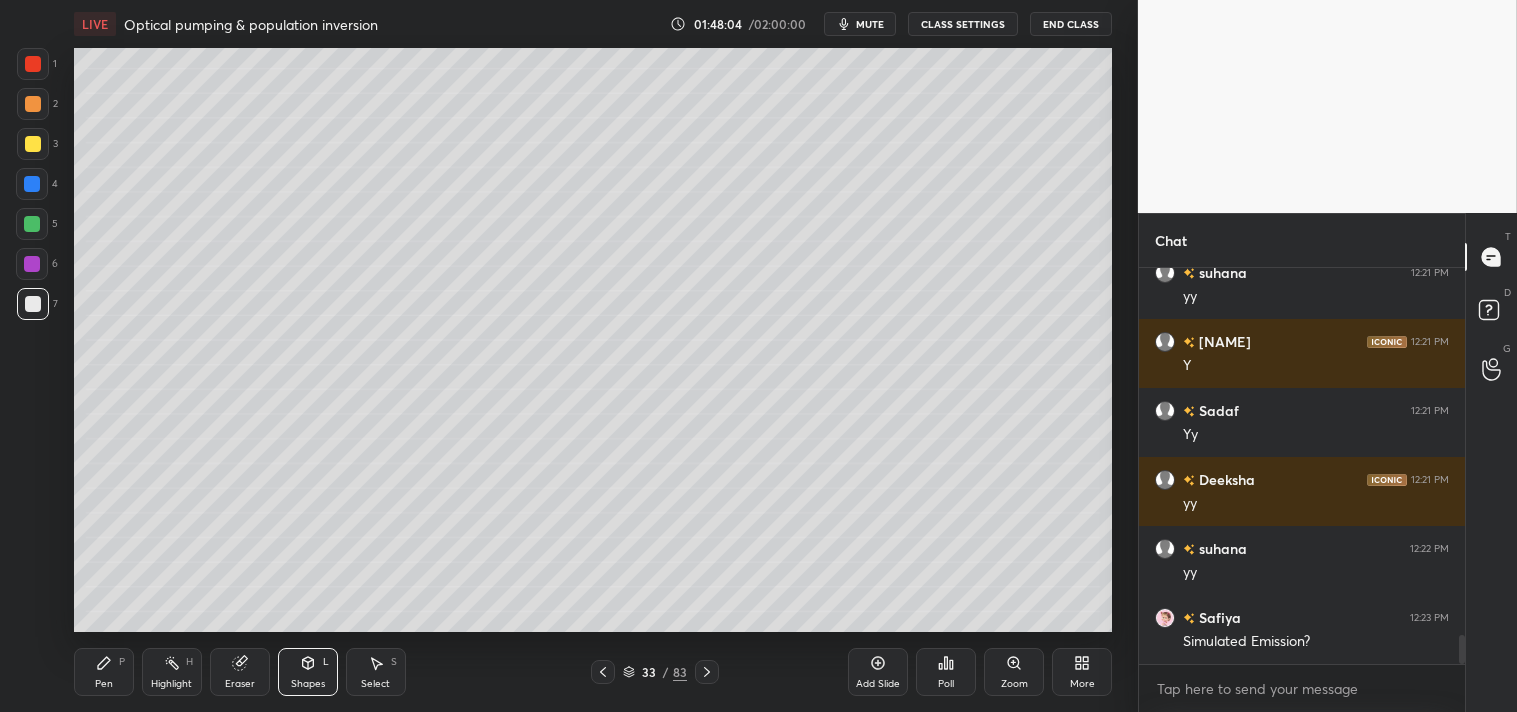 click on "Zoom" at bounding box center [1014, 672] 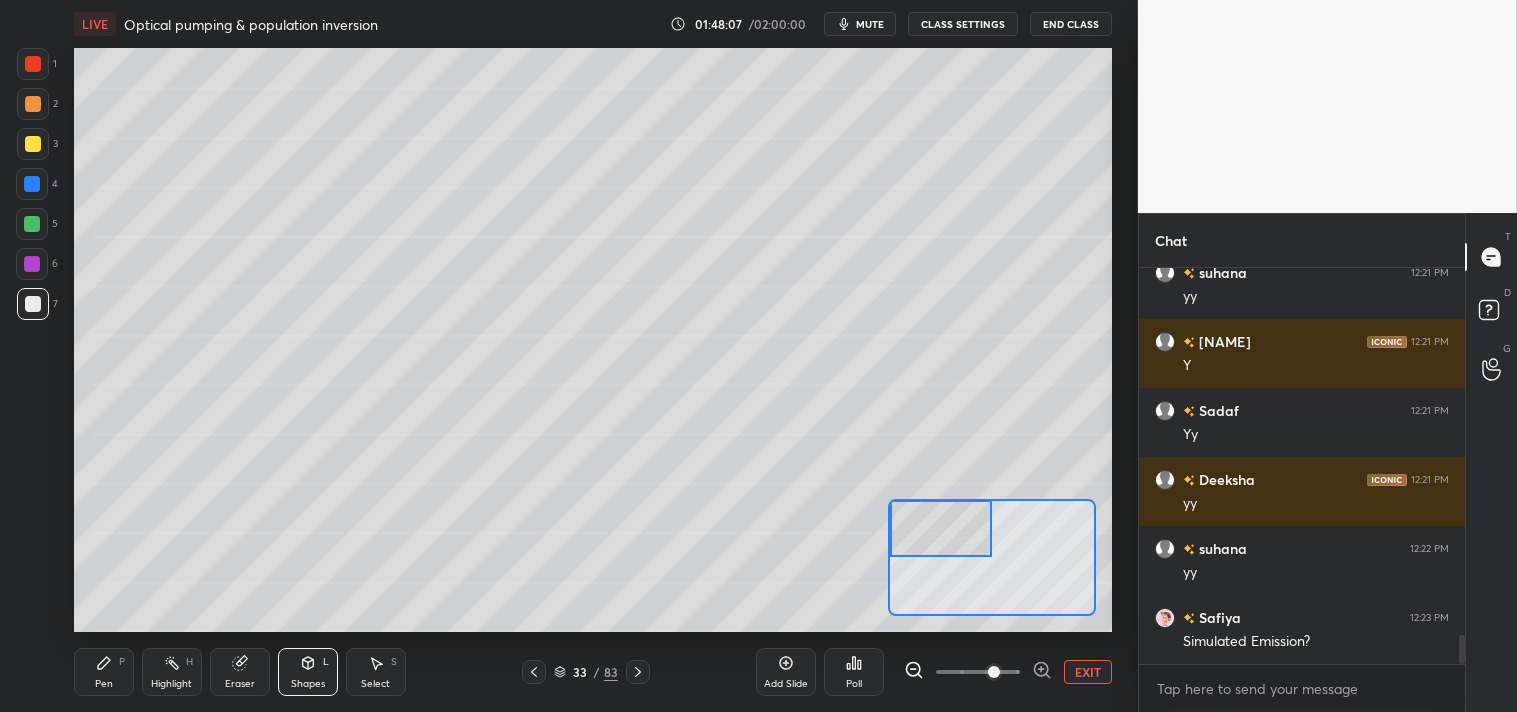 click on "Pen" at bounding box center [104, 684] 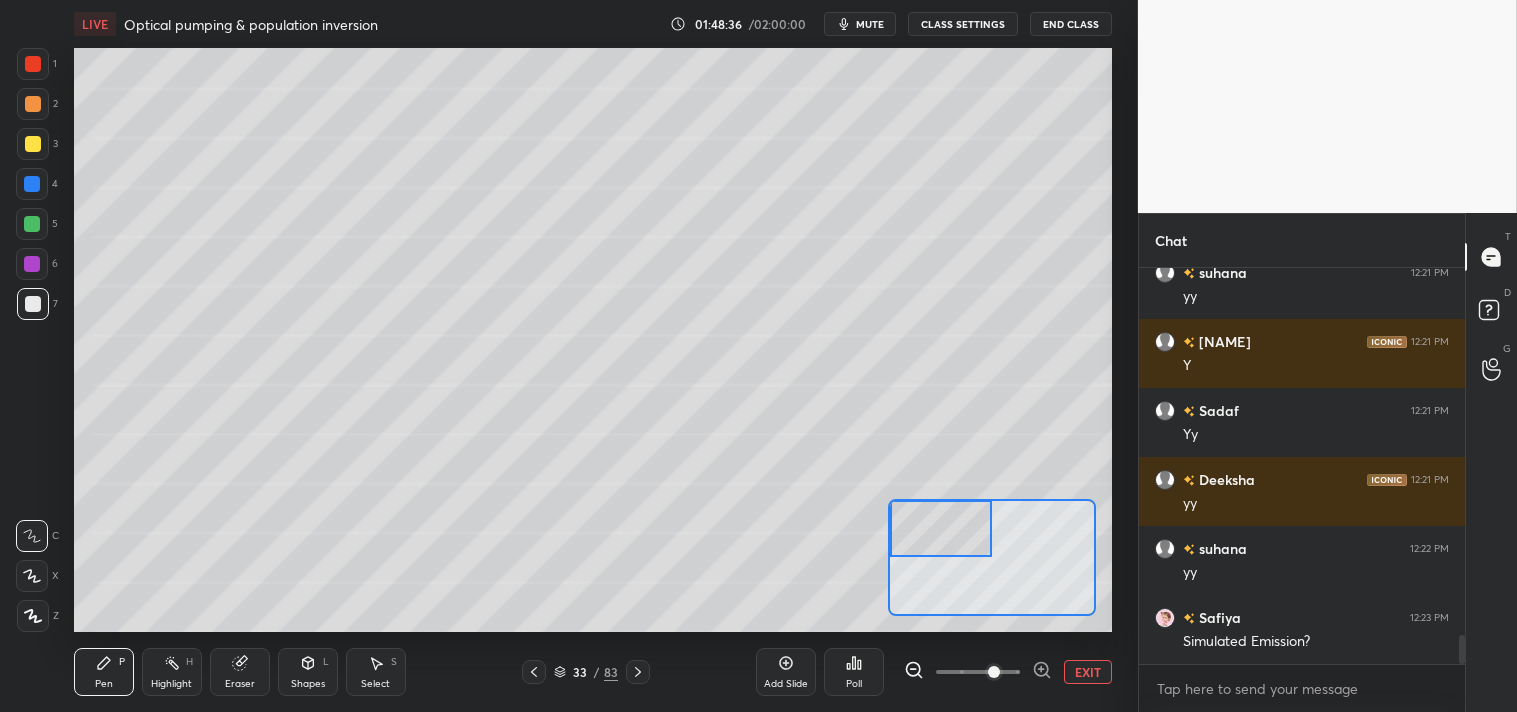 click at bounding box center (33, 144) 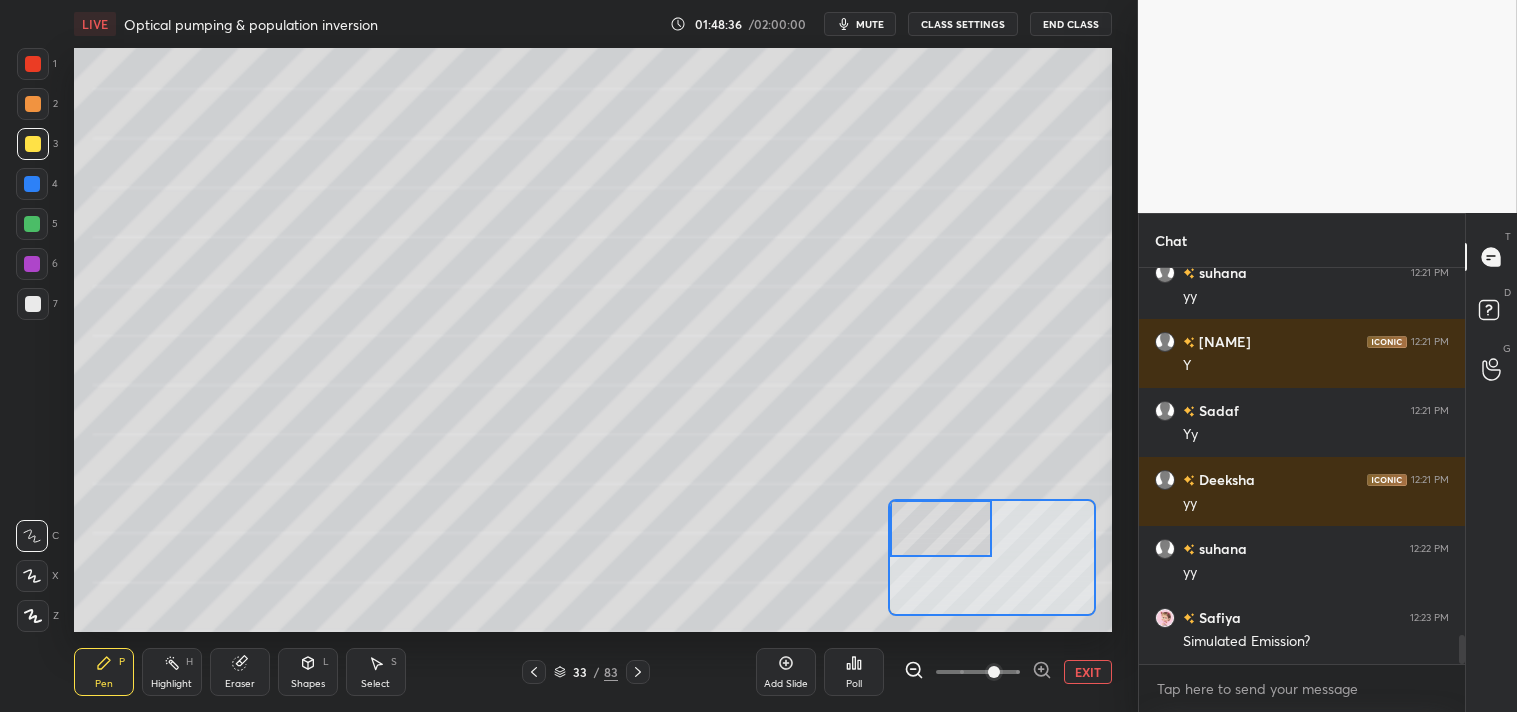 click at bounding box center (33, 144) 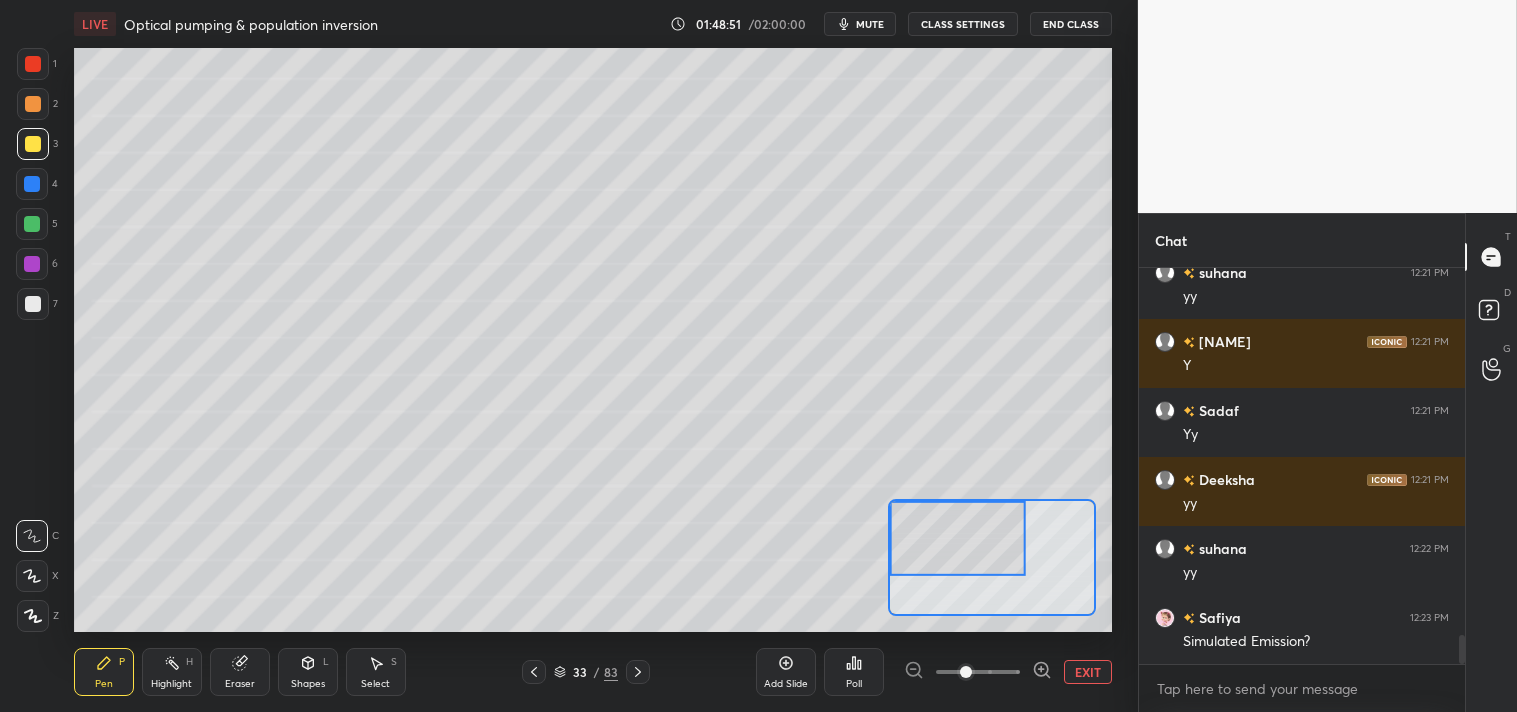 scroll, scrollTop: 5077, scrollLeft: 0, axis: vertical 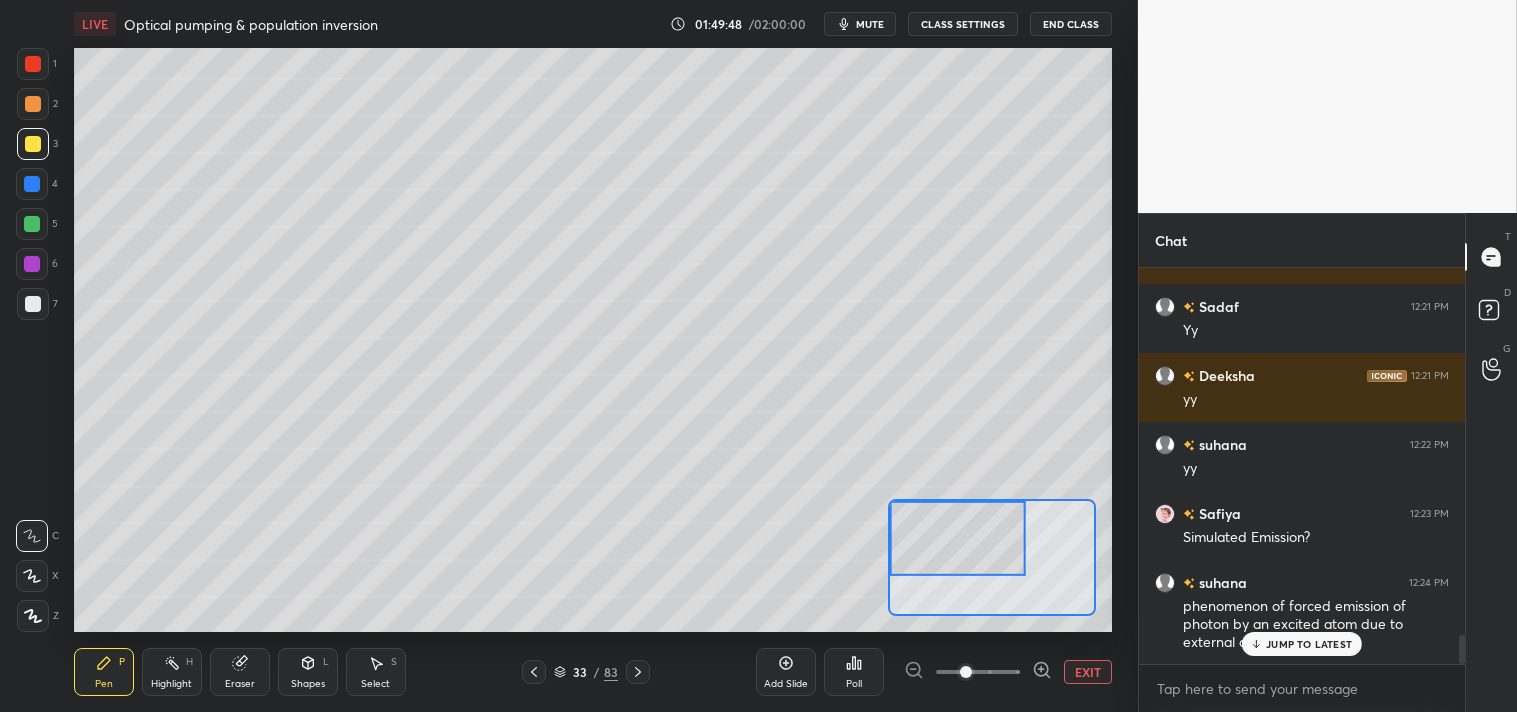 click on "Highlight H" at bounding box center (172, 672) 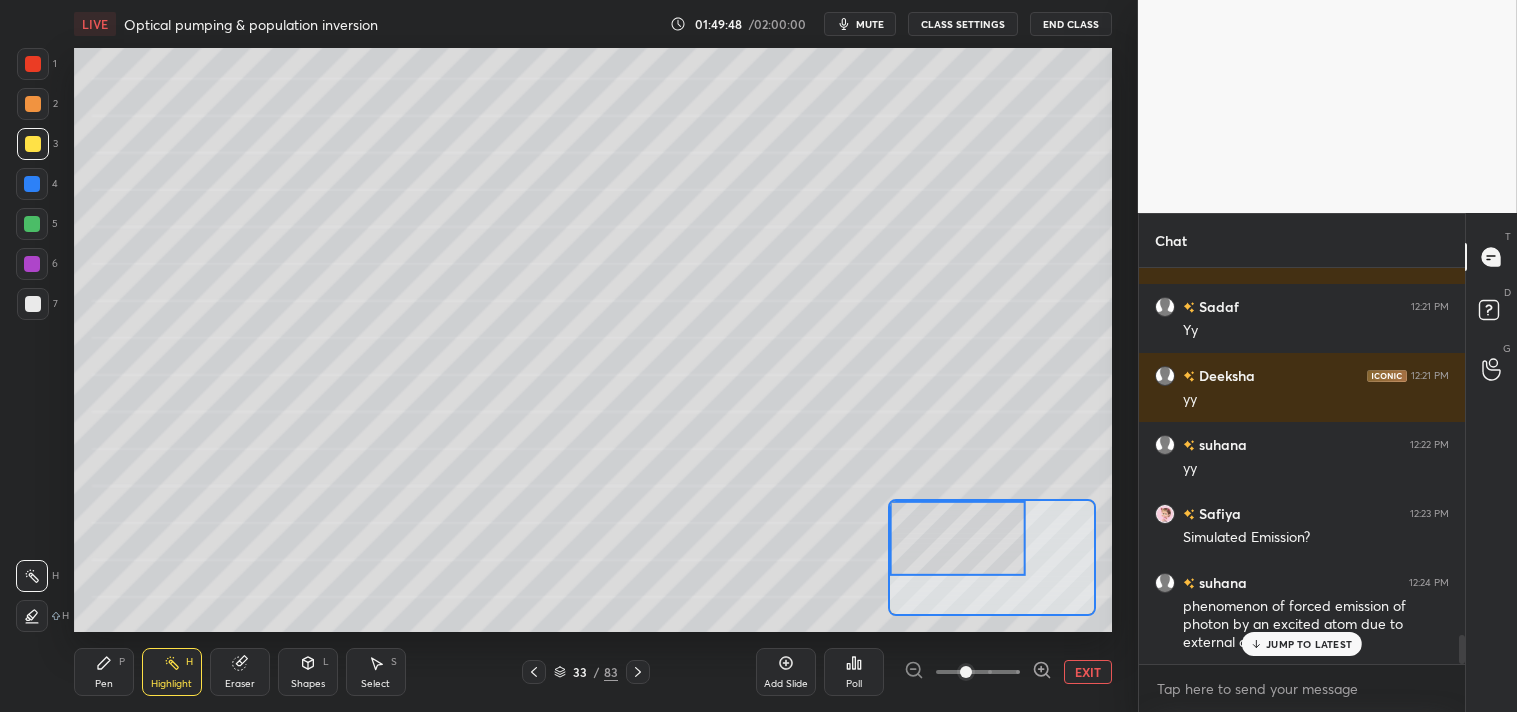 click on "Highlight" at bounding box center [171, 684] 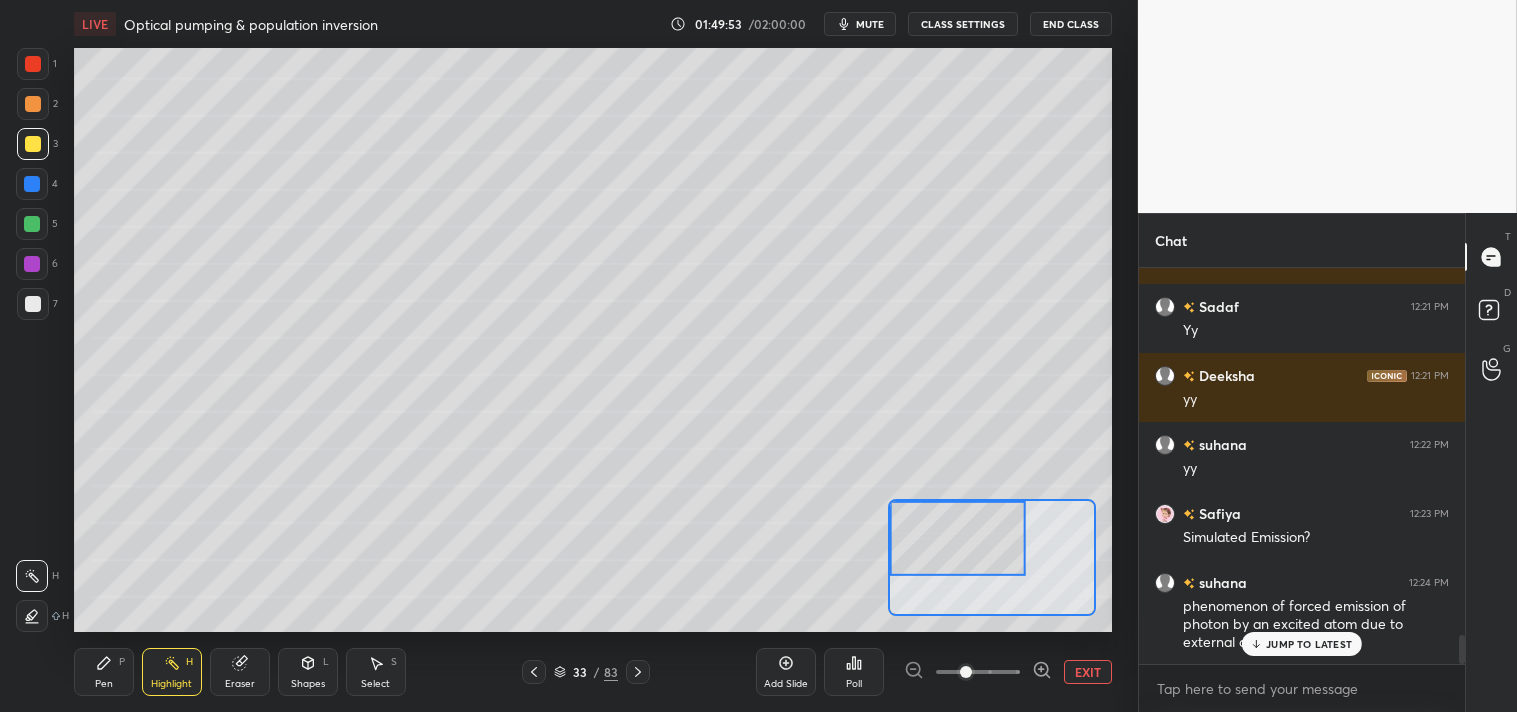 click 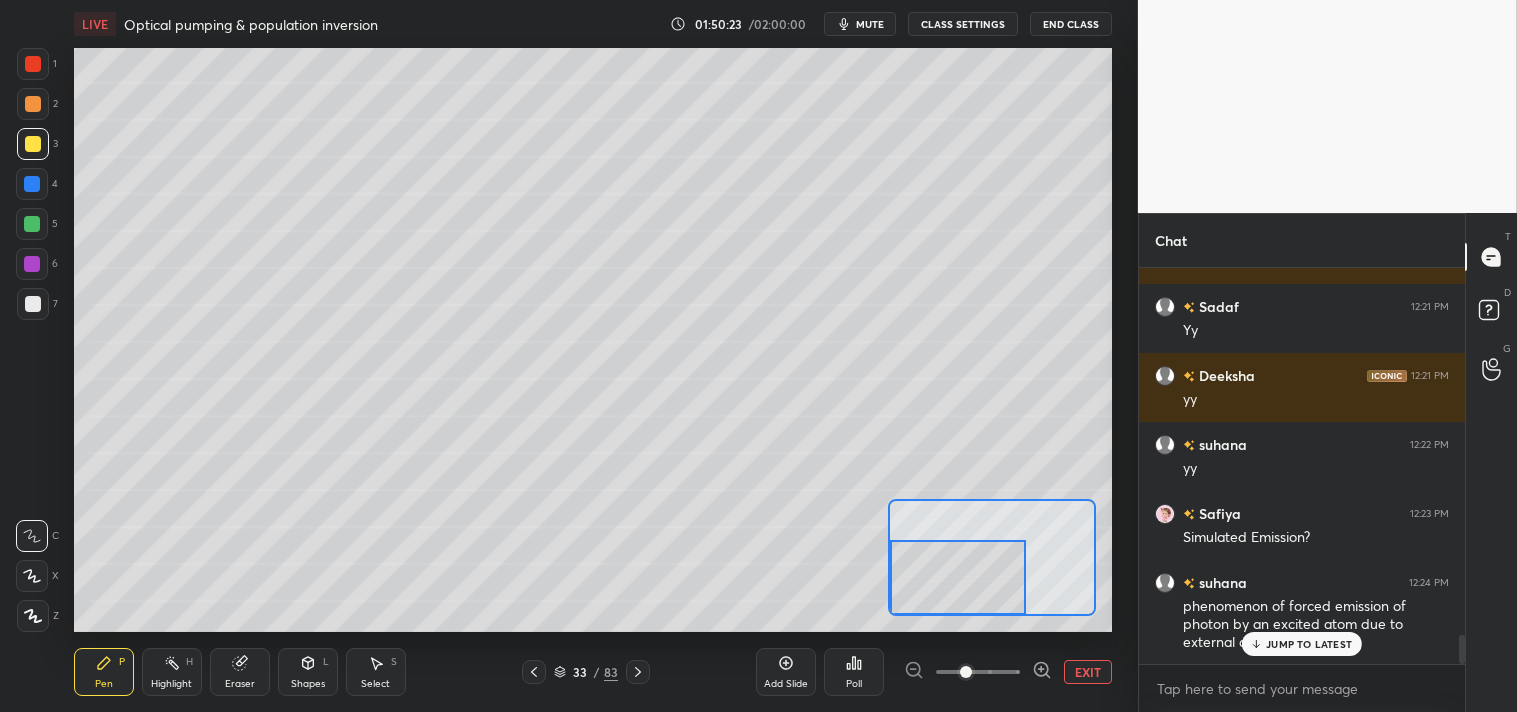 click on "7" at bounding box center [37, 308] 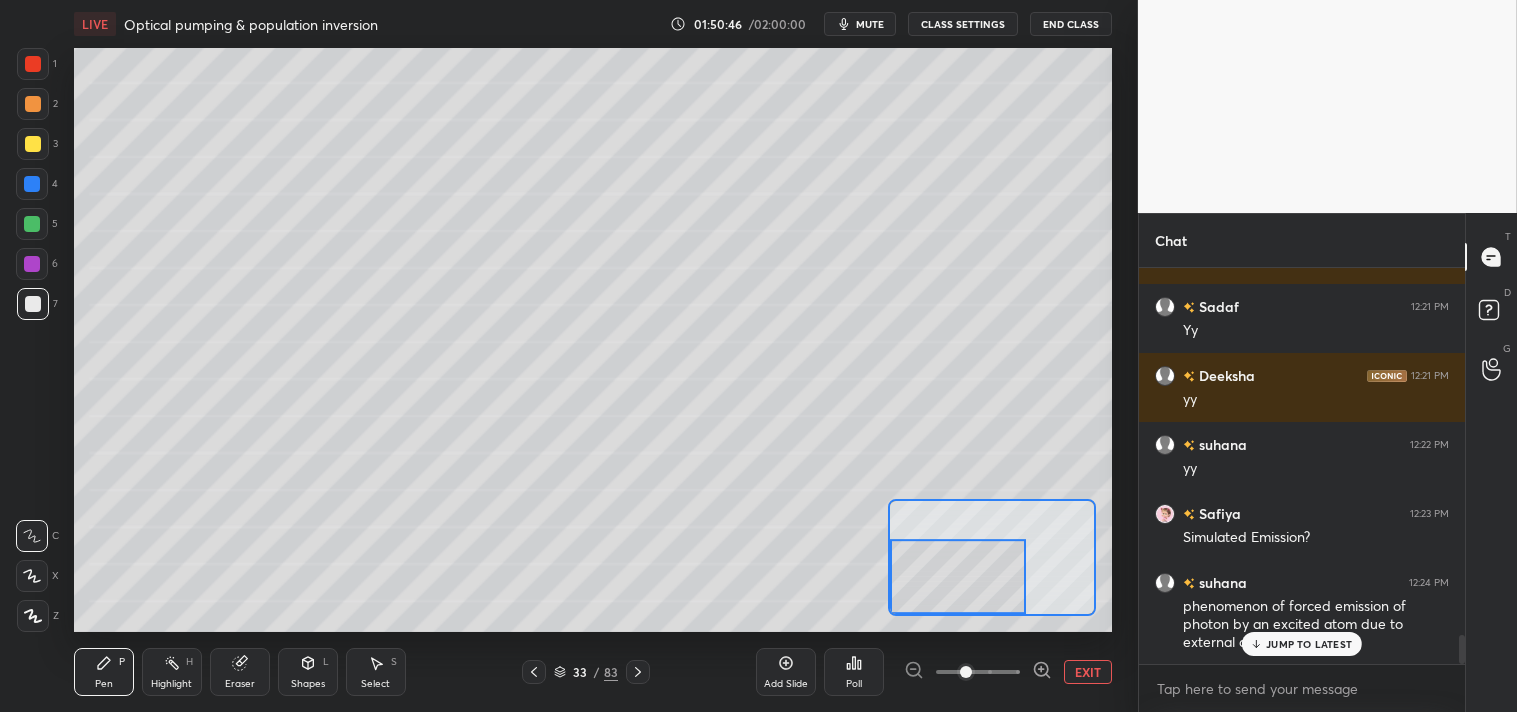 click on "Highlight" at bounding box center (171, 684) 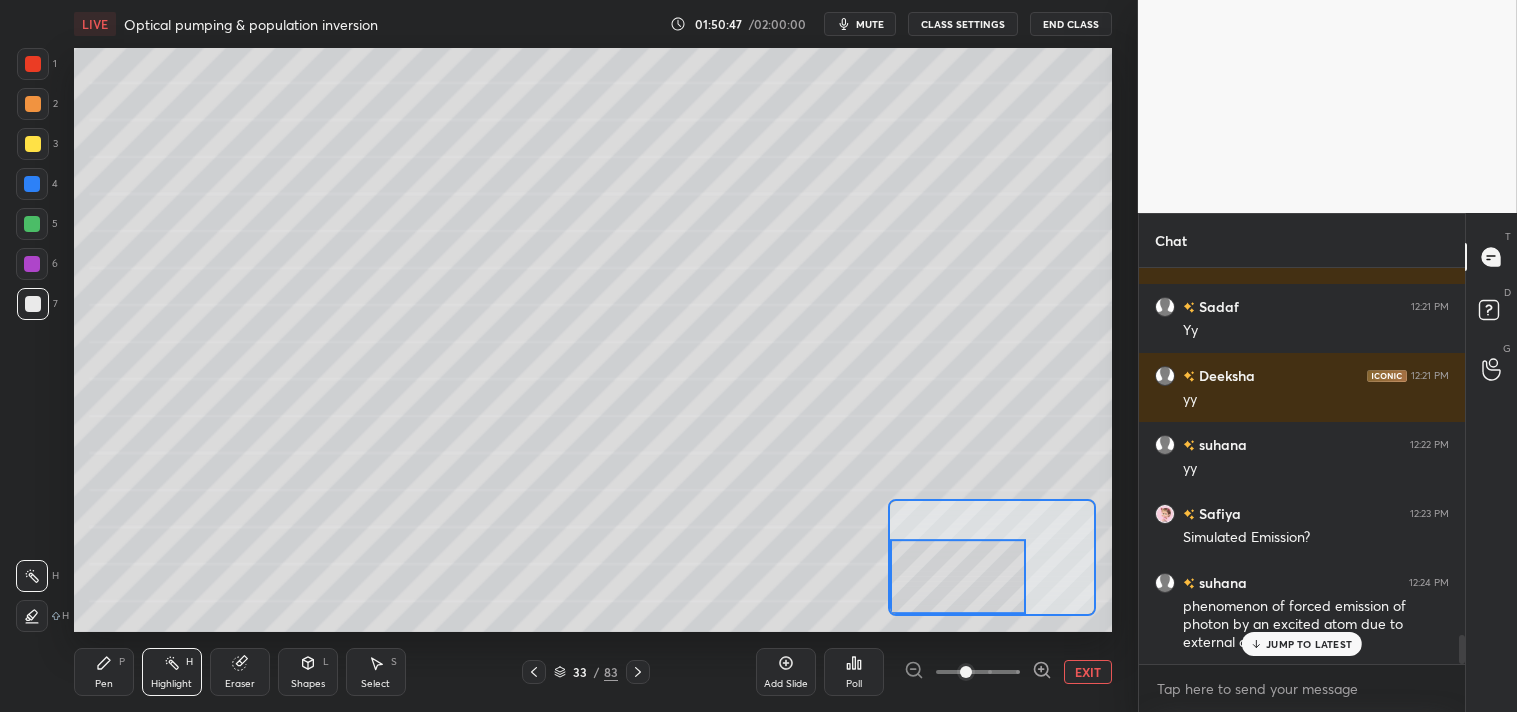 click on "Highlight H" at bounding box center [172, 672] 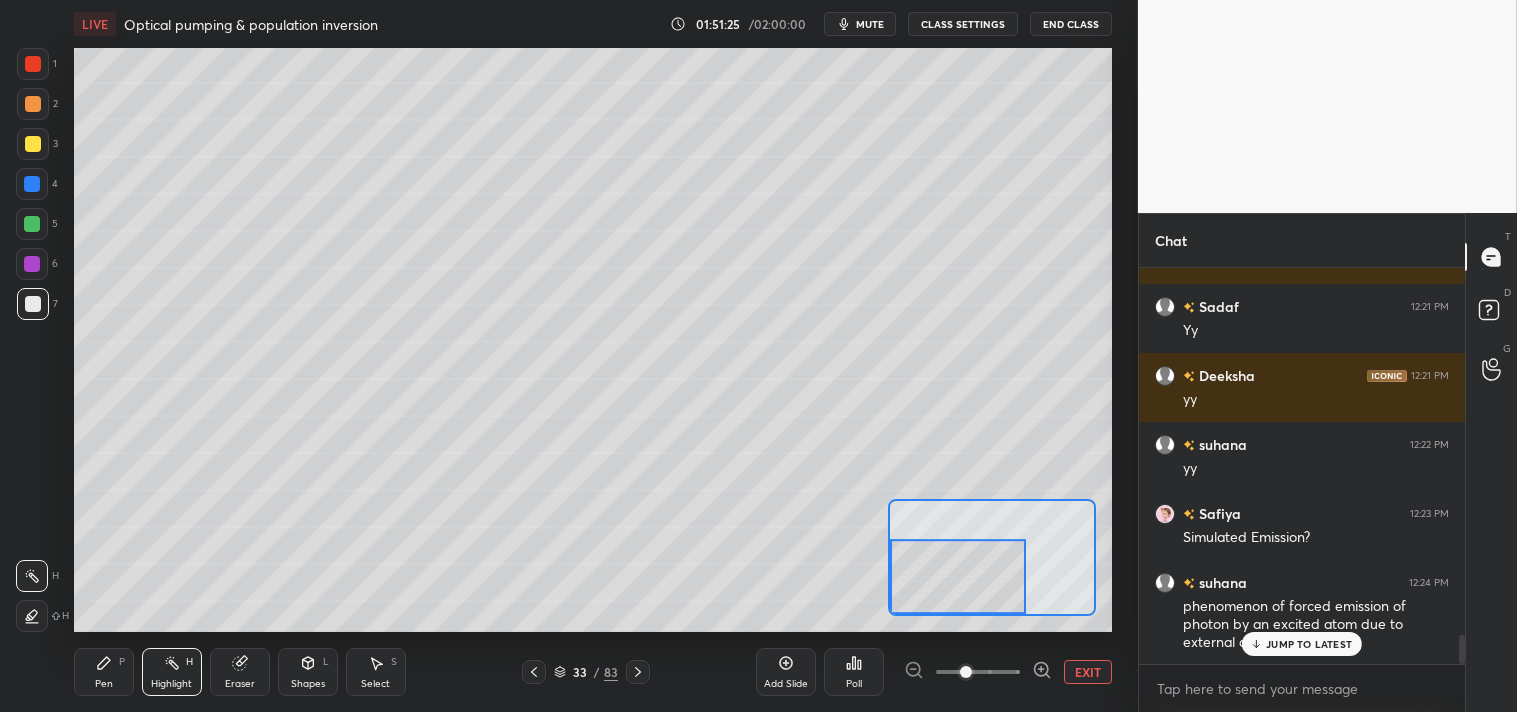 scroll, scrollTop: 5146, scrollLeft: 0, axis: vertical 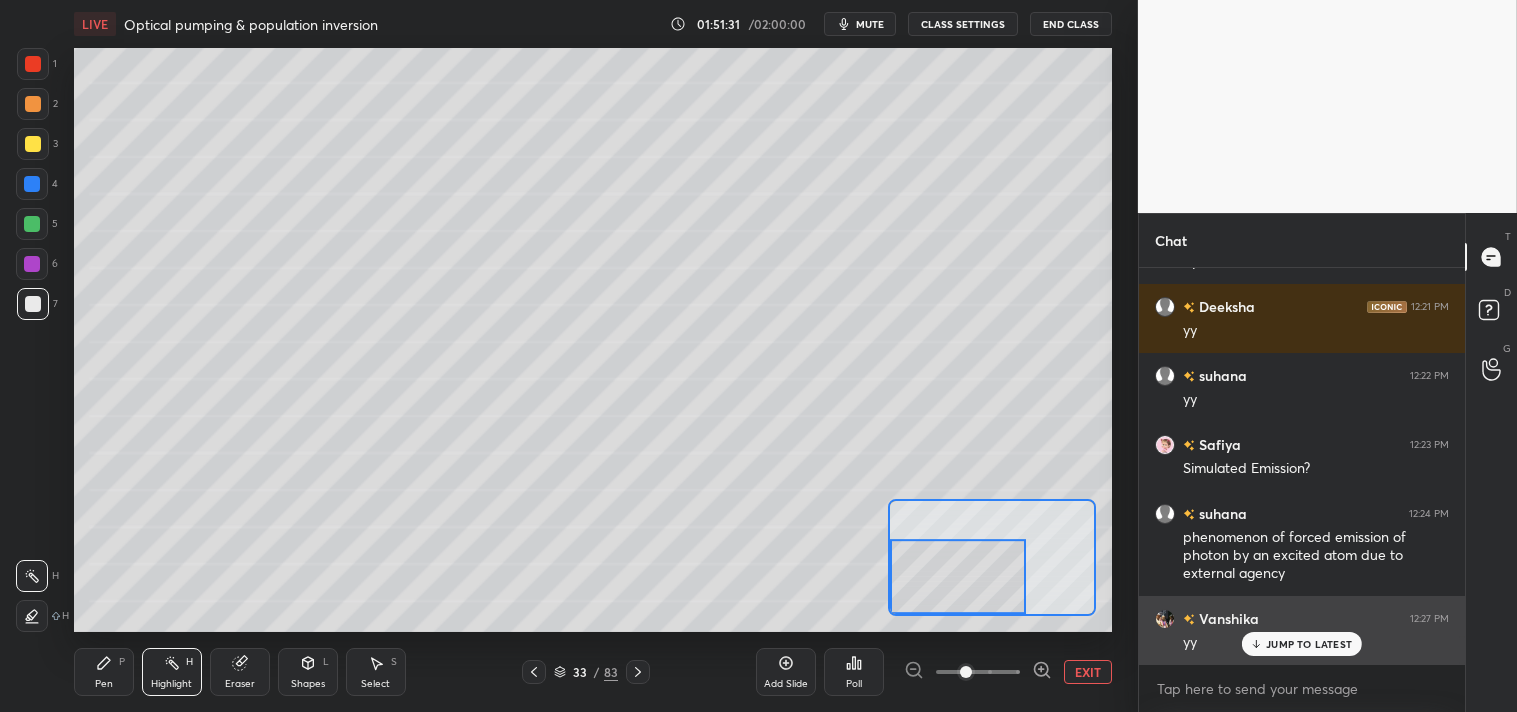 click on "JUMP TO LATEST" at bounding box center (1309, 644) 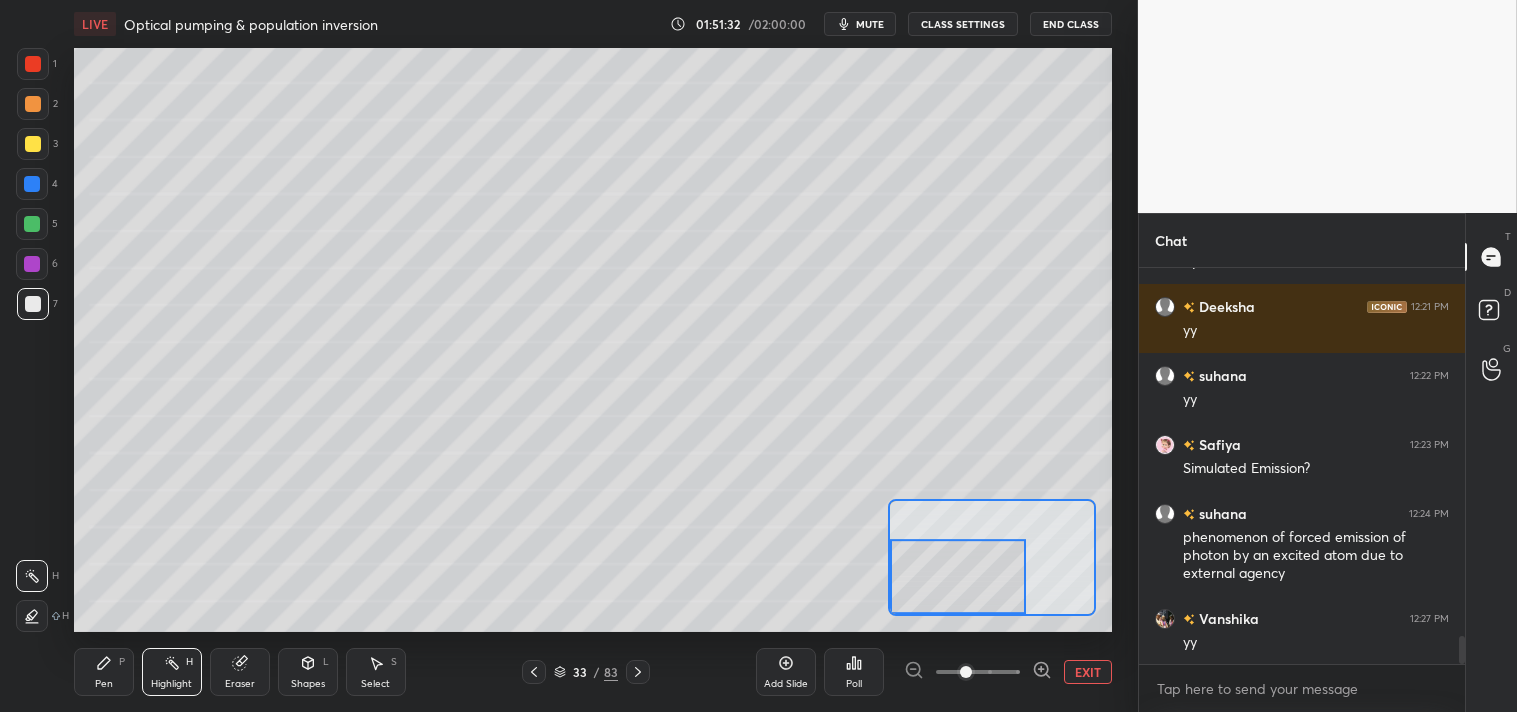 click 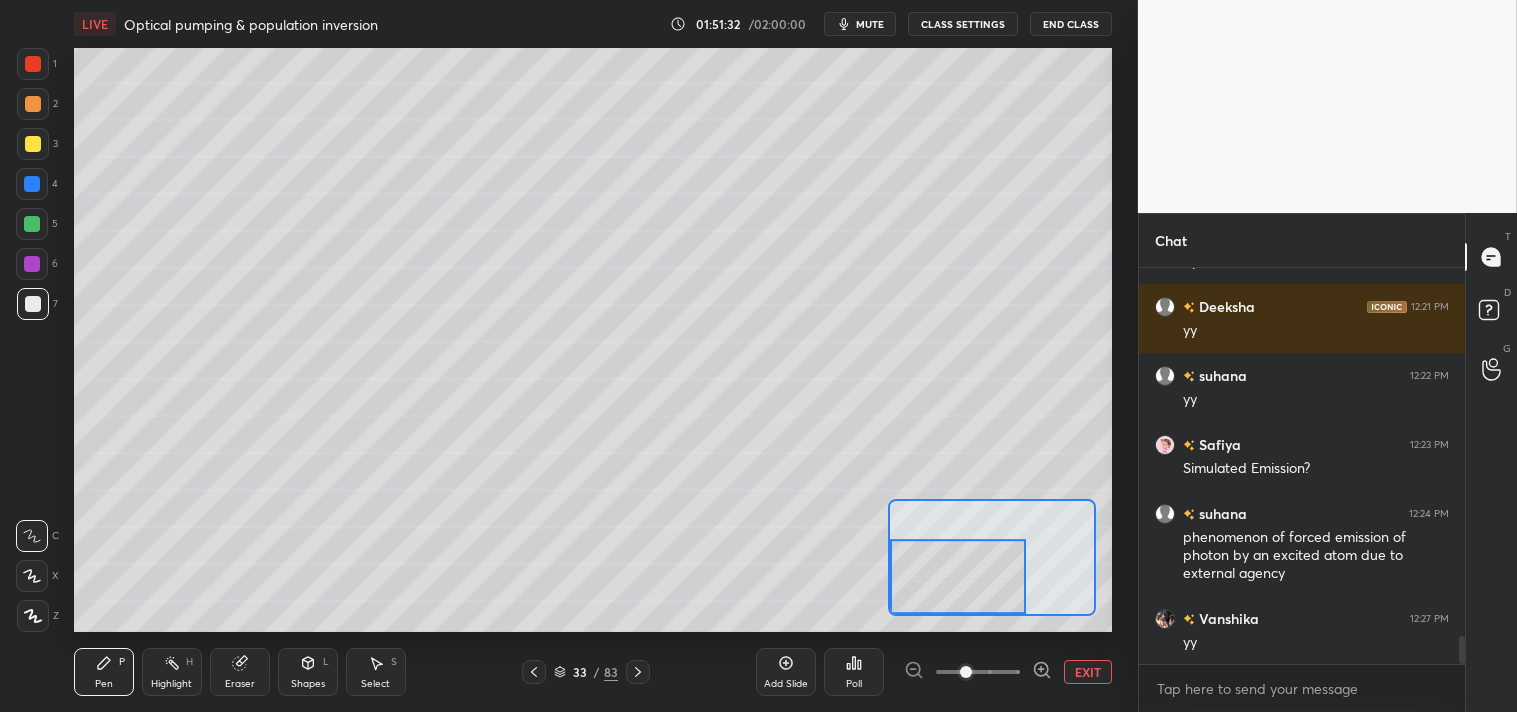 click on "Pen P" at bounding box center [104, 672] 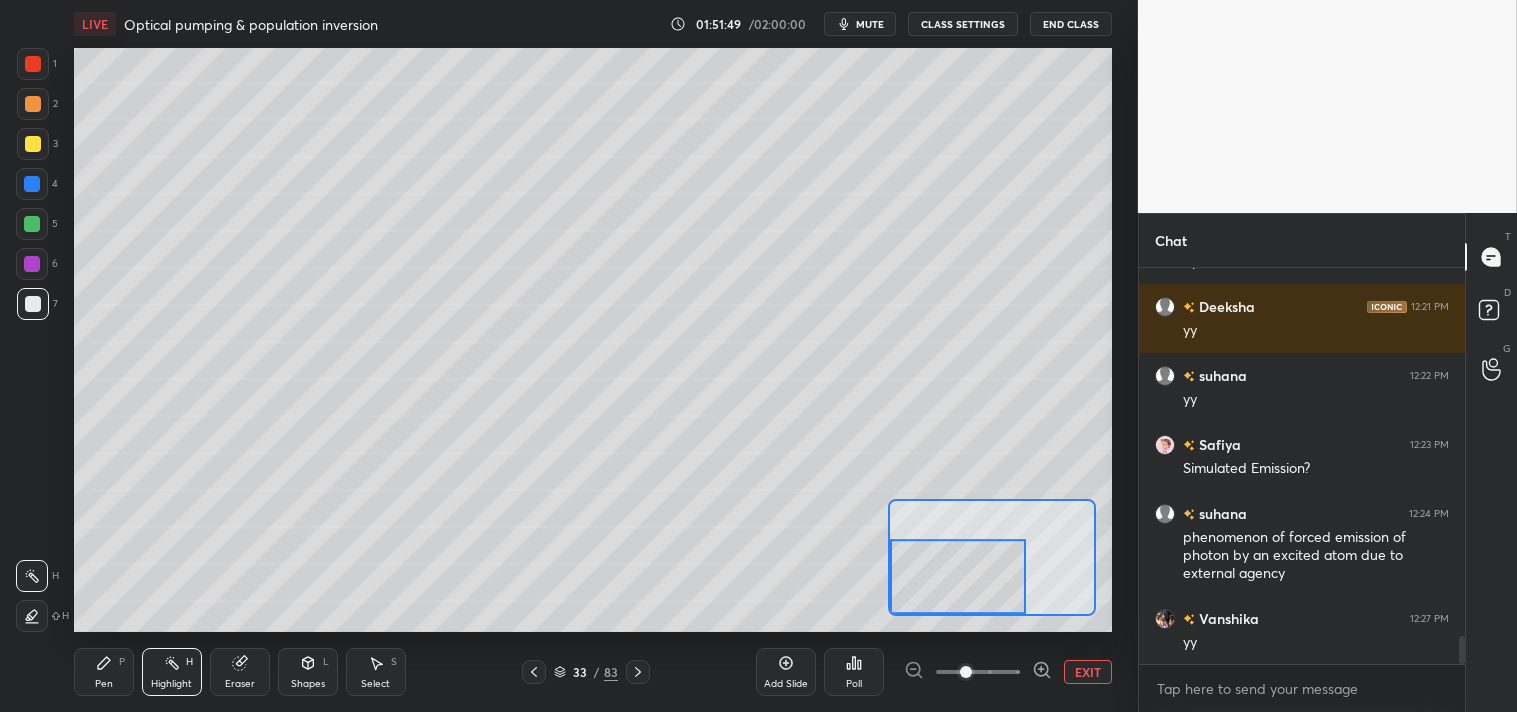 click on "EXIT" at bounding box center (1088, 672) 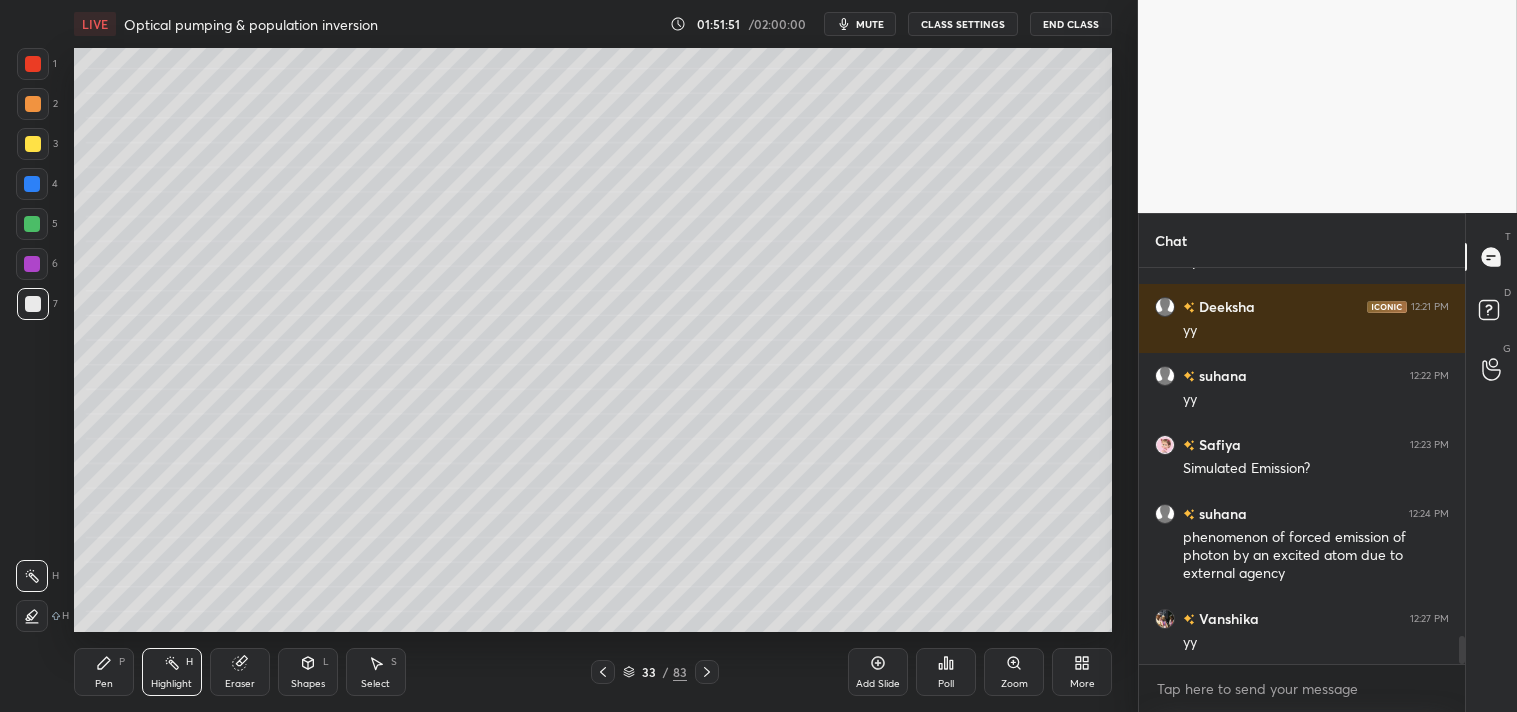 click on "Pen P" at bounding box center [104, 672] 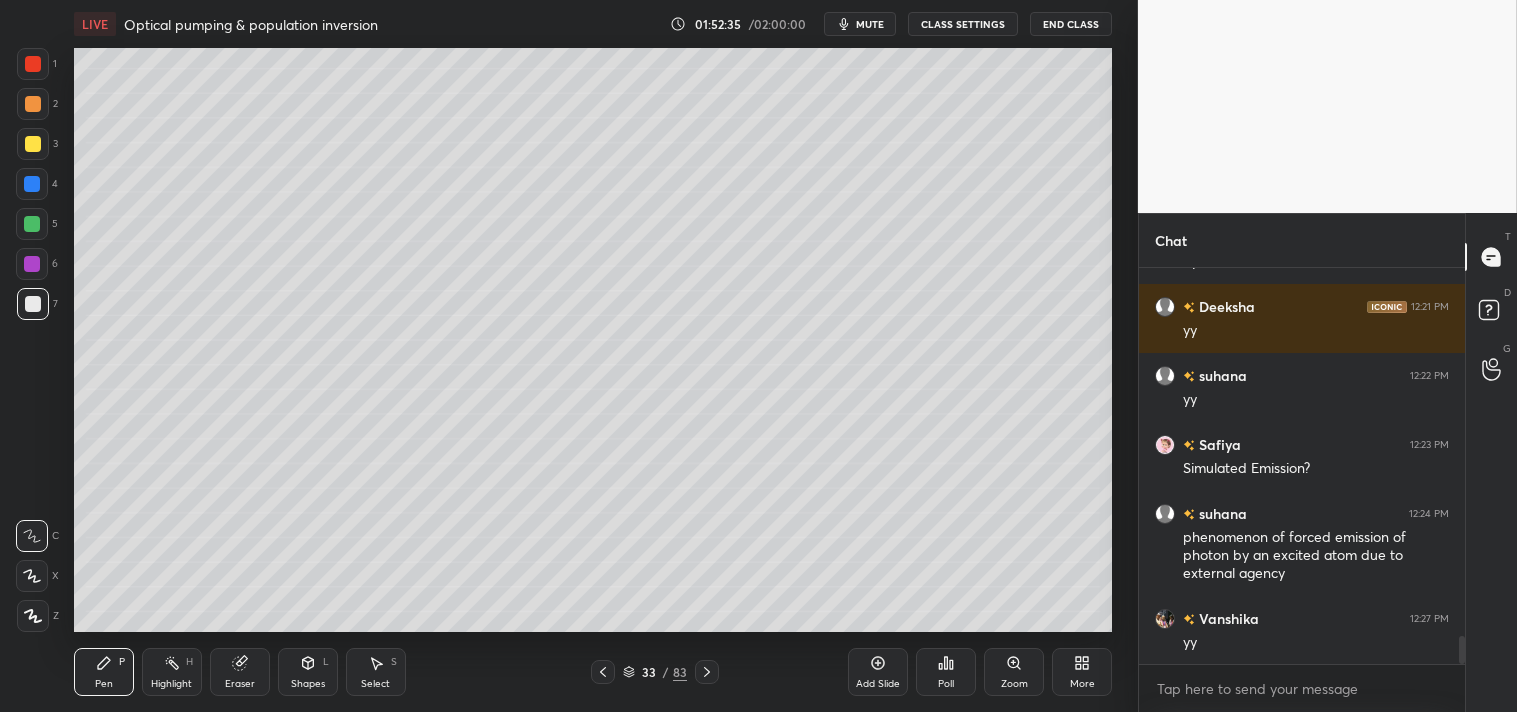click on "Highlight" at bounding box center [171, 684] 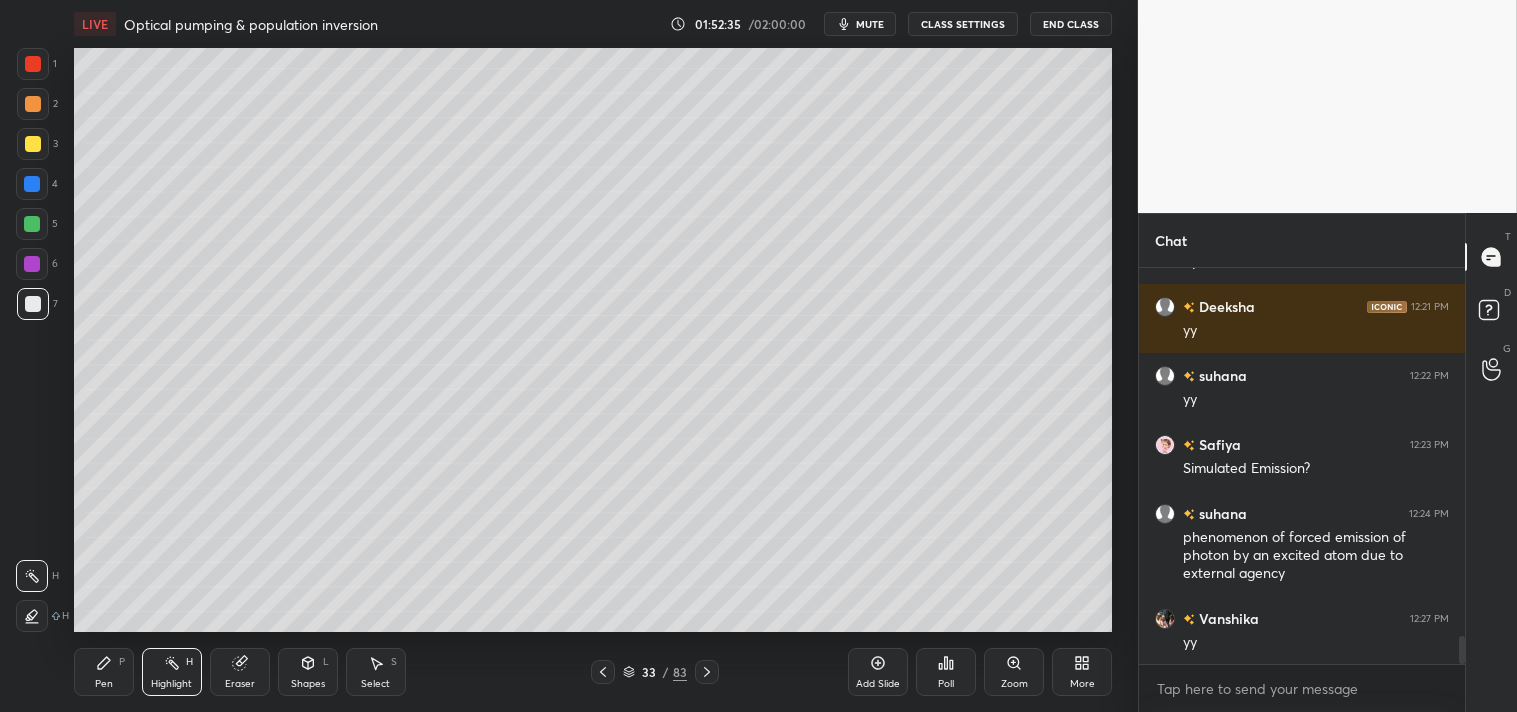 click on "Highlight H" at bounding box center (172, 672) 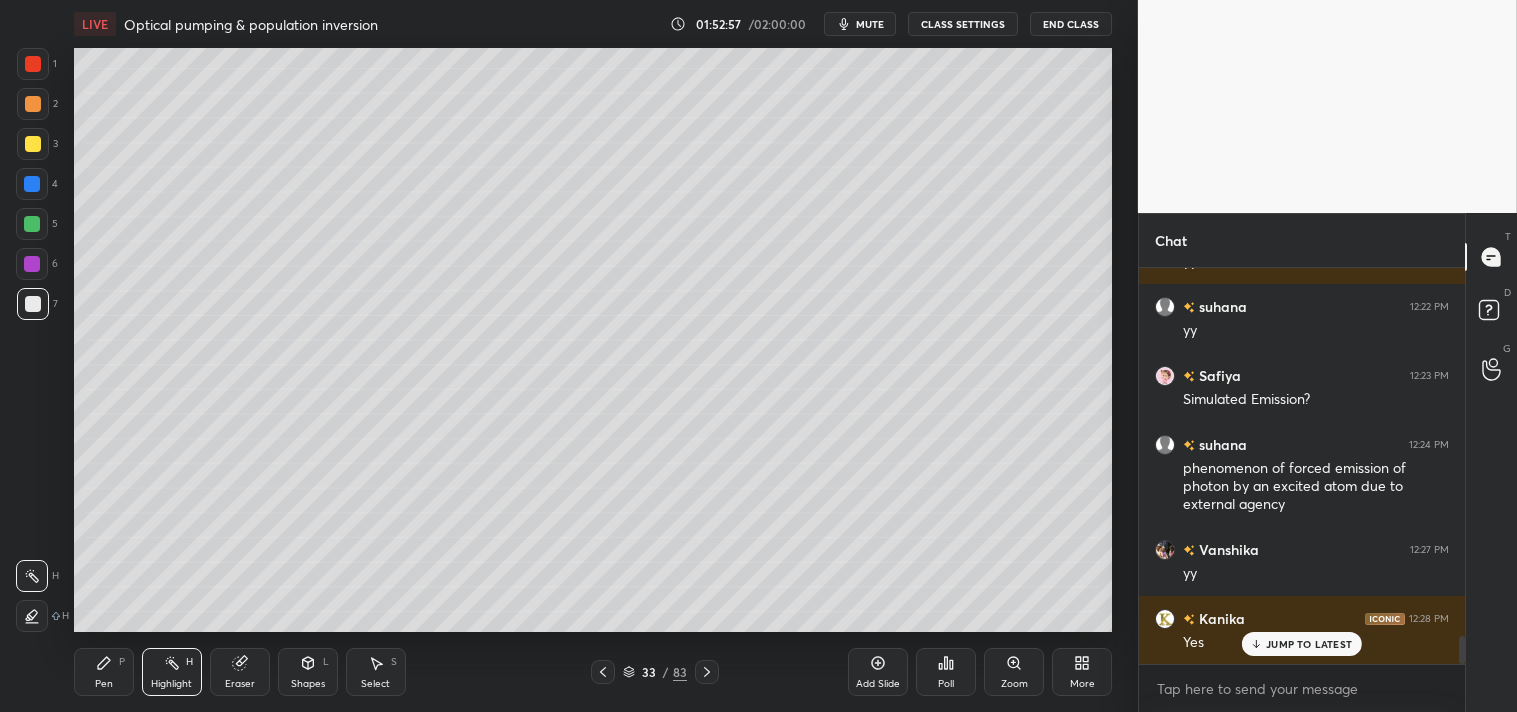 scroll, scrollTop: 5285, scrollLeft: 0, axis: vertical 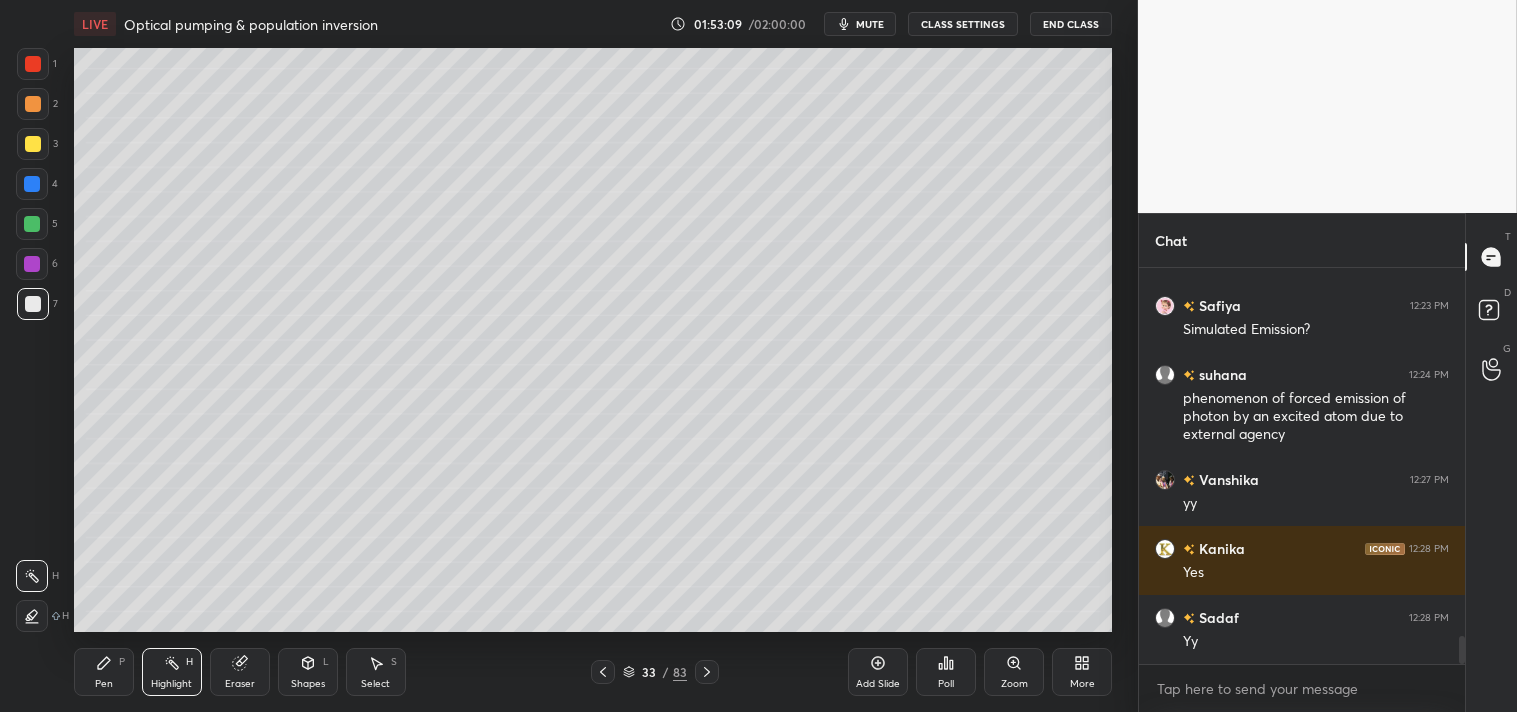 click on "Add Slide" at bounding box center (878, 672) 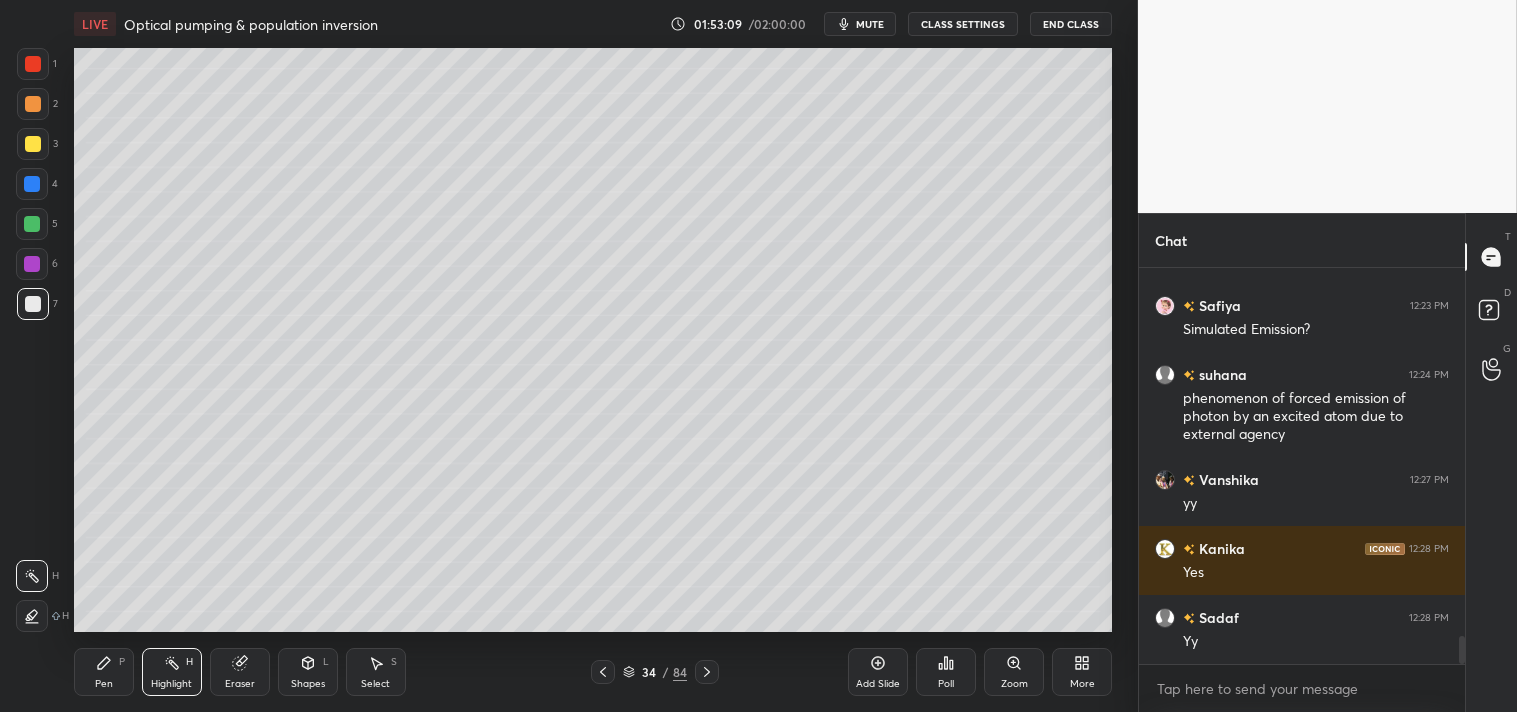 click 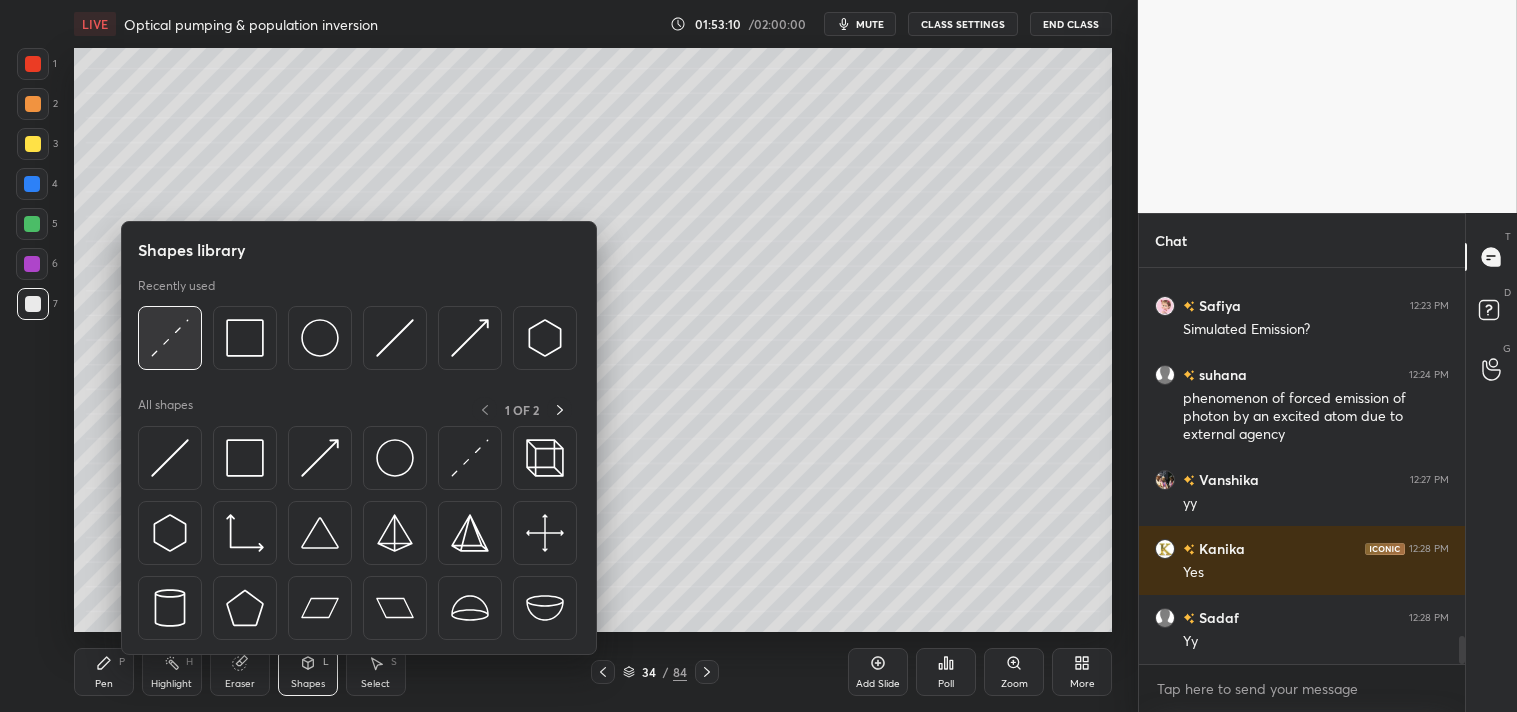 click at bounding box center (170, 338) 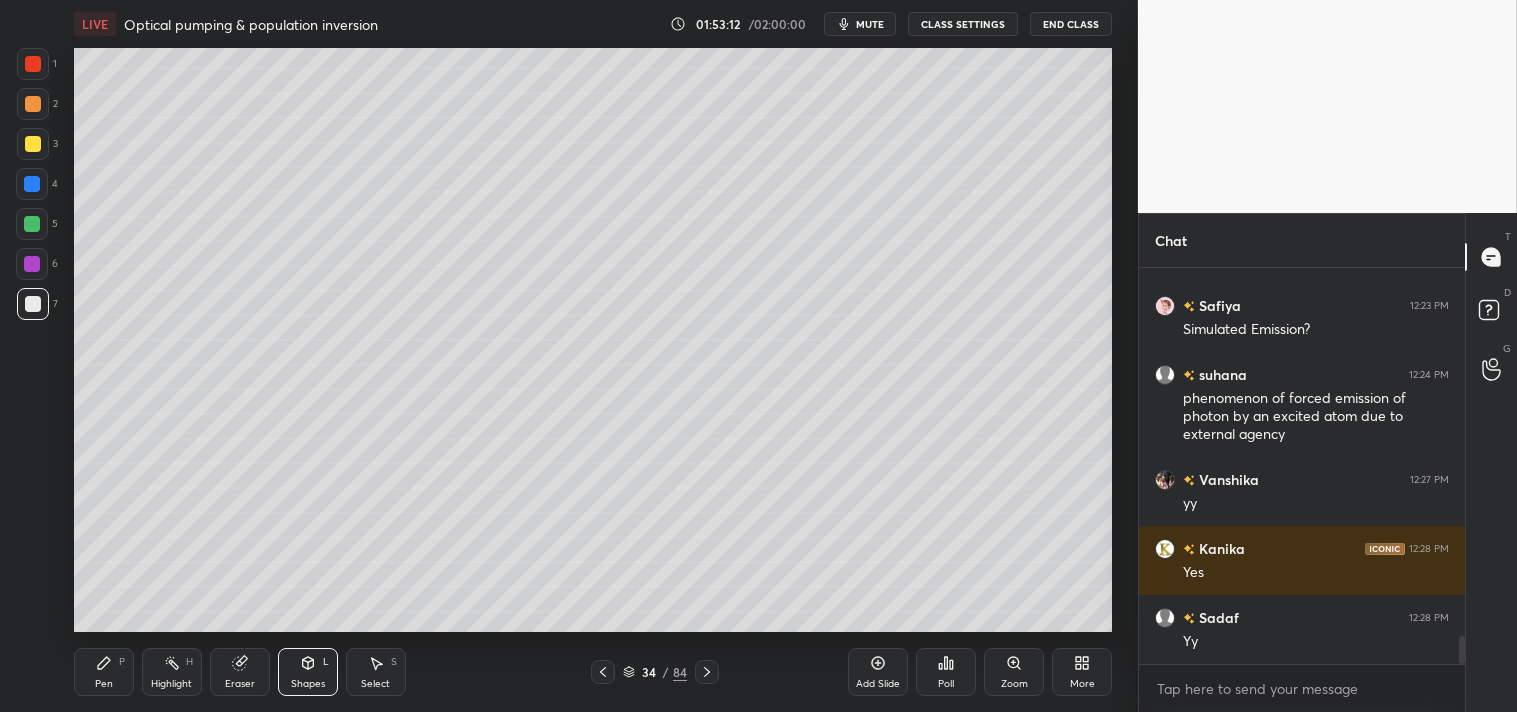 click 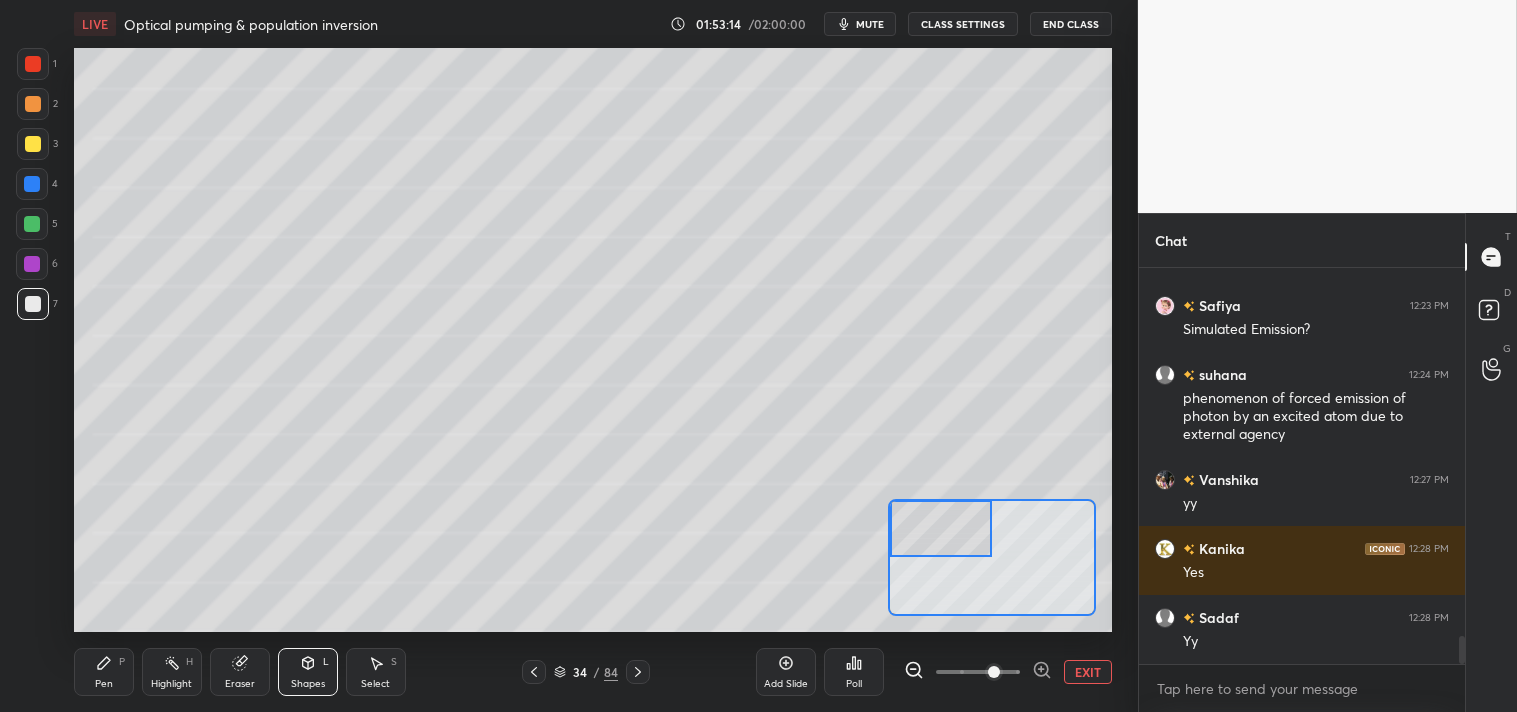 click 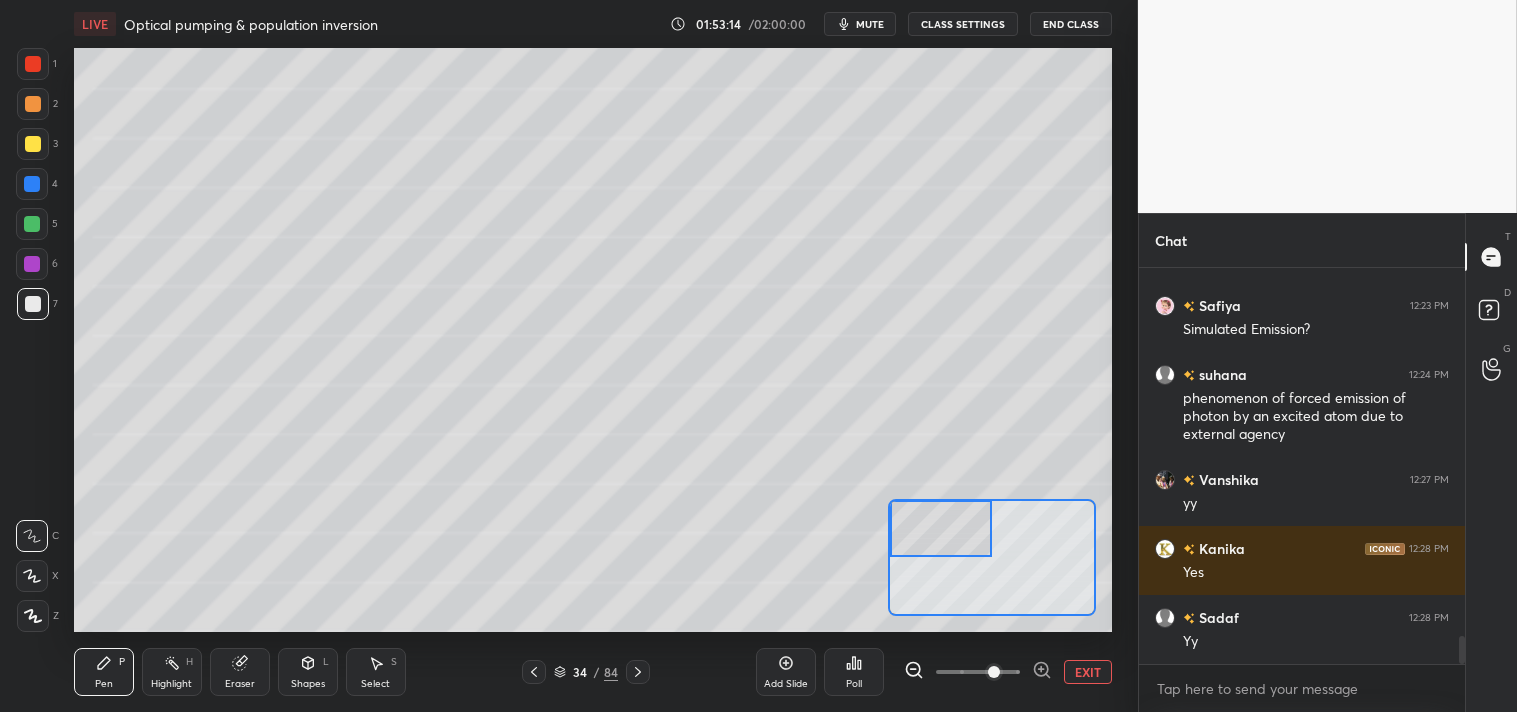 click on "Pen P" at bounding box center [104, 672] 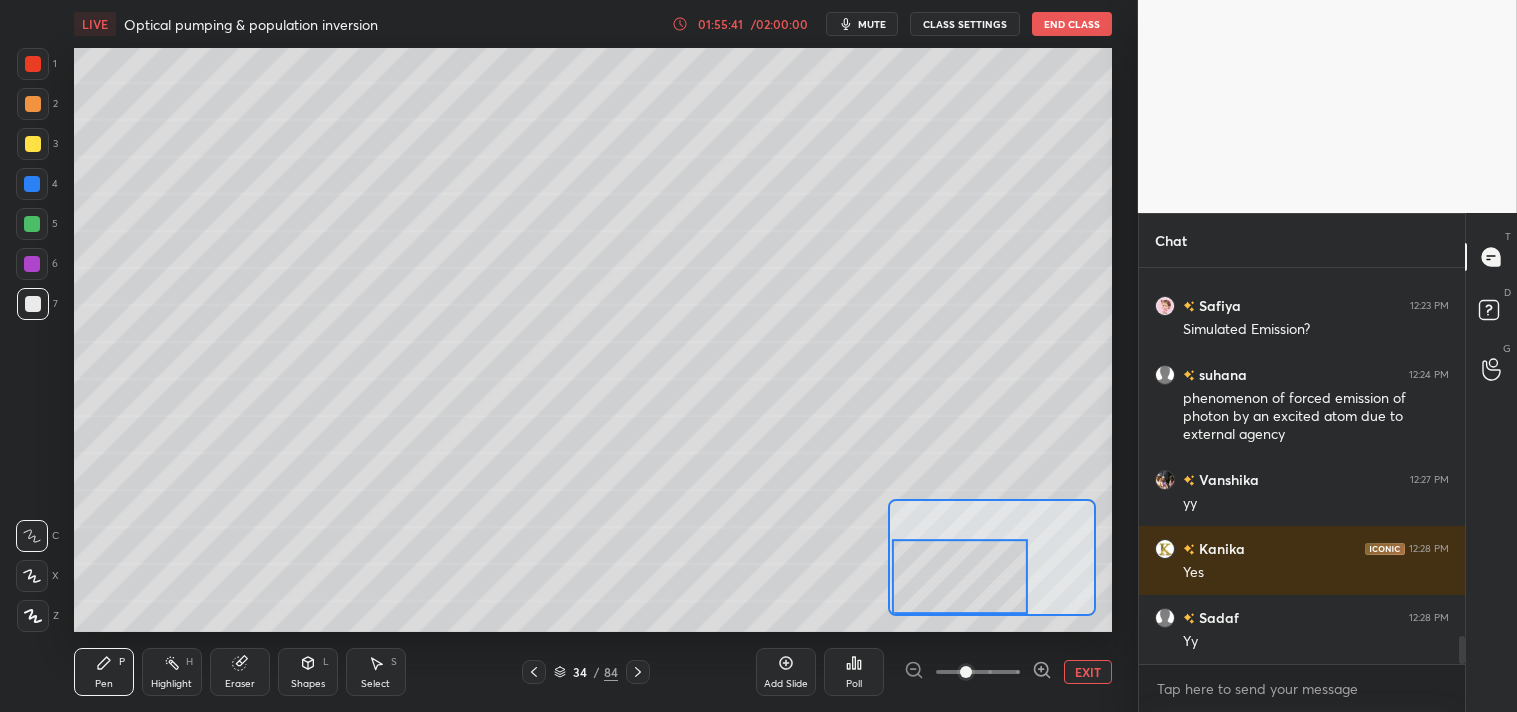 click on "EXIT" at bounding box center [1088, 672] 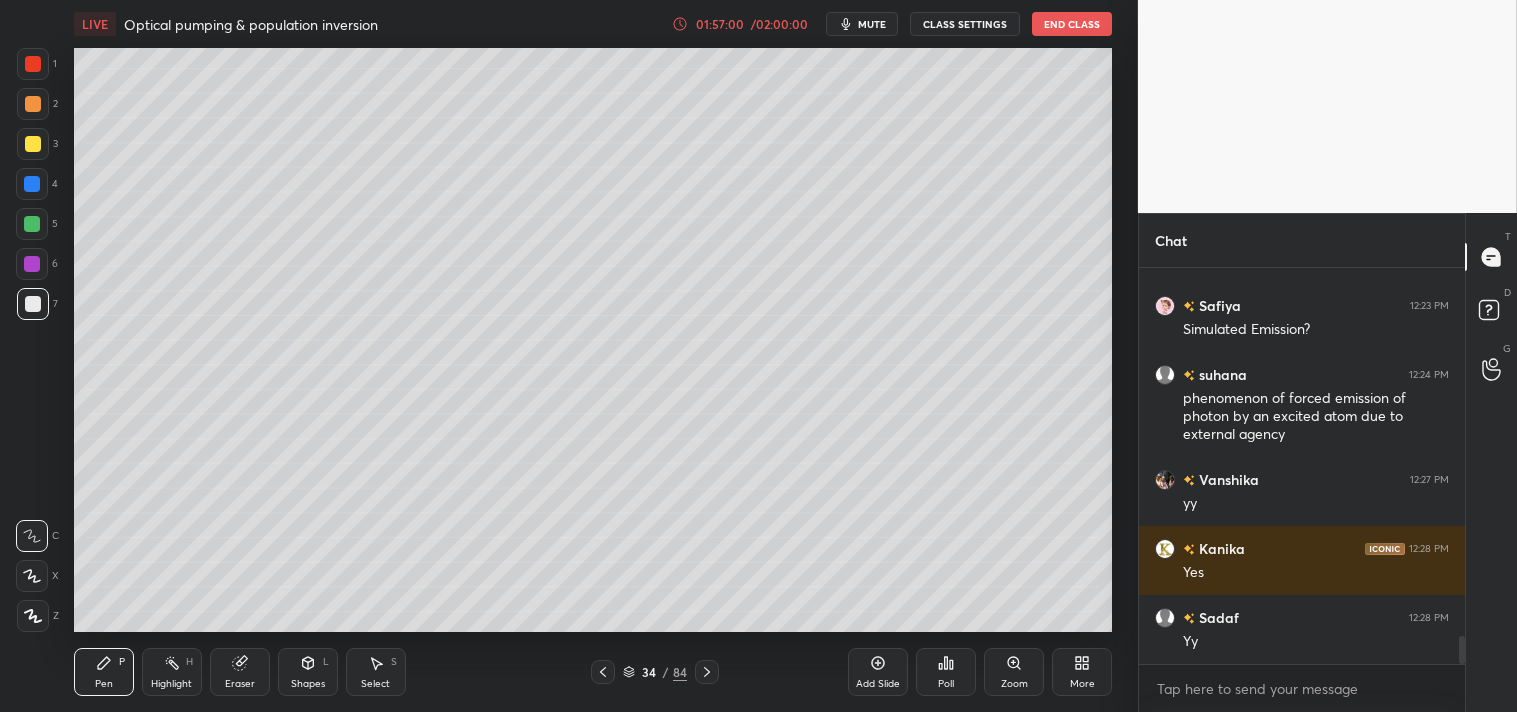 click at bounding box center (33, 144) 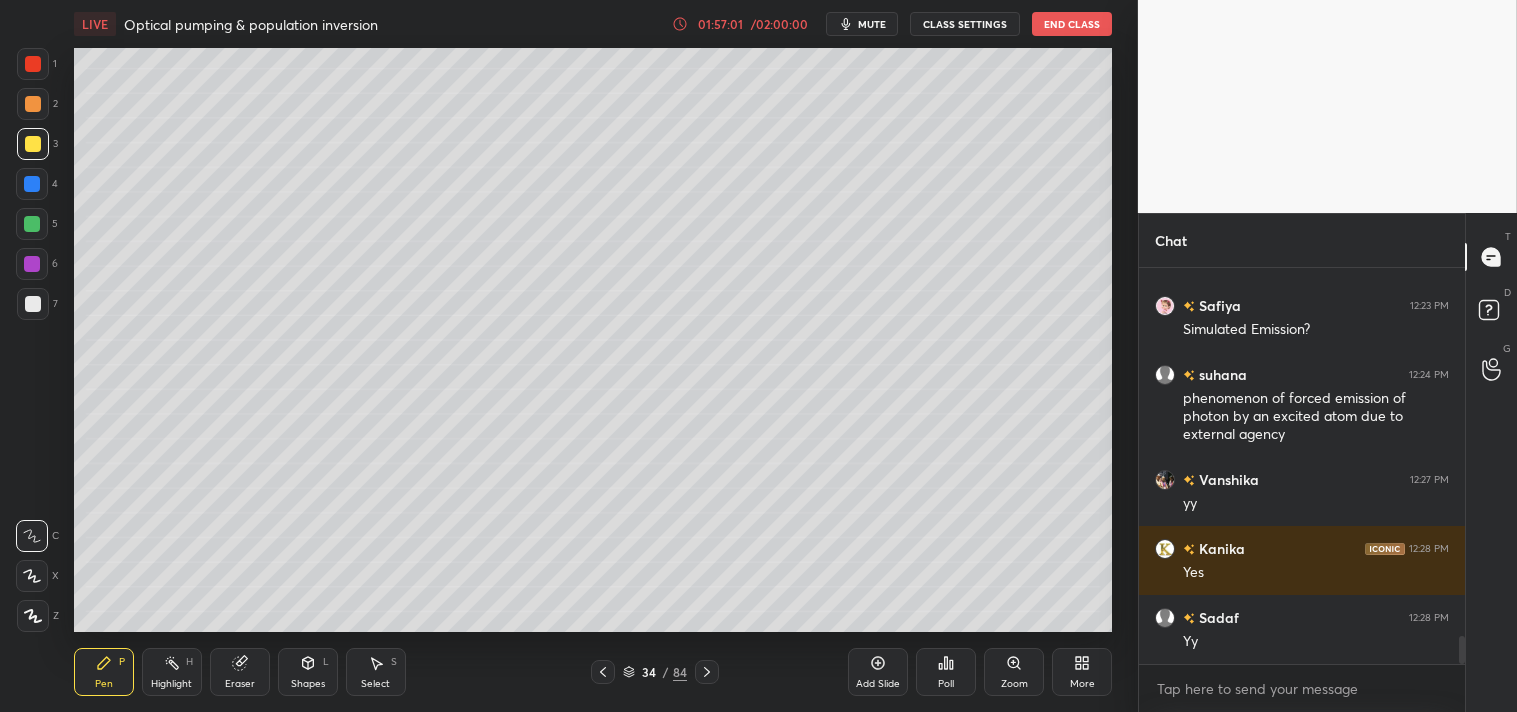 click at bounding box center [33, 144] 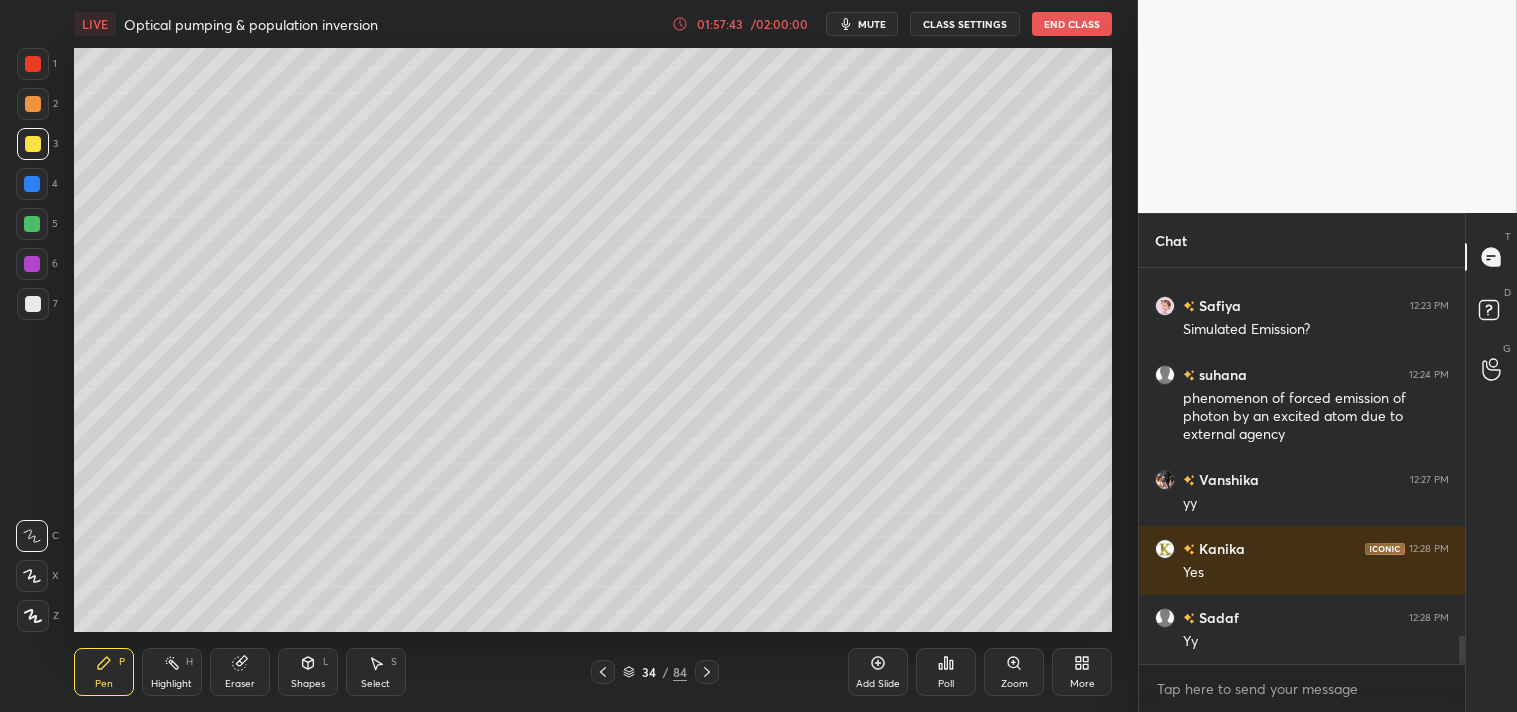 click 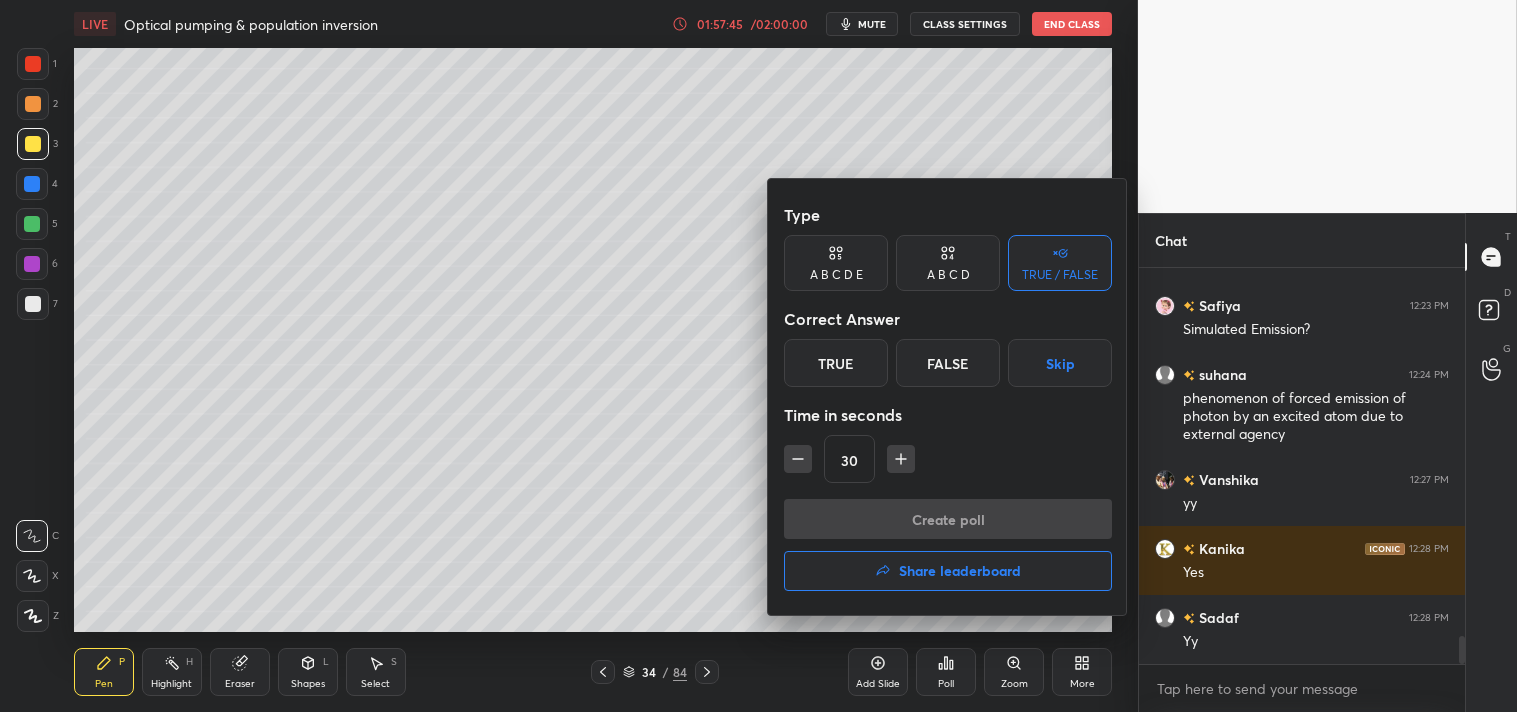 click 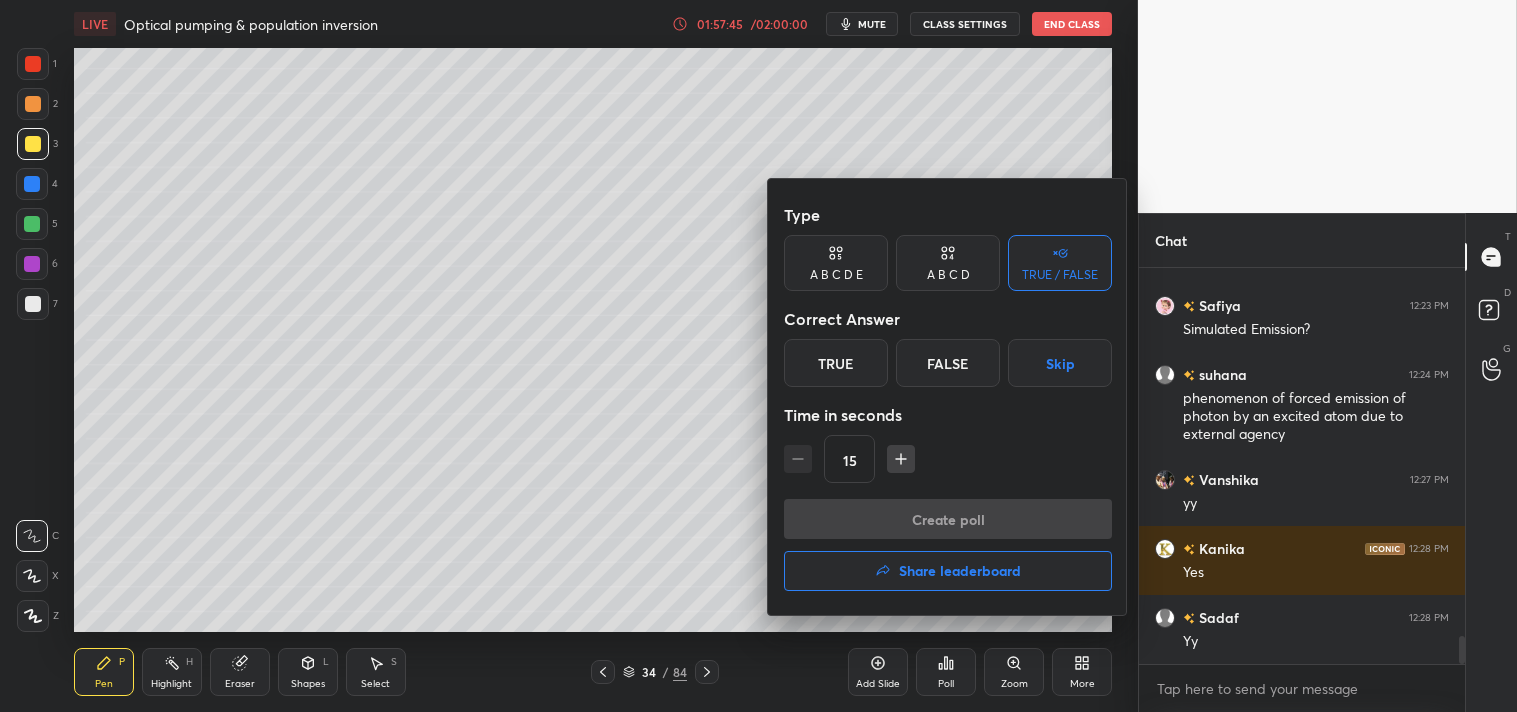 click on "True" at bounding box center (836, 363) 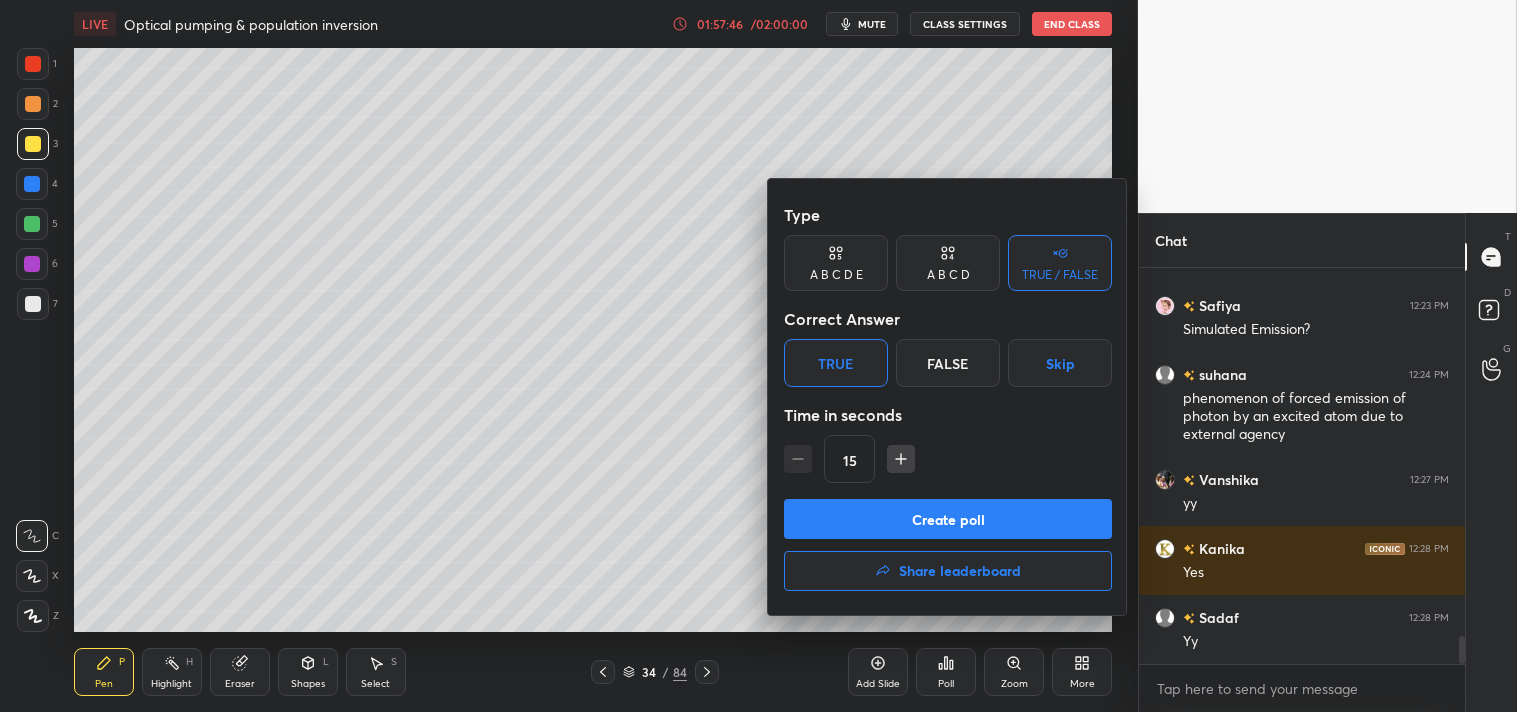 click on "Create poll" at bounding box center [948, 519] 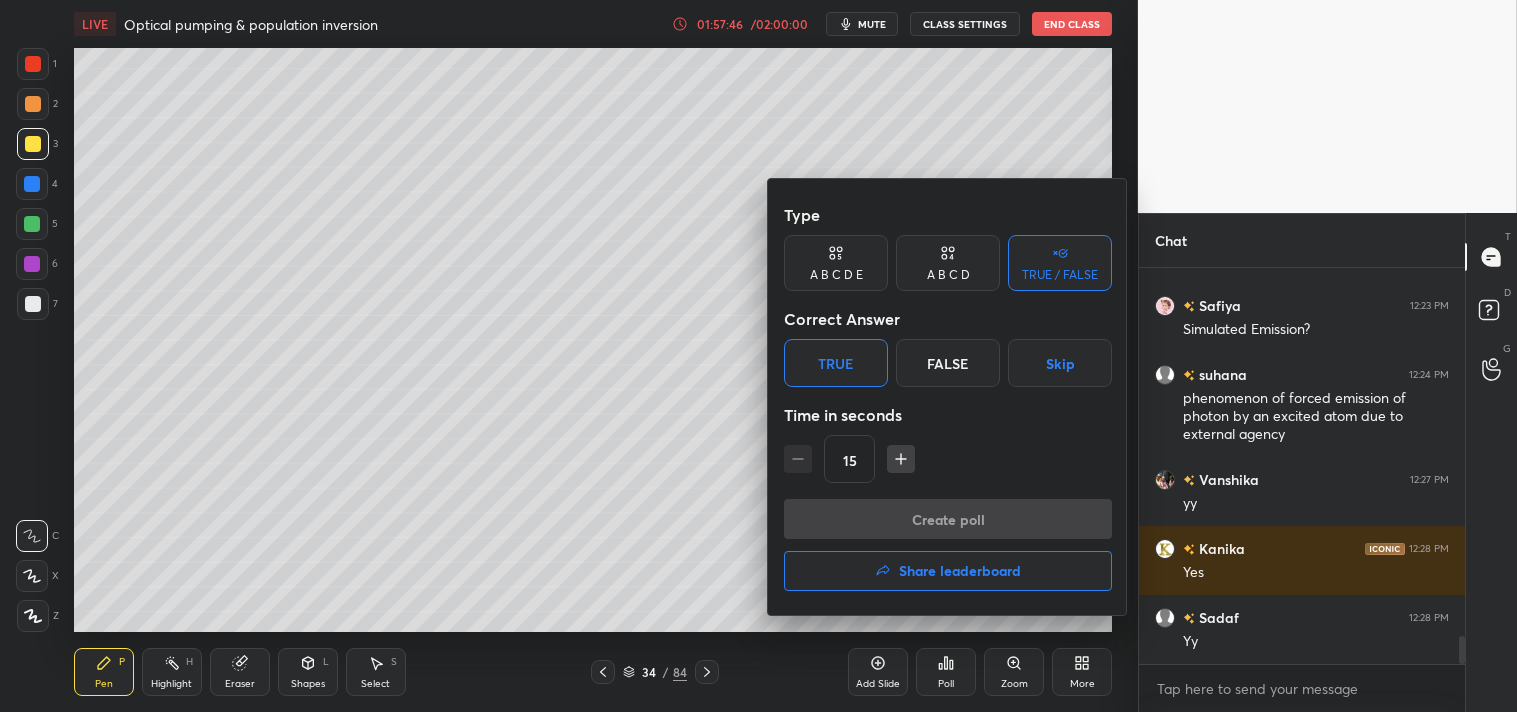 scroll, scrollTop: 347, scrollLeft: 320, axis: both 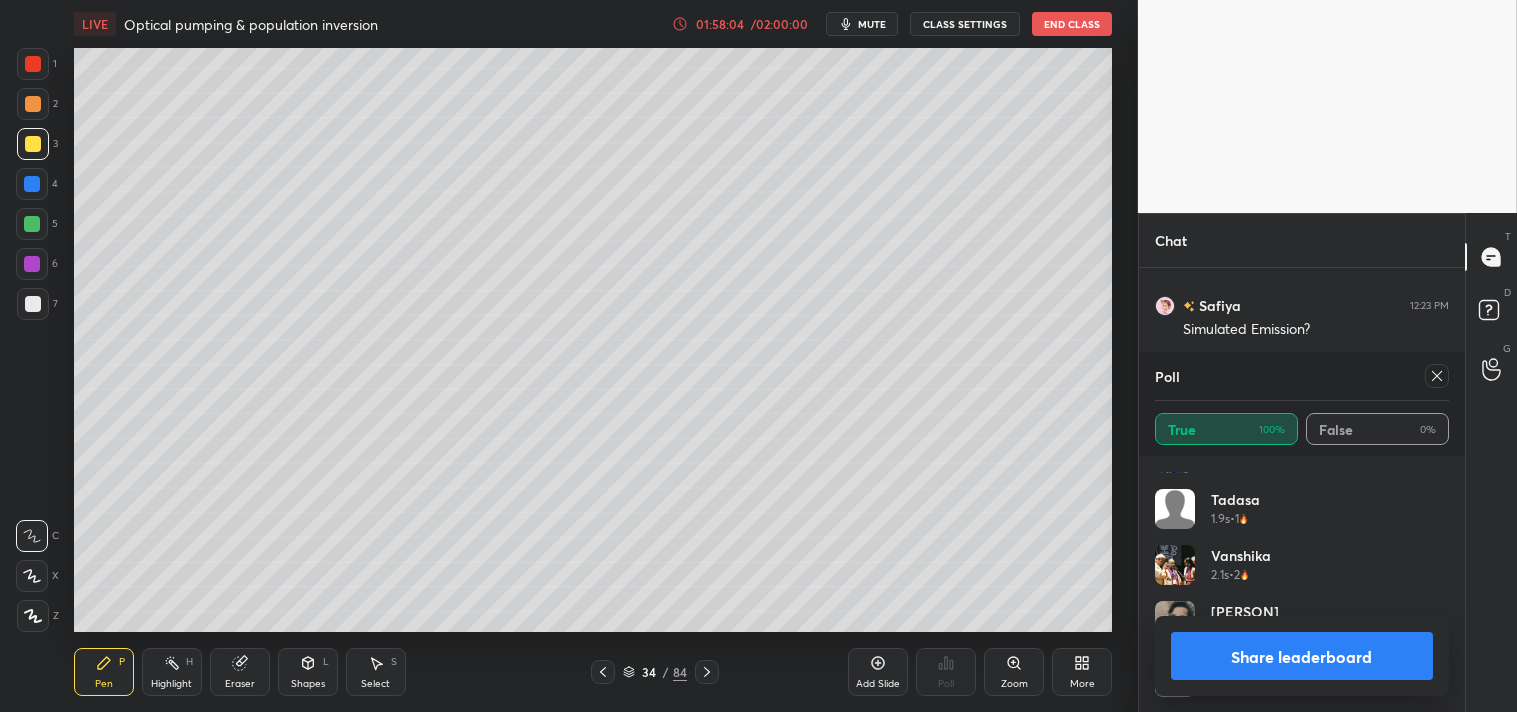 click at bounding box center (1437, 376) 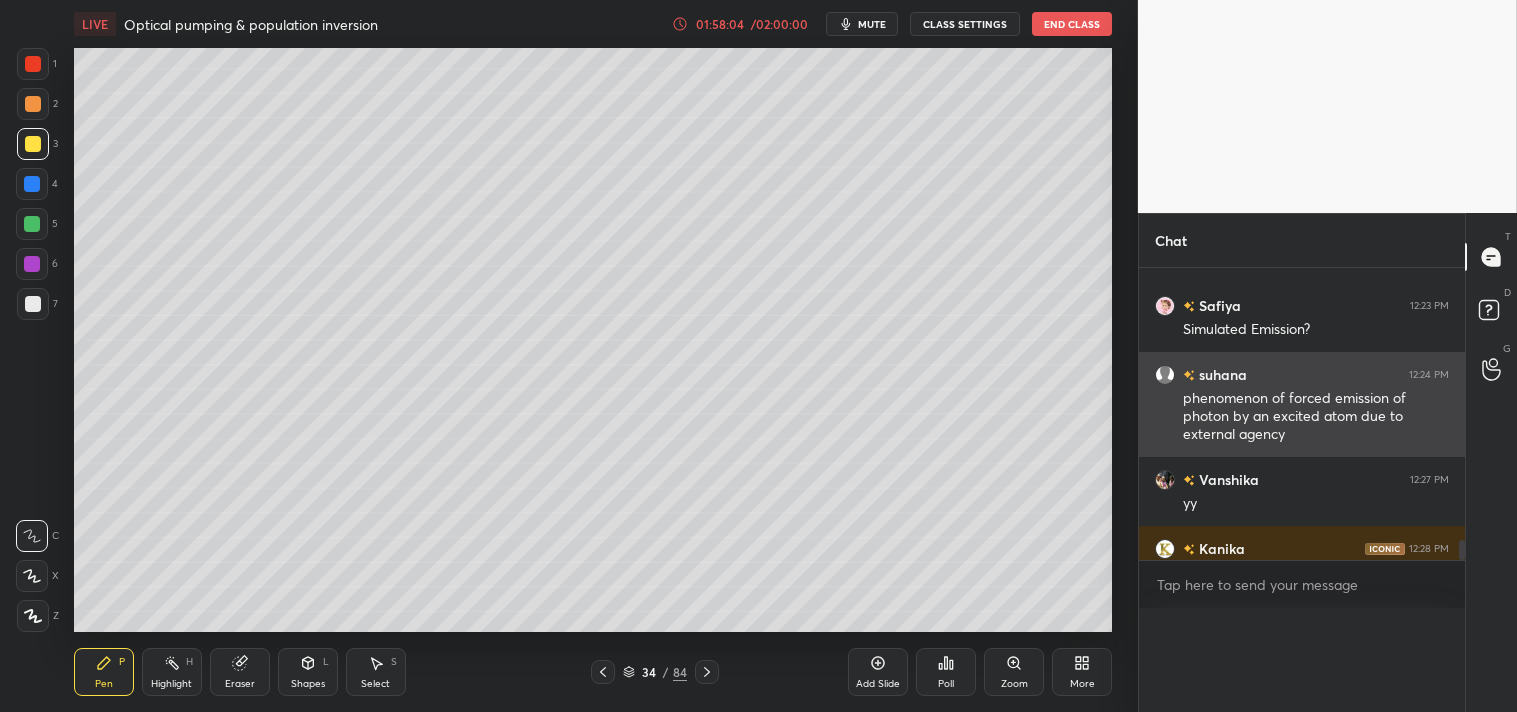 scroll, scrollTop: 121, scrollLeft: 288, axis: both 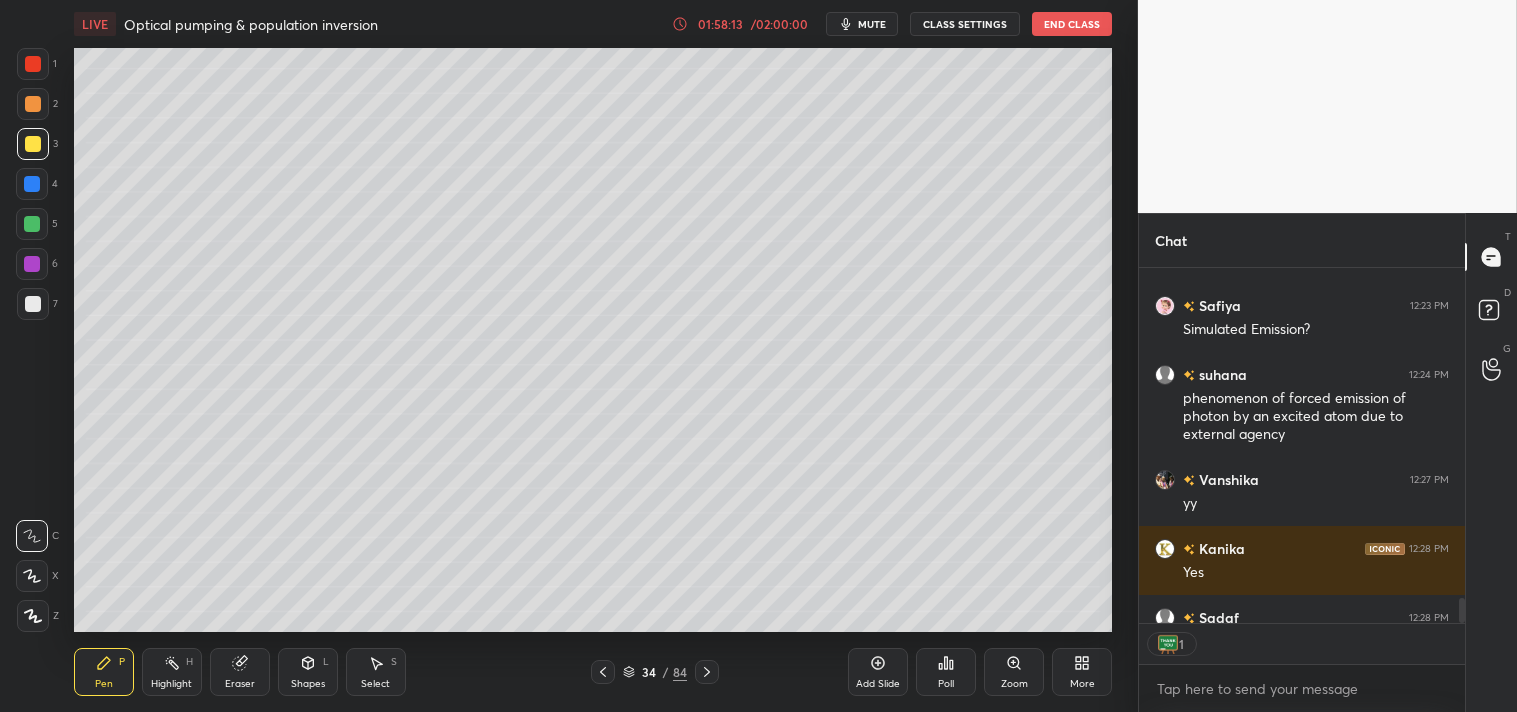 type on "x" 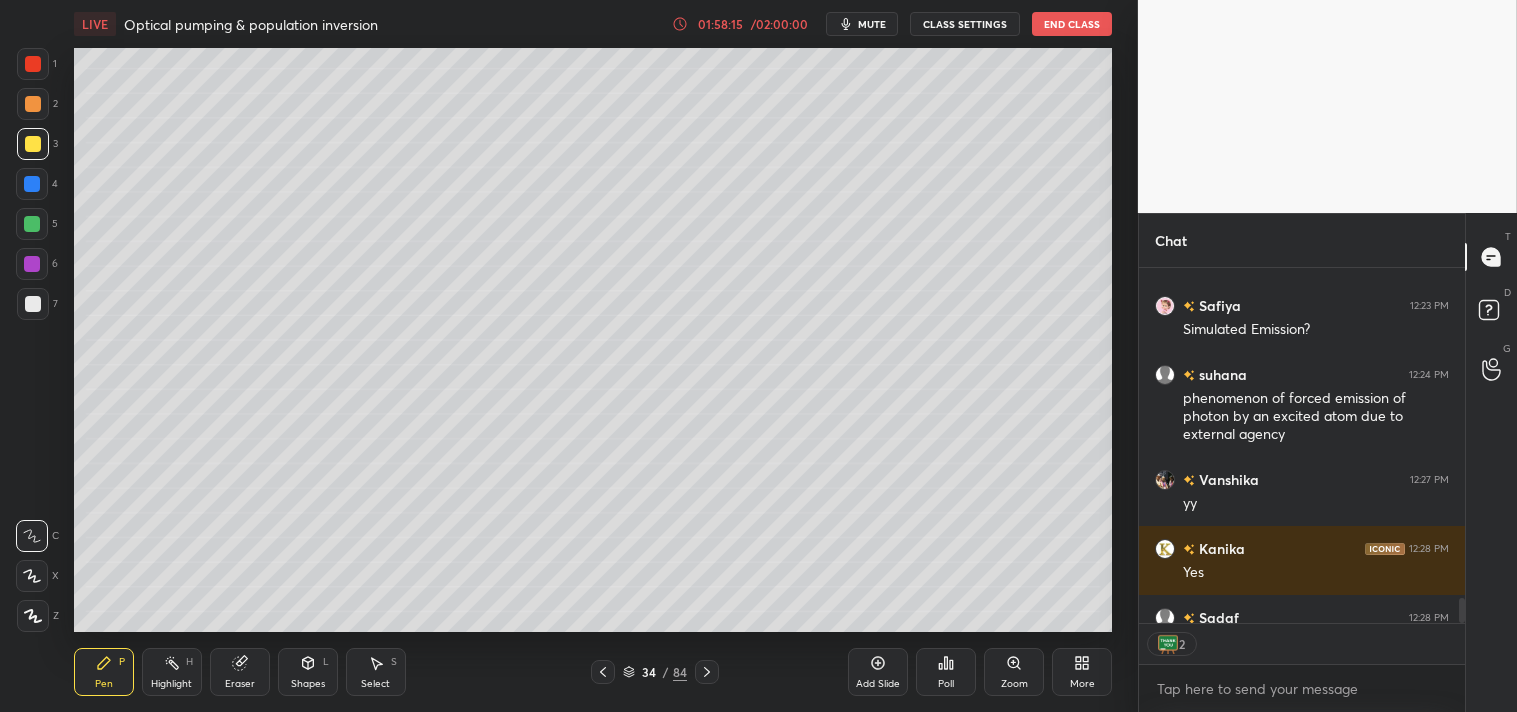 click on "mute" at bounding box center (872, 24) 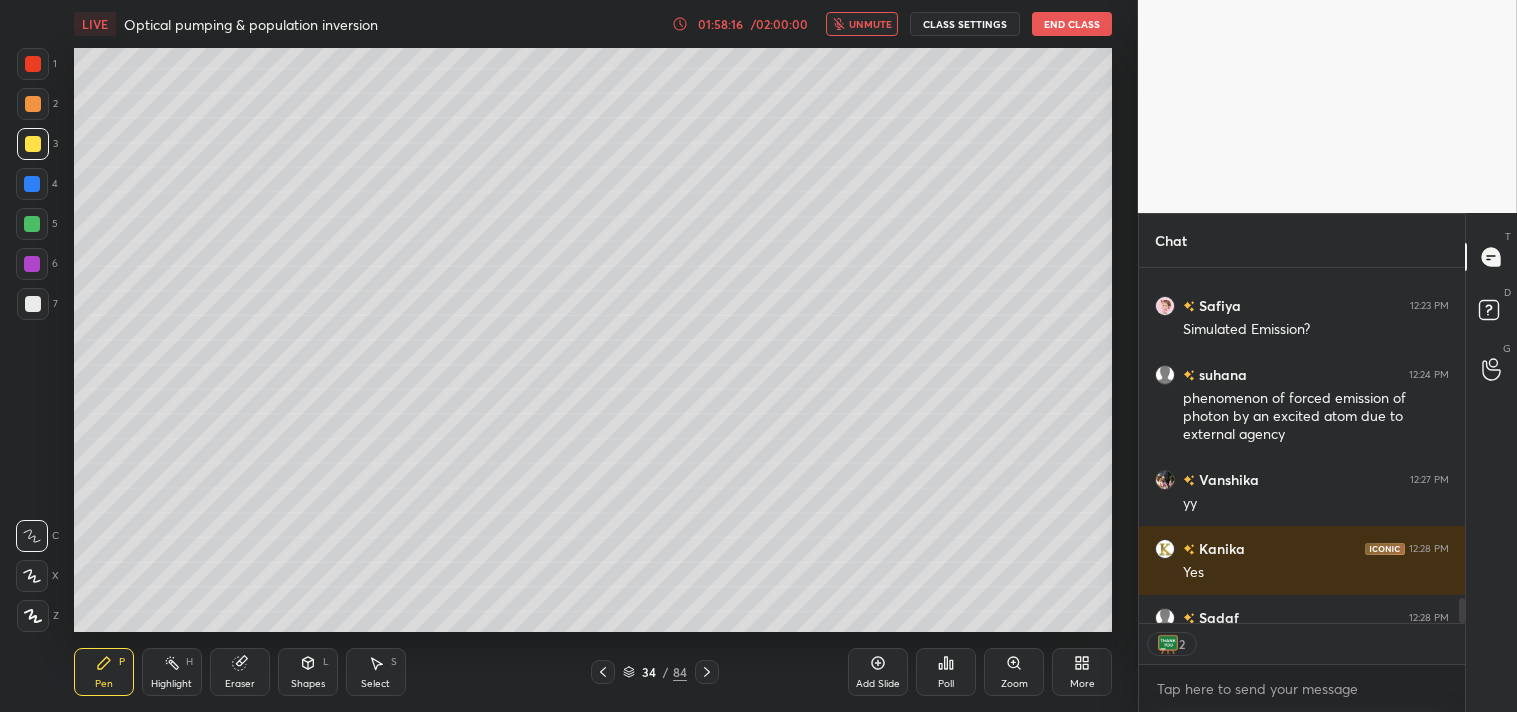 click on "CLASS SETTINGS" at bounding box center (965, 24) 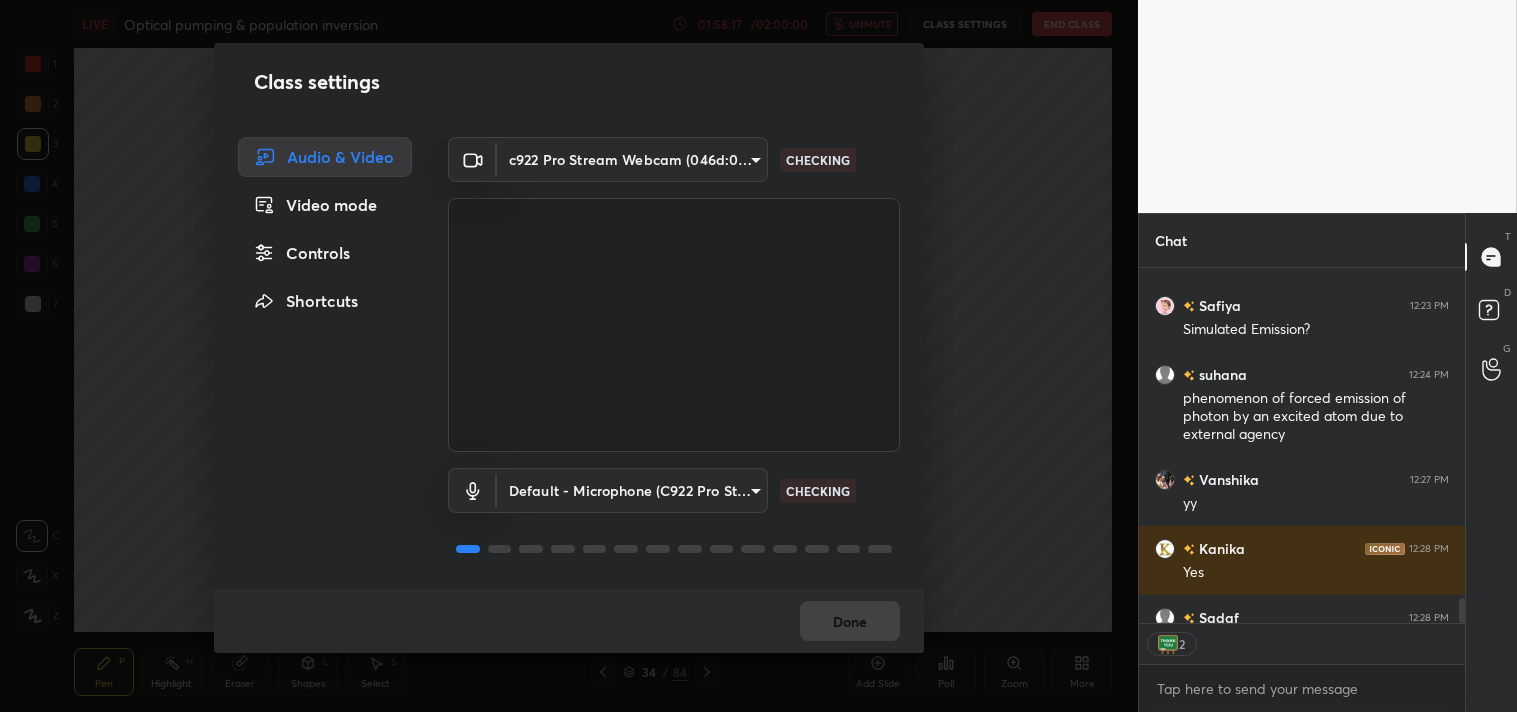 click on "1 2 3 4 5 6 7 C X Z C X Z E E Erase all   H H LIVE Optical pumping & population inversion 01:58:17 /  02:00:00 unmute CLASS SETTINGS End Class Setting up your live class Poll for   secs No correct answer Start poll Back Optical pumping & population inversion • L22 of Complete Atomic & Molecular Physics | CSIR NET, GATE, JEST & TIFR [NAME] Pen P Highlight H Eraser Shapes L Select S 34 / 84 Add Slide Poll Zoom More Chat [NAME] 12:21 PM yy [NAME] 12:22 PM yy [NAME] 12:23 PM Simulated Emission? [NAME] 12:24 PM phenomenon of forced emission of photon by an excited atom due to external agency [NAME] 12:27 PM yy [NAME] 12:28 PM Yes [NAME] 12:28 PM Yy JUMP TO LATEST L Enable hand raising Enable raise hand to speak to learners. Once enabled, chat will be turned off temporarily. Enable x   Doubts asked by learners will show up here NEW DOUBTS ASKED No one has raised a hand yet Can't raise hand Looks like educator just invited you to speak. Please wait before you can raise your hand again. Got it T Messages (T)" at bounding box center [758, 356] 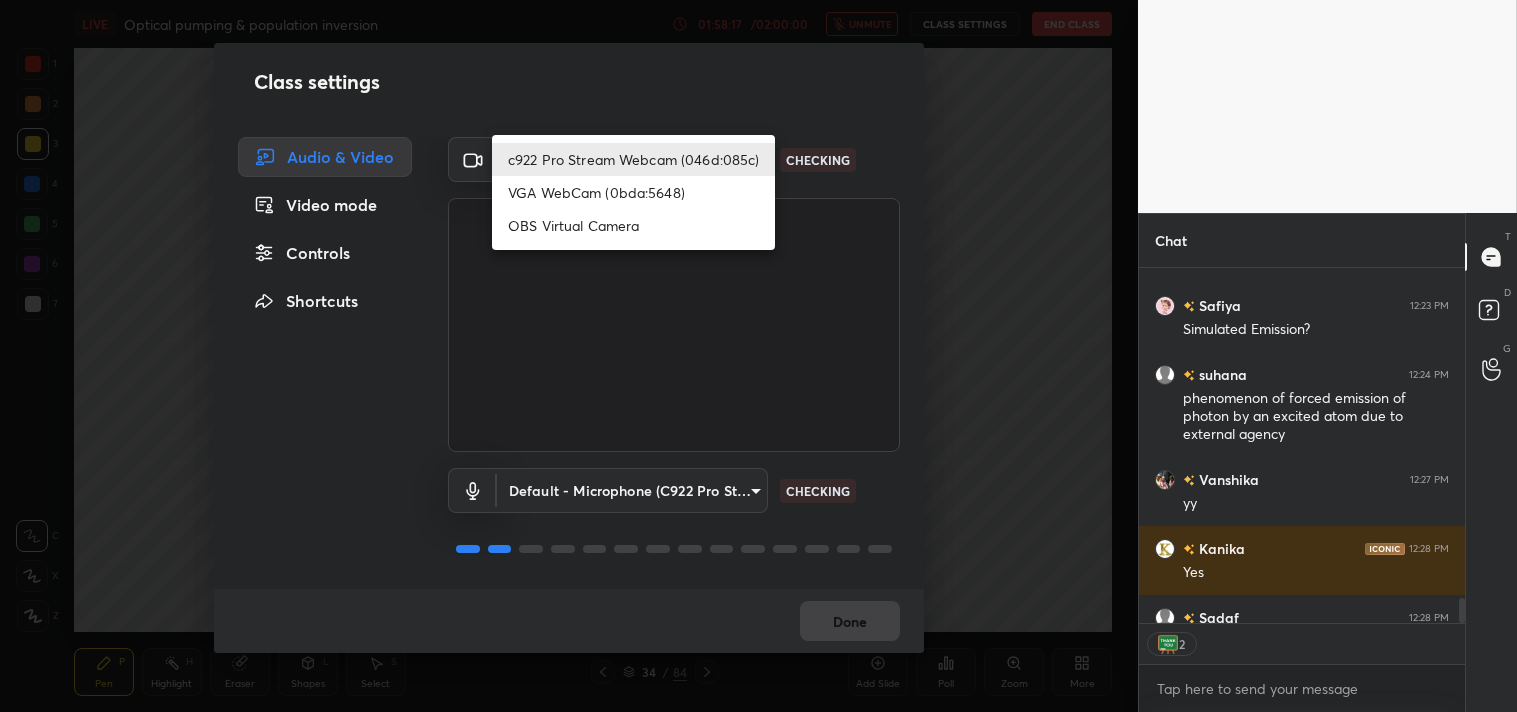 click on "OBS Virtual Camera" at bounding box center (633, 225) 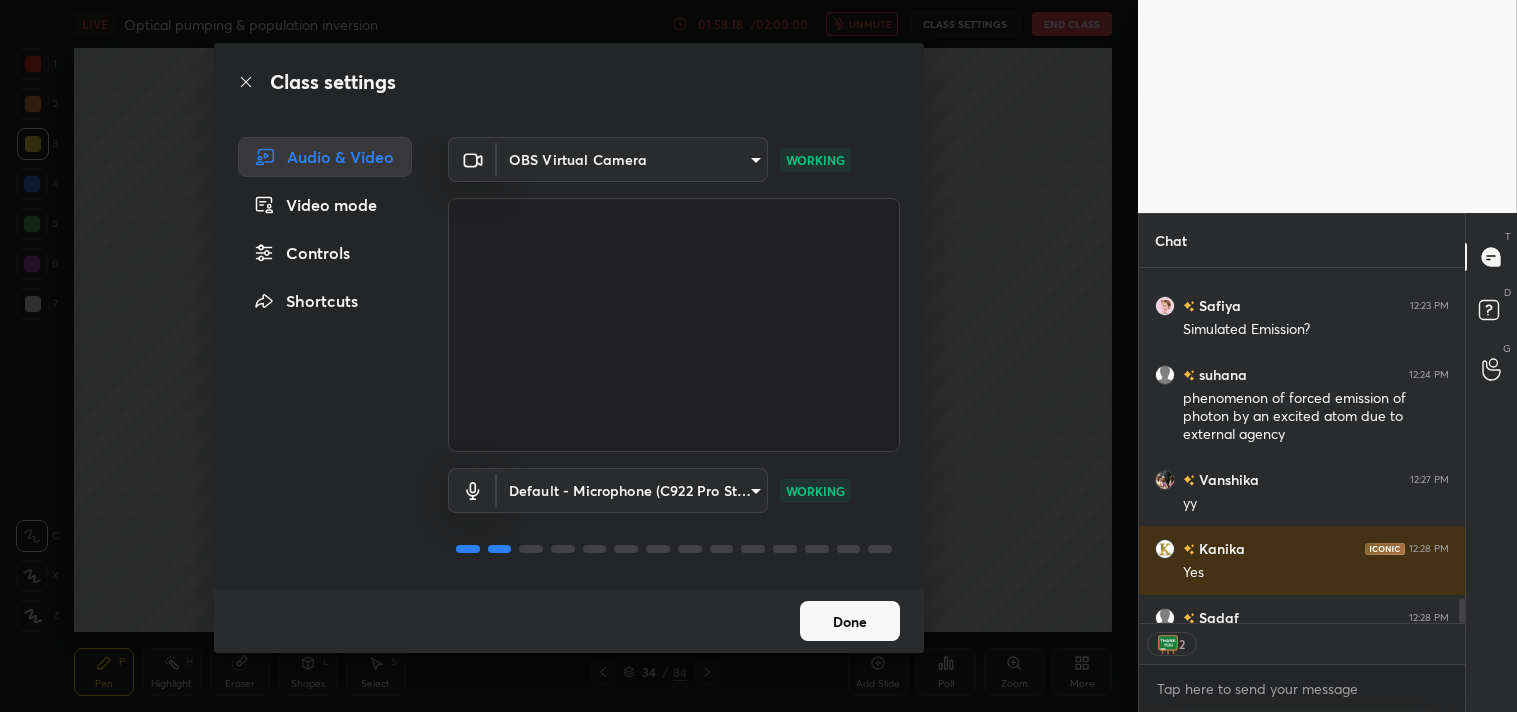 click on "Done" at bounding box center [850, 621] 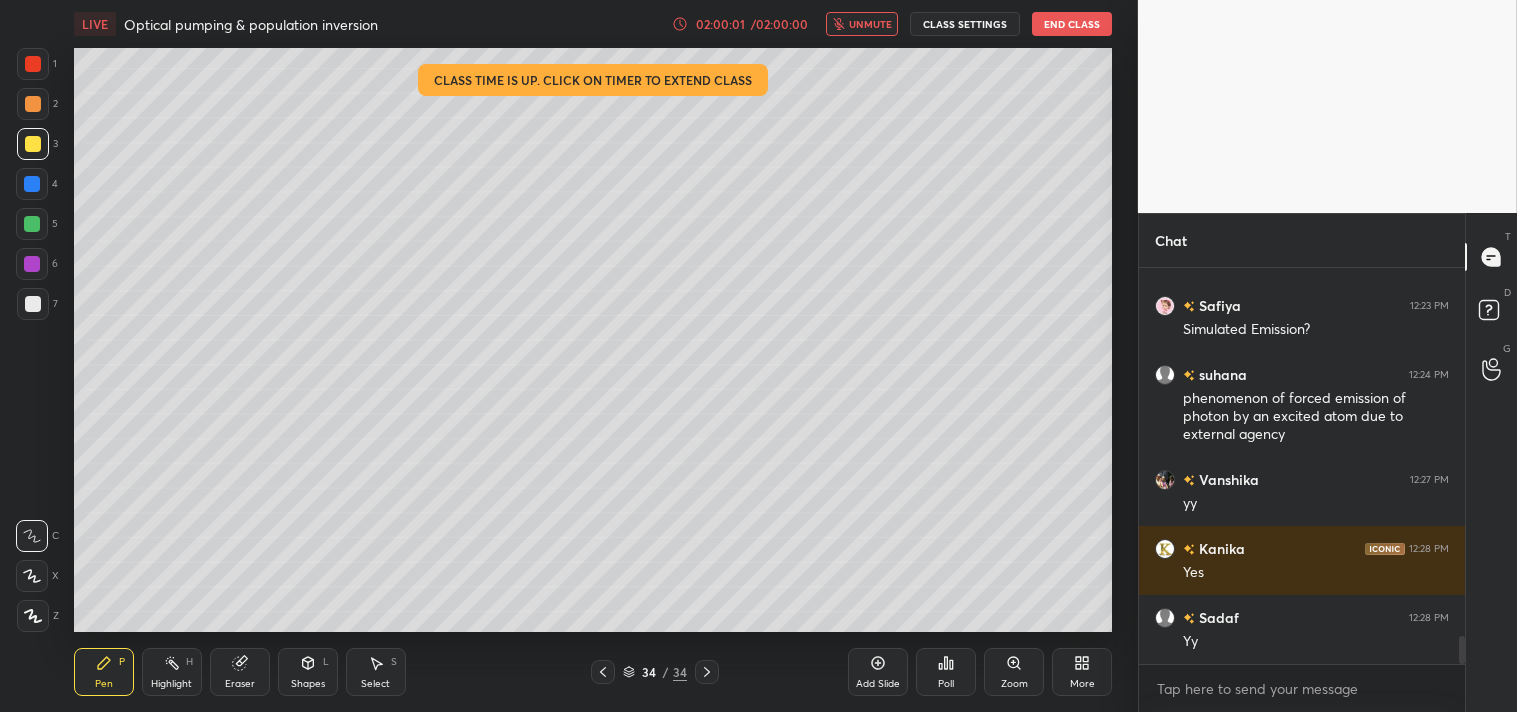 click on "End Class" at bounding box center (1072, 24) 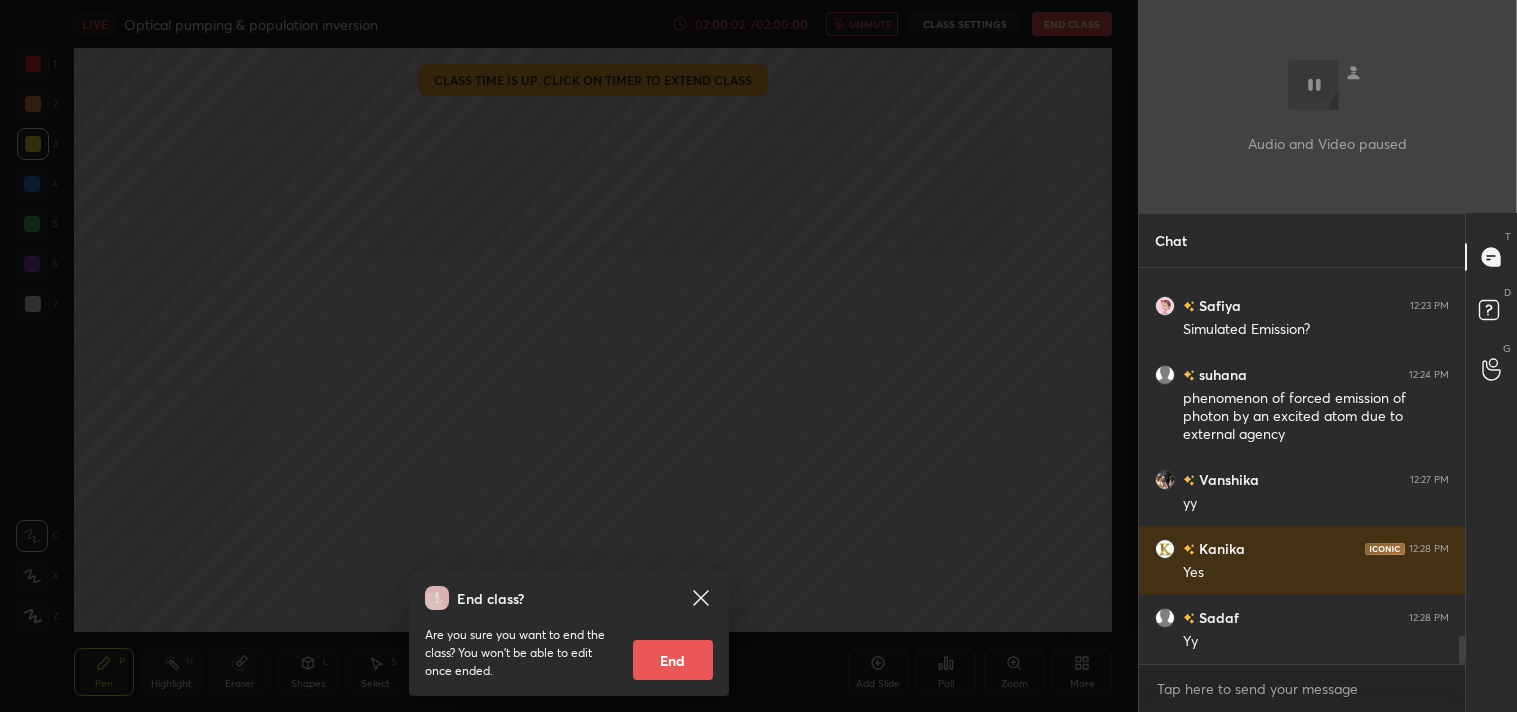 click on "End" at bounding box center (673, 660) 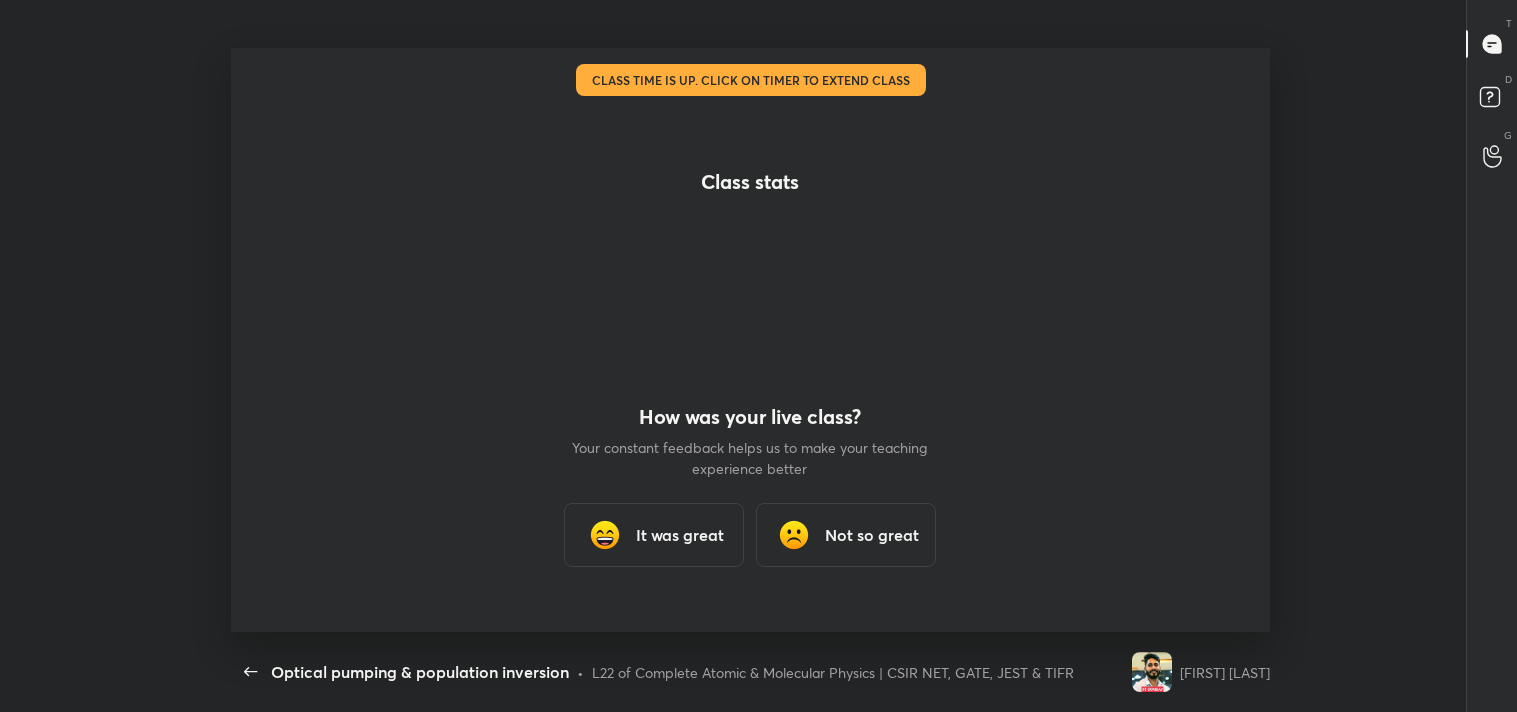 scroll, scrollTop: 99415, scrollLeft: 98790, axis: both 